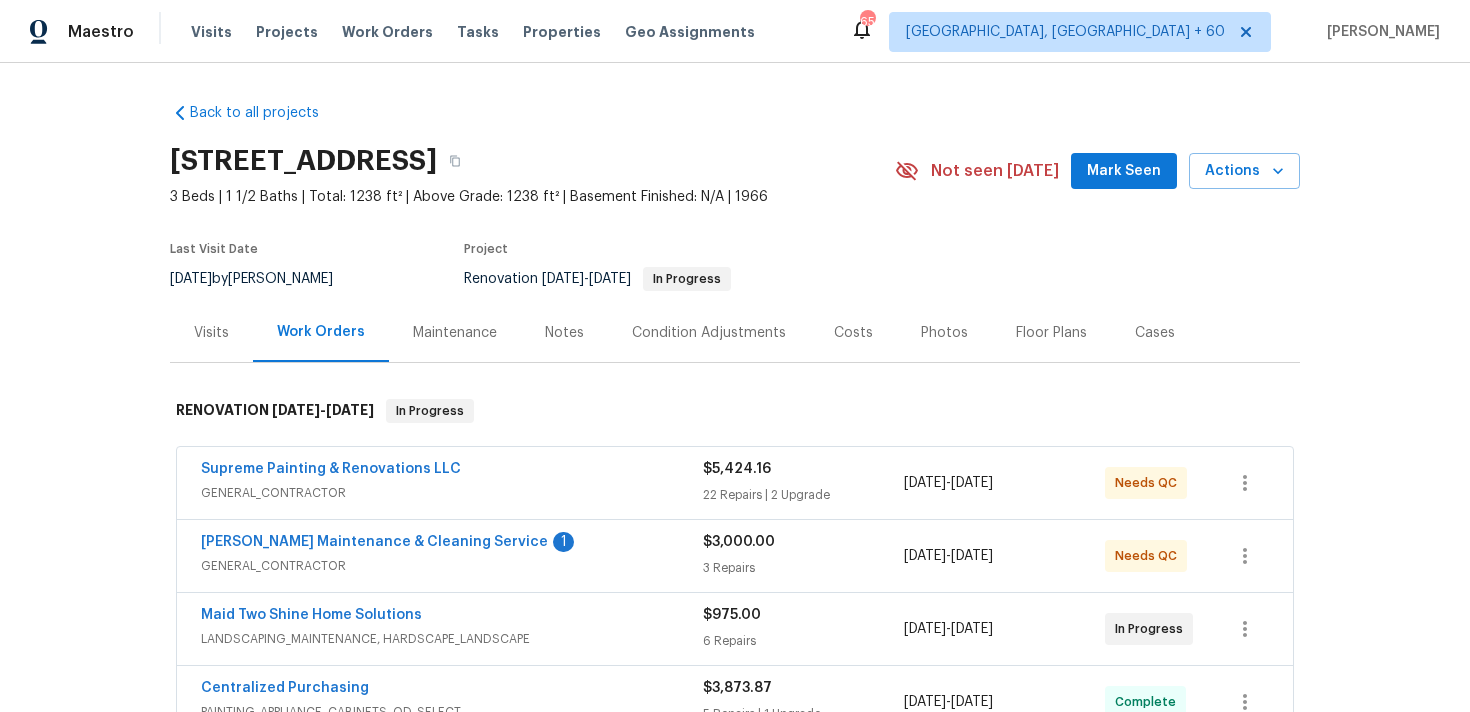 scroll, scrollTop: 0, scrollLeft: 0, axis: both 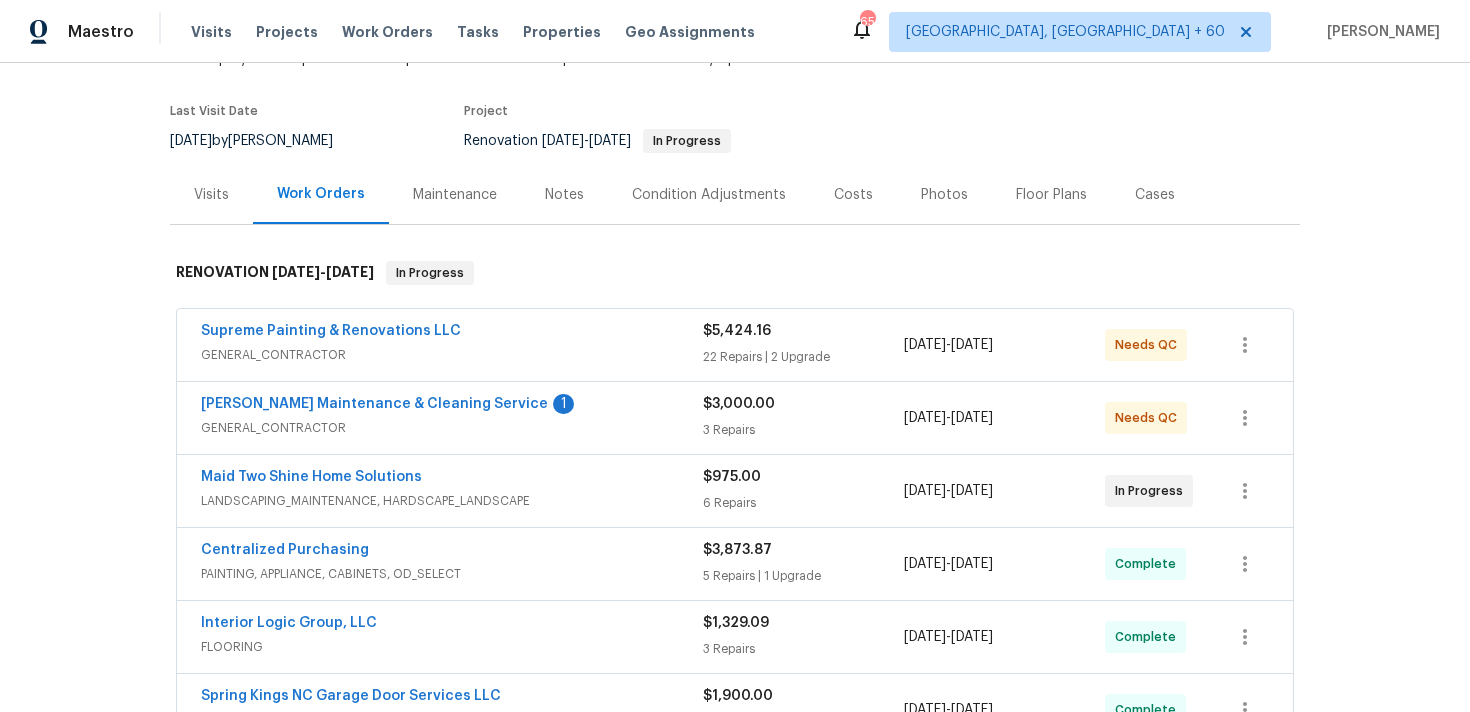click on "22 Repairs | 2 Upgrade" at bounding box center (803, 357) 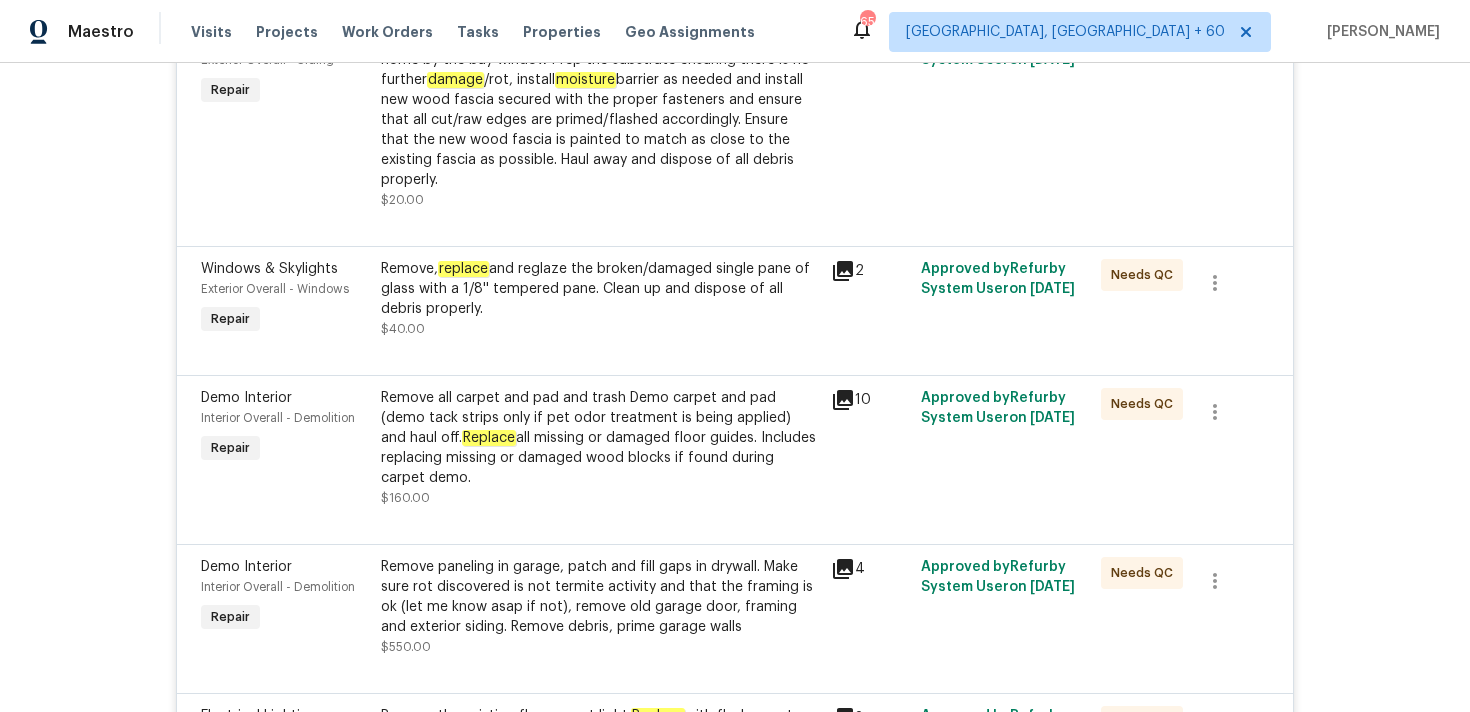 scroll, scrollTop: 1618, scrollLeft: 0, axis: vertical 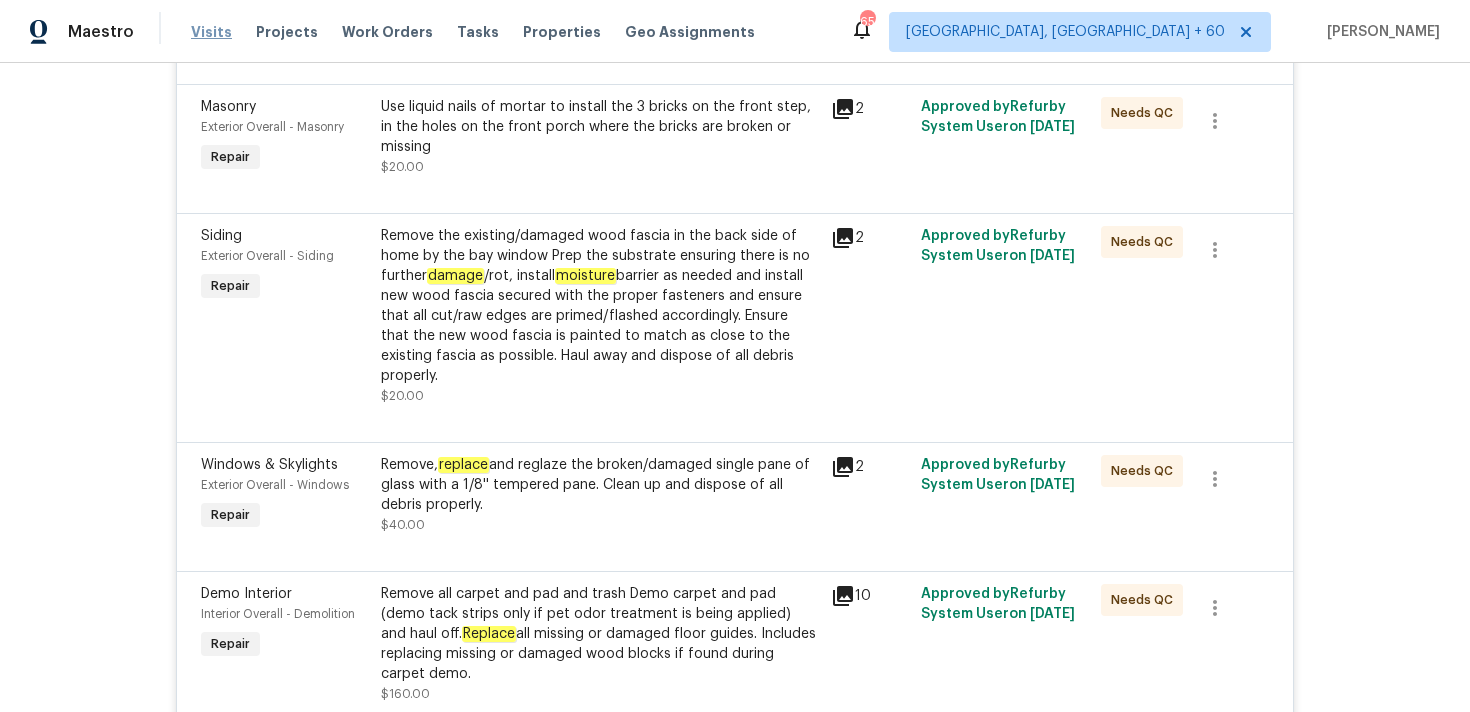 click on "Visits" at bounding box center (211, 32) 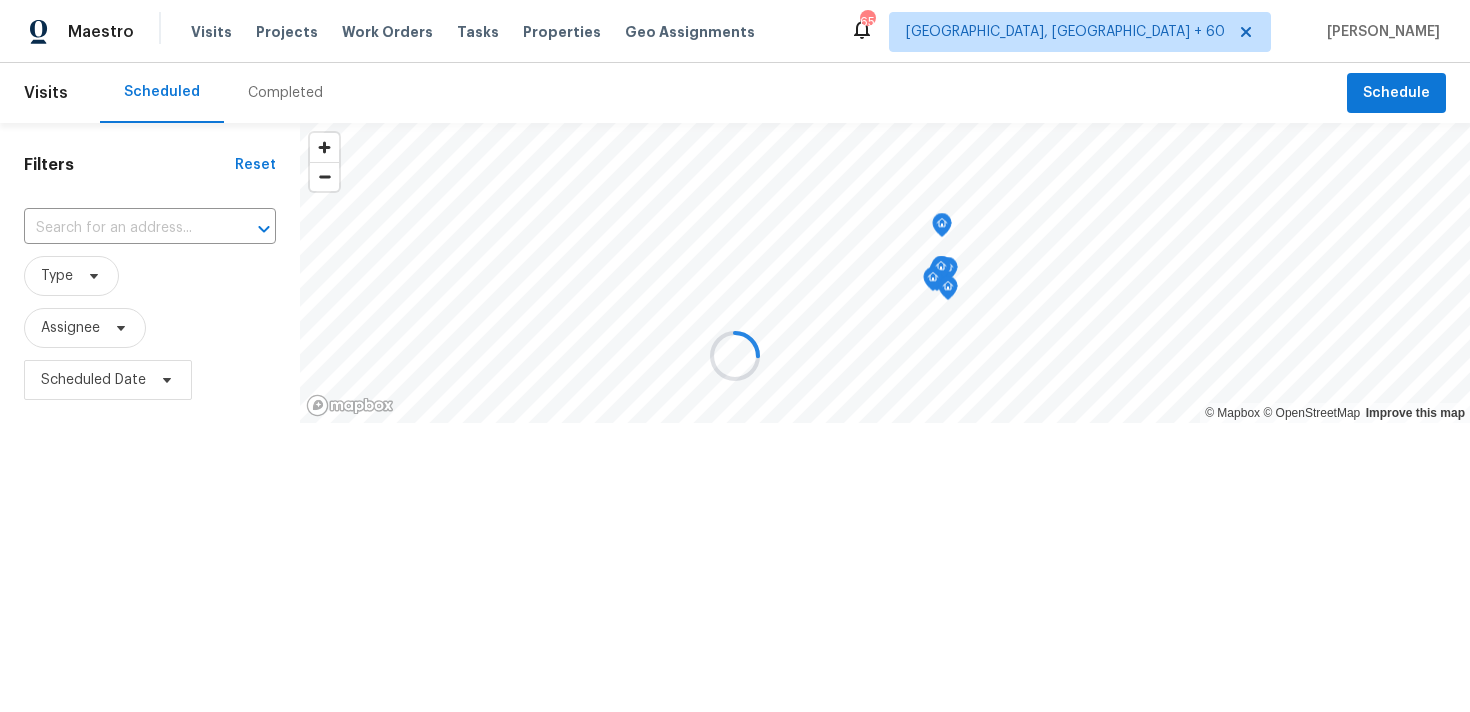click at bounding box center (735, 356) 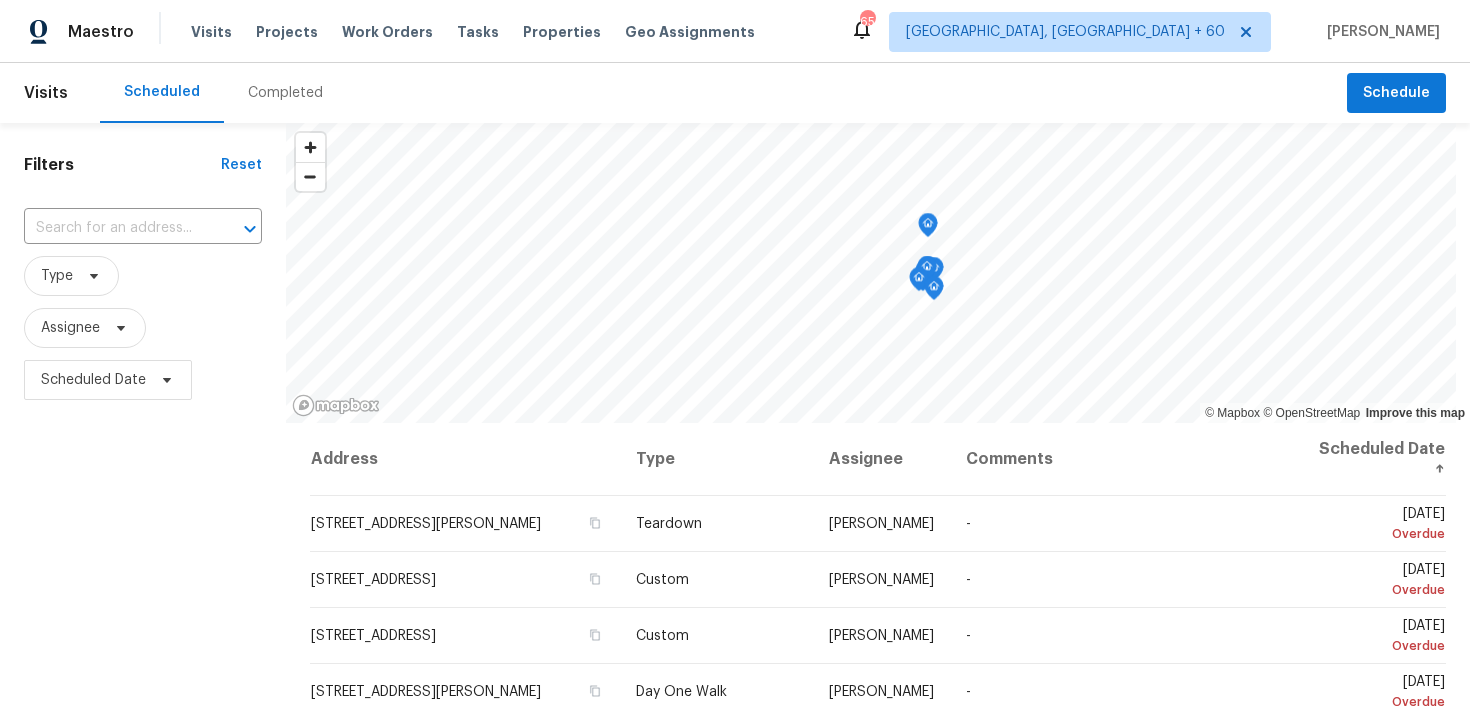 click on "Completed" at bounding box center [285, 93] 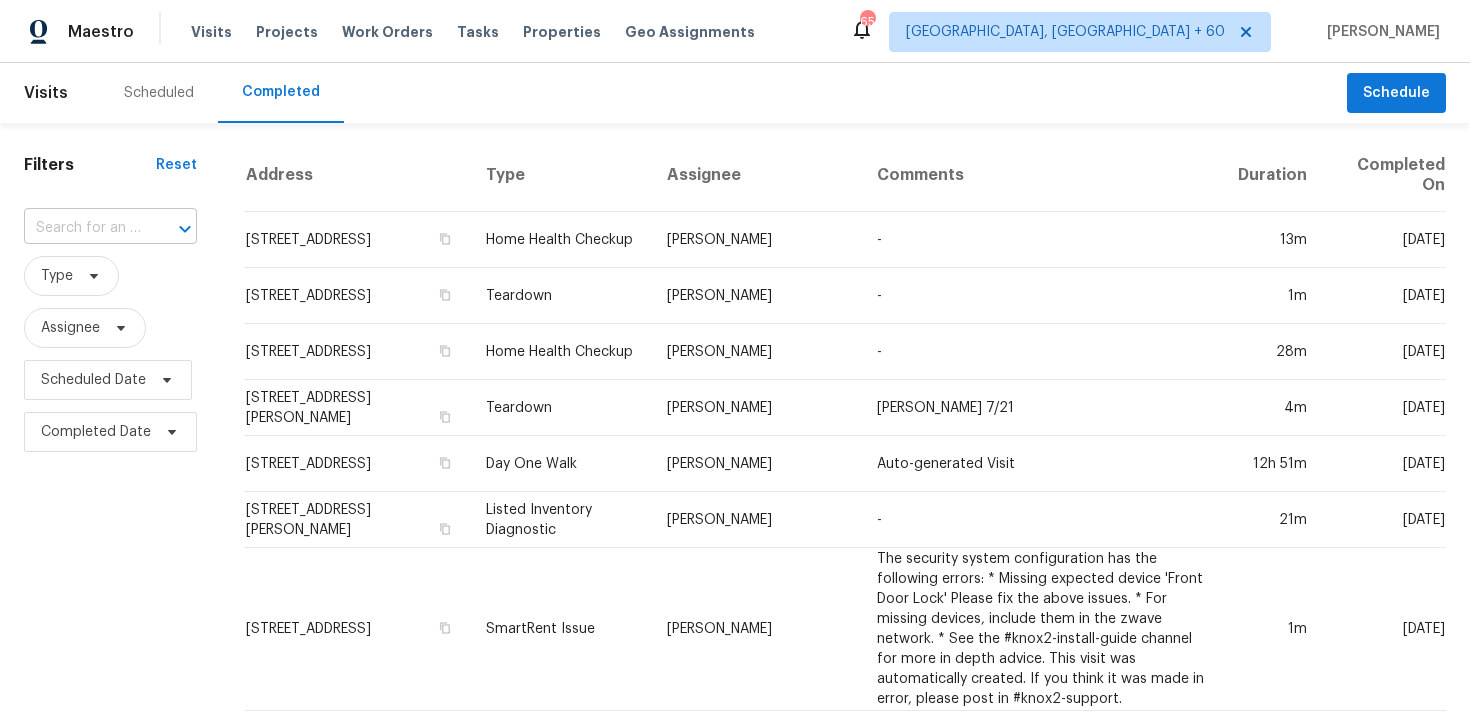 click at bounding box center [82, 228] 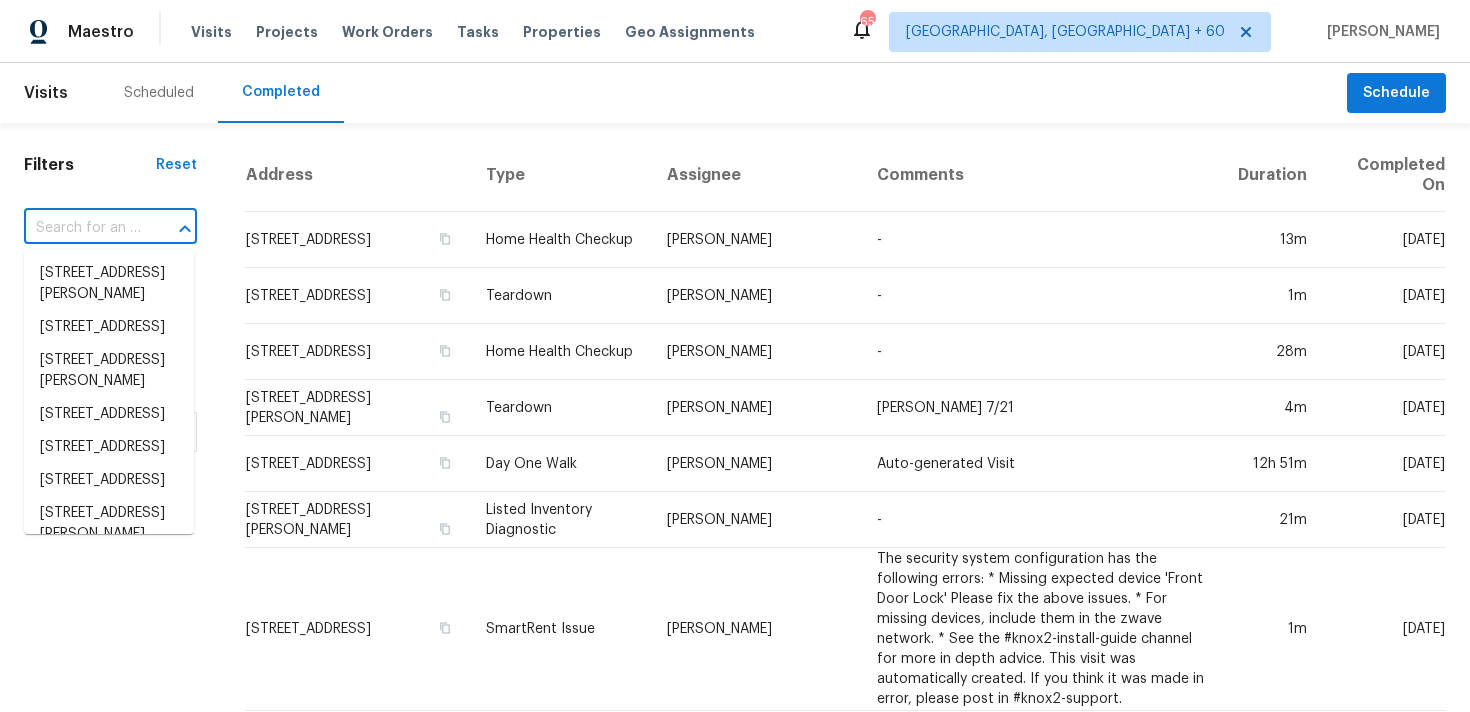 paste on "[STREET_ADDRESS]" 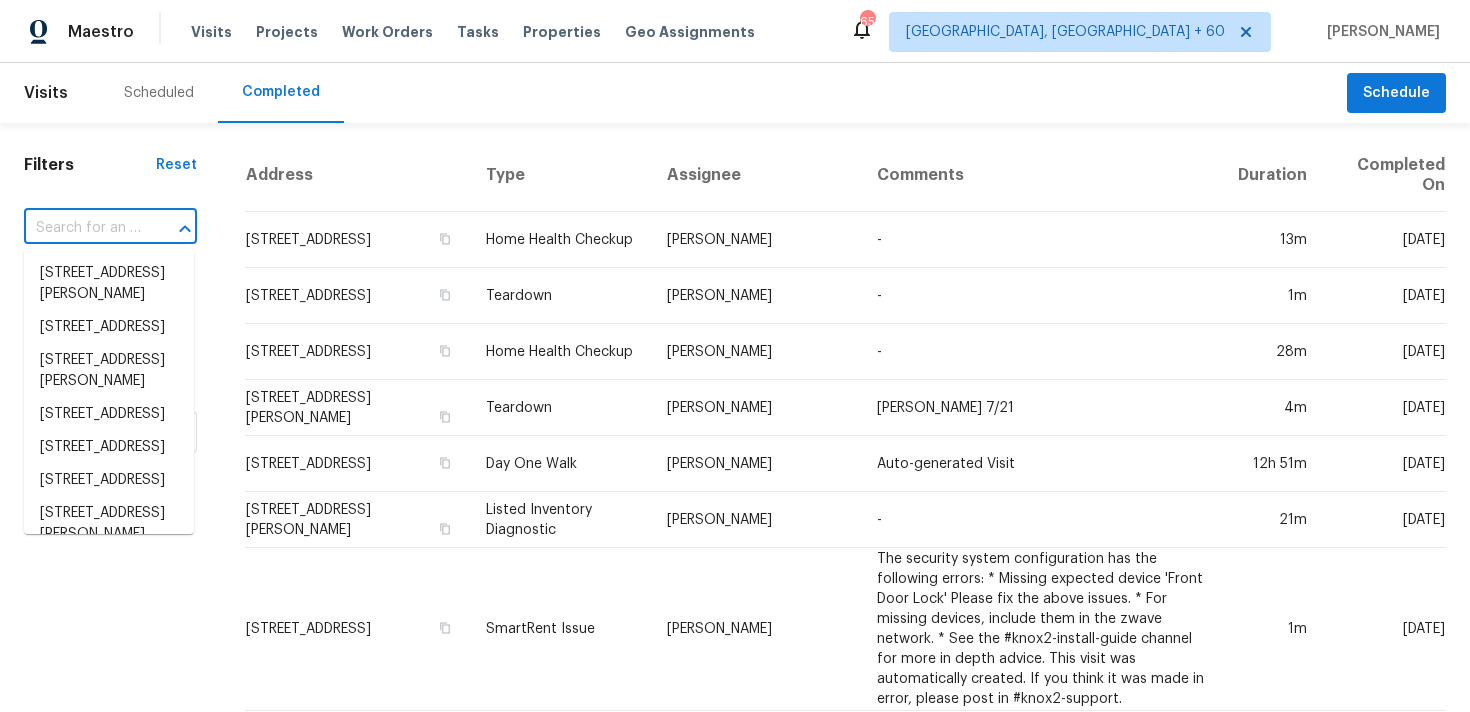 type on "[STREET_ADDRESS]" 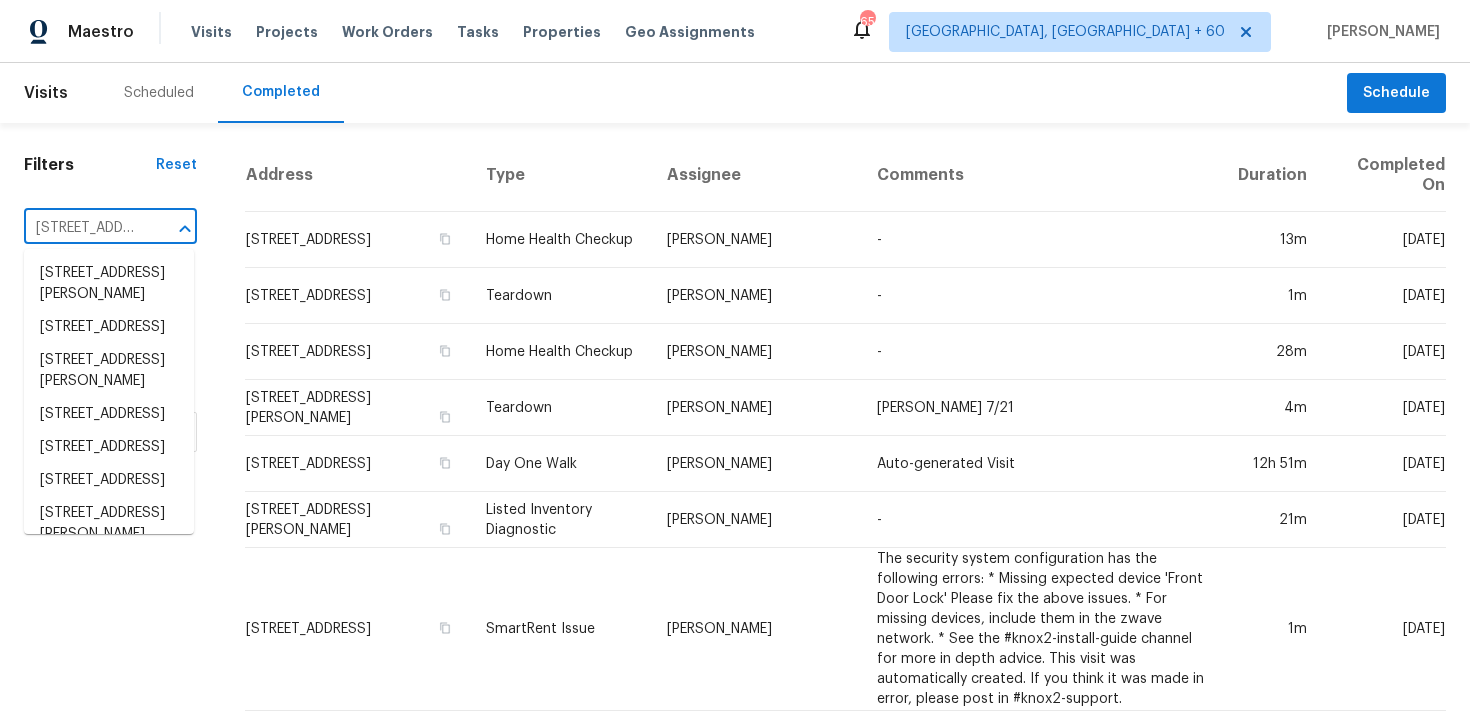 scroll, scrollTop: 0, scrollLeft: 121, axis: horizontal 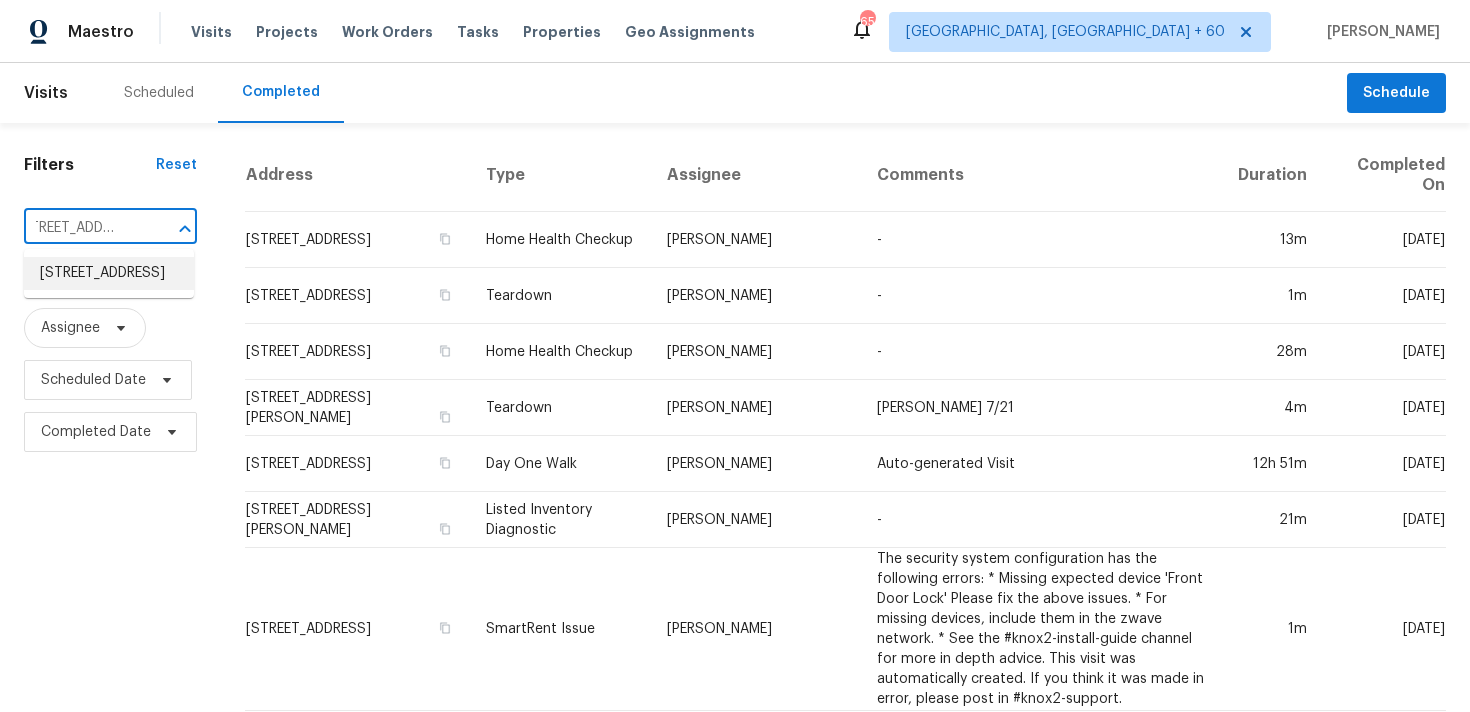 click on "[STREET_ADDRESS]" at bounding box center [109, 273] 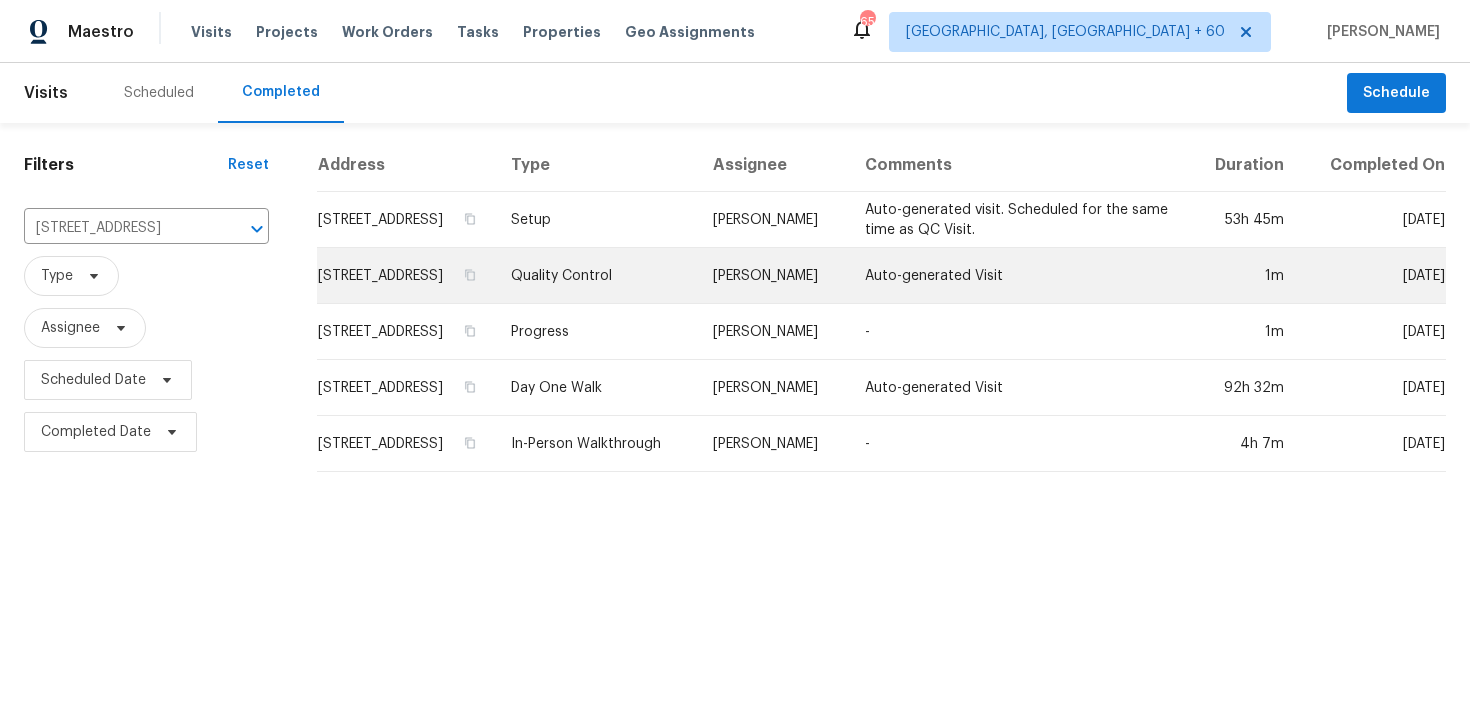 click on "Quality Control" at bounding box center (596, 276) 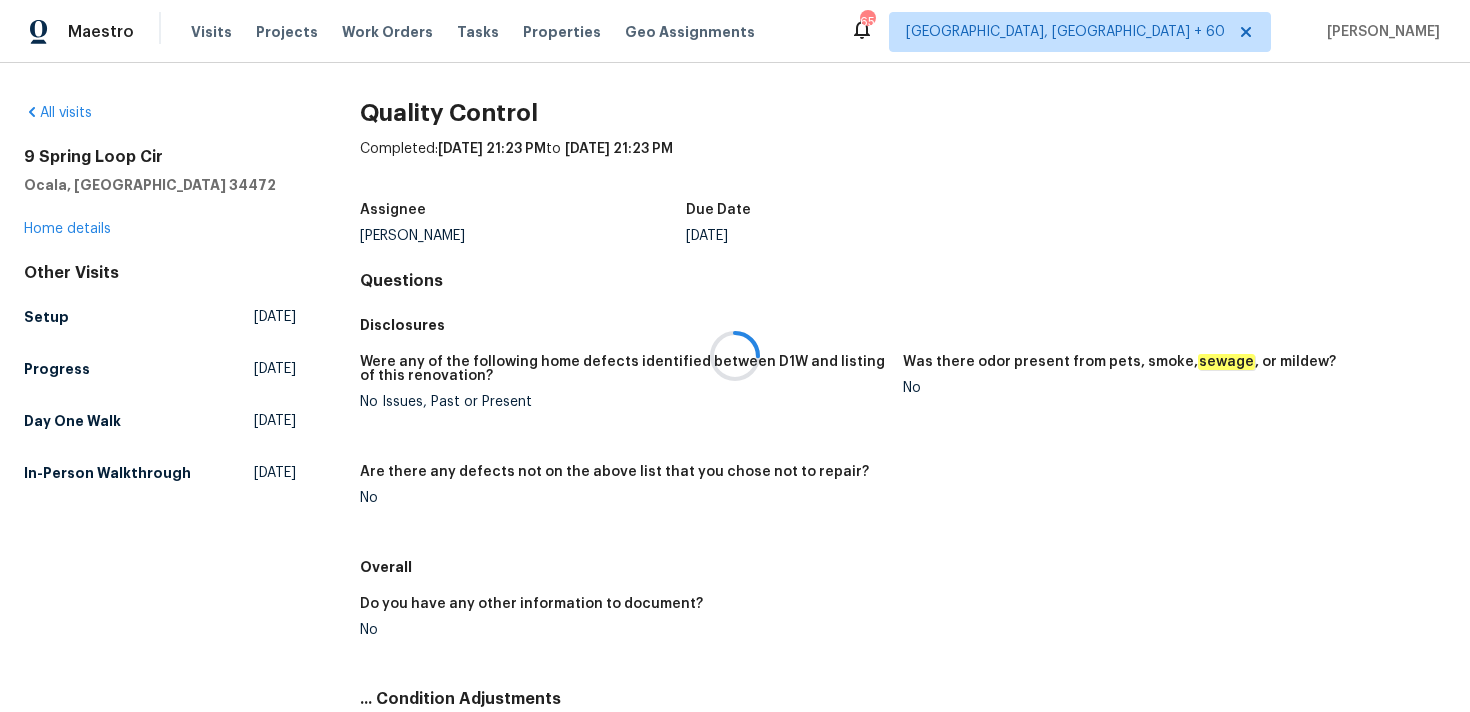 click at bounding box center (735, 356) 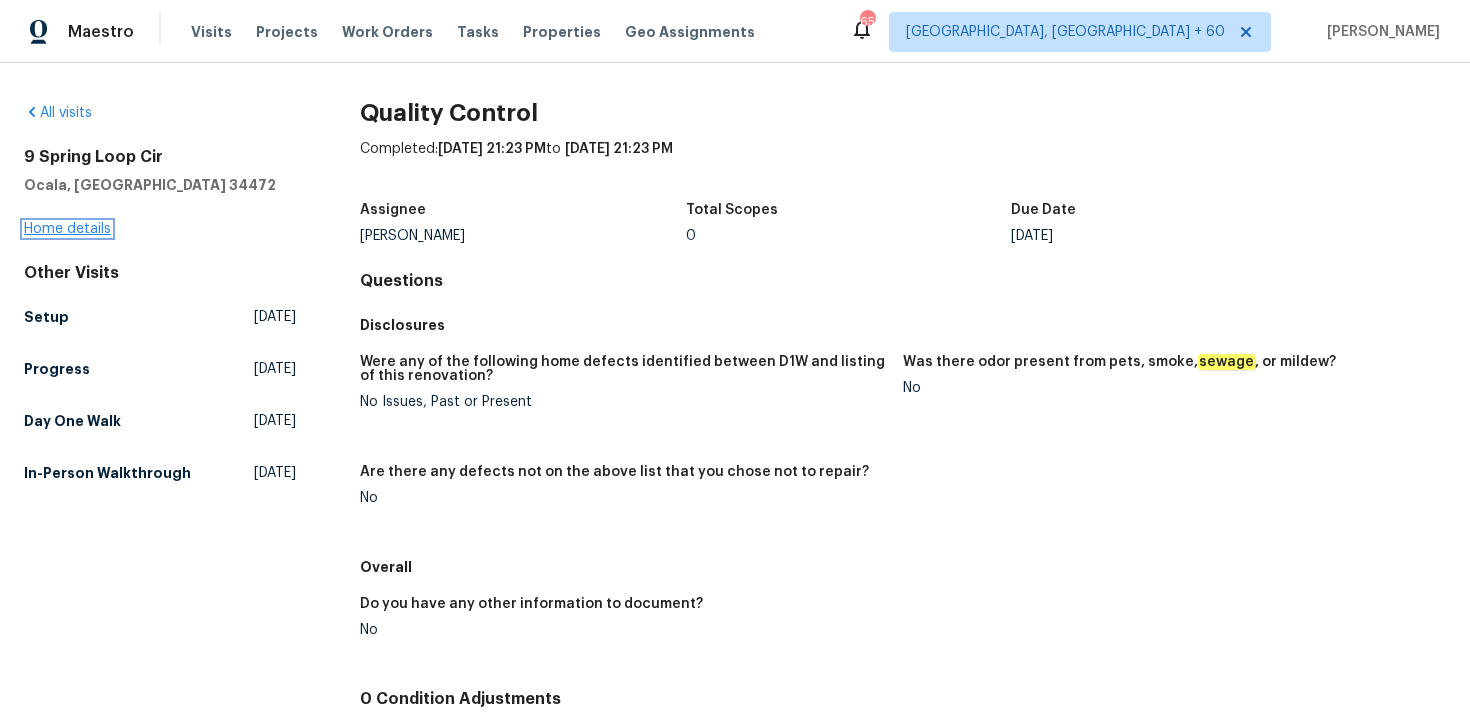click on "Home details" at bounding box center (67, 229) 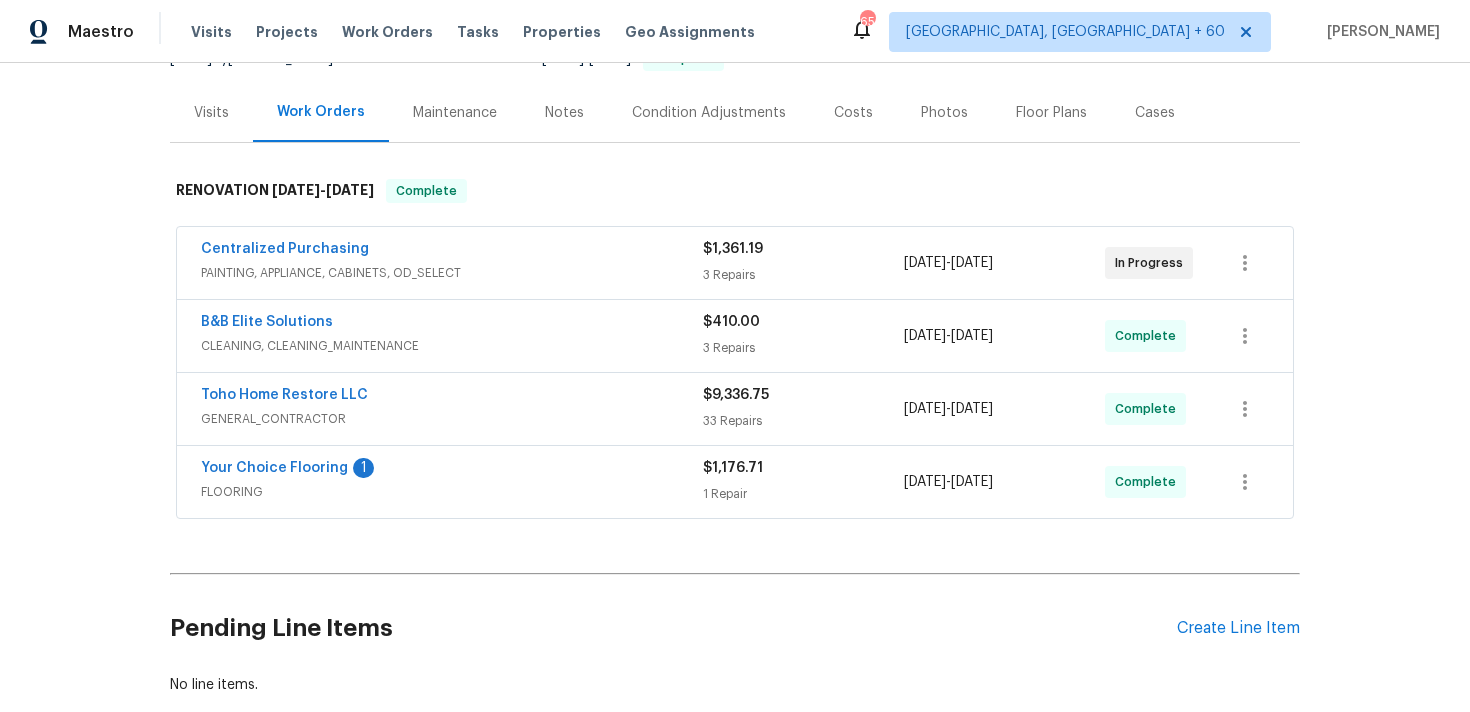 scroll, scrollTop: 276, scrollLeft: 0, axis: vertical 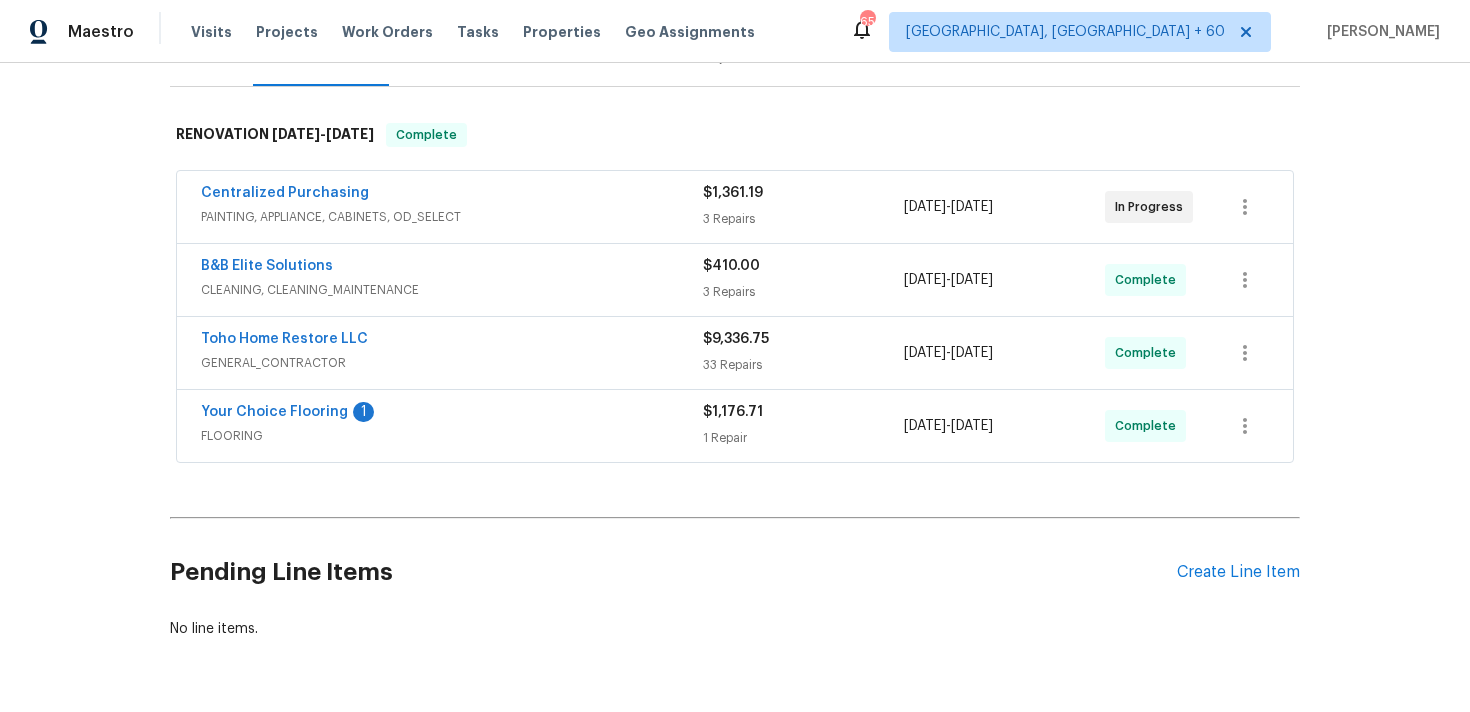 click on "3 Repairs" at bounding box center (803, 219) 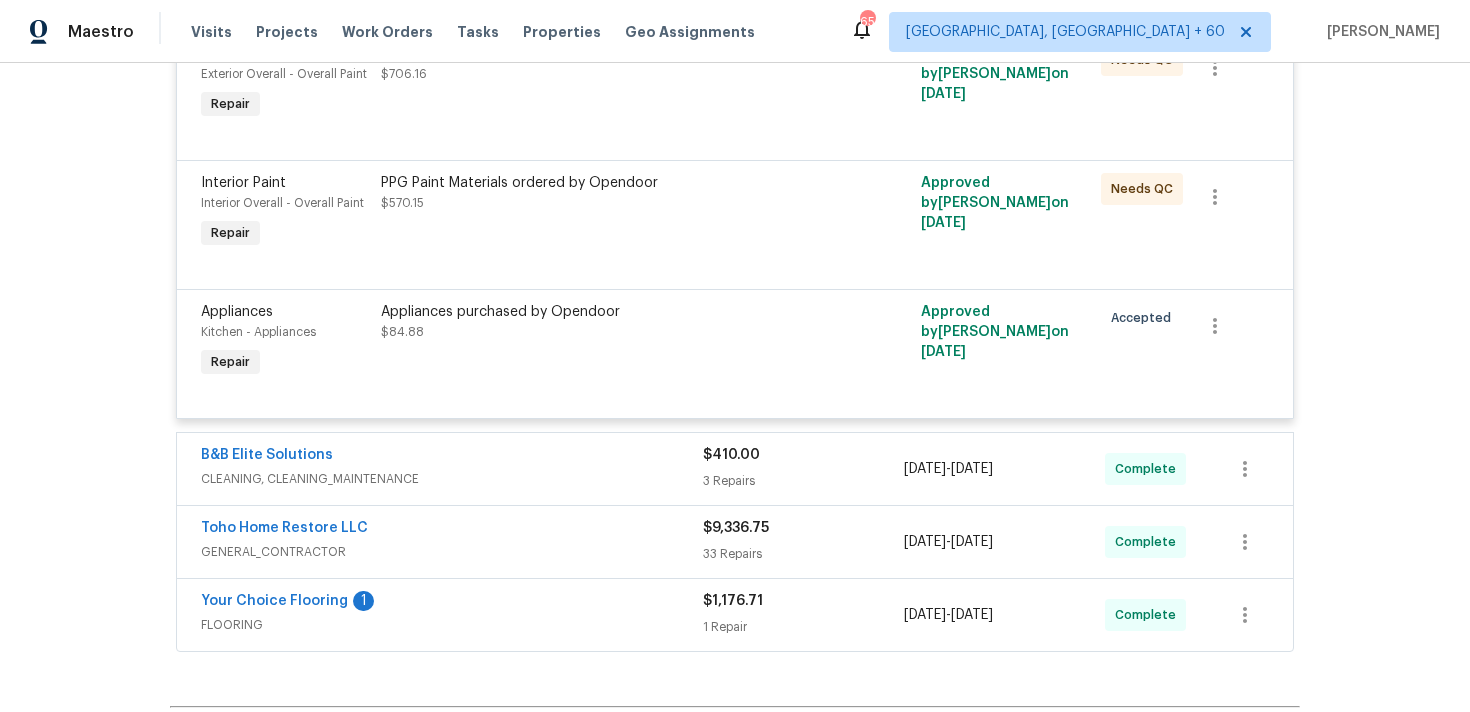 scroll, scrollTop: 653, scrollLeft: 0, axis: vertical 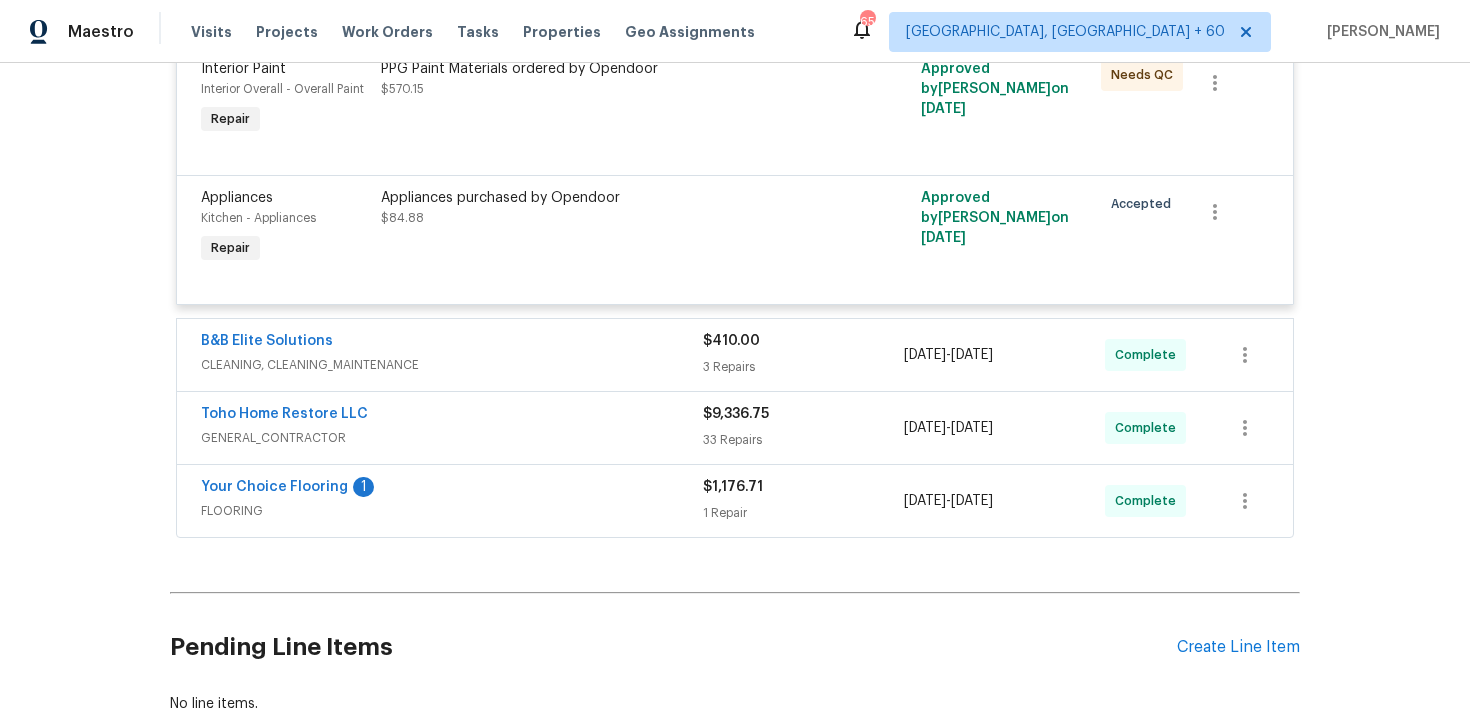 click on "3 Repairs" at bounding box center [803, 367] 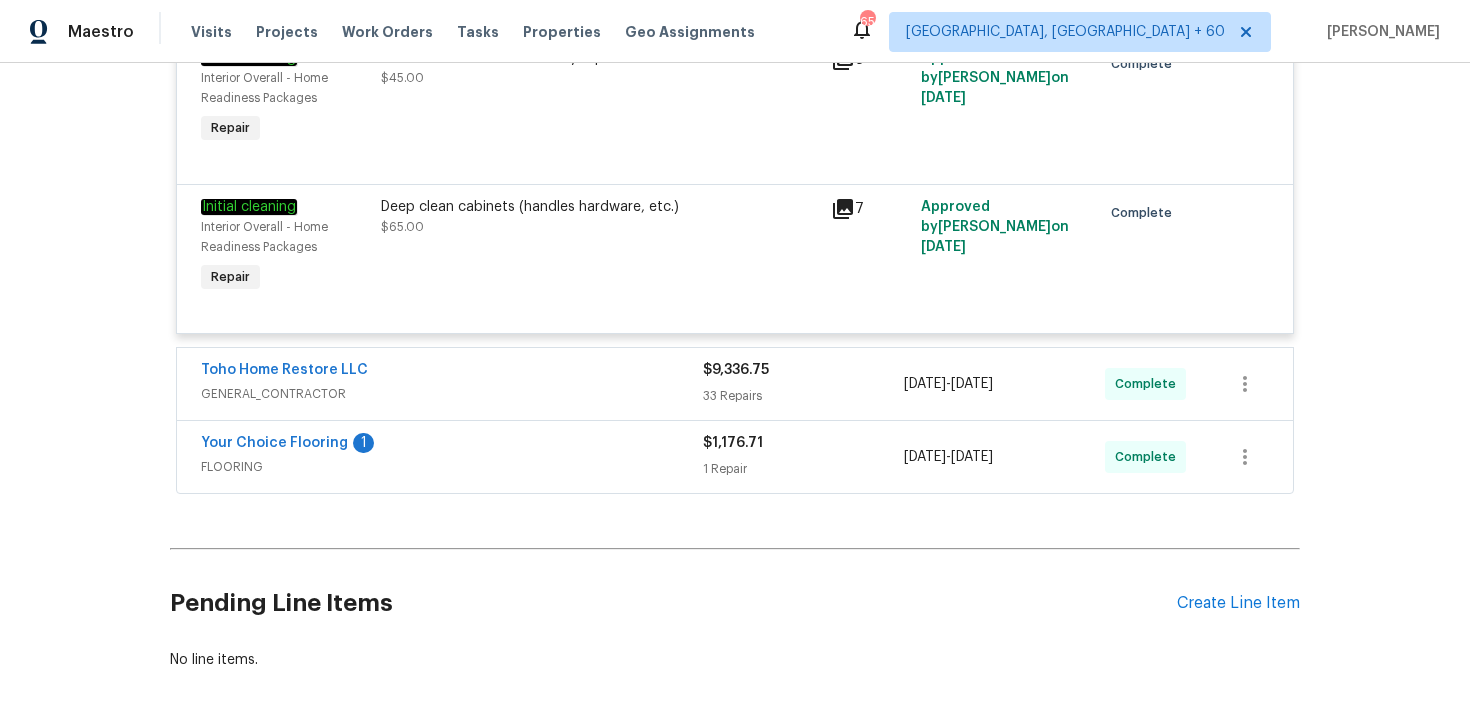 scroll, scrollTop: 1569, scrollLeft: 0, axis: vertical 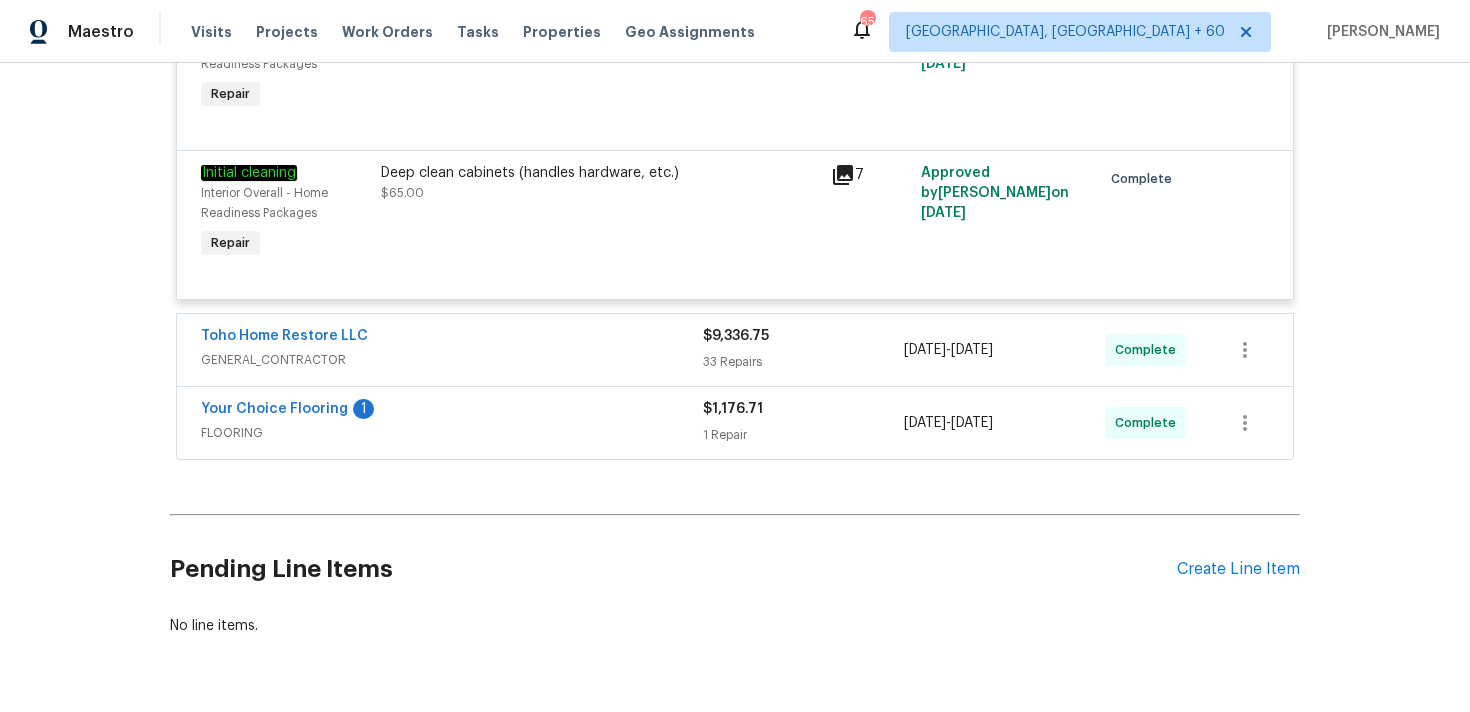 click on "$9,336.75" at bounding box center [803, 336] 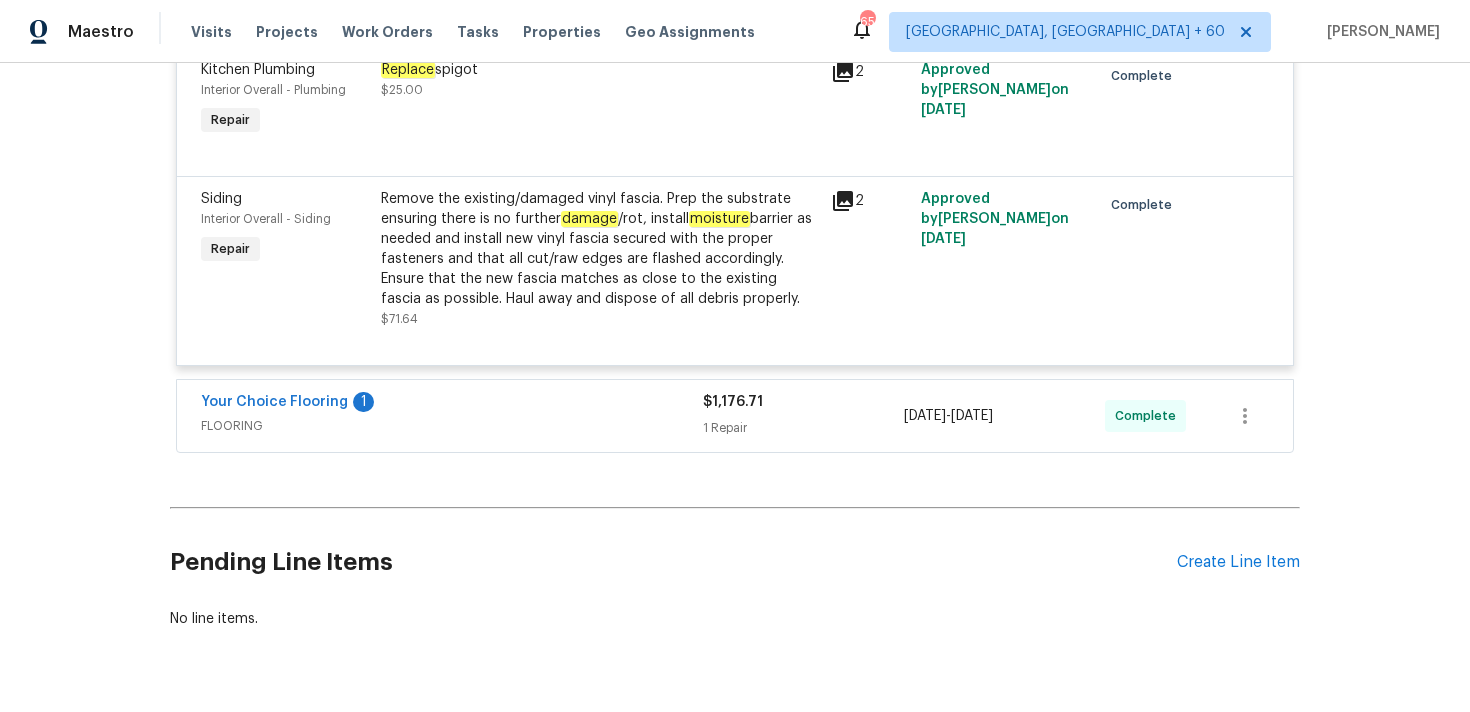 scroll, scrollTop: 6762, scrollLeft: 0, axis: vertical 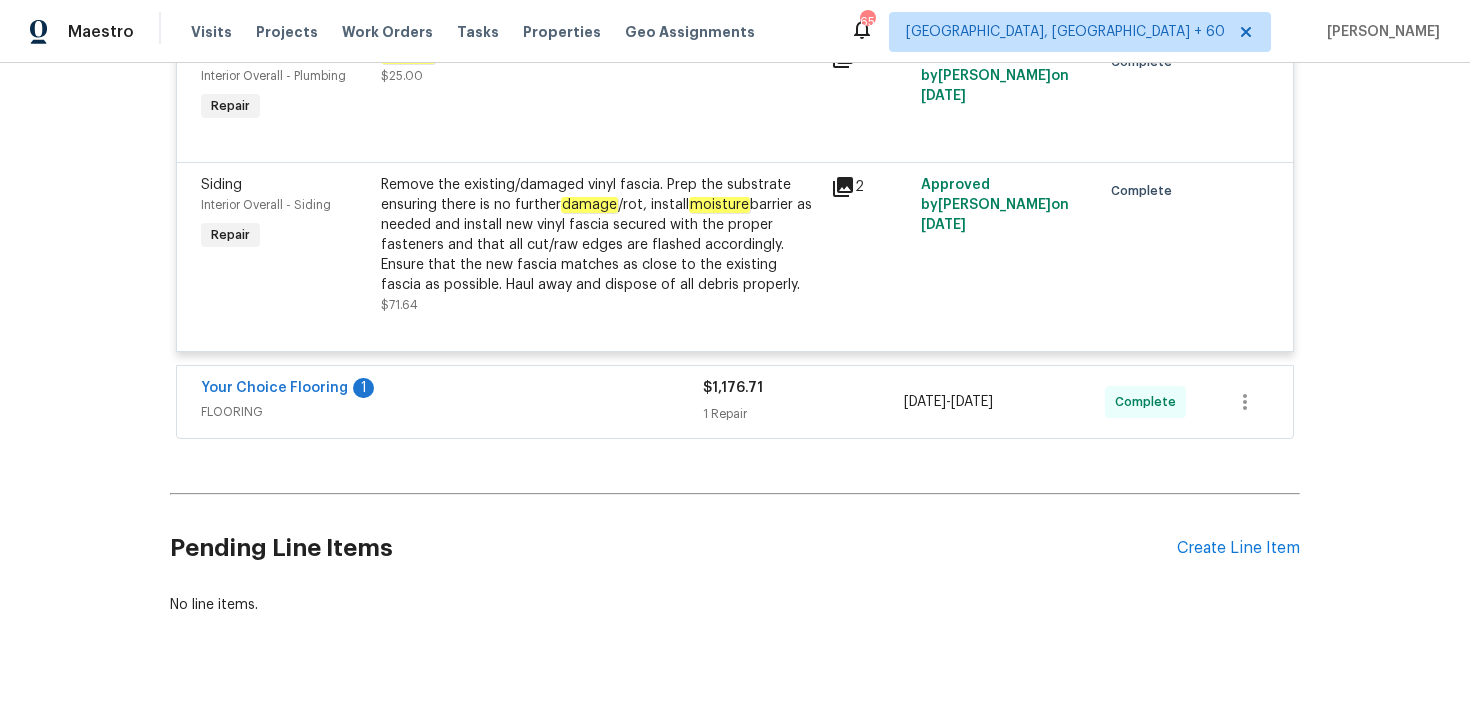 click on "$1,176.71 1 Repair" at bounding box center [803, 402] 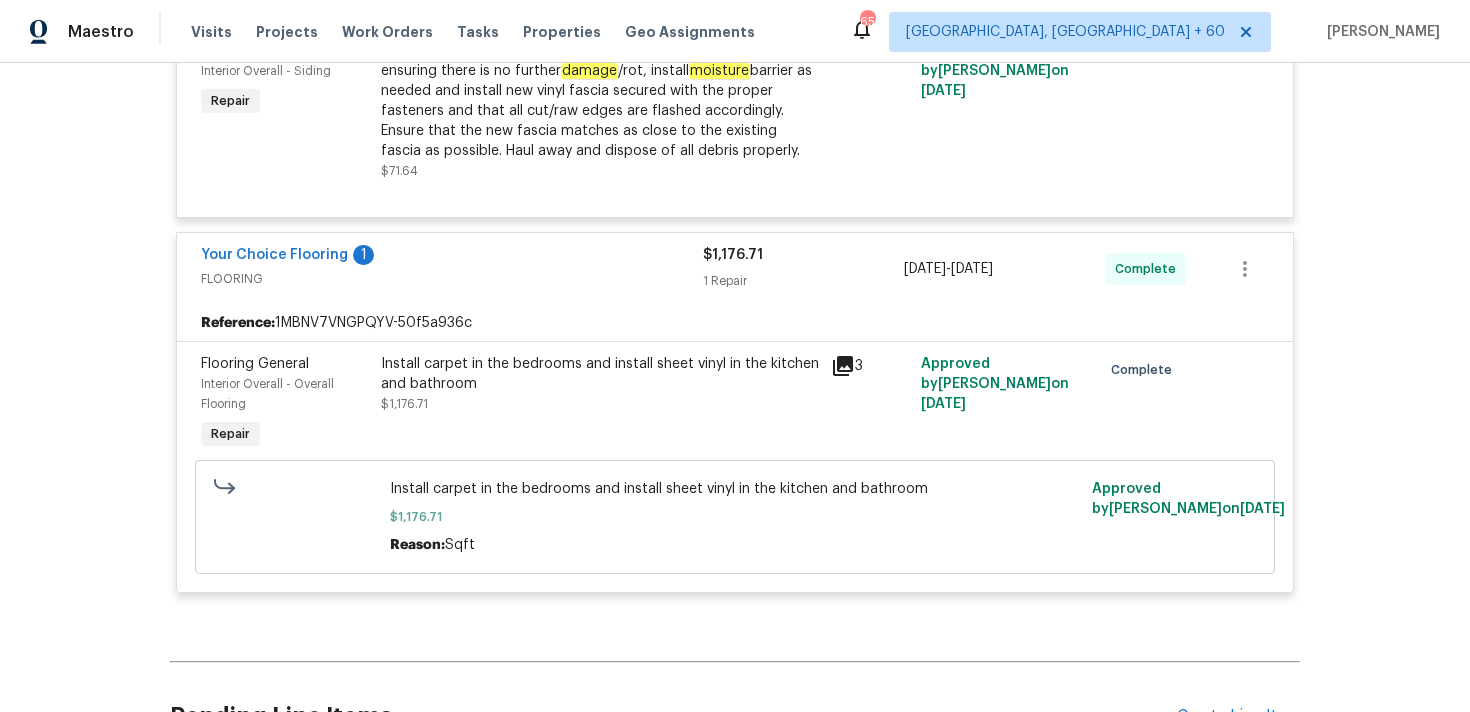 scroll, scrollTop: 6945, scrollLeft: 0, axis: vertical 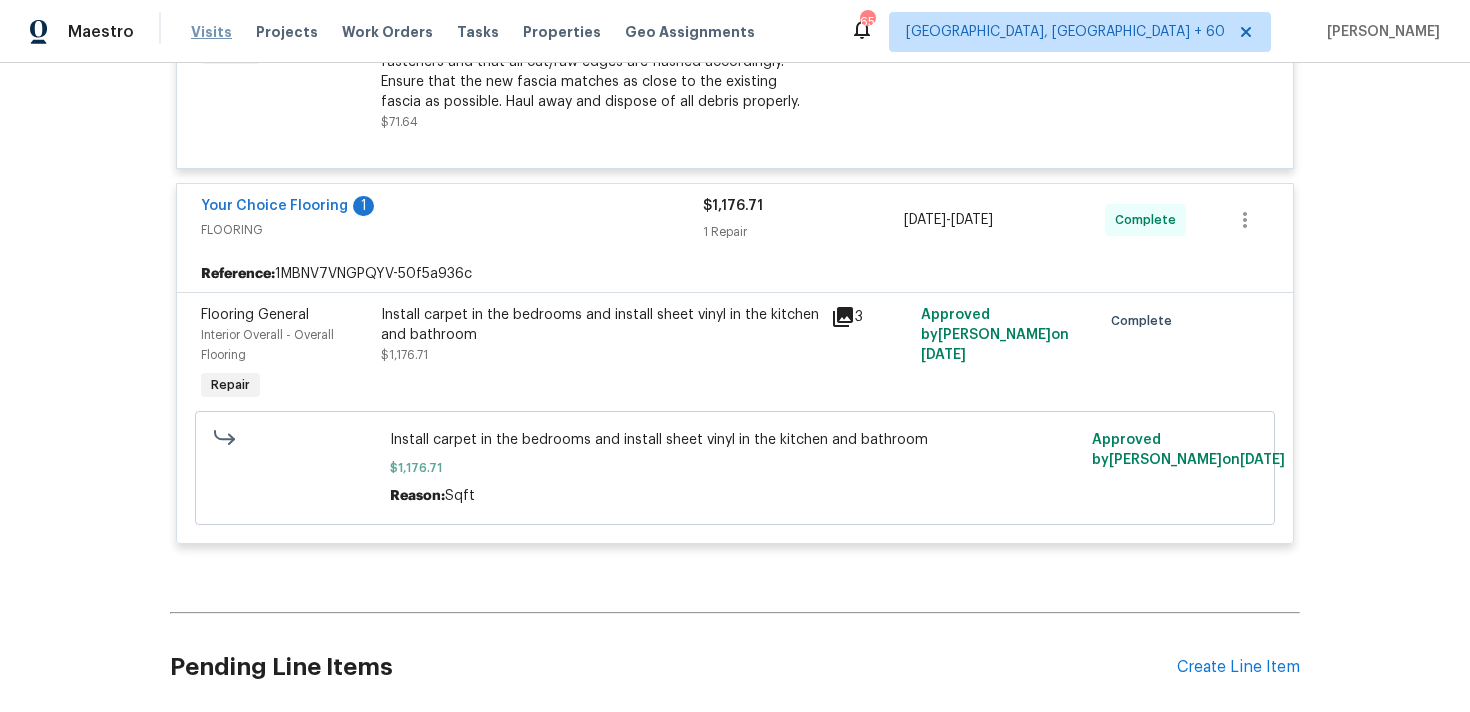 click on "Visits" at bounding box center [211, 32] 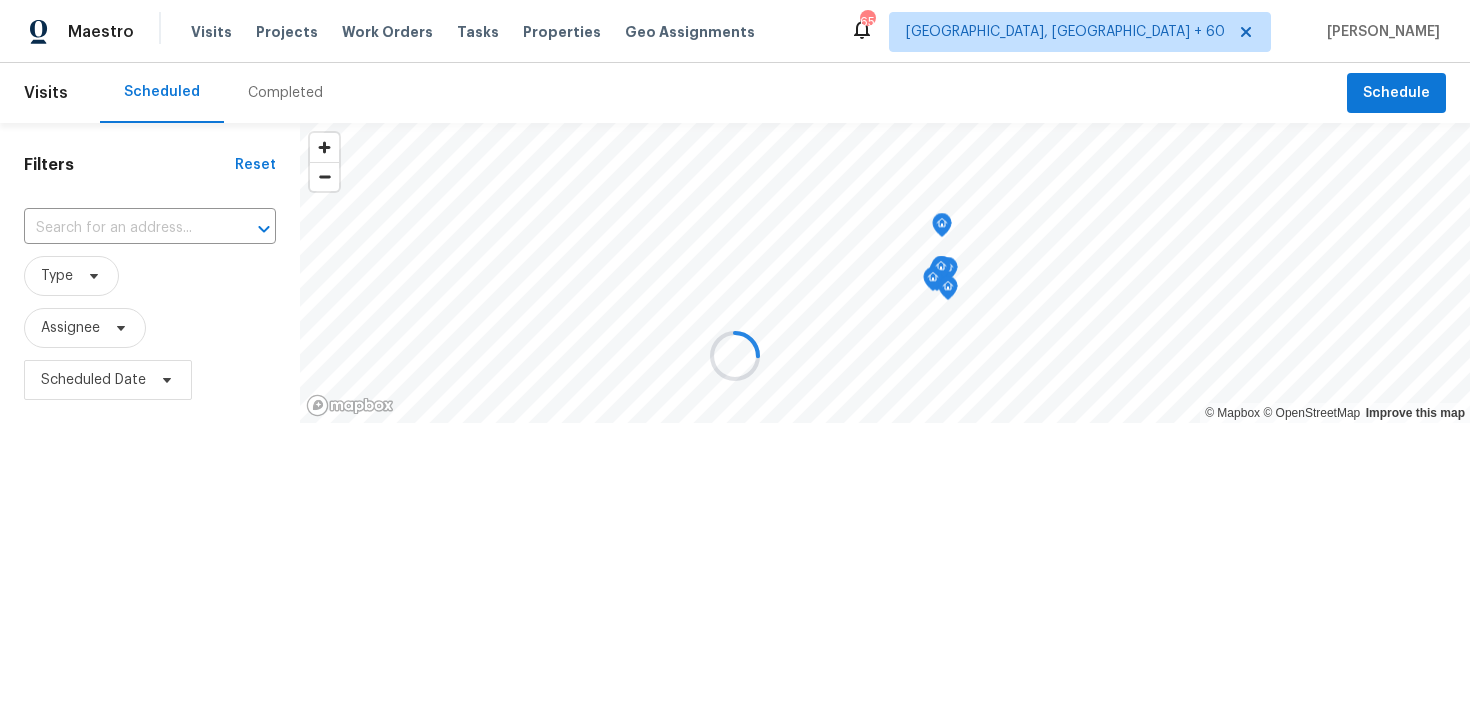 click at bounding box center [735, 356] 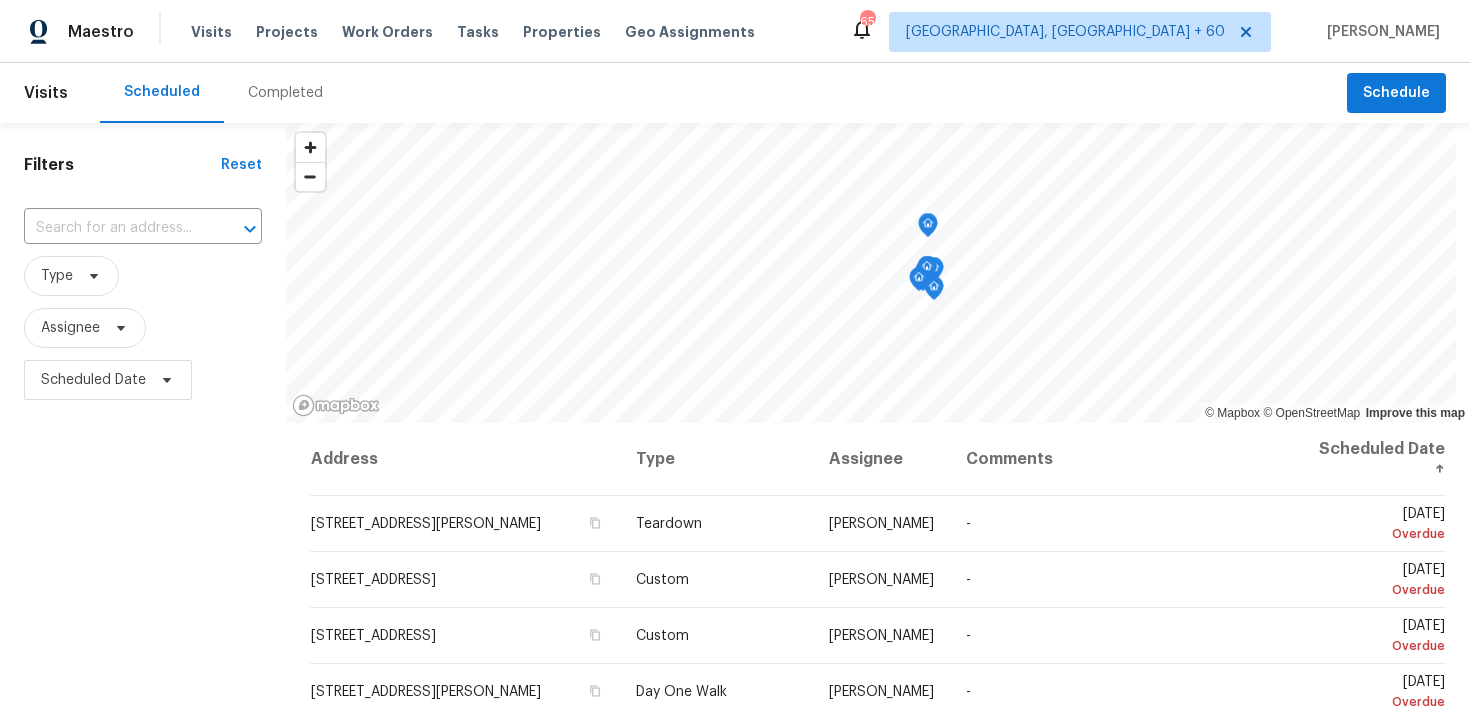 click on "Completed" at bounding box center (285, 93) 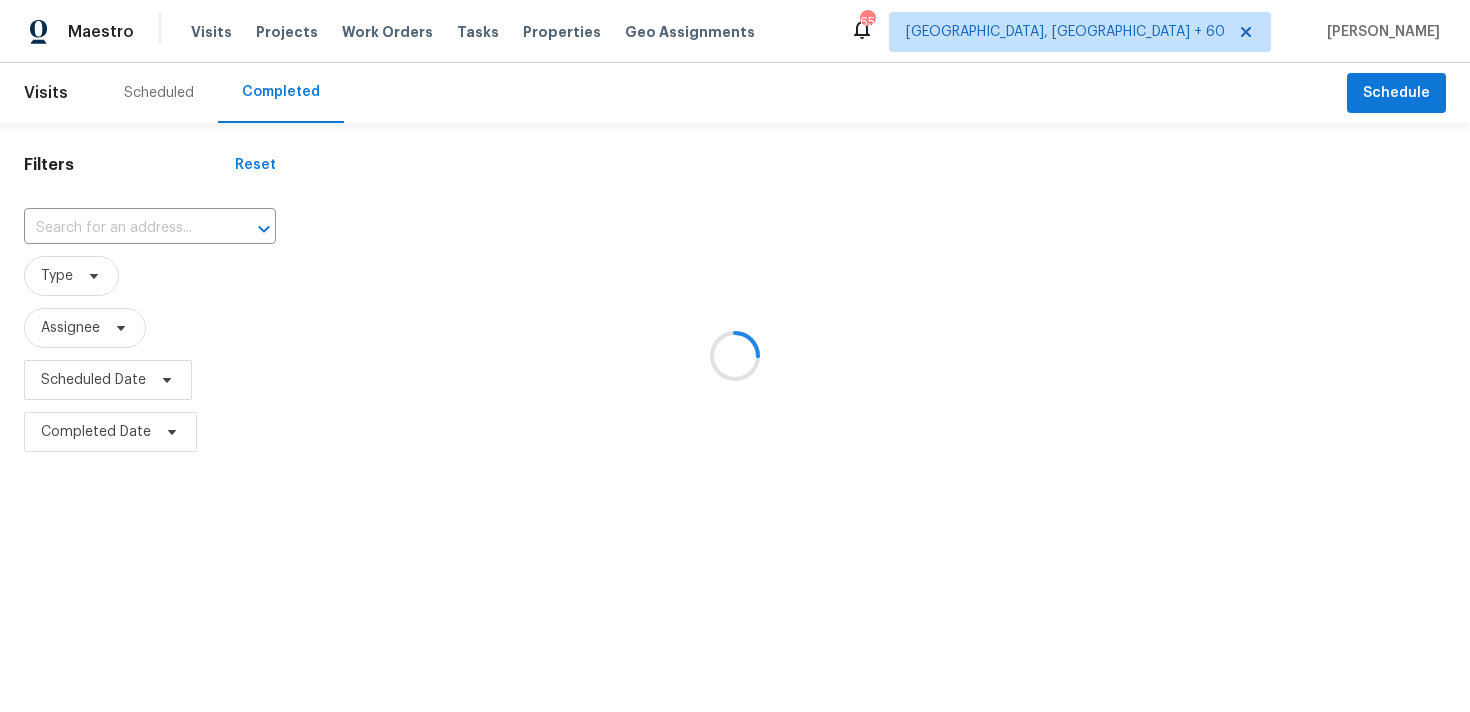 click at bounding box center [735, 356] 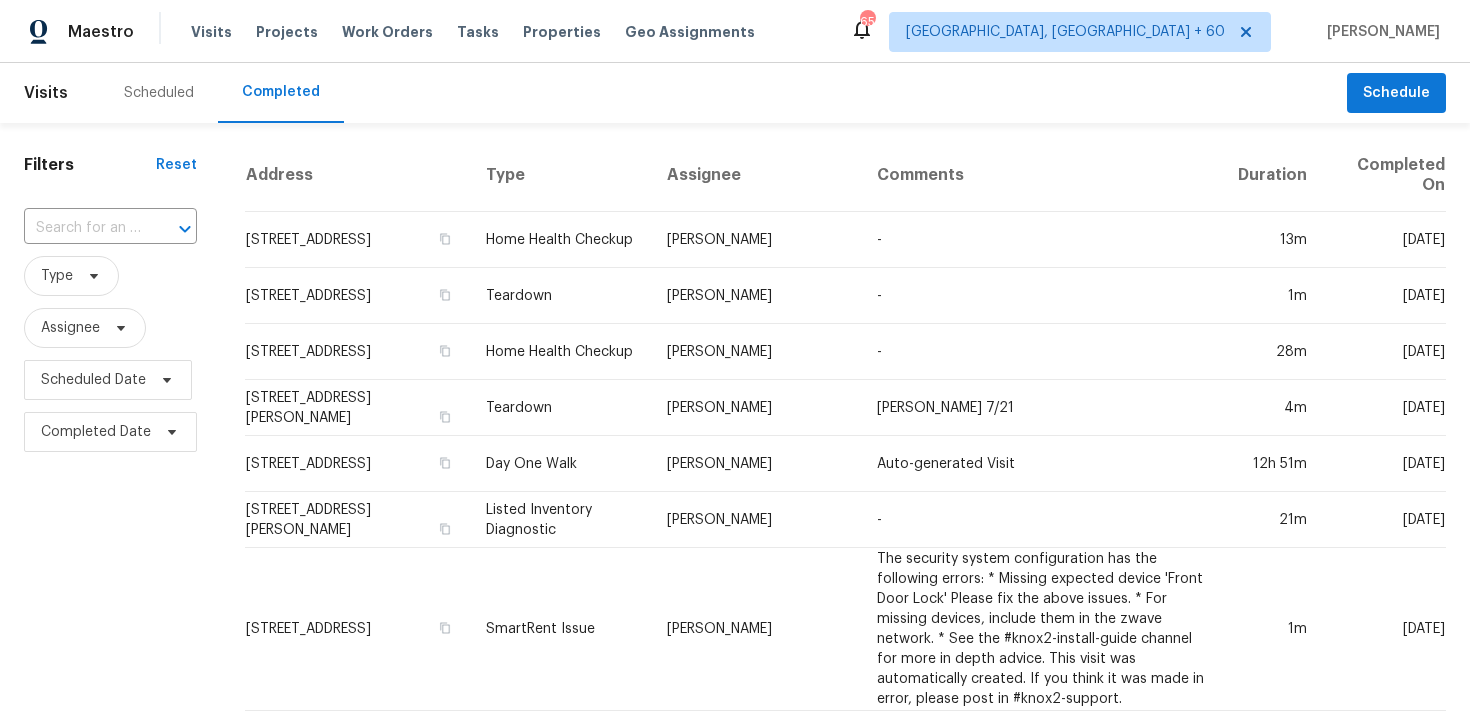 click at bounding box center [82, 228] 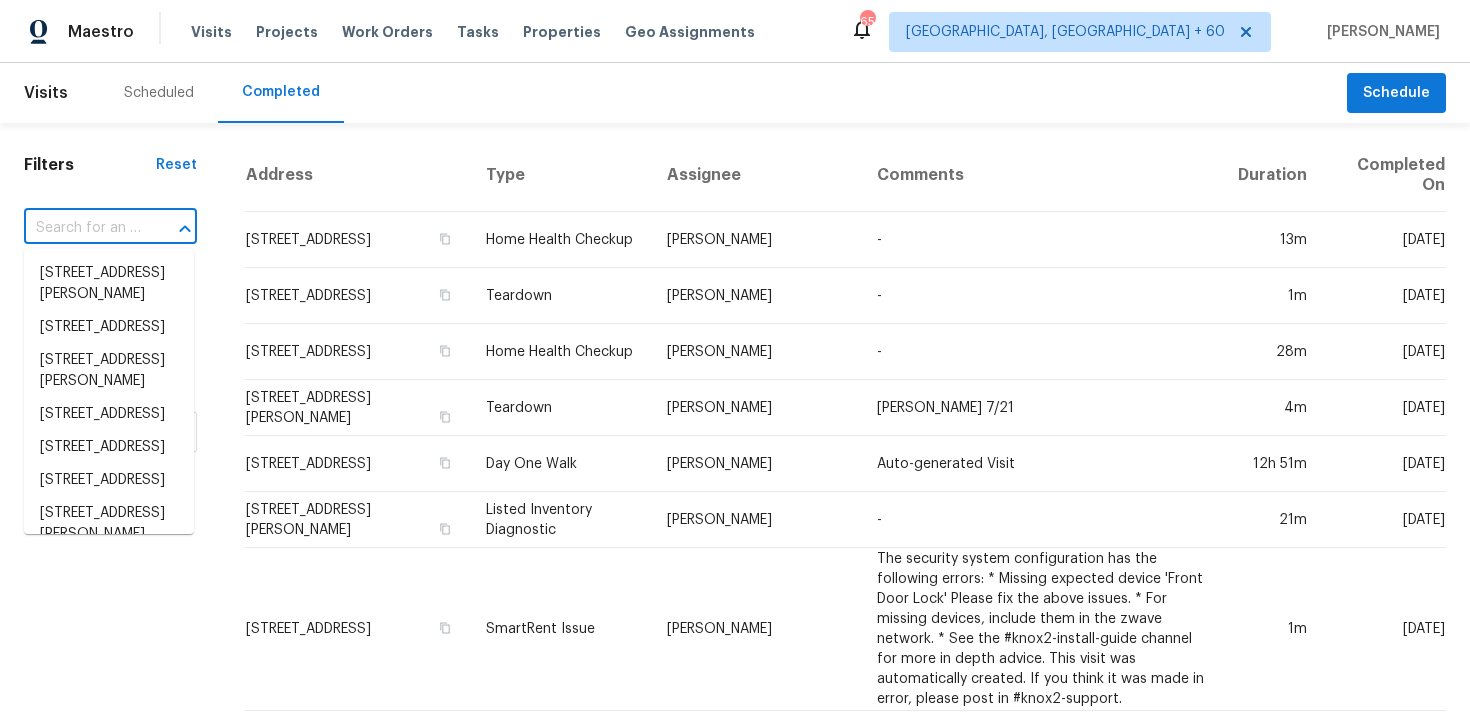 paste on "3473 Cedarbrook Cir Trussville, AL 35173" 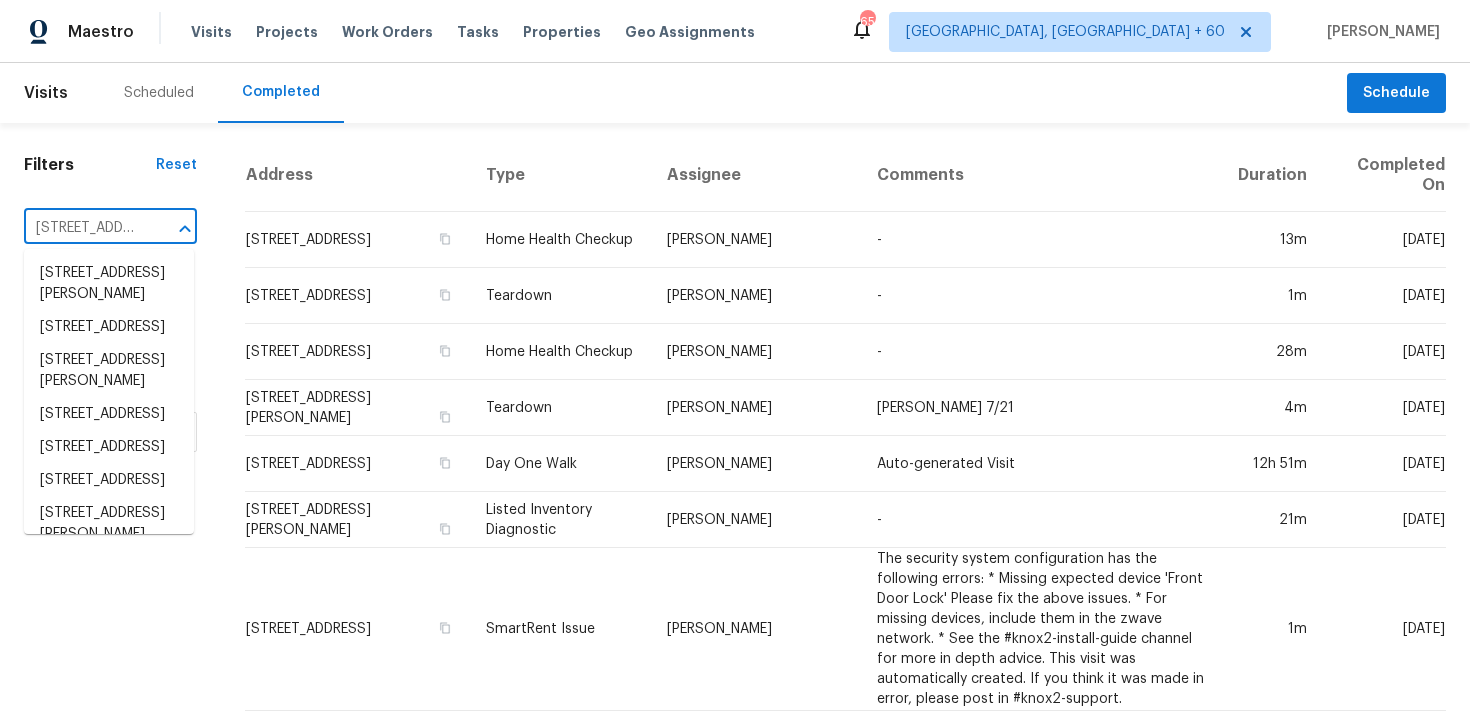 scroll, scrollTop: 0, scrollLeft: 164, axis: horizontal 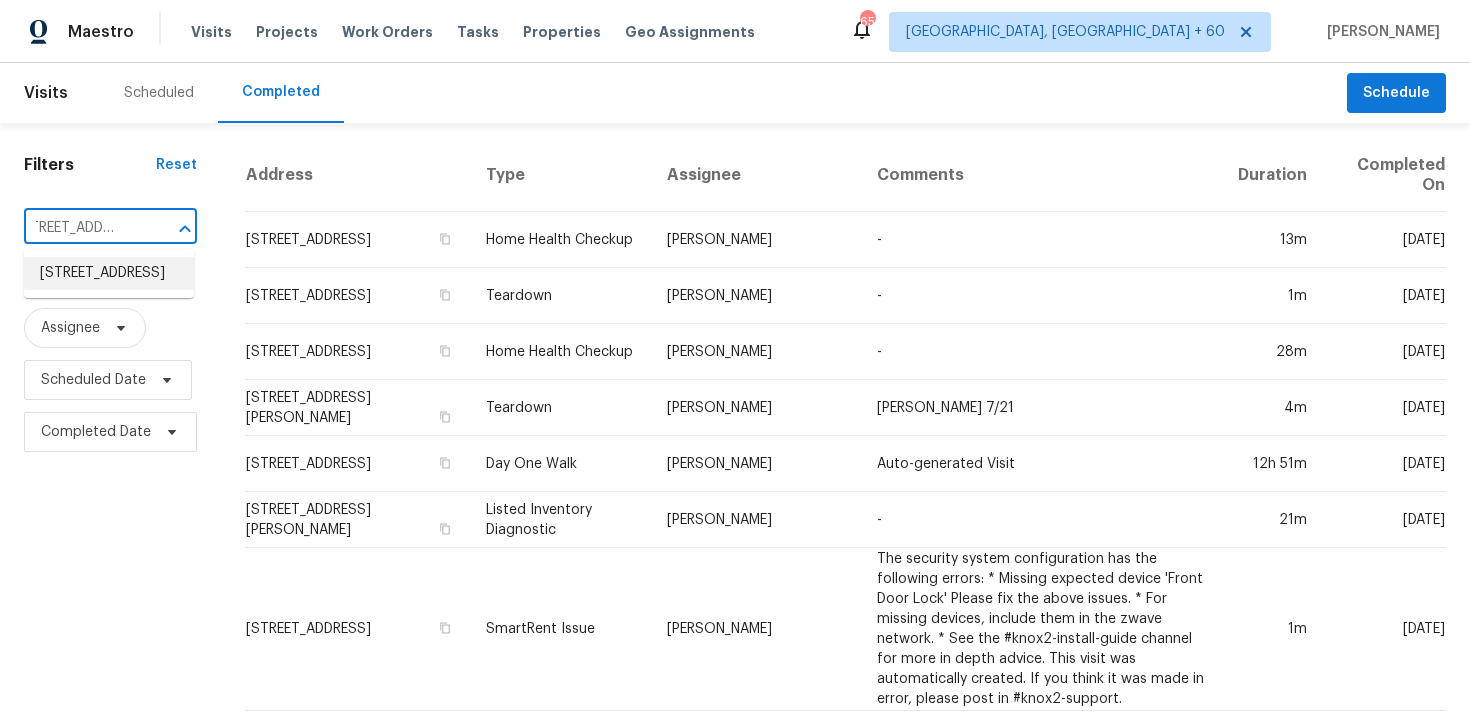 click on "3473 Cedarbrook Cir, Trussville, AL 35173" at bounding box center (109, 273) 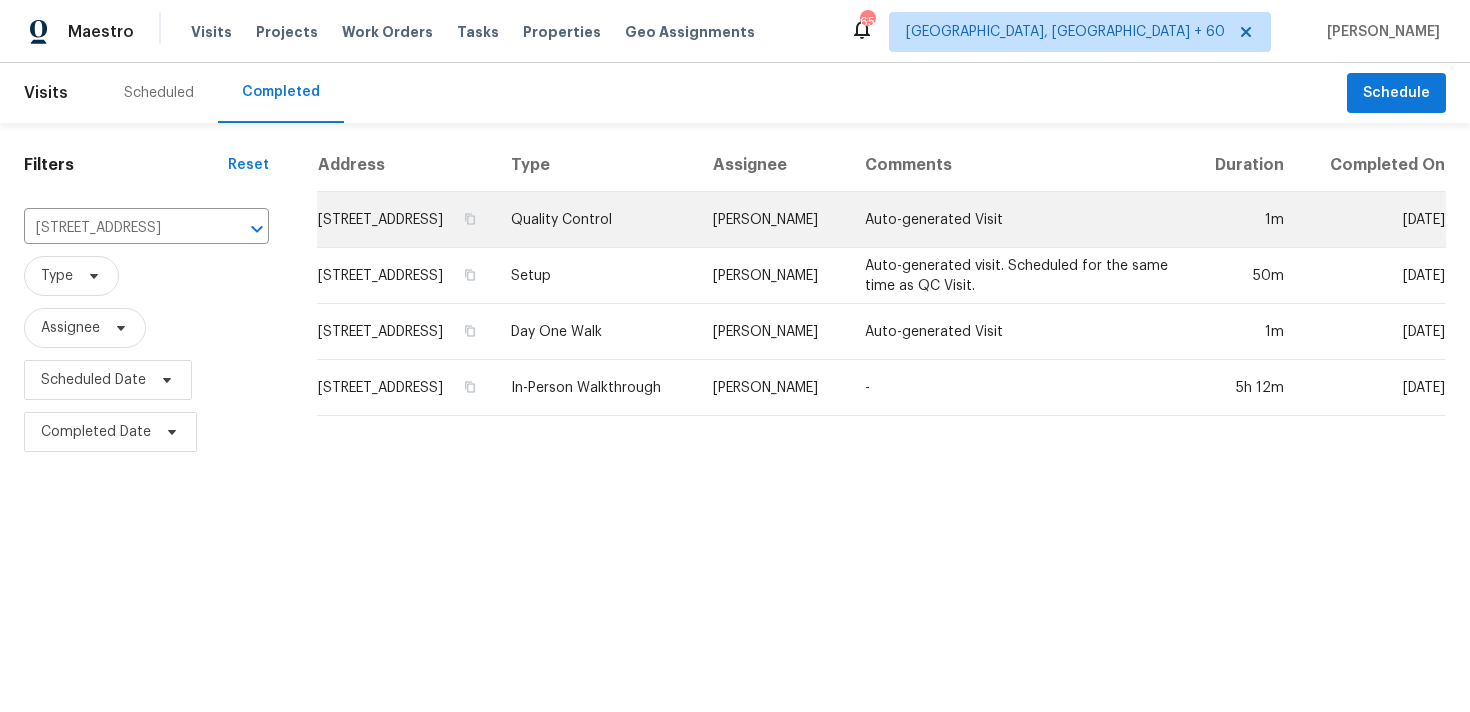 click on "Quality Control" at bounding box center [596, 220] 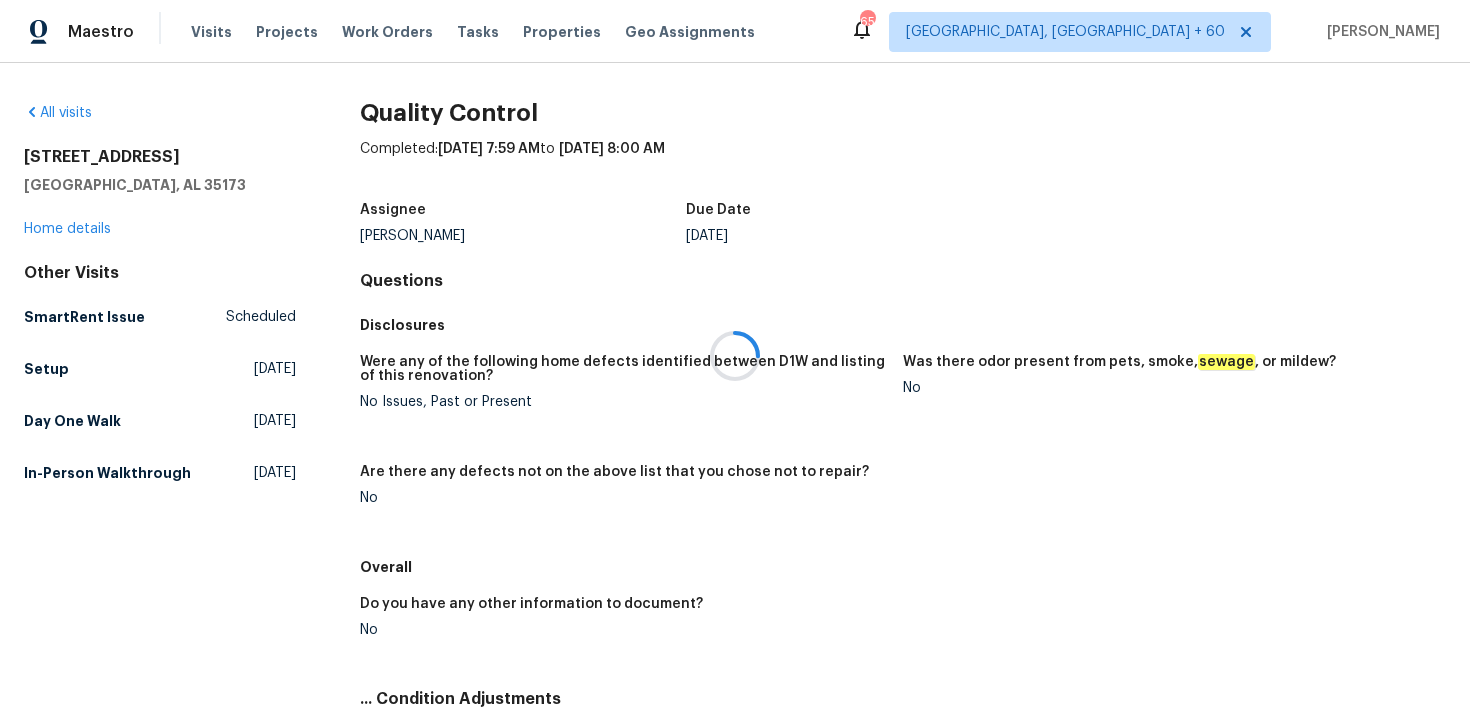 click at bounding box center [735, 356] 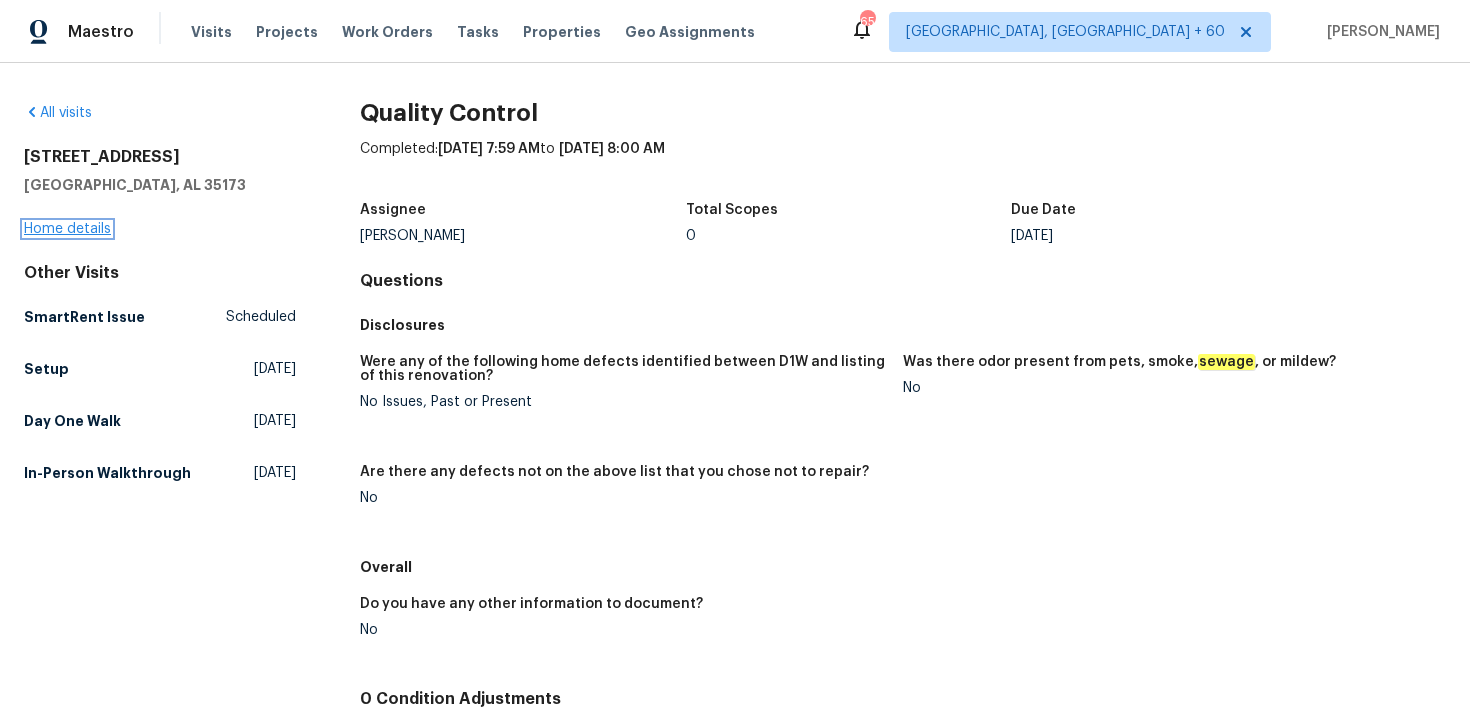 click on "Home details" at bounding box center [67, 229] 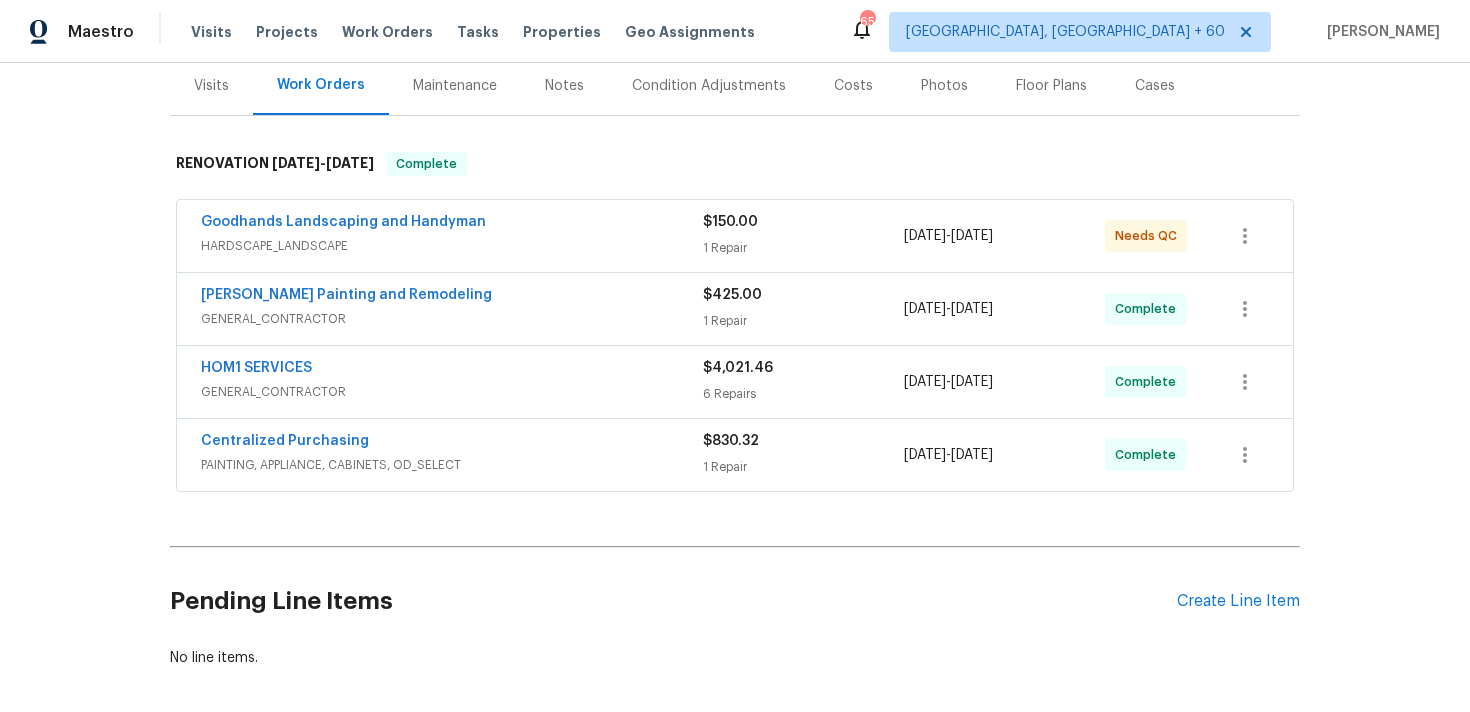 scroll, scrollTop: 339, scrollLeft: 0, axis: vertical 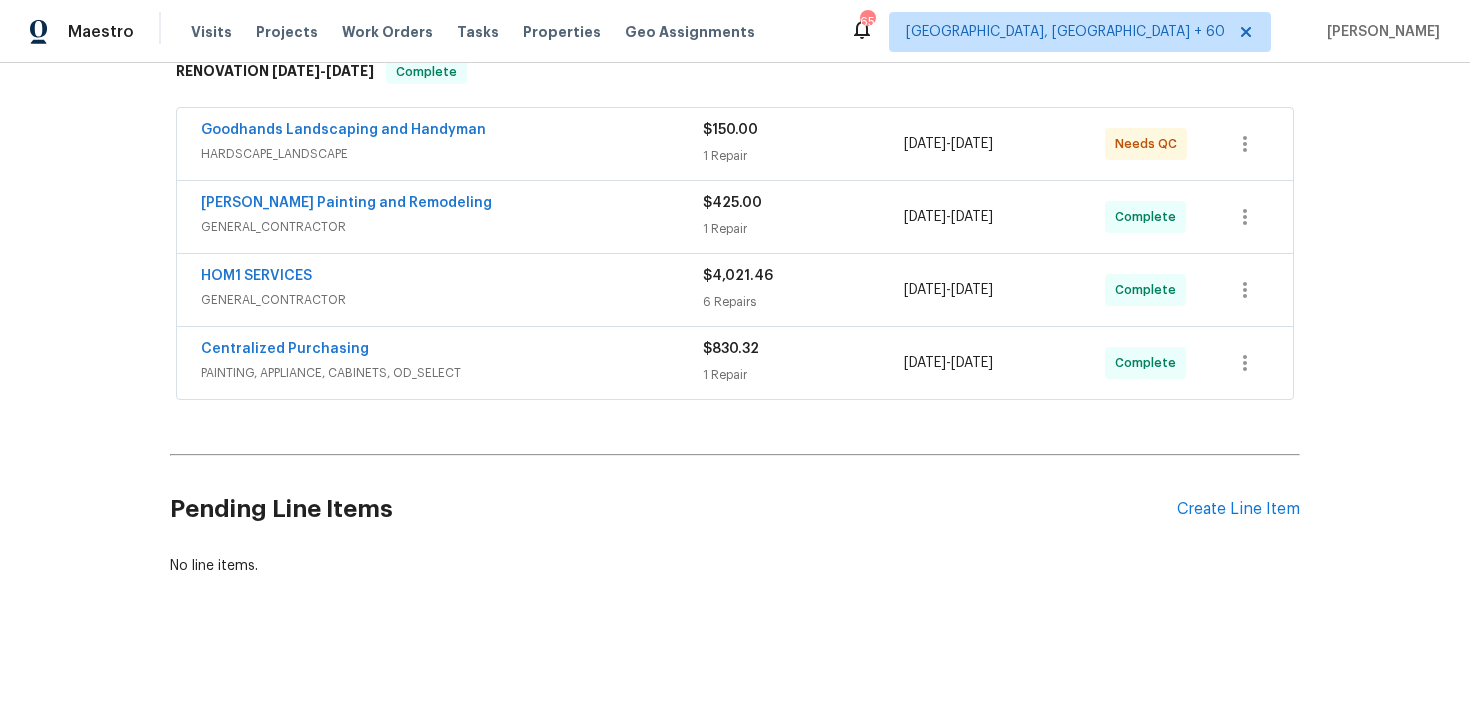 click on "1 Repair" at bounding box center [803, 375] 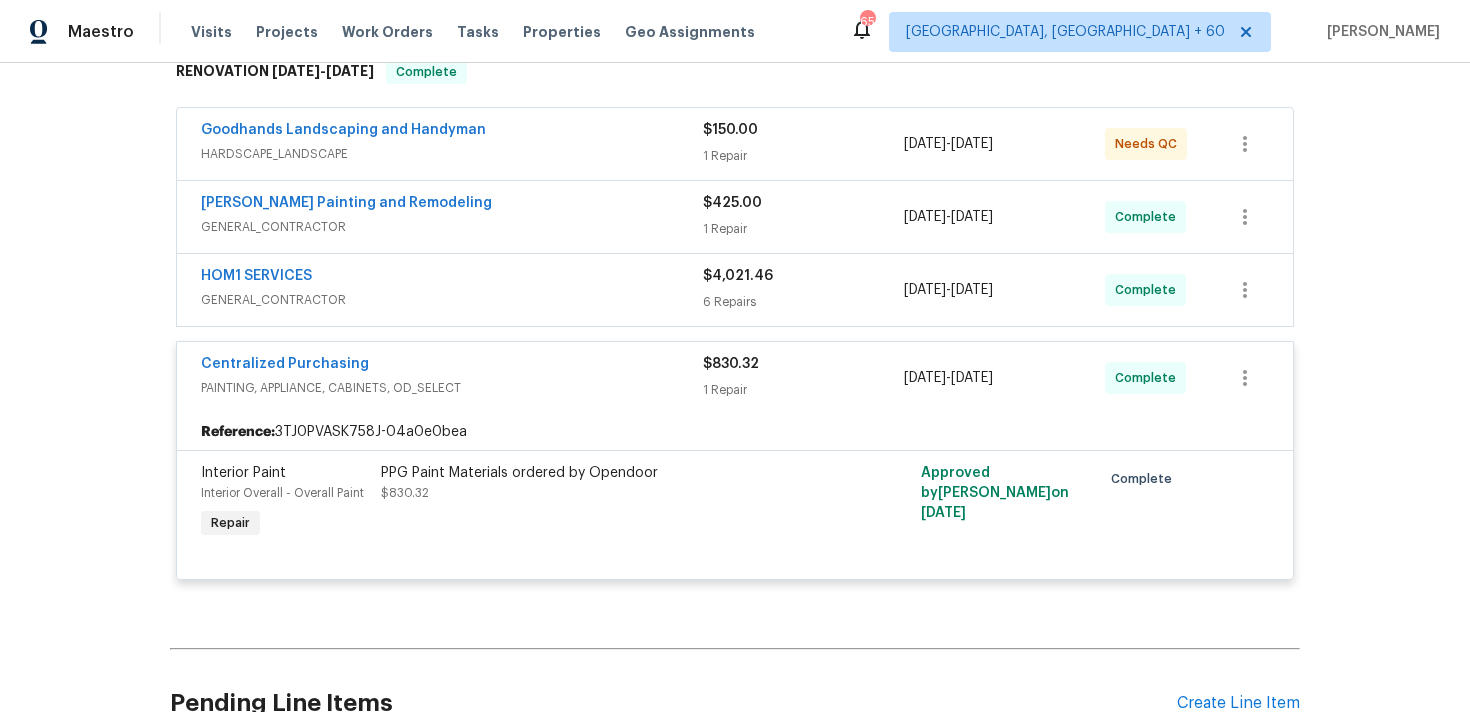 click on "6 Repairs" at bounding box center [803, 302] 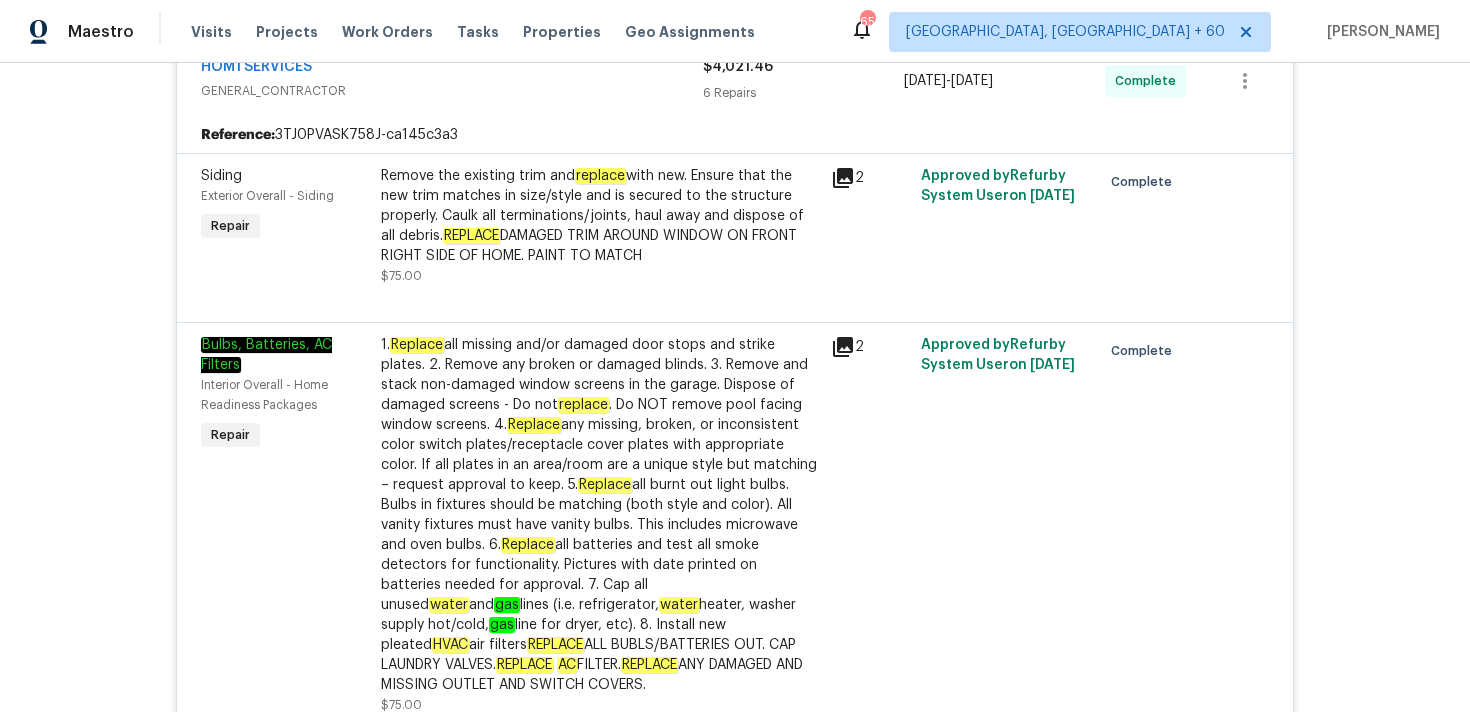 scroll, scrollTop: 0, scrollLeft: 0, axis: both 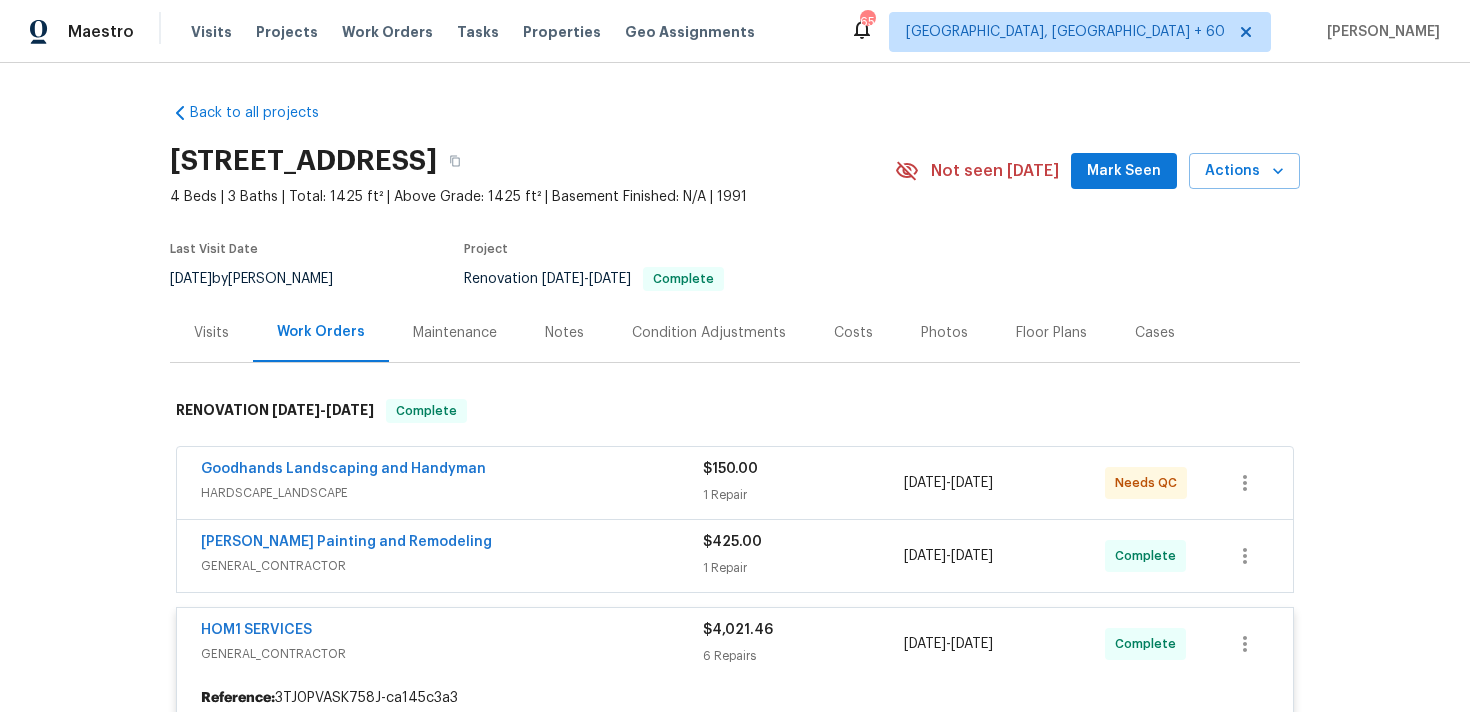 click on "$425.00 1 Repair" at bounding box center (803, 556) 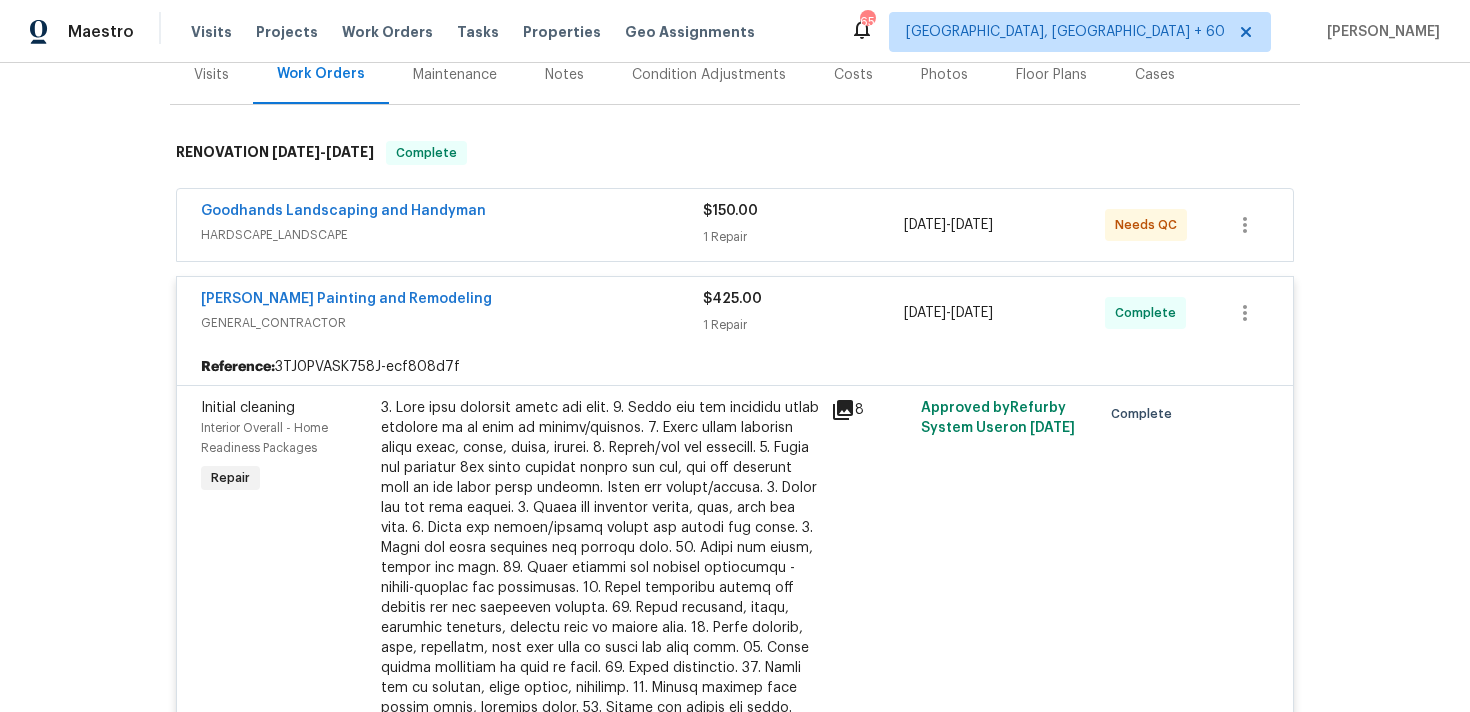 scroll, scrollTop: 265, scrollLeft: 0, axis: vertical 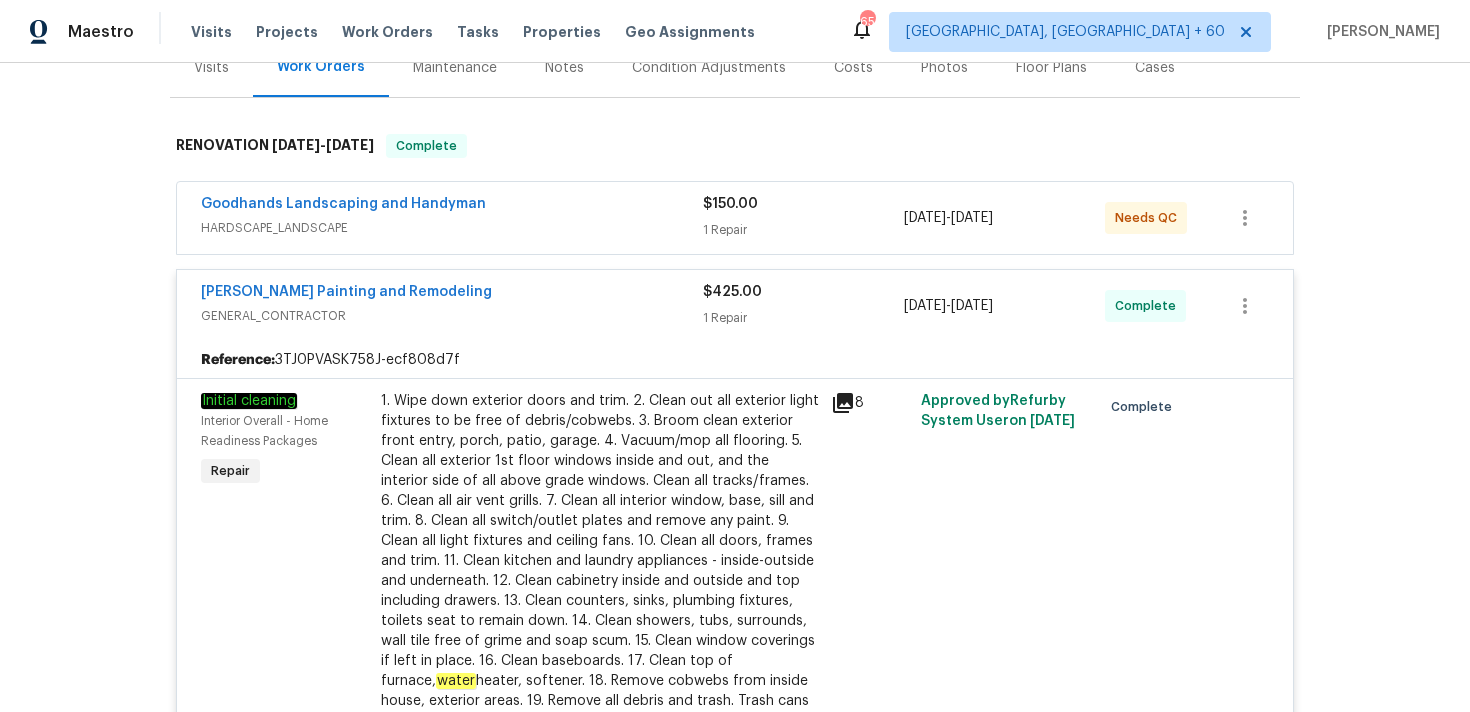 click on "1 Repair" at bounding box center [803, 230] 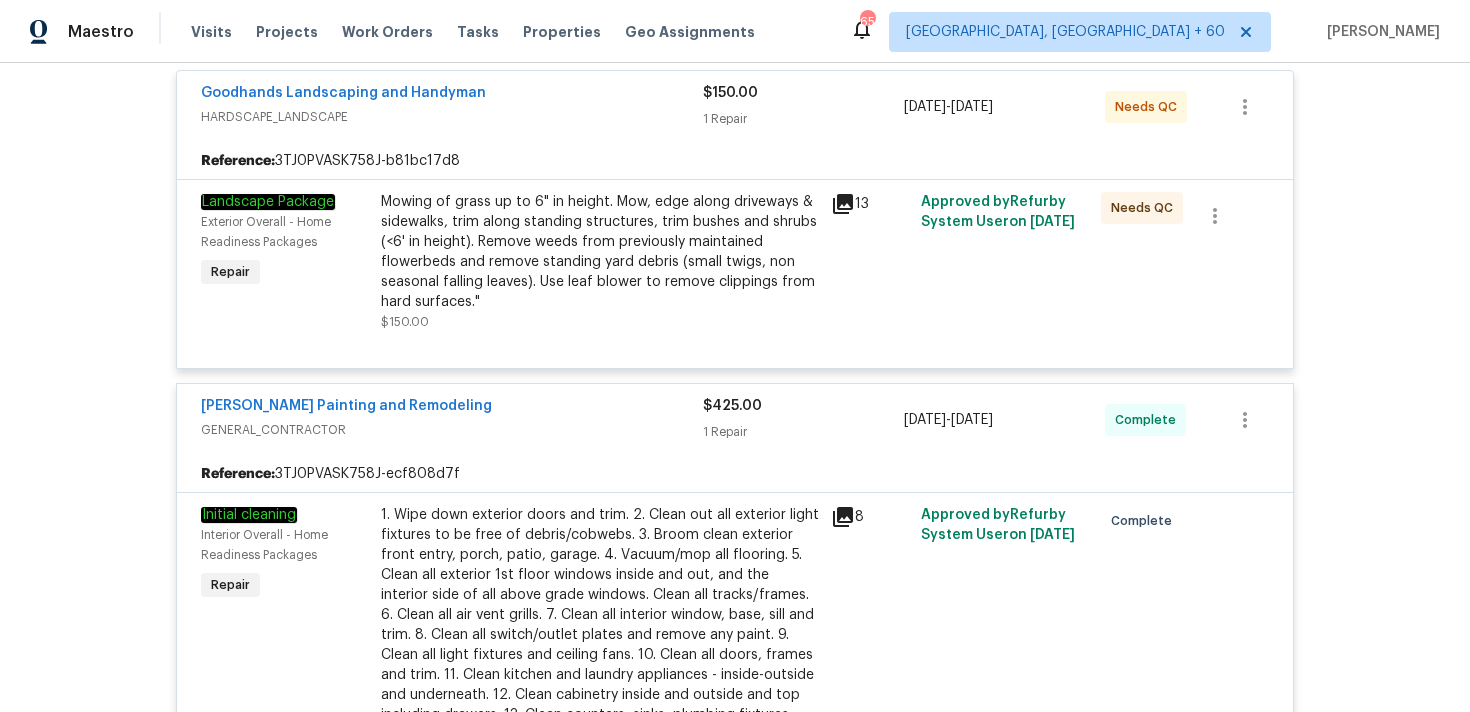 scroll, scrollTop: 0, scrollLeft: 0, axis: both 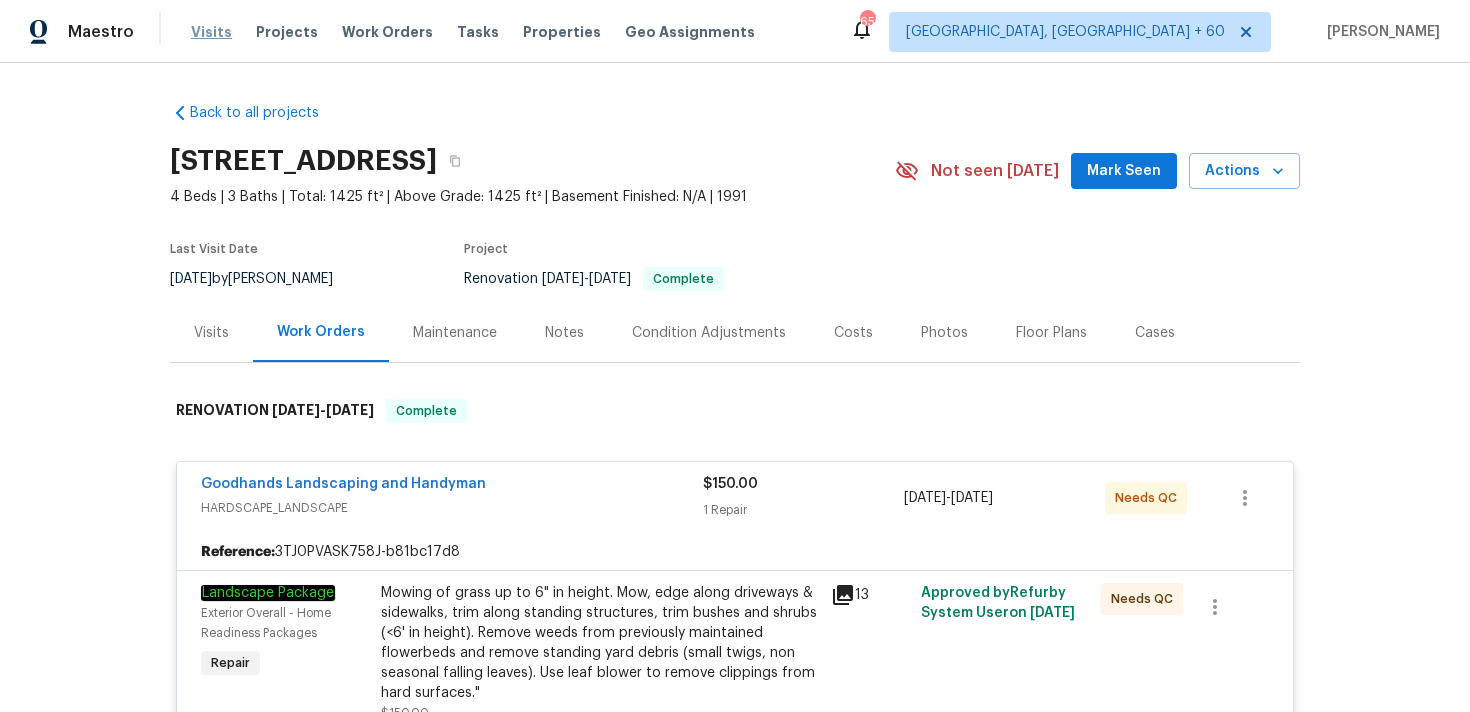 click on "Visits" at bounding box center [211, 32] 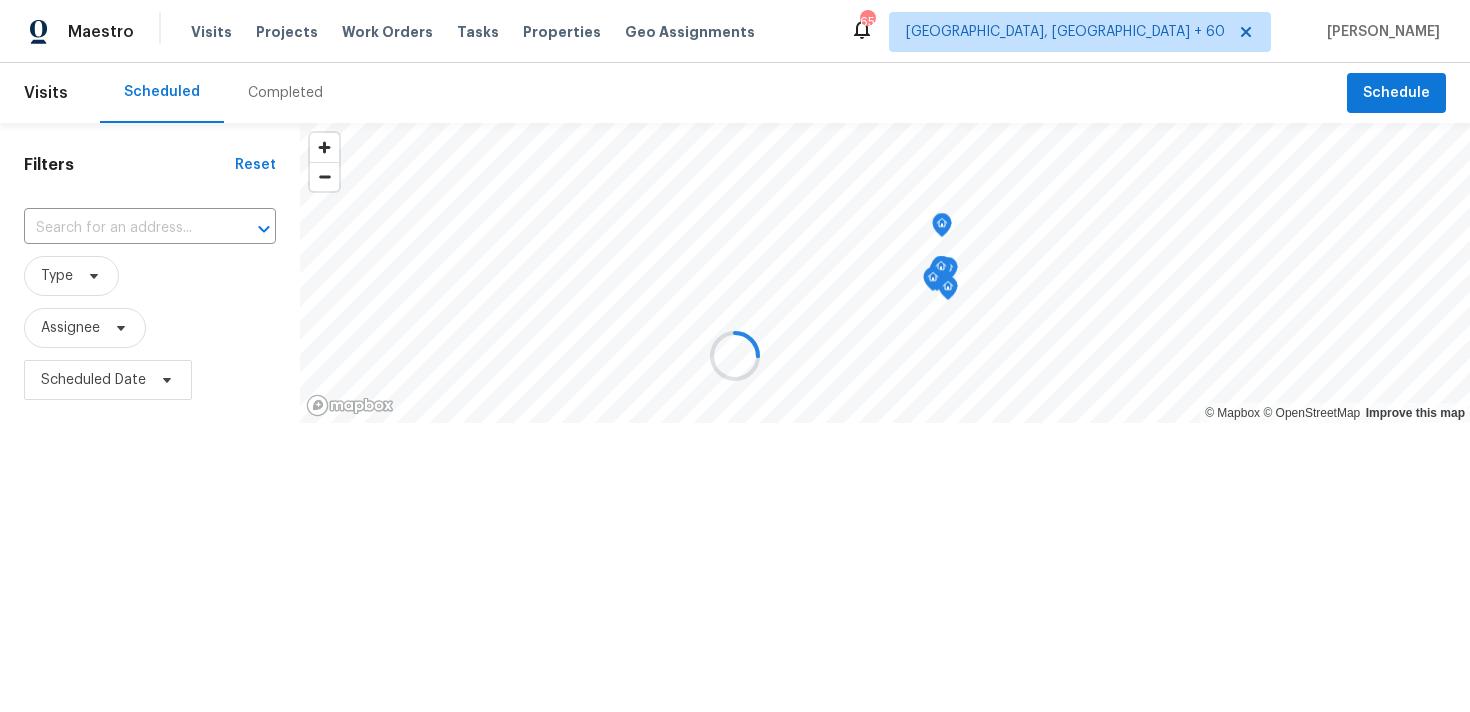 click at bounding box center (735, 356) 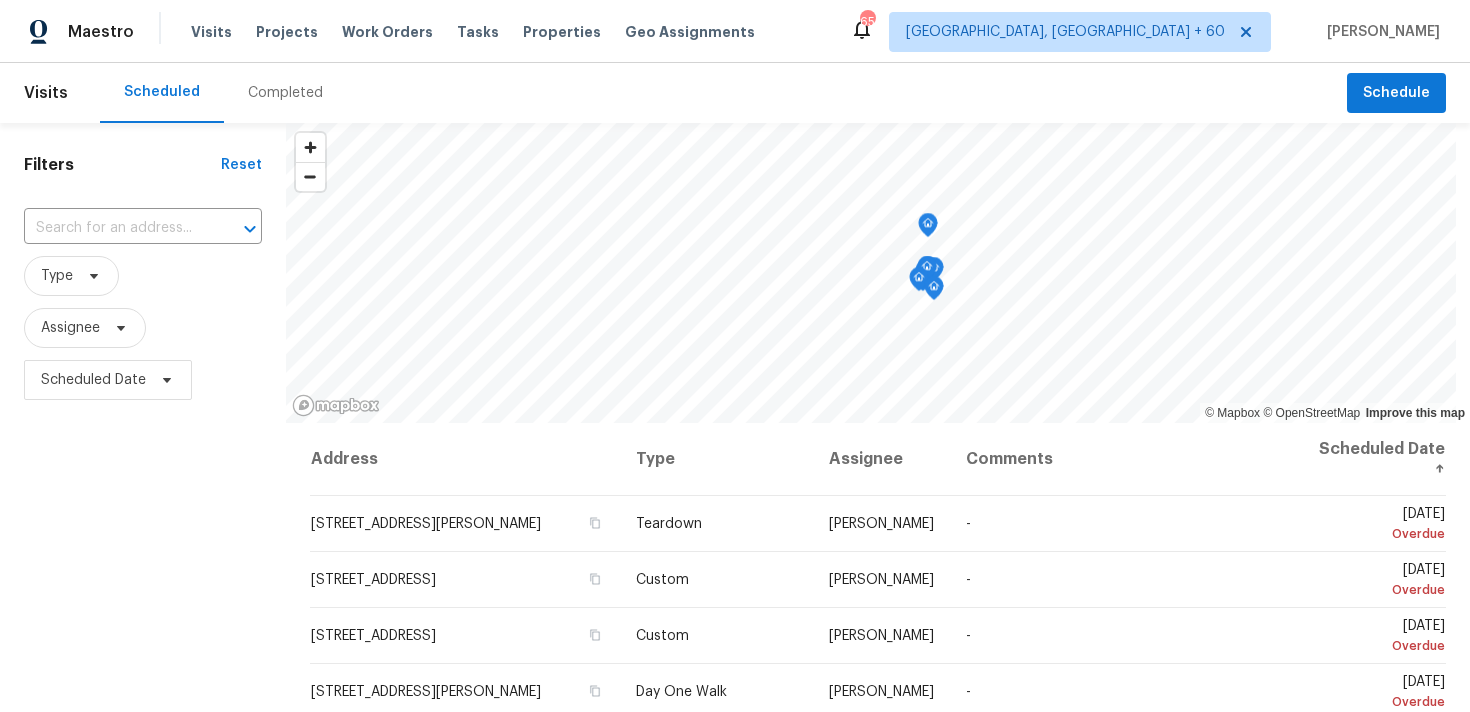 click on "Completed" at bounding box center [285, 93] 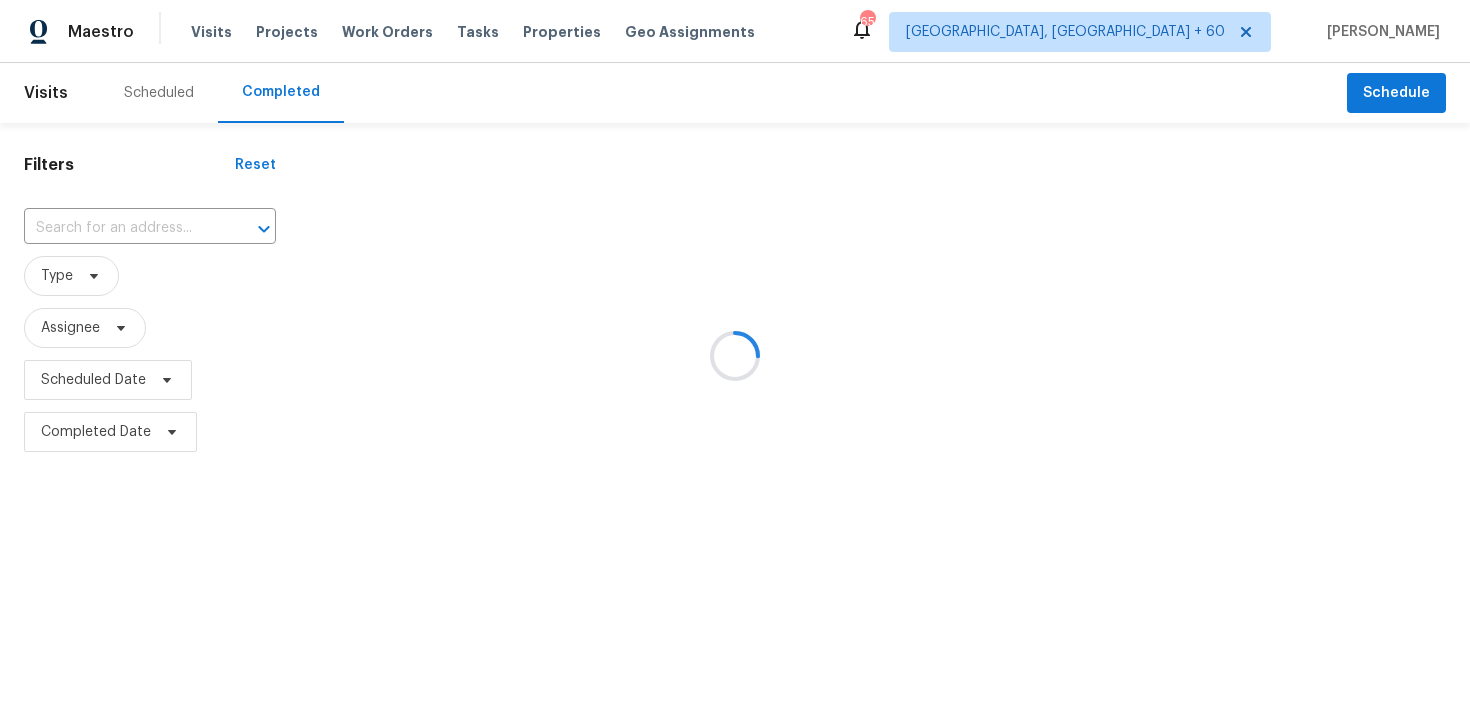 click at bounding box center (735, 356) 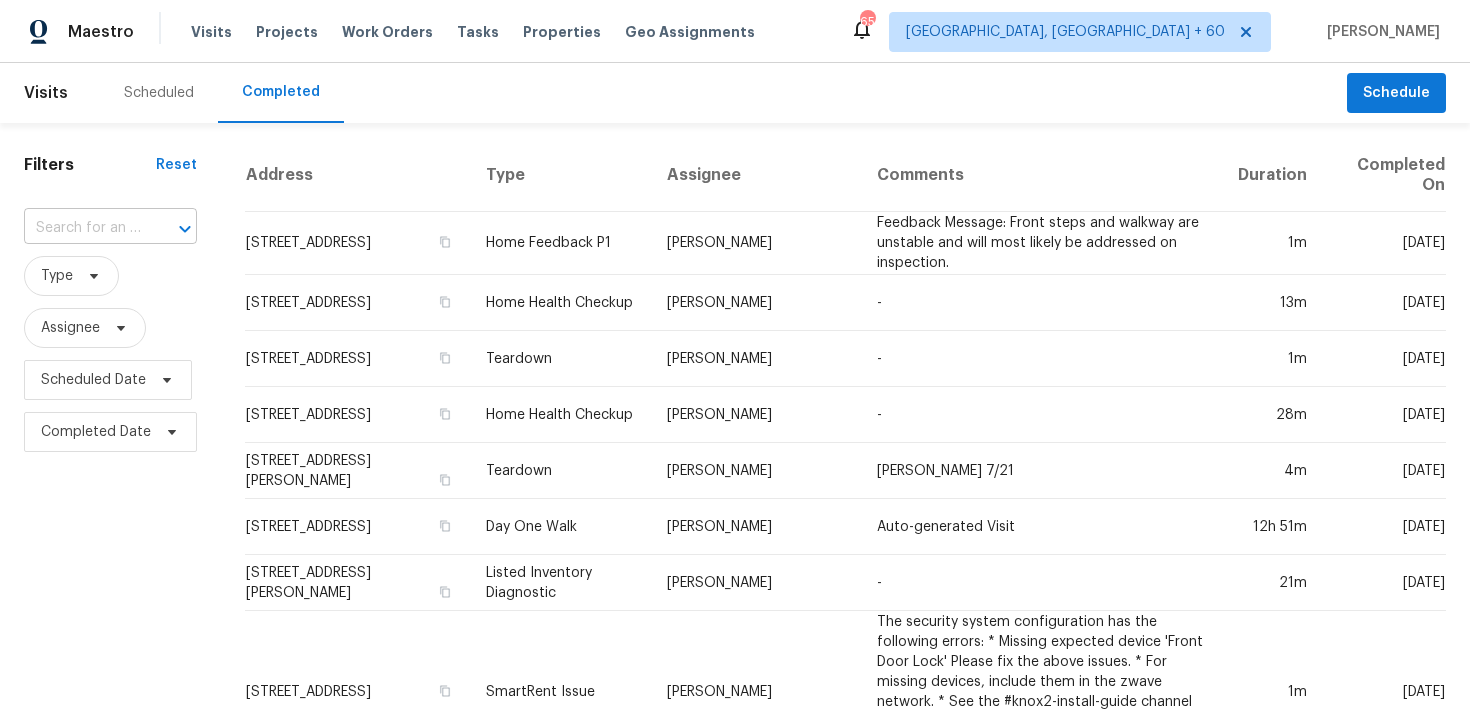 click at bounding box center (82, 228) 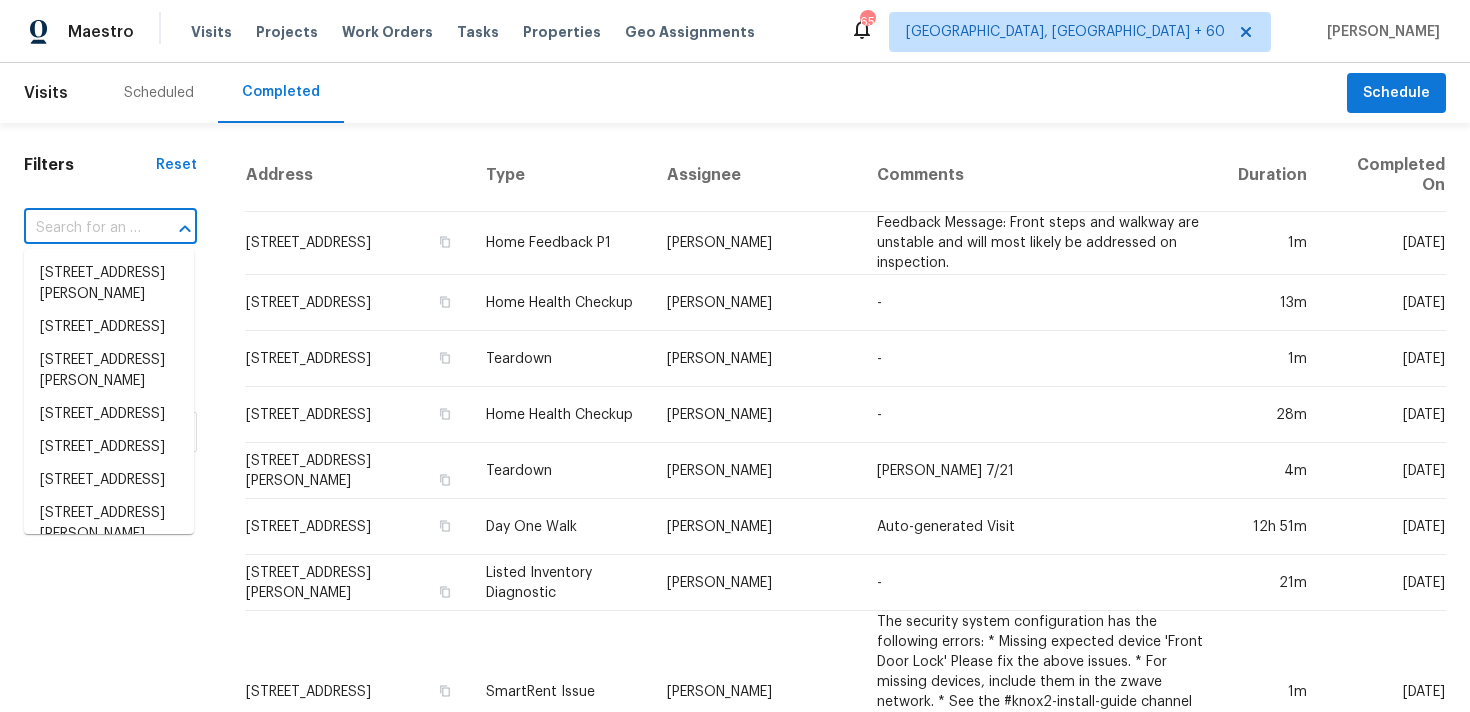 paste on "7483 Carnoustie Dr Sarasota 5B, FL 34238" 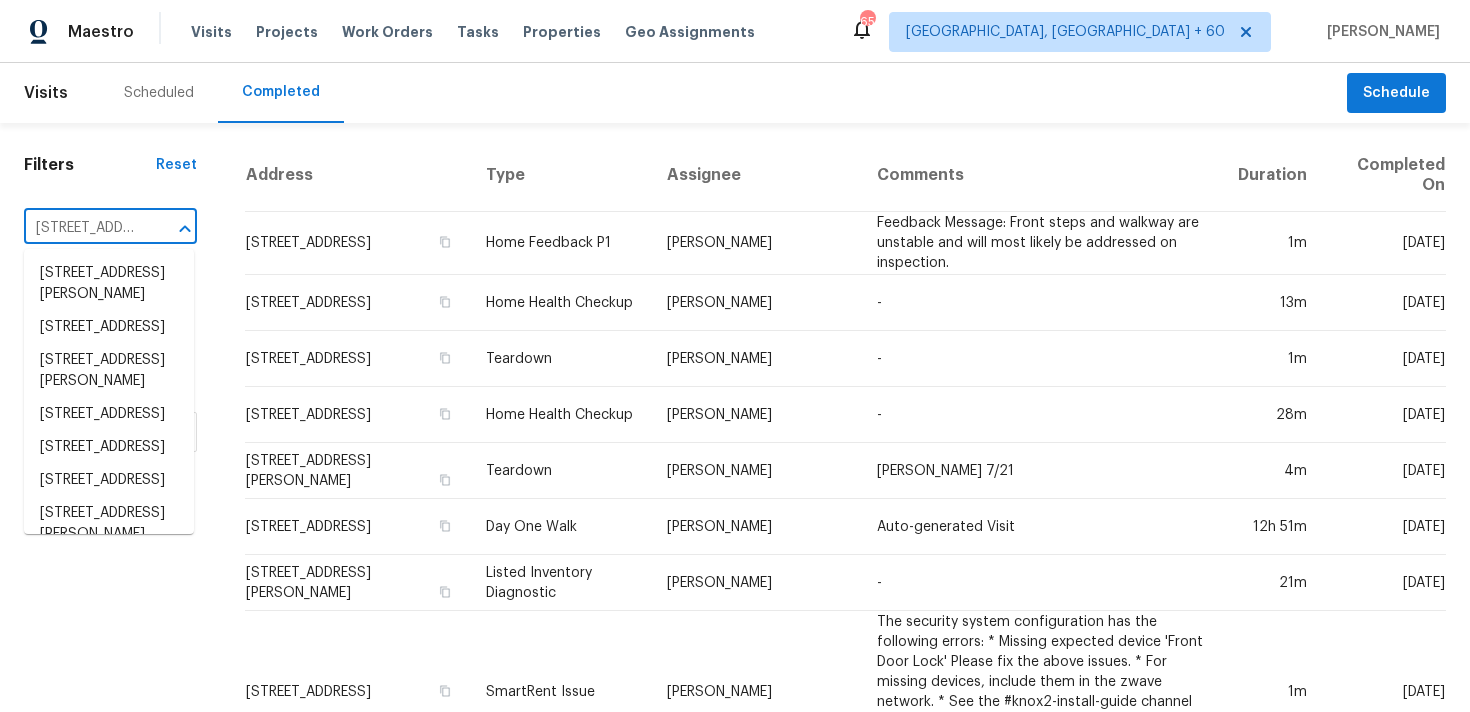 scroll, scrollTop: 0, scrollLeft: 172, axis: horizontal 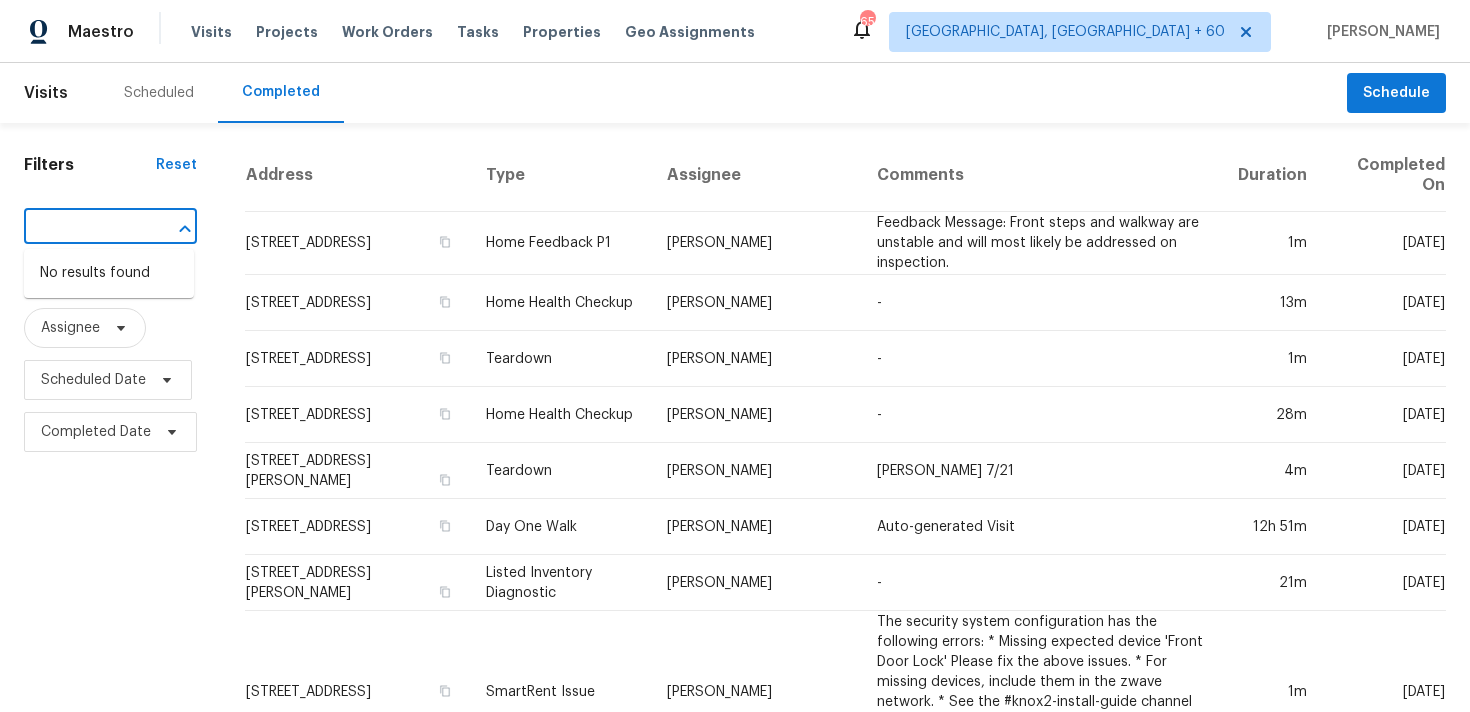 type on "7483 Carnoustie Dr Sarasota 5B, FL 34238" 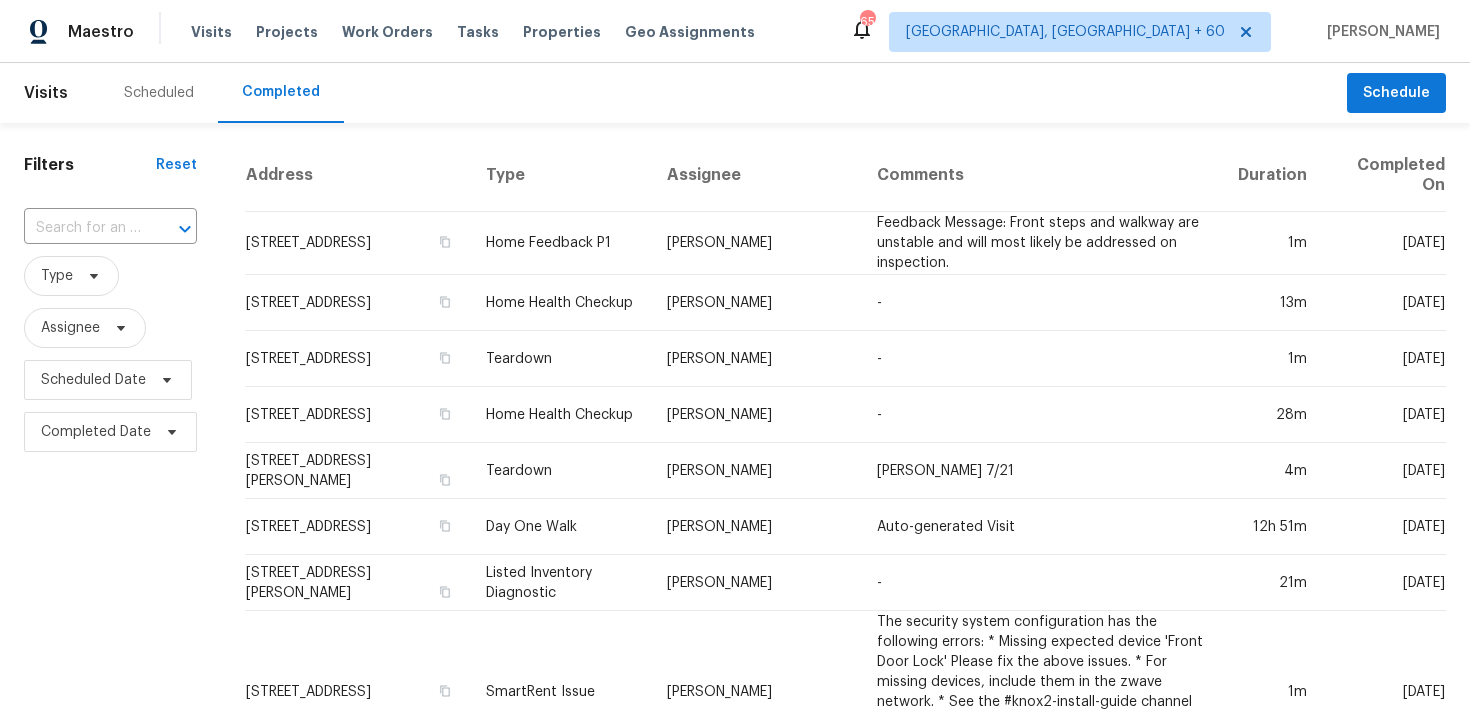 scroll, scrollTop: 0, scrollLeft: 0, axis: both 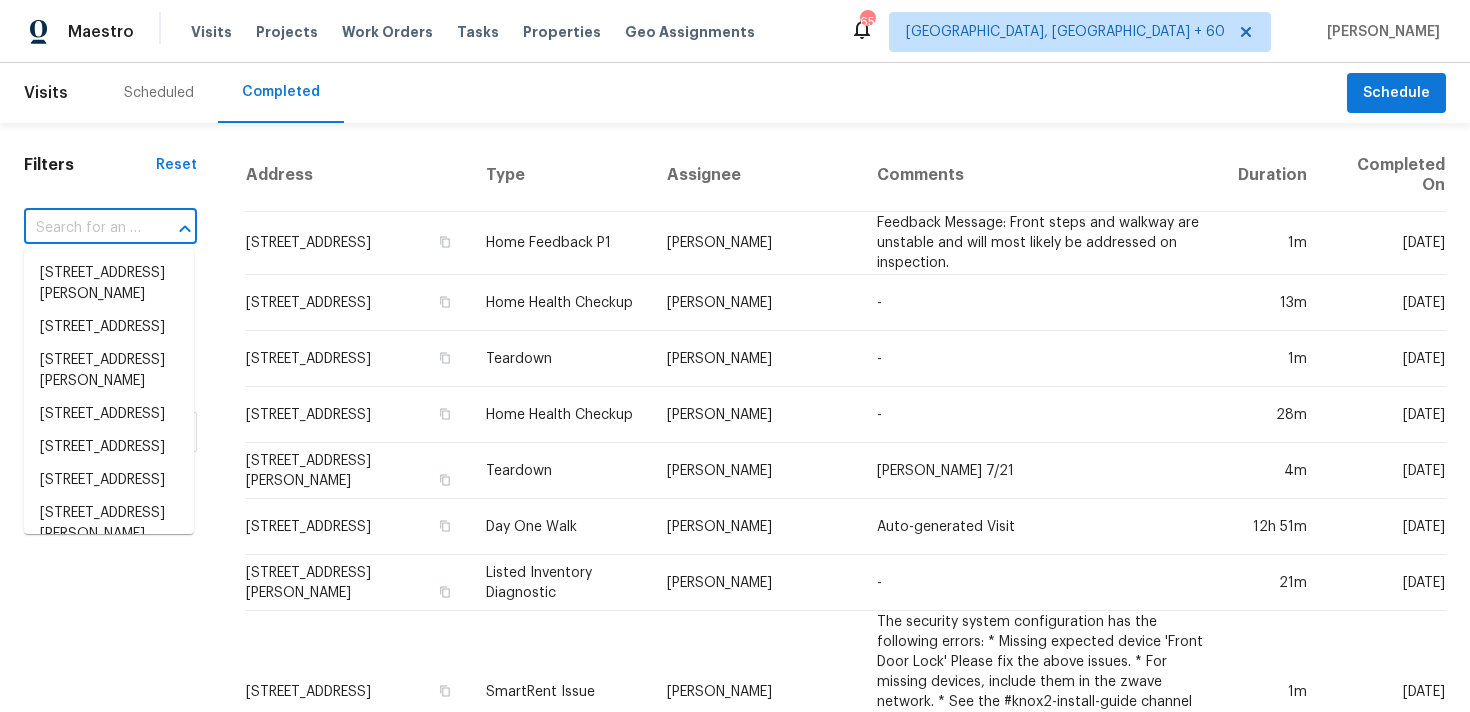 paste on "7483 Carnoustie Dr Sarasota 5B, FL 34238" 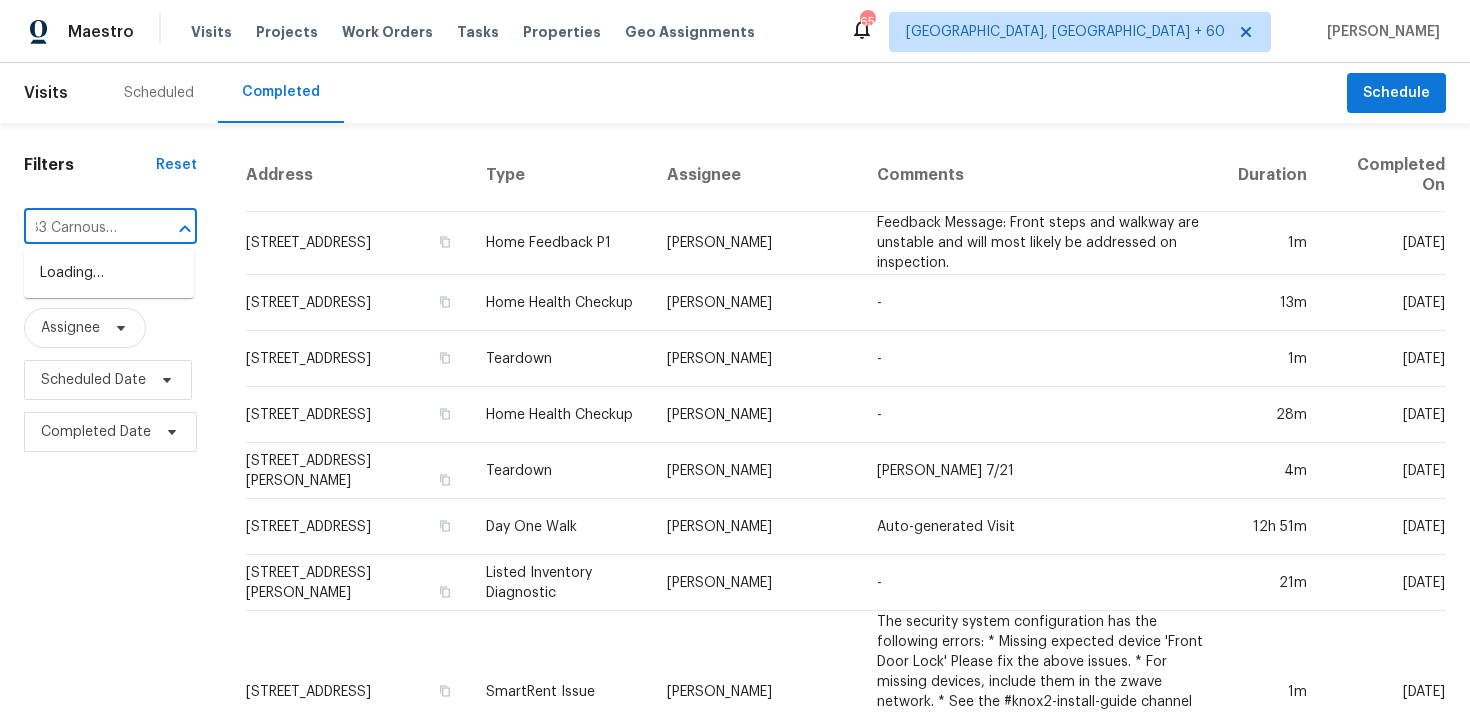 scroll, scrollTop: 0, scrollLeft: 23, axis: horizontal 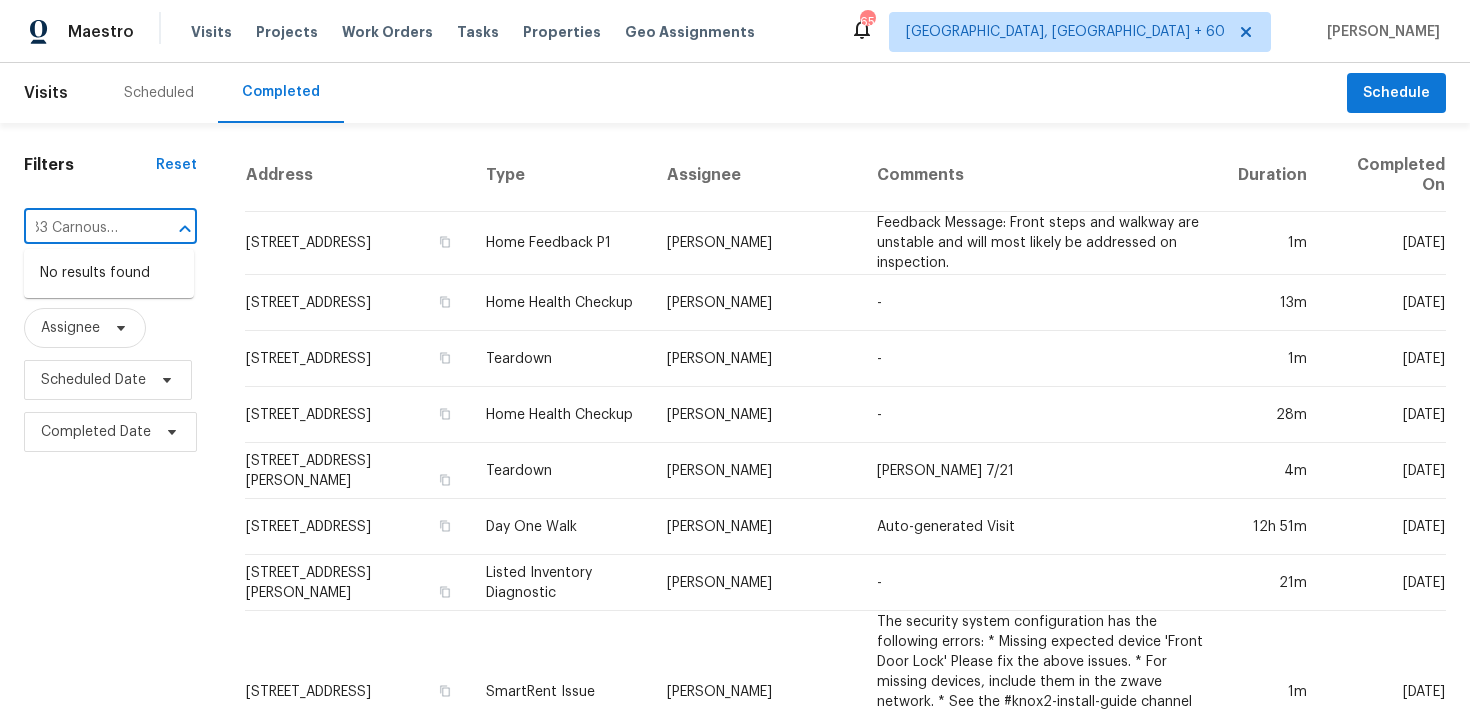 click on "7483 Carnoustie Dr" at bounding box center [82, 228] 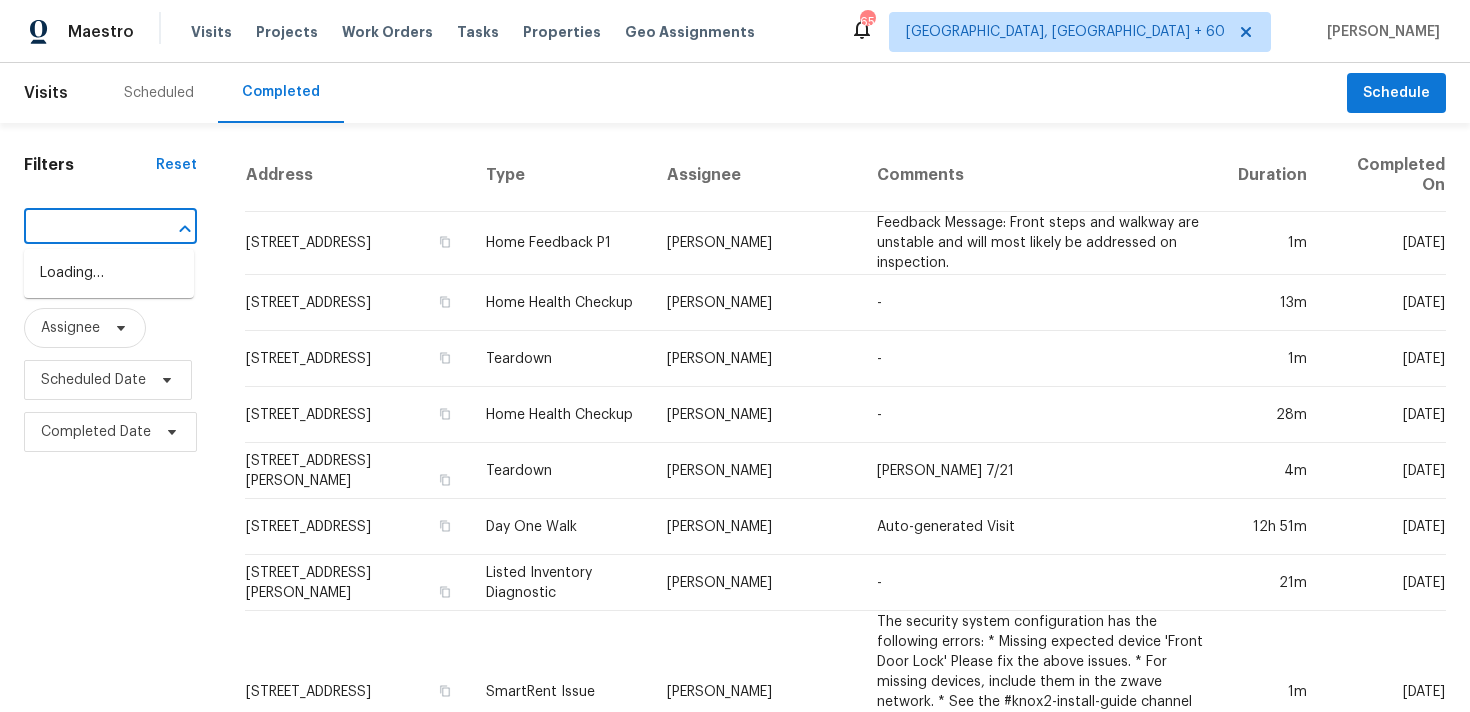 scroll, scrollTop: 0, scrollLeft: 104, axis: horizontal 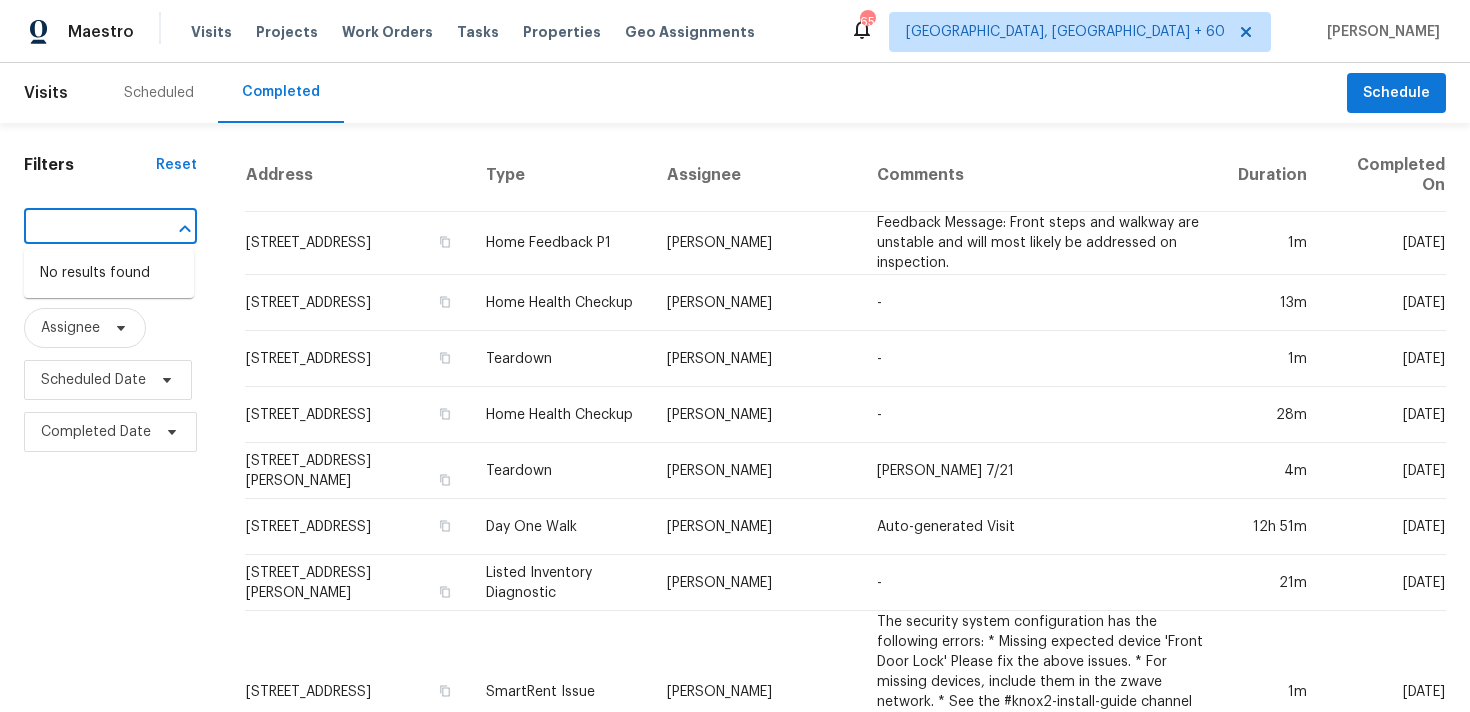 drag, startPoint x: 121, startPoint y: 231, endPoint x: 193, endPoint y: 230, distance: 72.00694 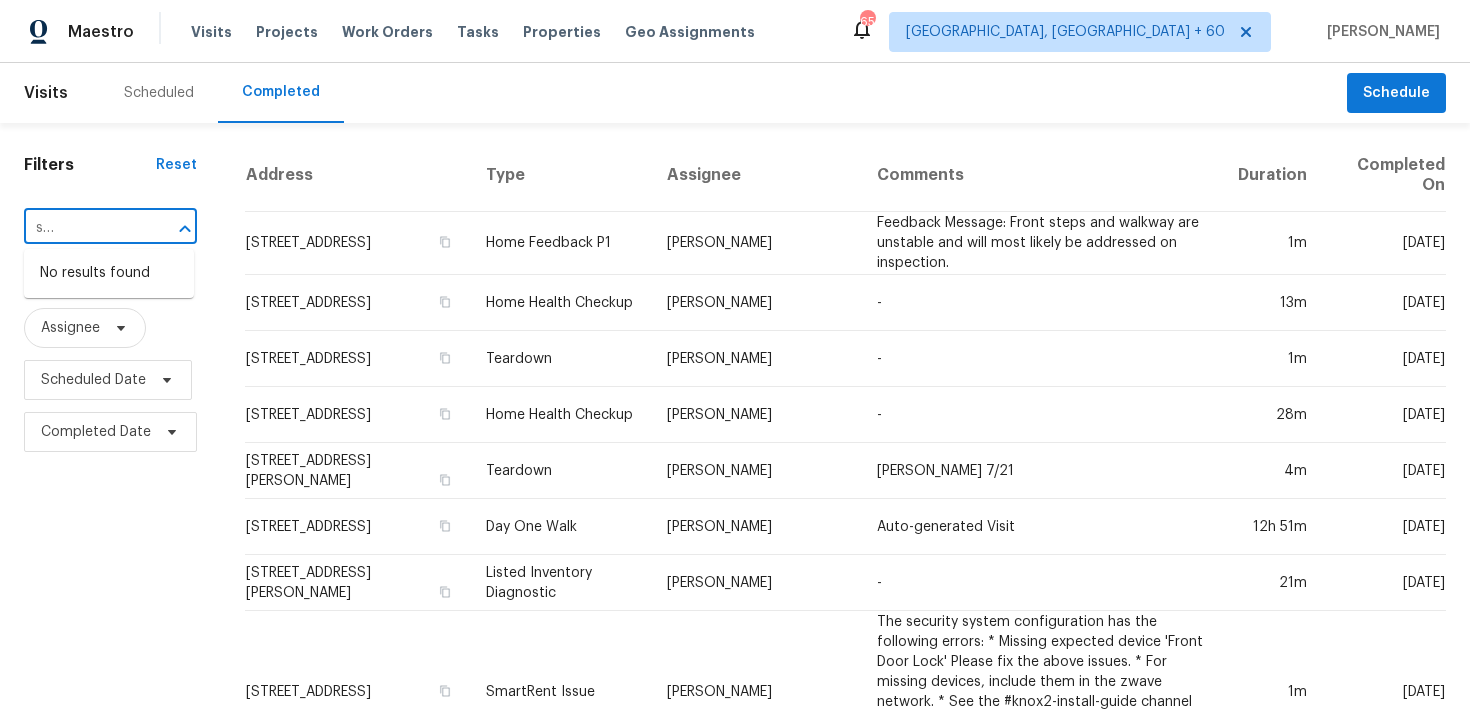 type on "7483 Carnoustie Dr Sarasota" 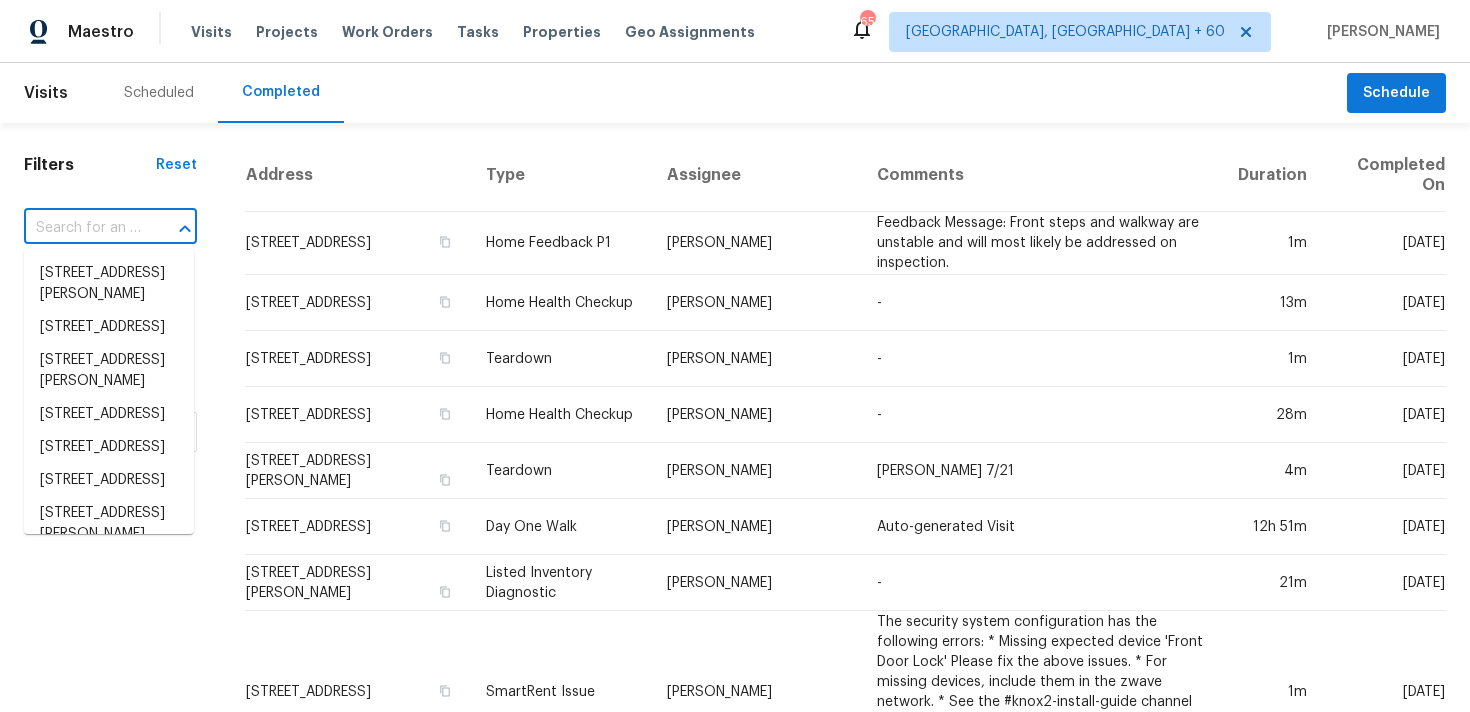 scroll, scrollTop: 0, scrollLeft: 0, axis: both 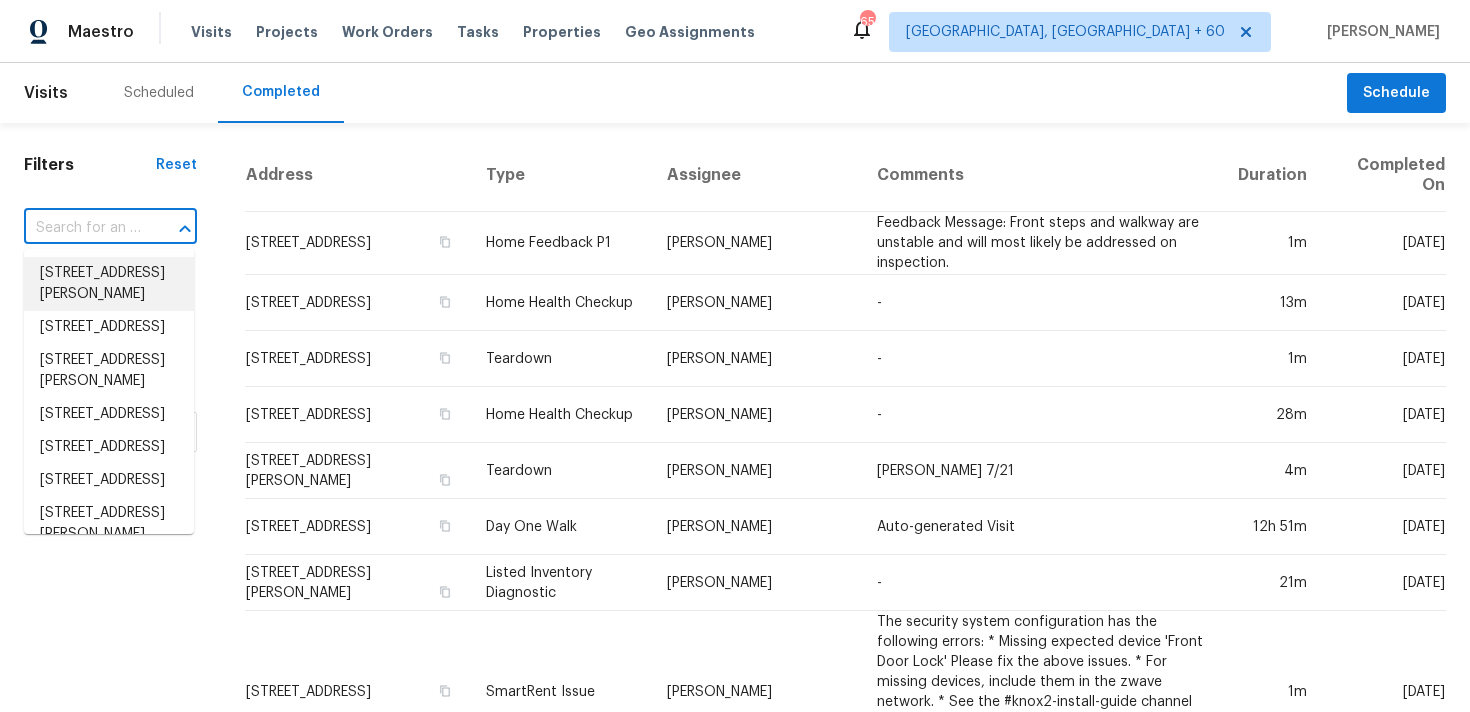 paste on "790 Harvard St Englewood, FL 34223" 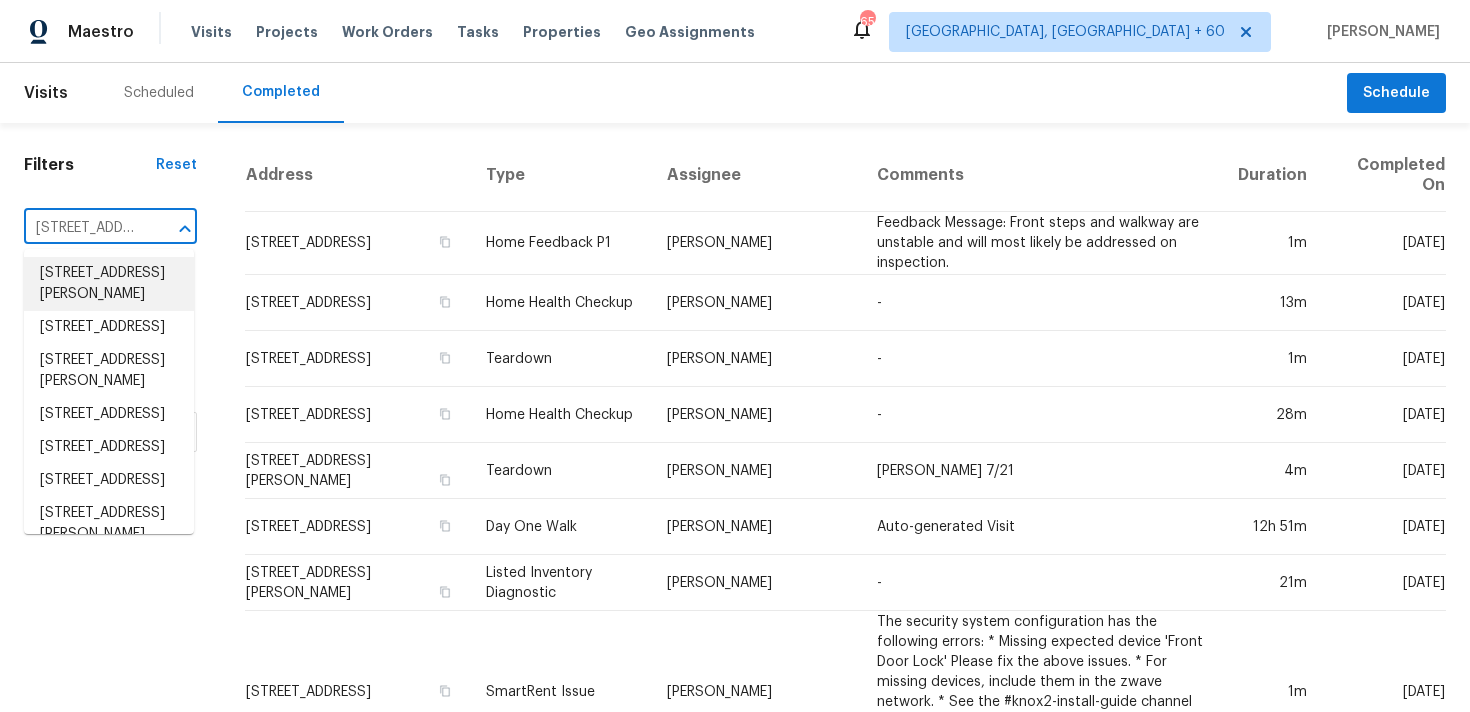 scroll, scrollTop: 0, scrollLeft: 140, axis: horizontal 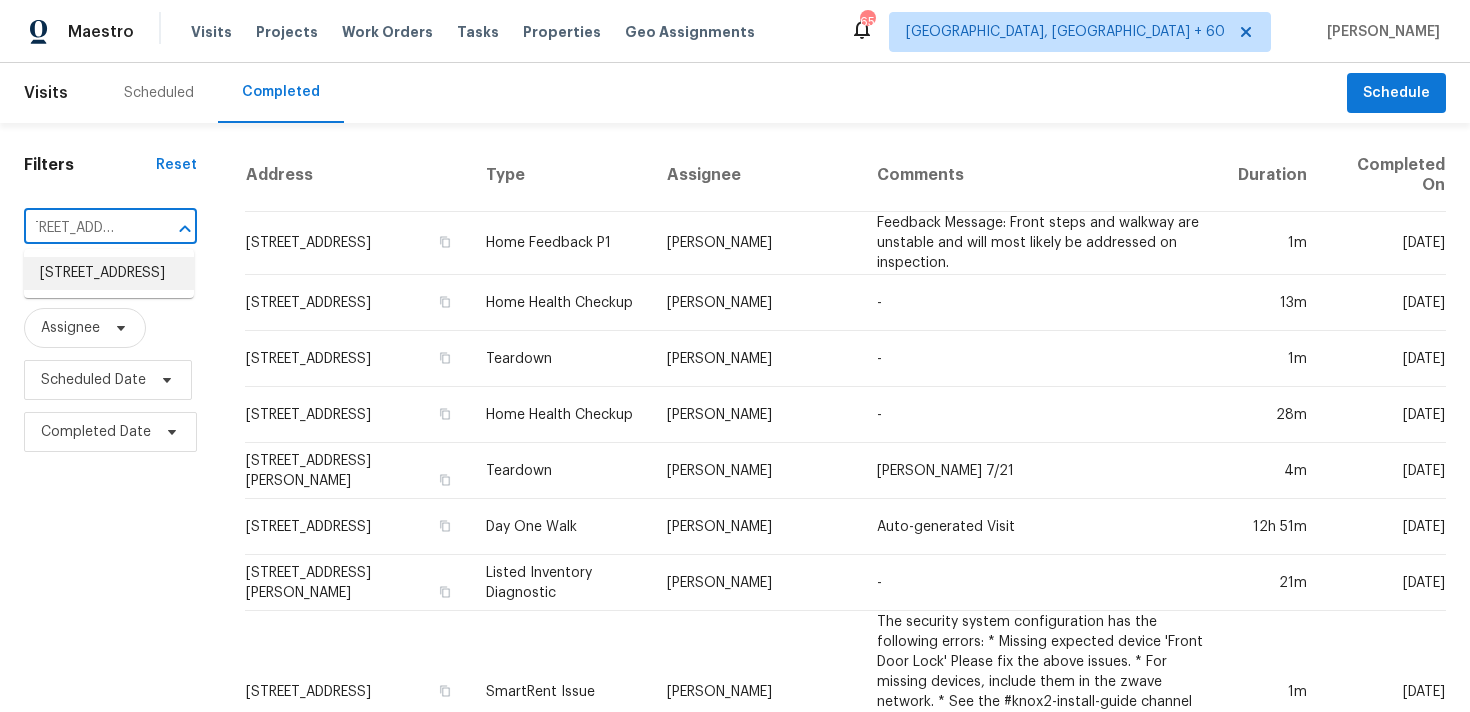 click on "790 Harvard St, Englewood, FL 34223" at bounding box center [109, 273] 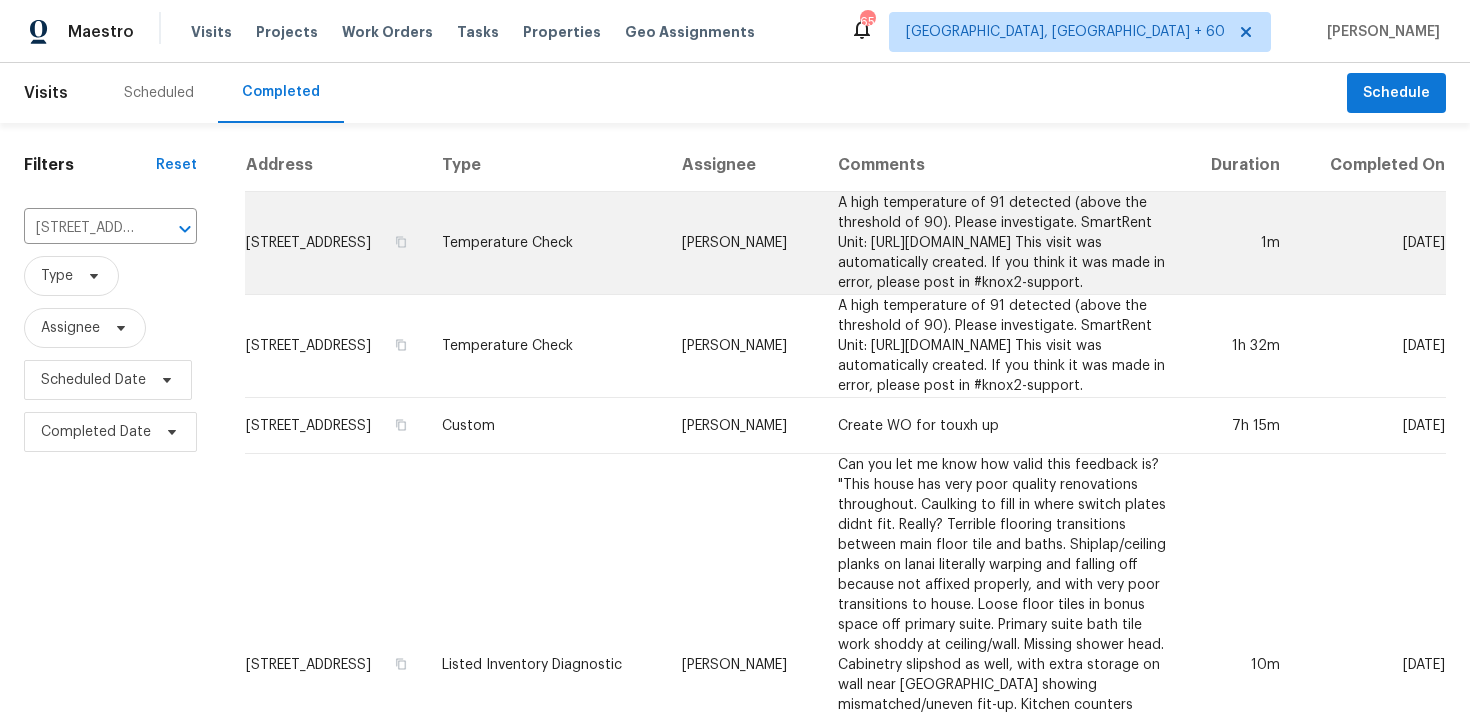 click on "Temperature Check" at bounding box center [546, 243] 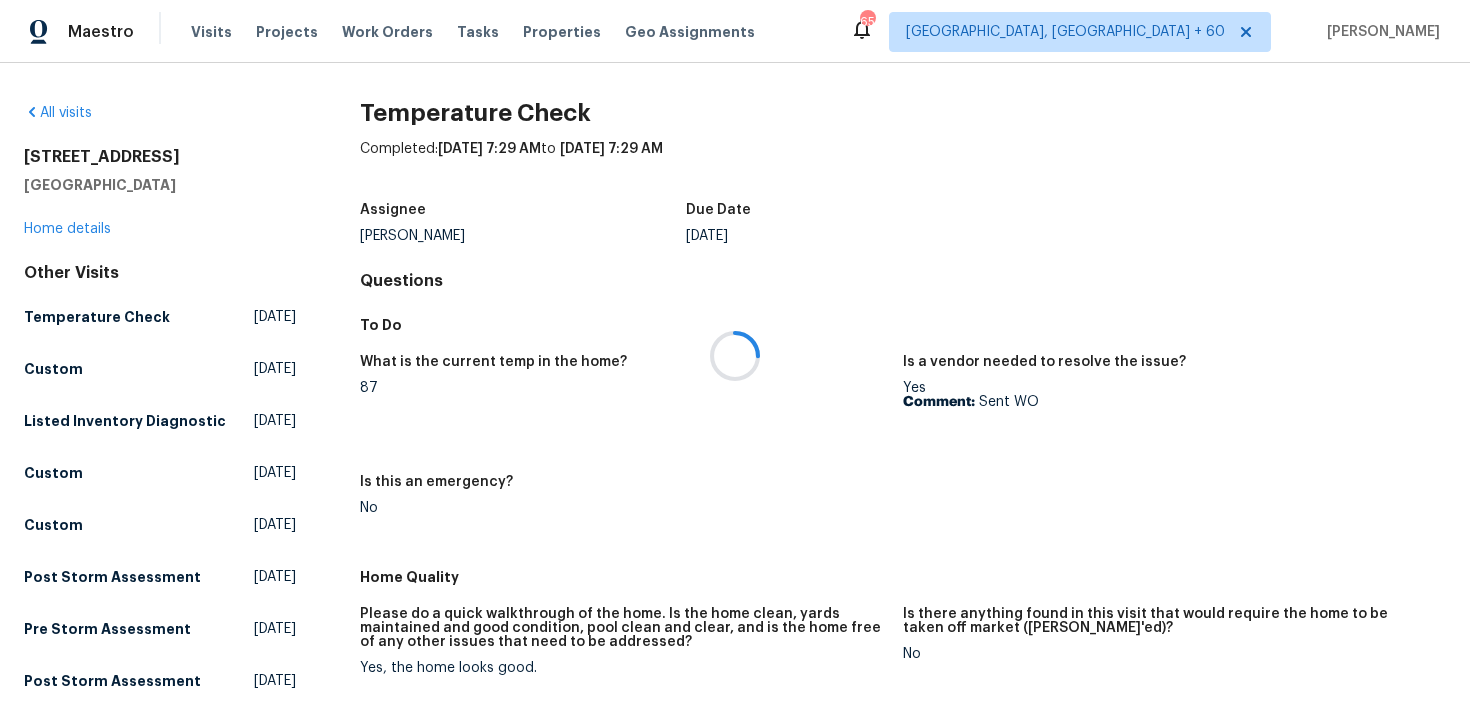 click at bounding box center [735, 356] 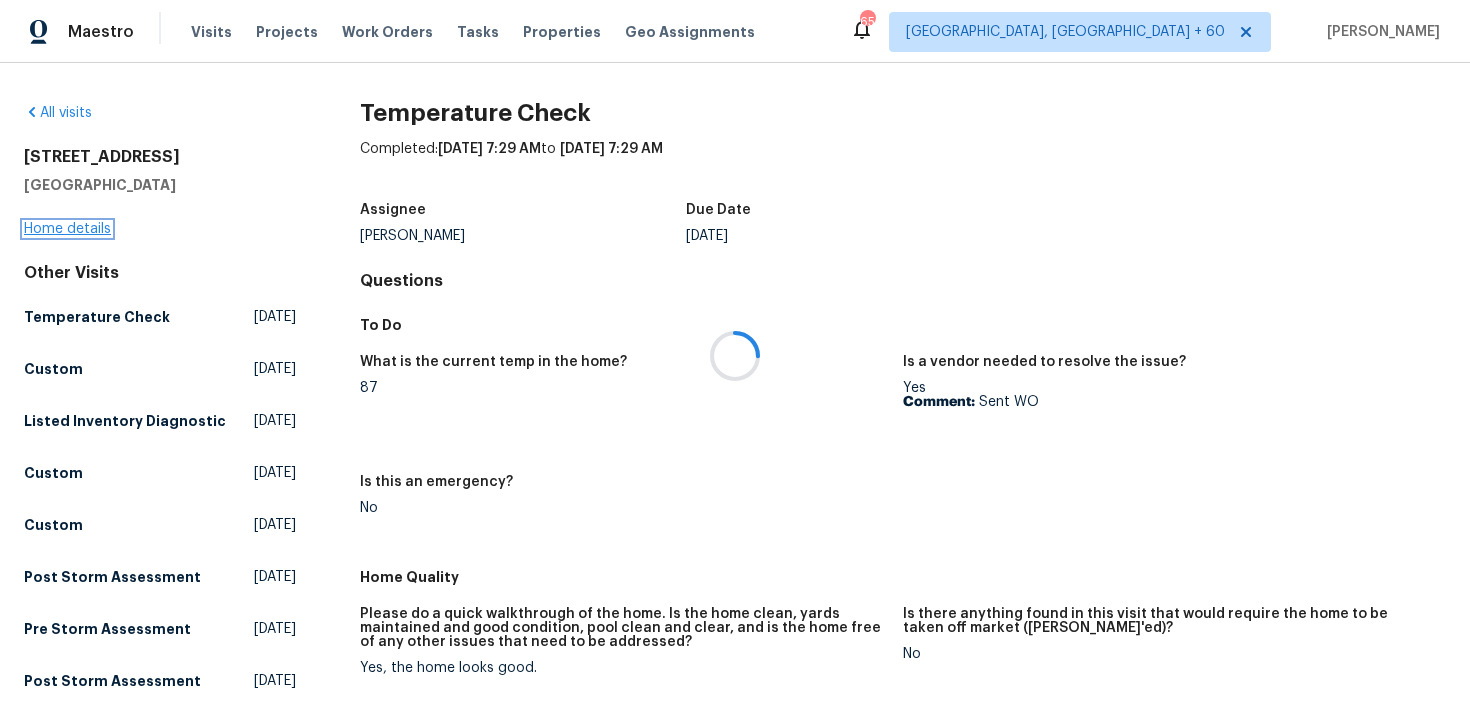 click on "Home details" at bounding box center (67, 229) 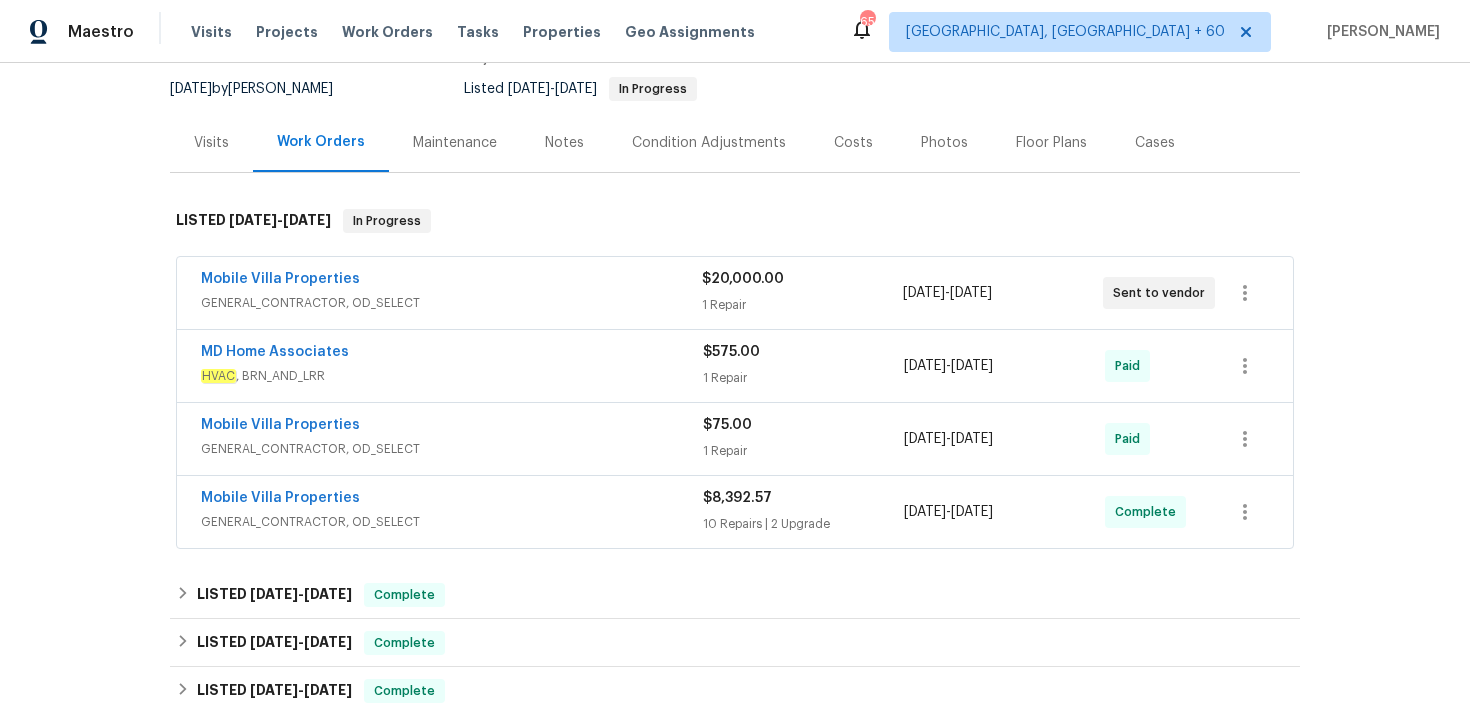 scroll, scrollTop: 268, scrollLeft: 0, axis: vertical 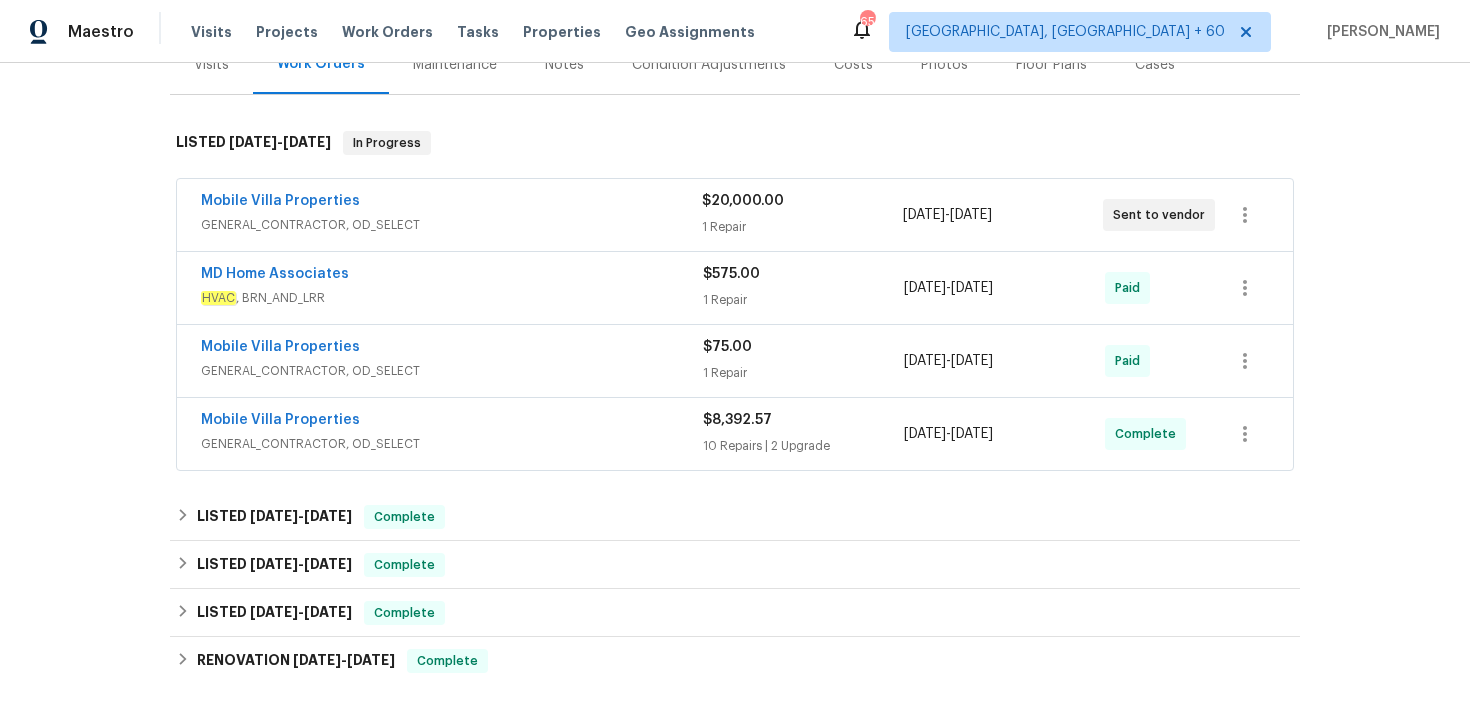 click on "1 Repair" at bounding box center [803, 373] 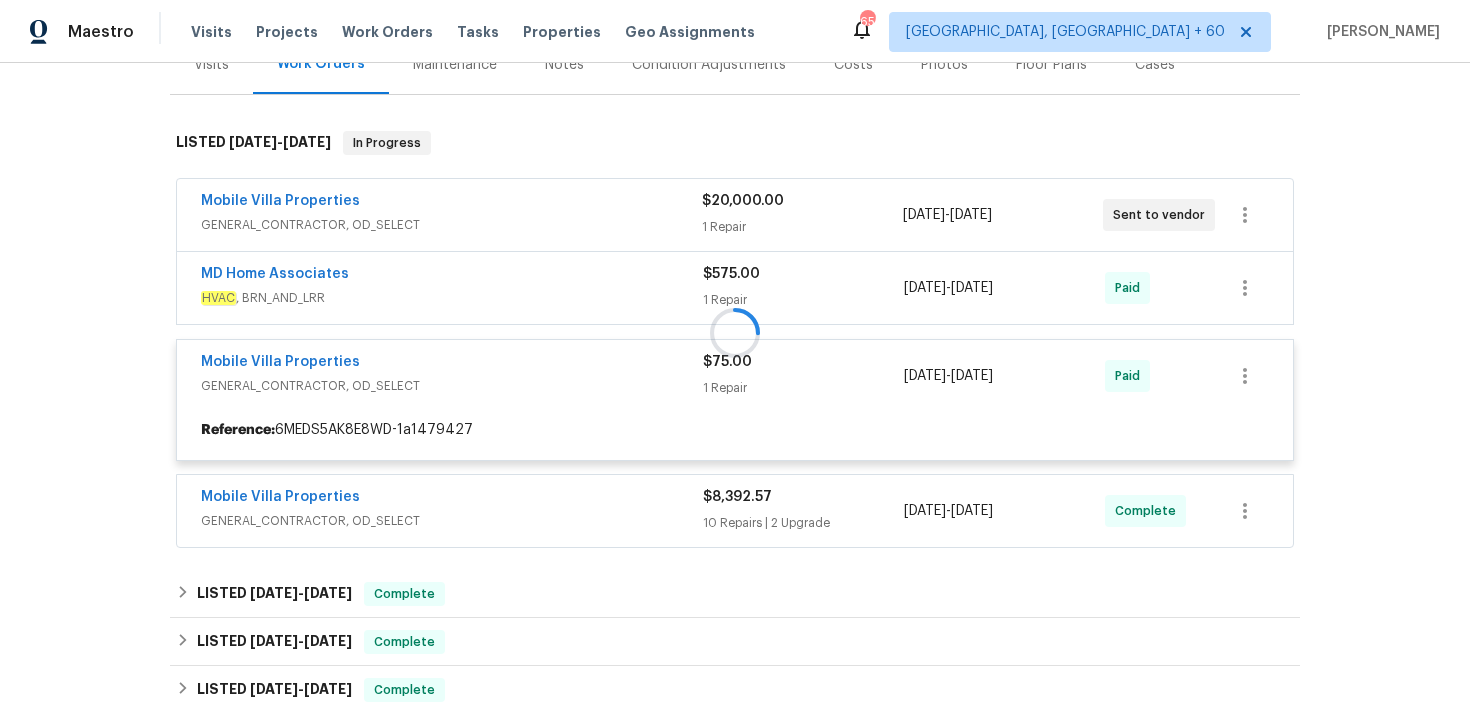 scroll, scrollTop: 307, scrollLeft: 0, axis: vertical 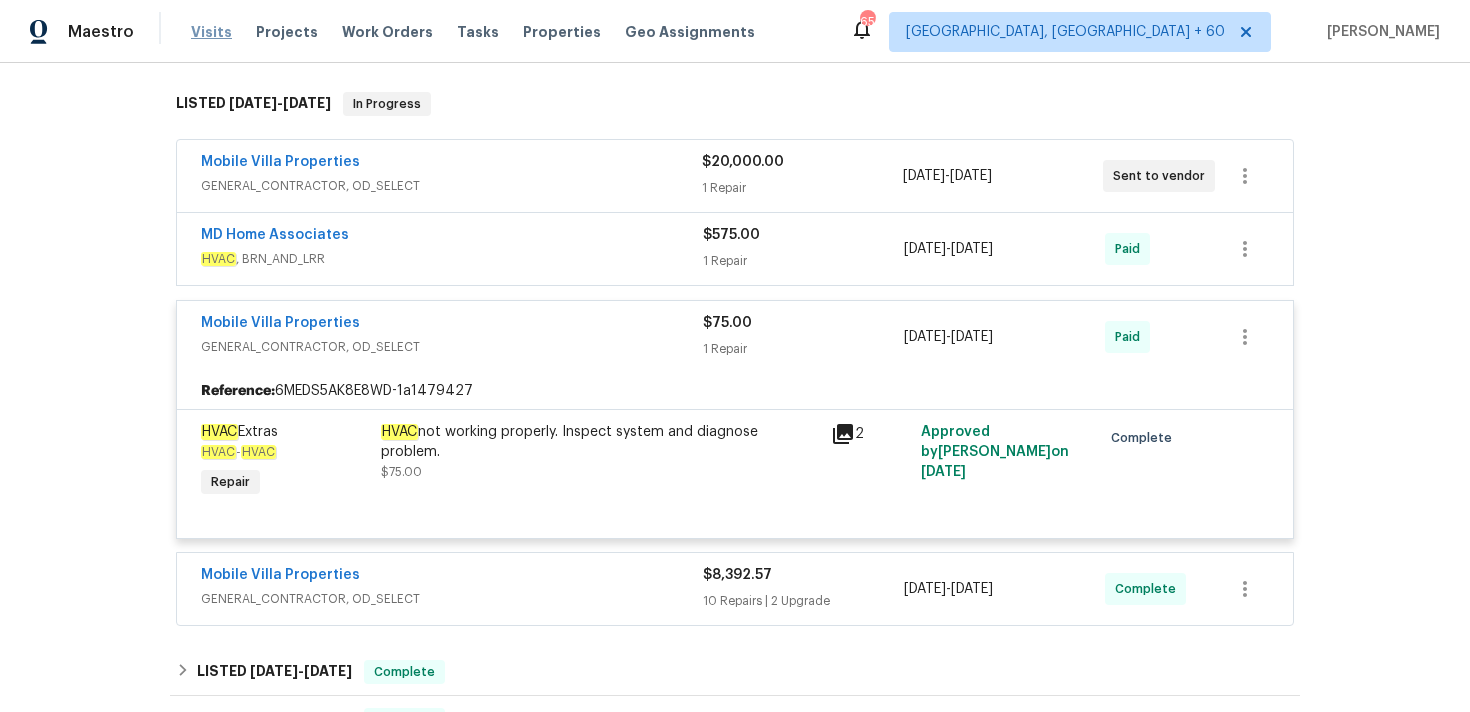 click on "Visits" at bounding box center [211, 32] 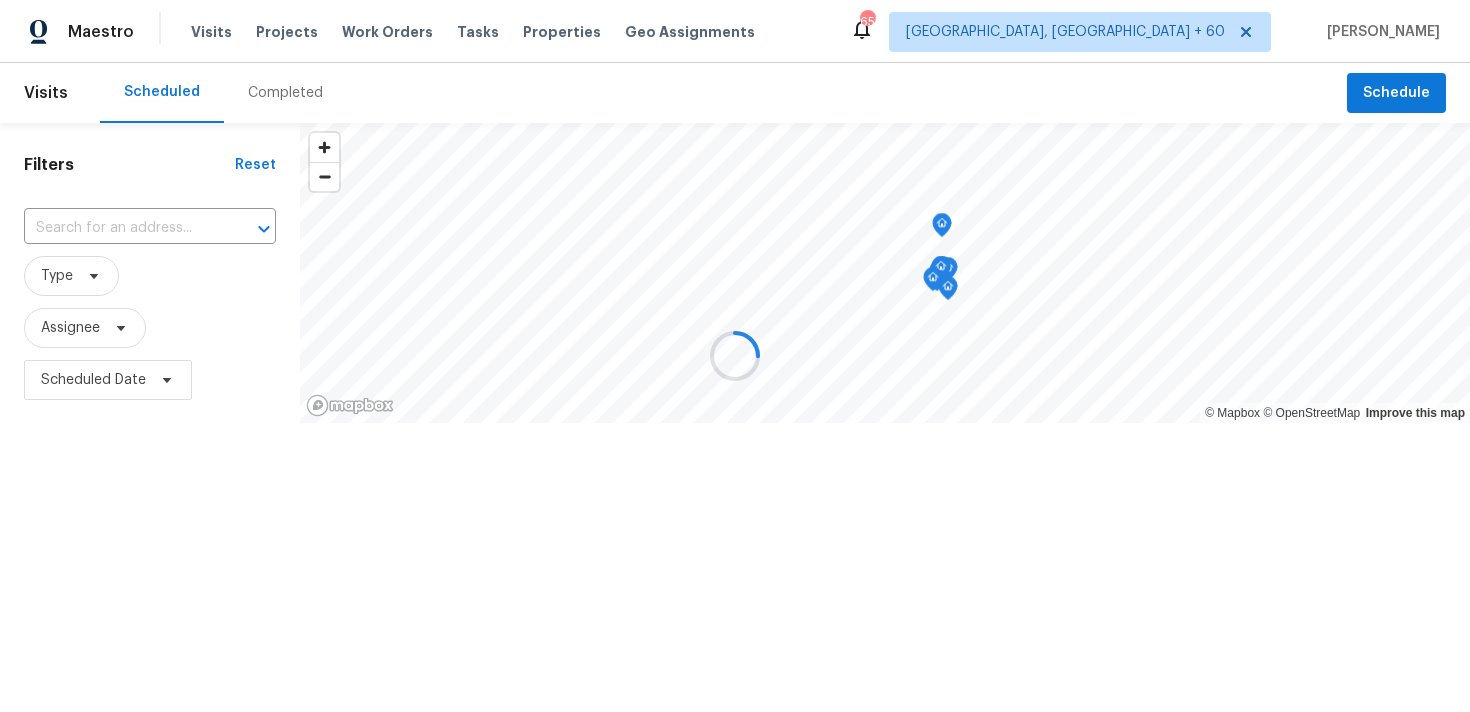 click at bounding box center [735, 356] 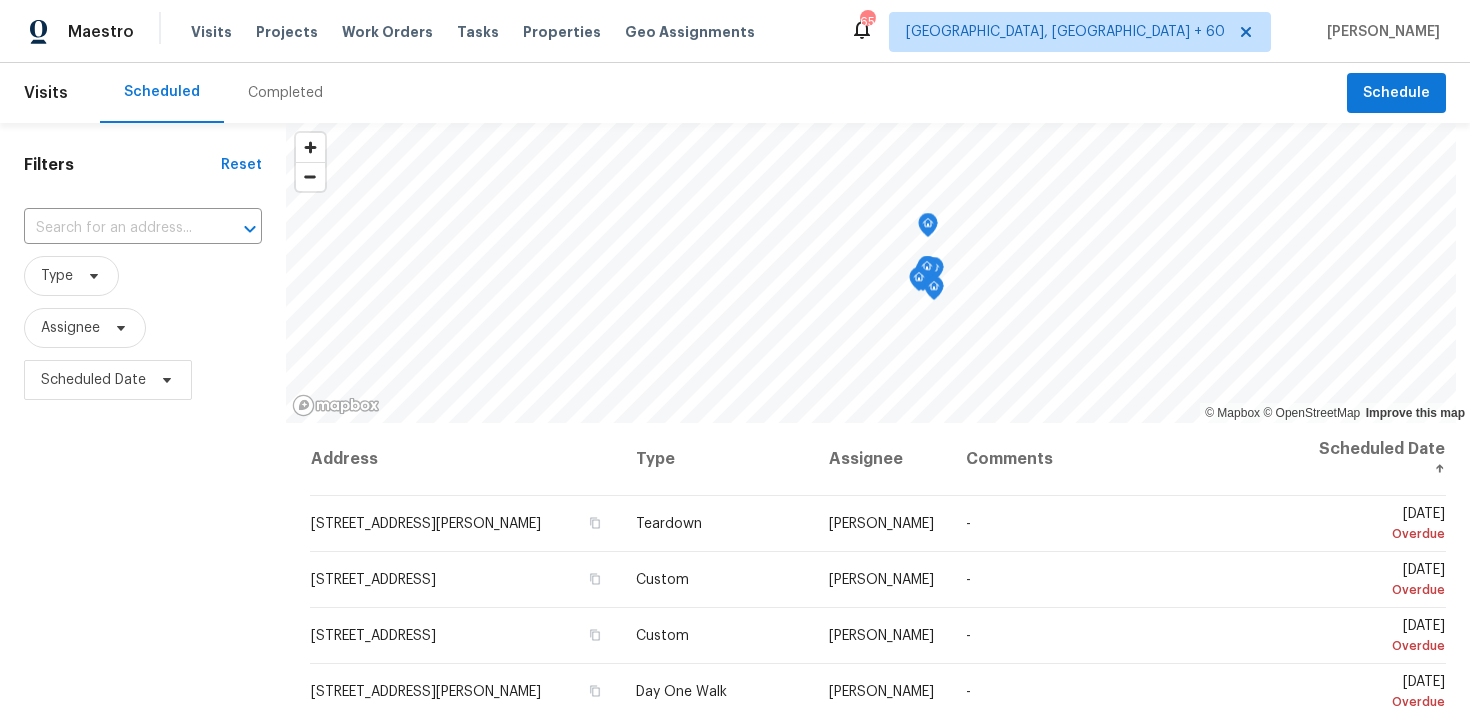 click on "Completed" at bounding box center (285, 93) 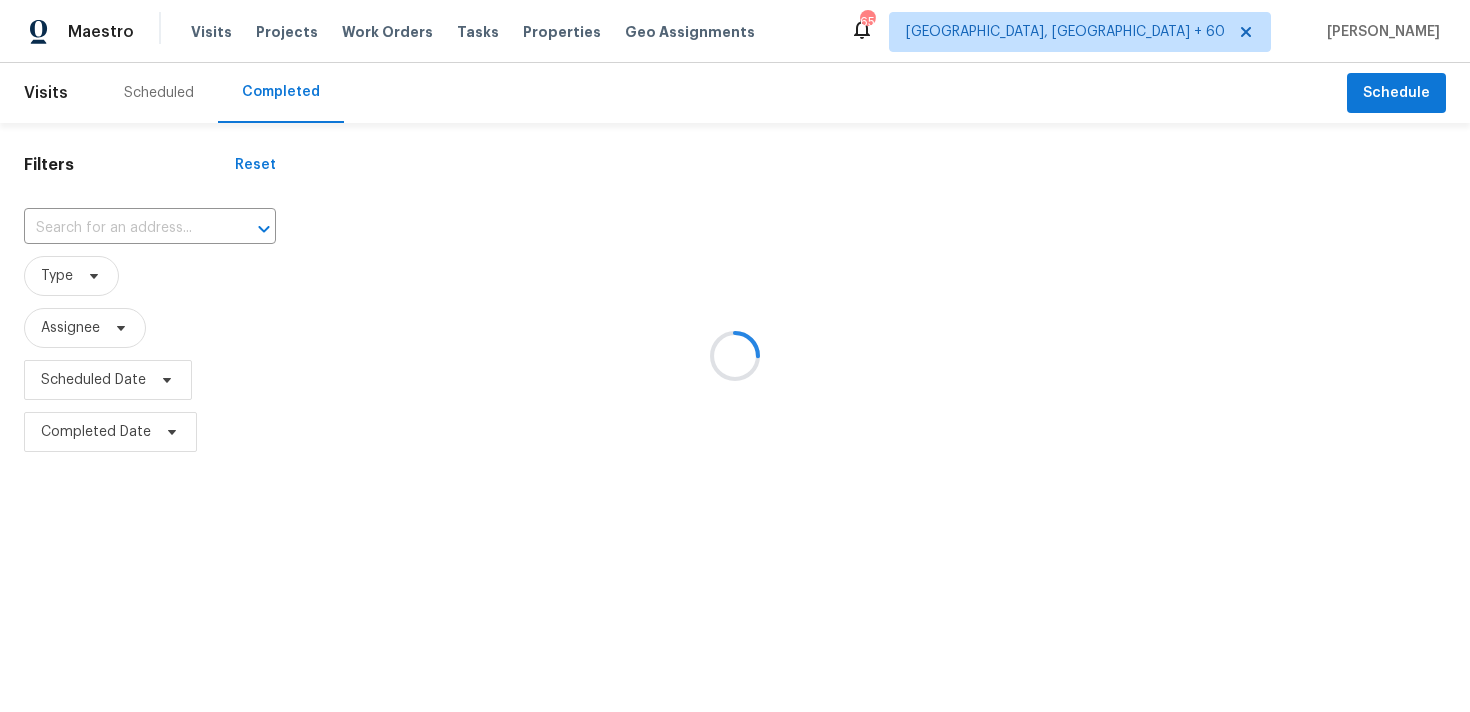 click at bounding box center (735, 356) 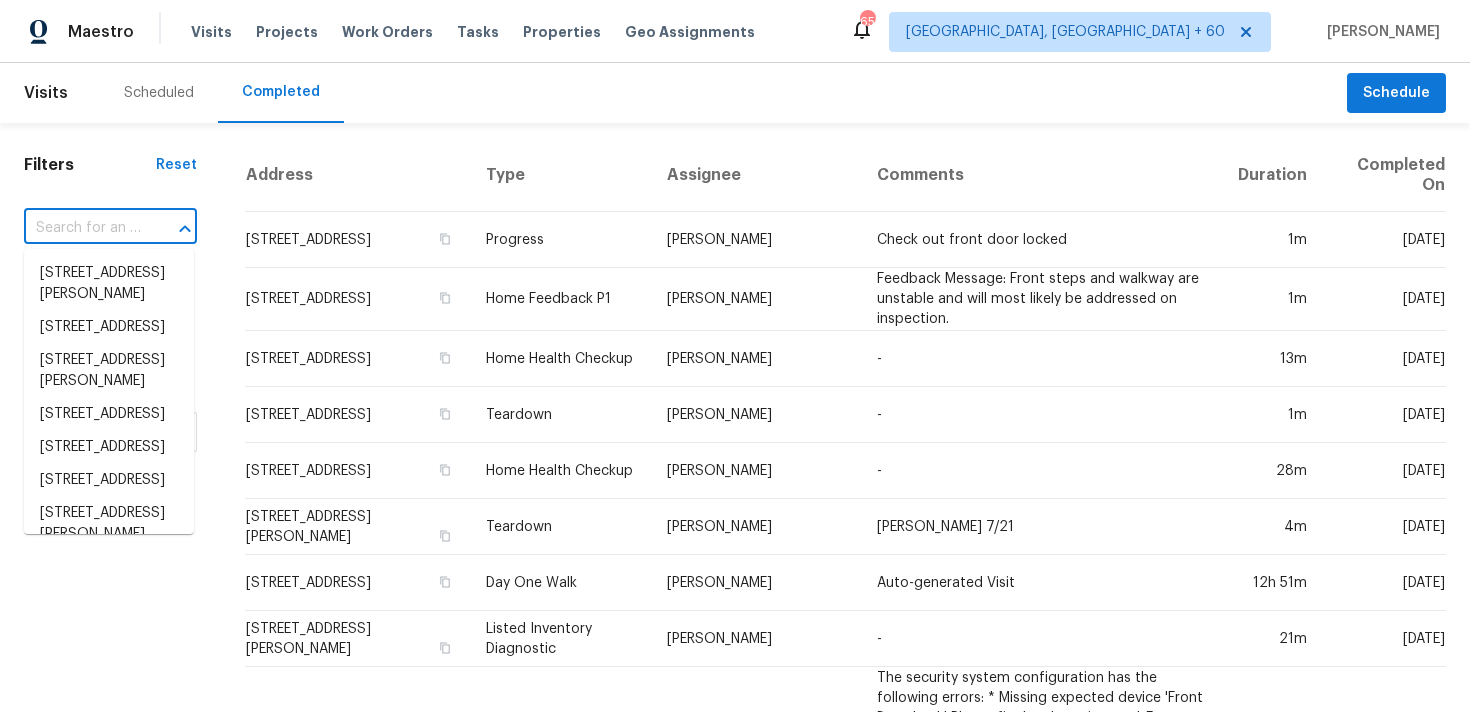 click at bounding box center (82, 228) 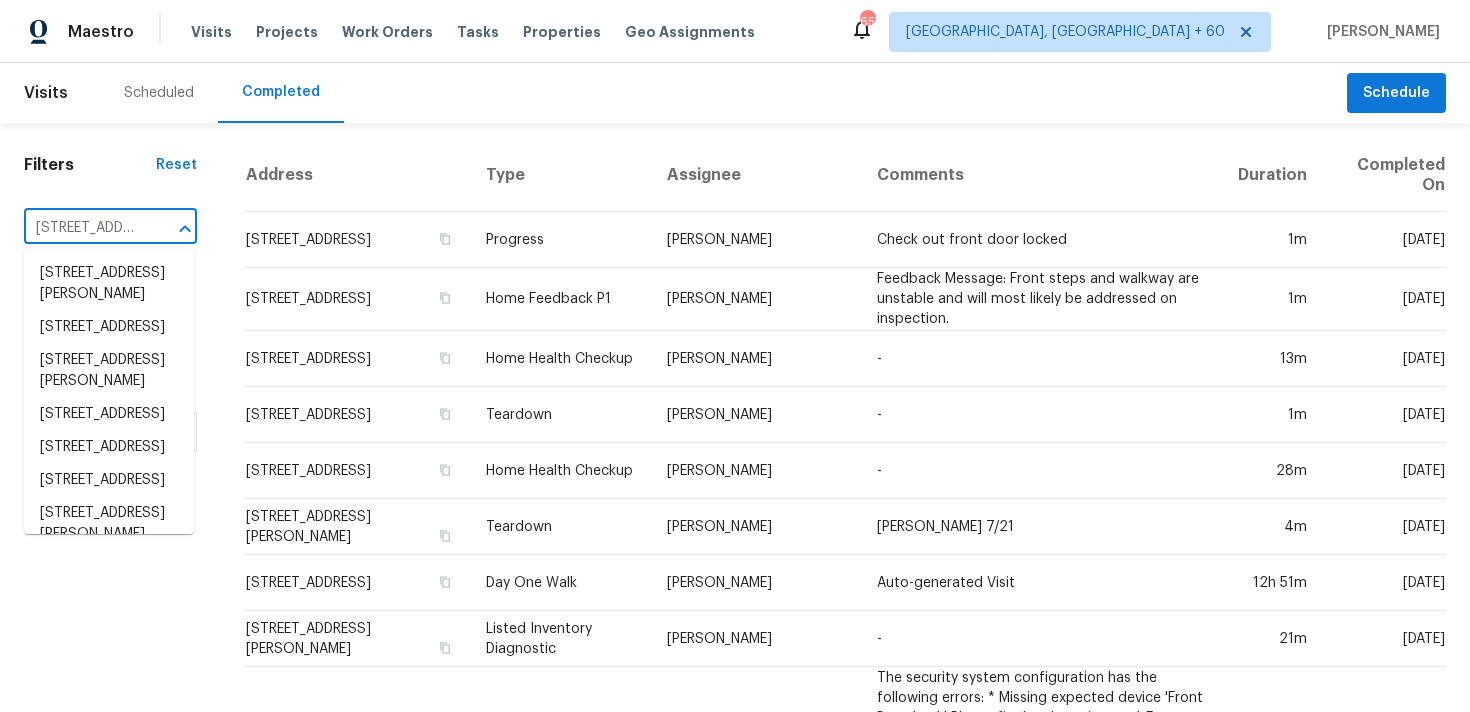 scroll, scrollTop: 0, scrollLeft: 152, axis: horizontal 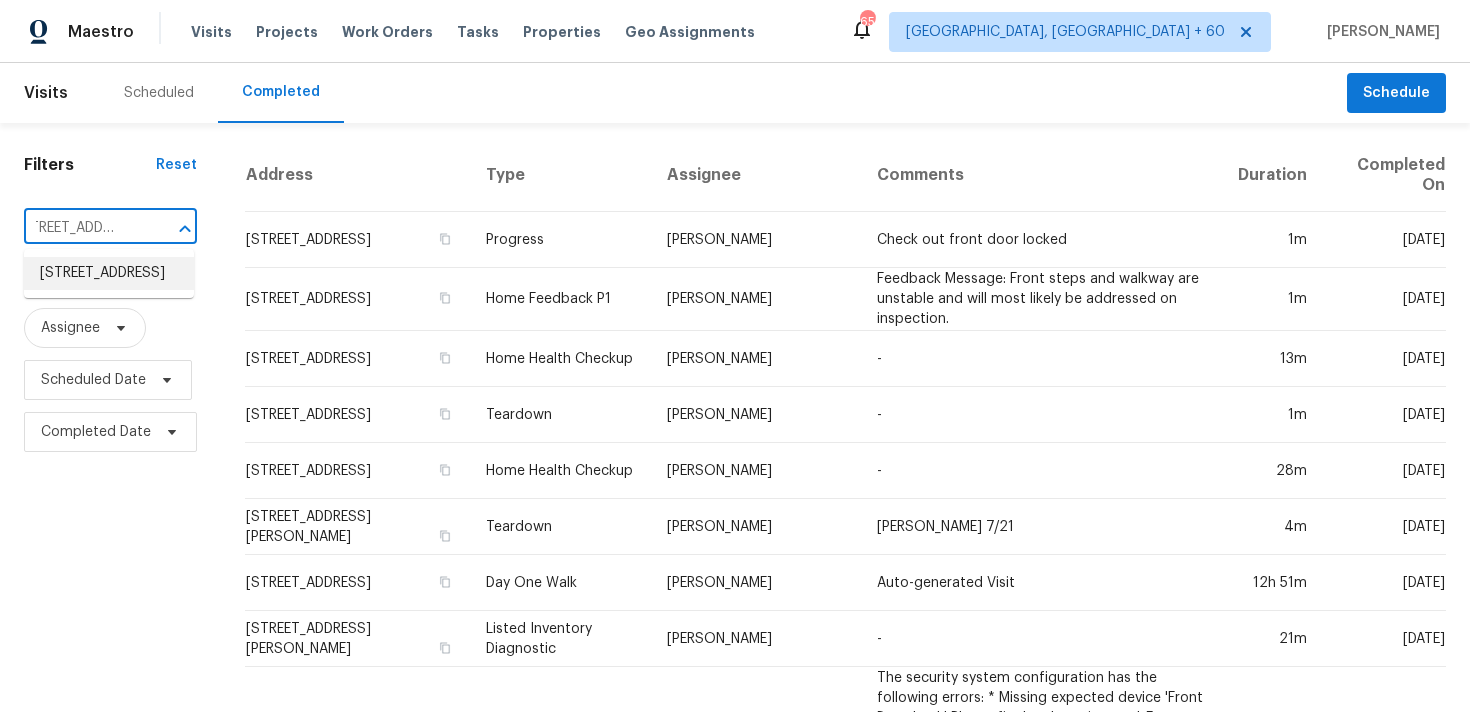 click on "[STREET_ADDRESS]" at bounding box center (109, 273) 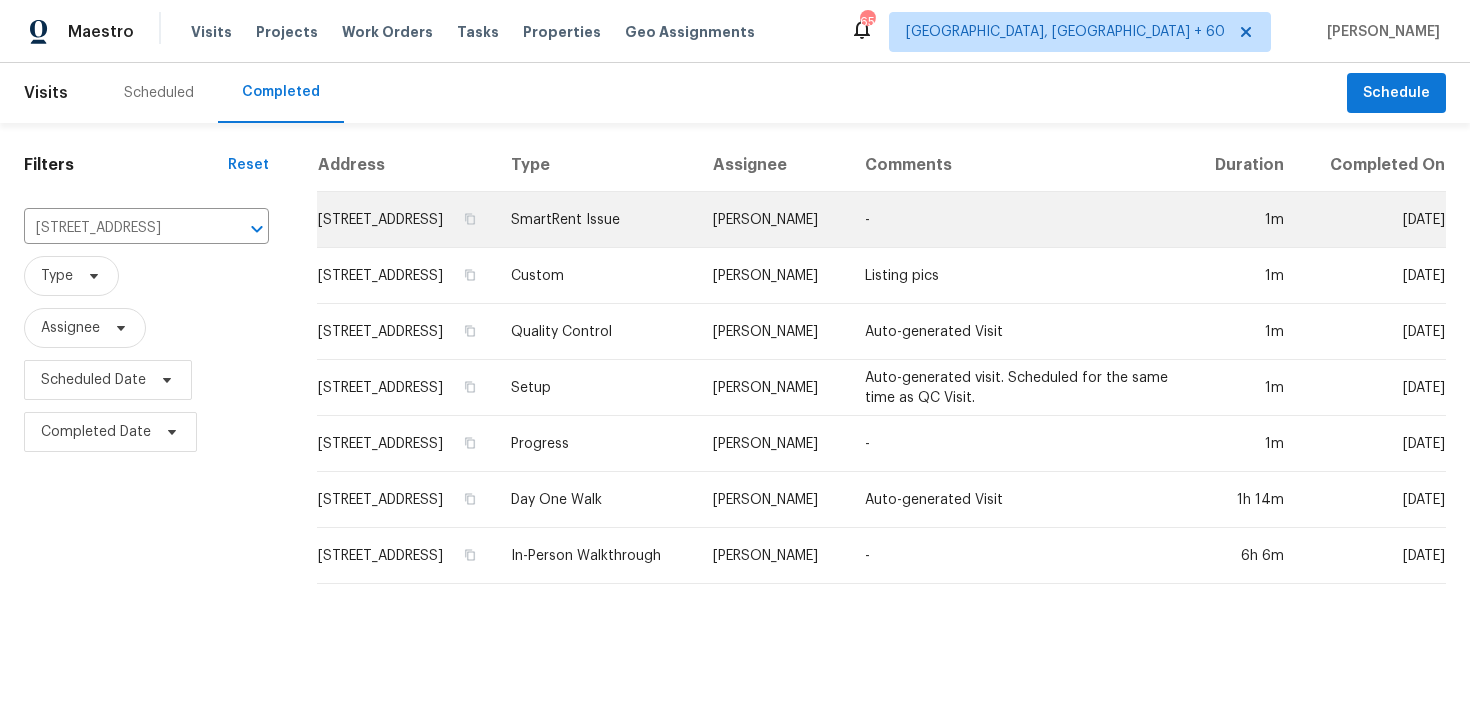 click on "SmartRent Issue" at bounding box center (596, 220) 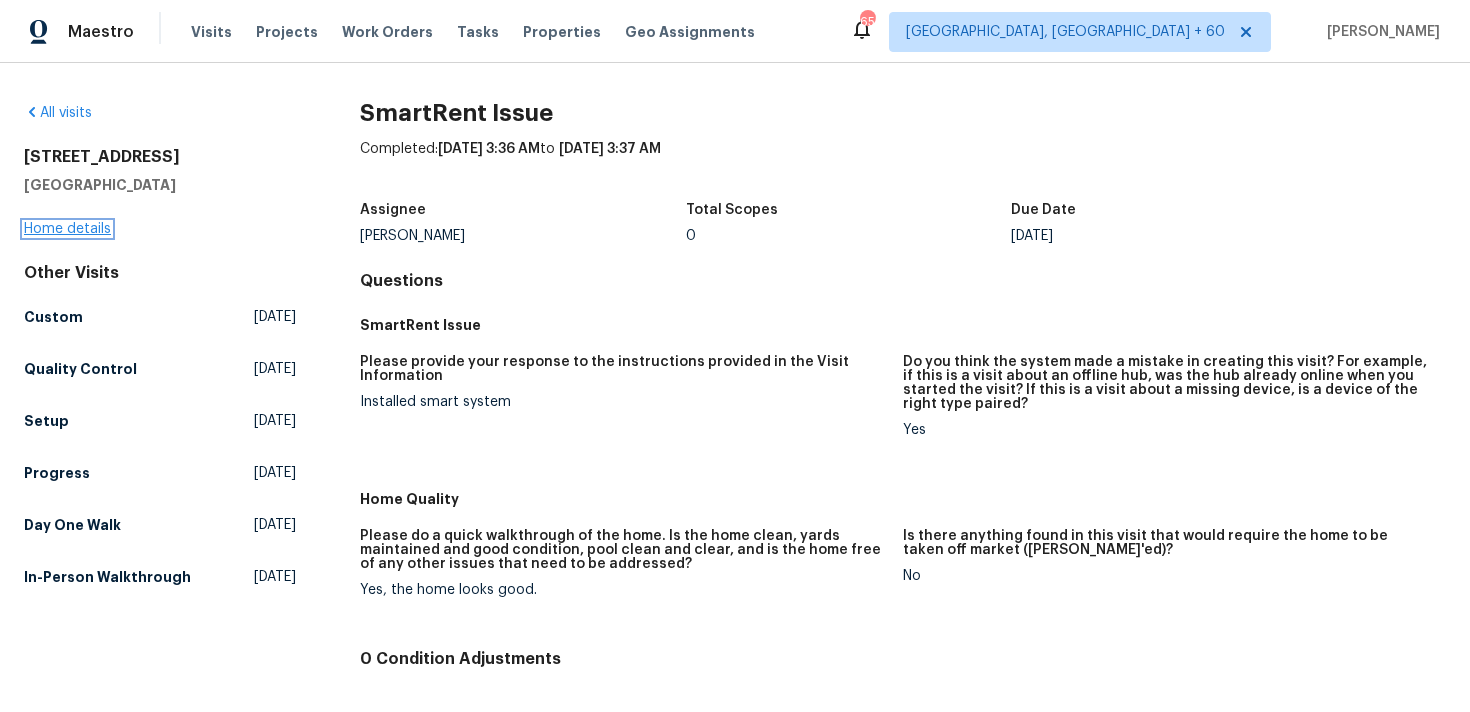 click on "Home details" at bounding box center [67, 229] 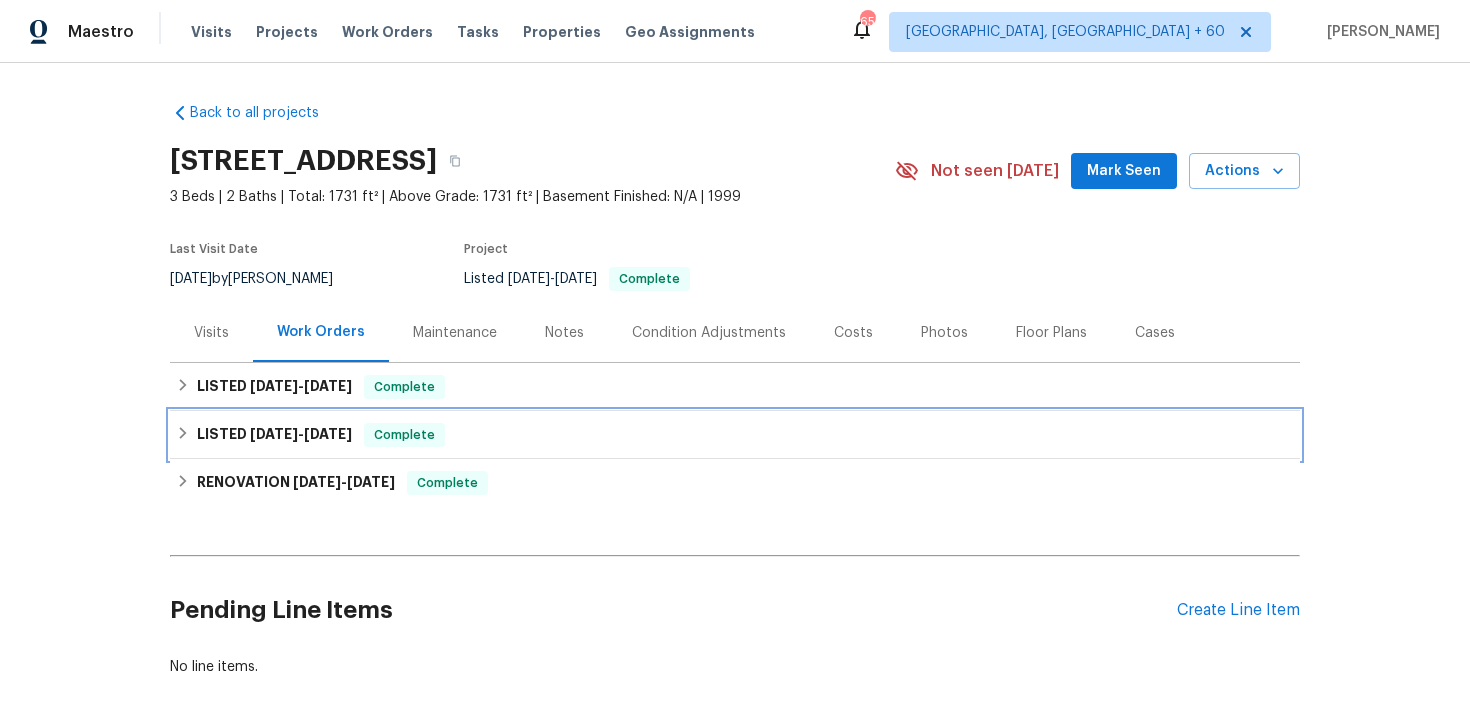 click on "LISTED   [DATE]  -  [DATE] Complete" at bounding box center (735, 435) 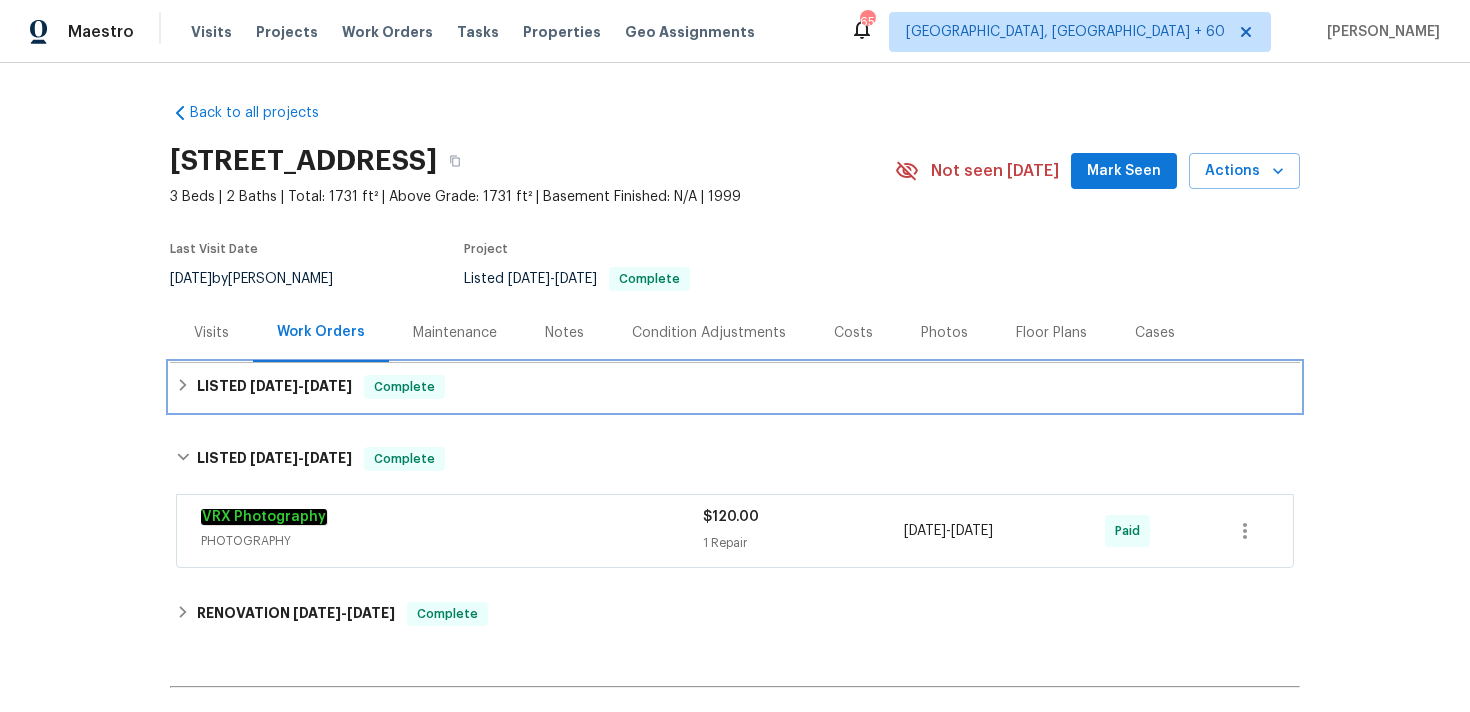 click on "LISTED   [DATE]  -  [DATE] Complete" at bounding box center [735, 387] 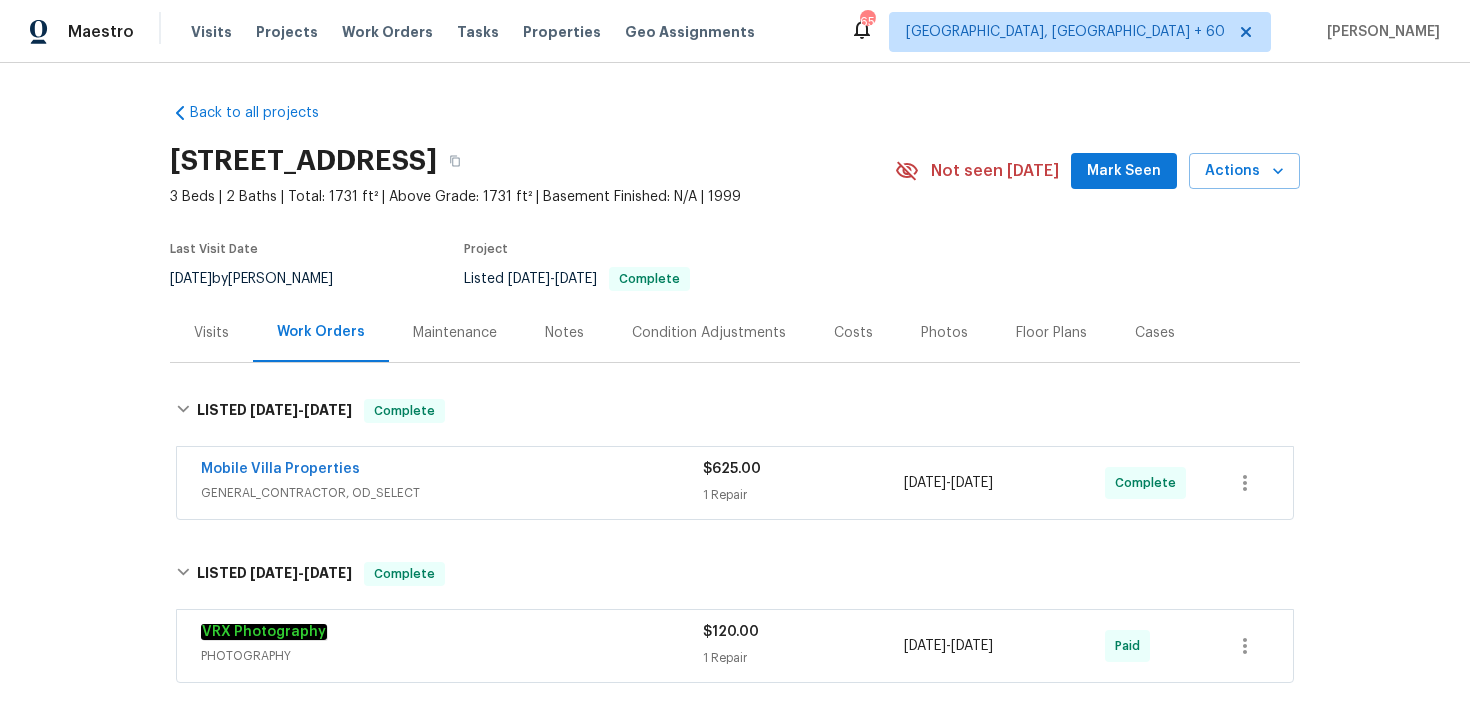 click on "1 Repair" at bounding box center (803, 495) 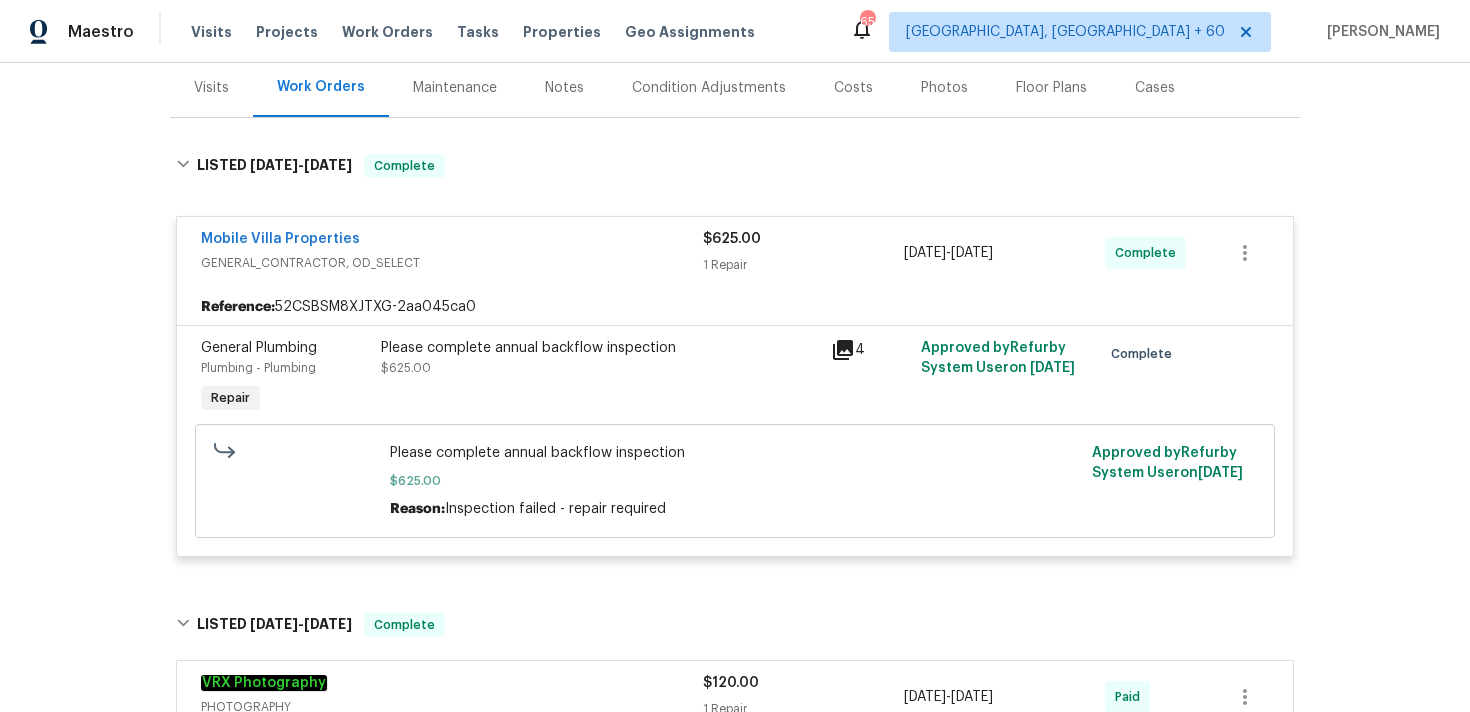 scroll, scrollTop: 250, scrollLeft: 0, axis: vertical 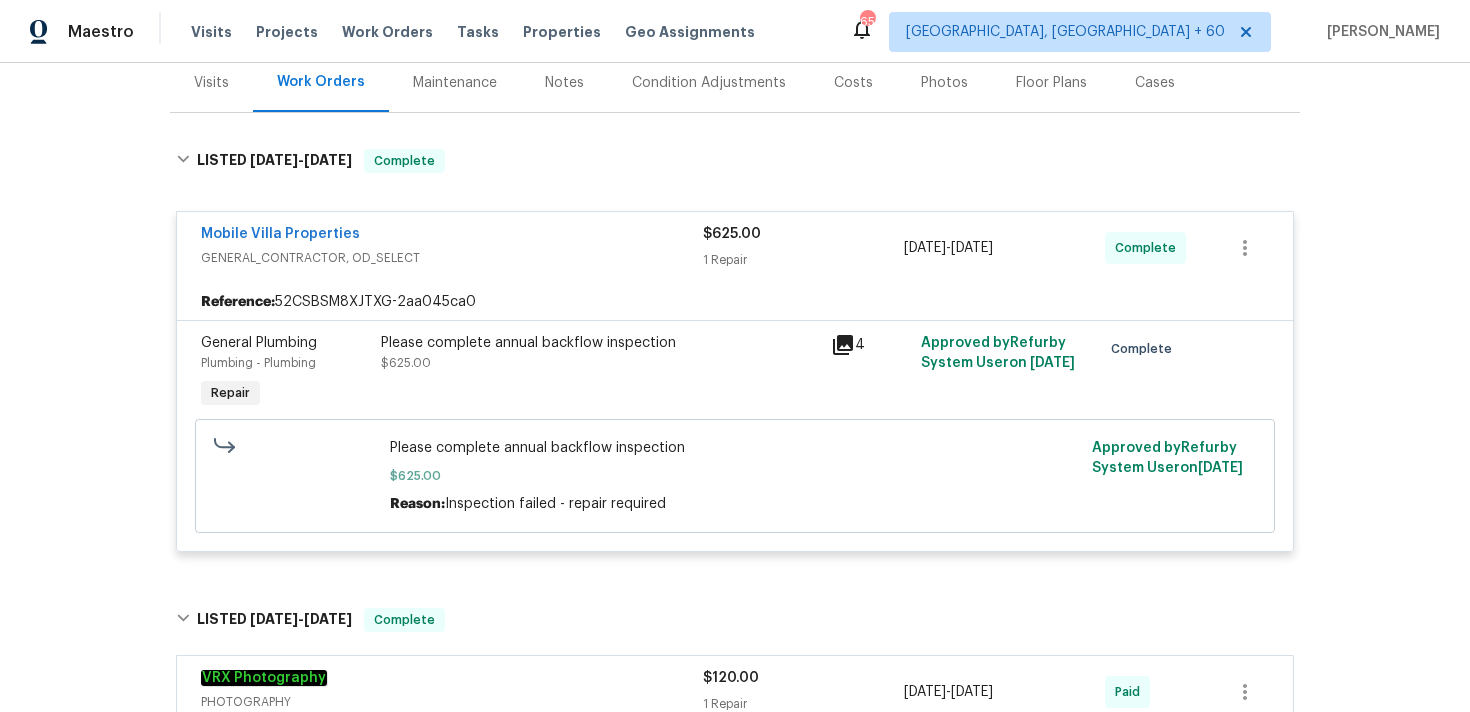 click on "Visits Projects Work Orders Tasks Properties Geo Assignments" at bounding box center [485, 32] 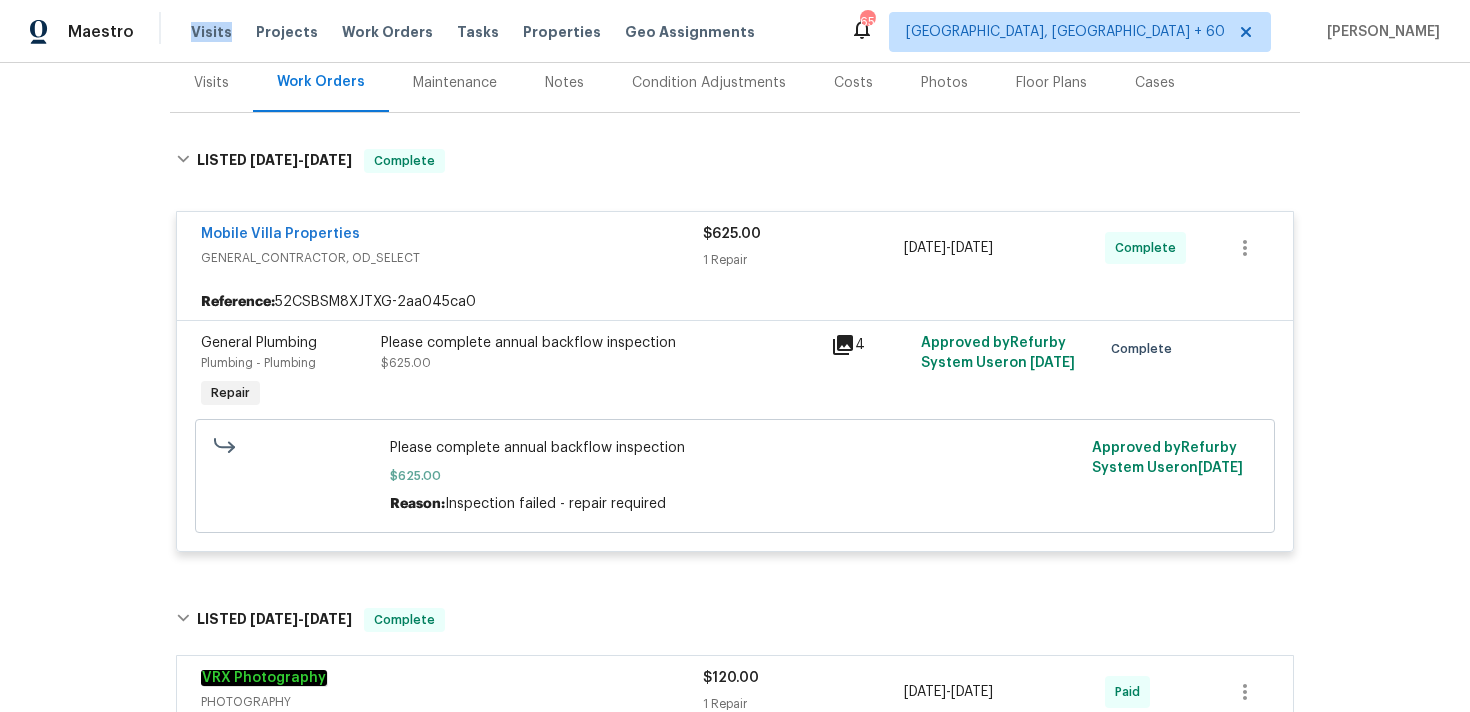 click on "Visits Projects Work Orders Tasks Properties Geo Assignments" at bounding box center [485, 32] 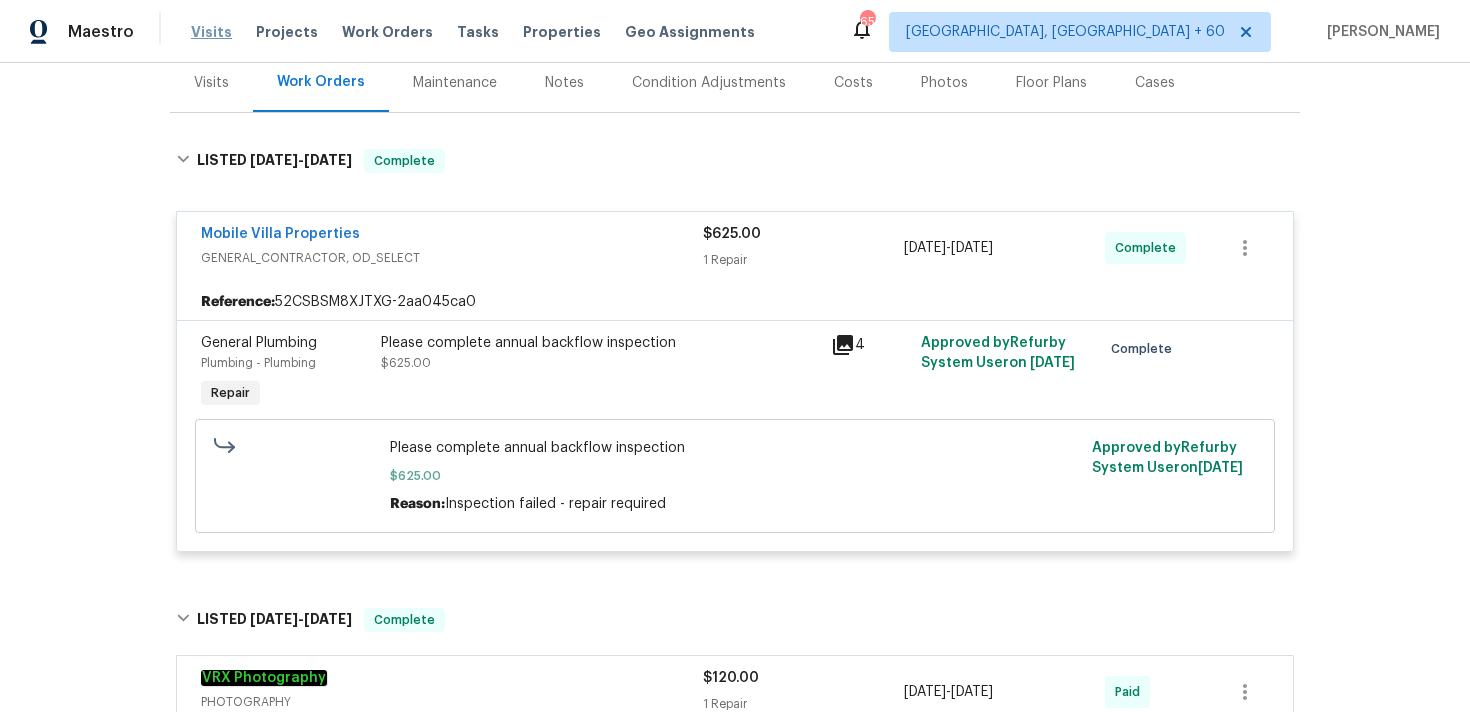 click on "Visits" at bounding box center (211, 32) 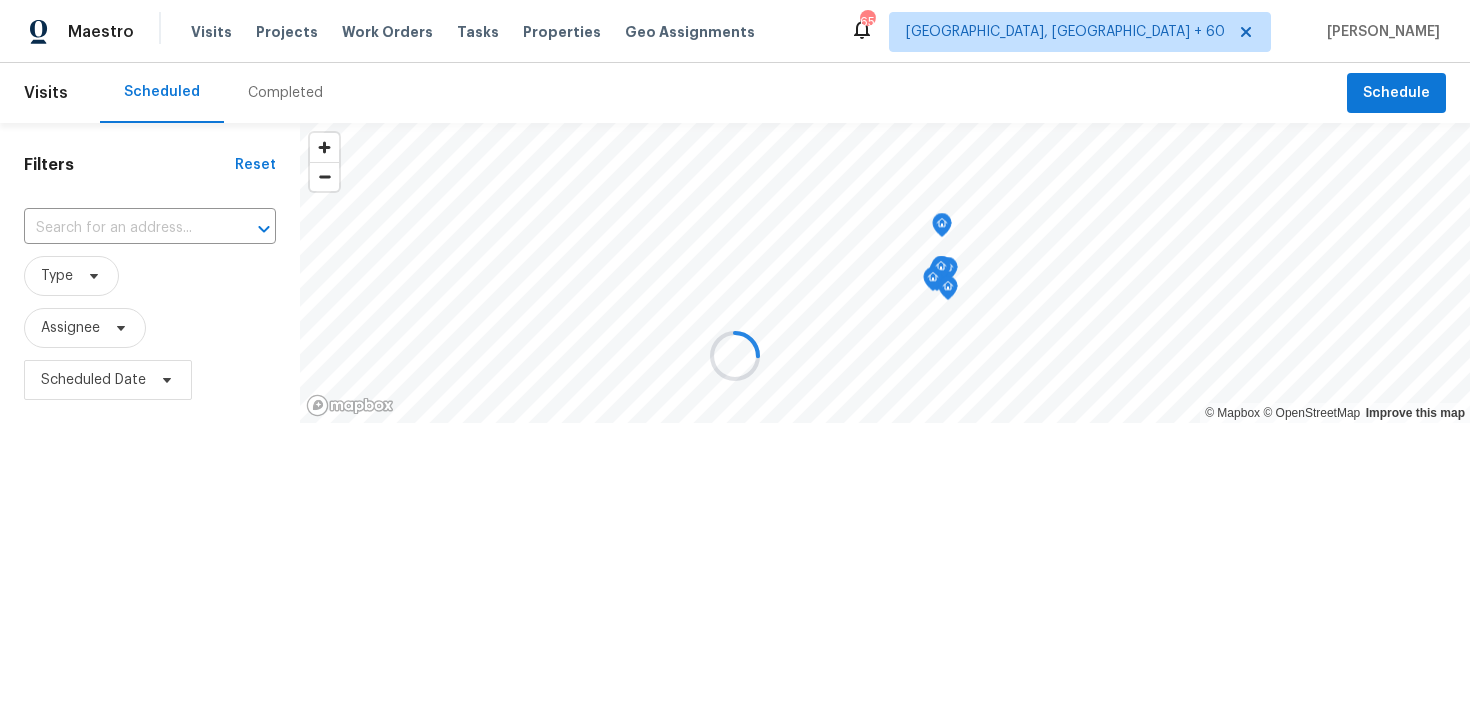 click at bounding box center (735, 356) 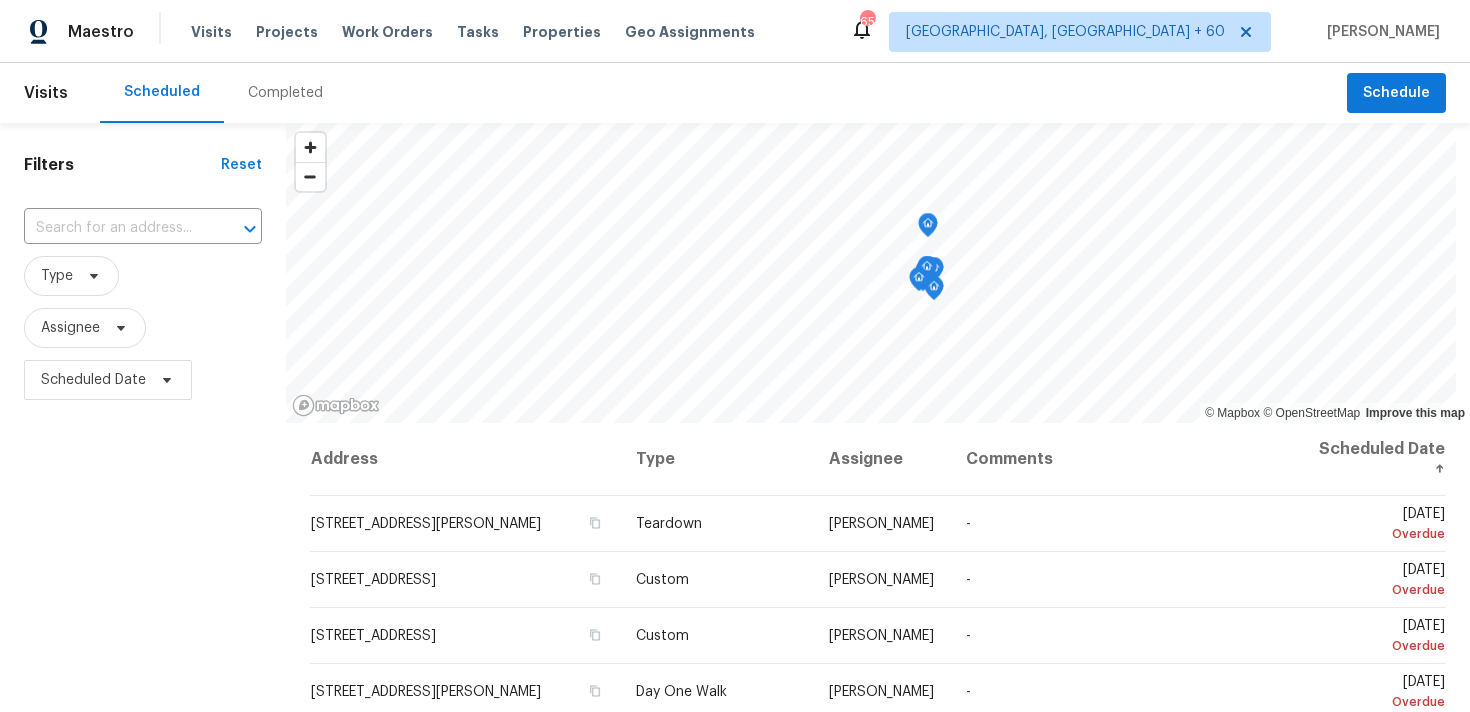 click on "Completed" at bounding box center (285, 93) 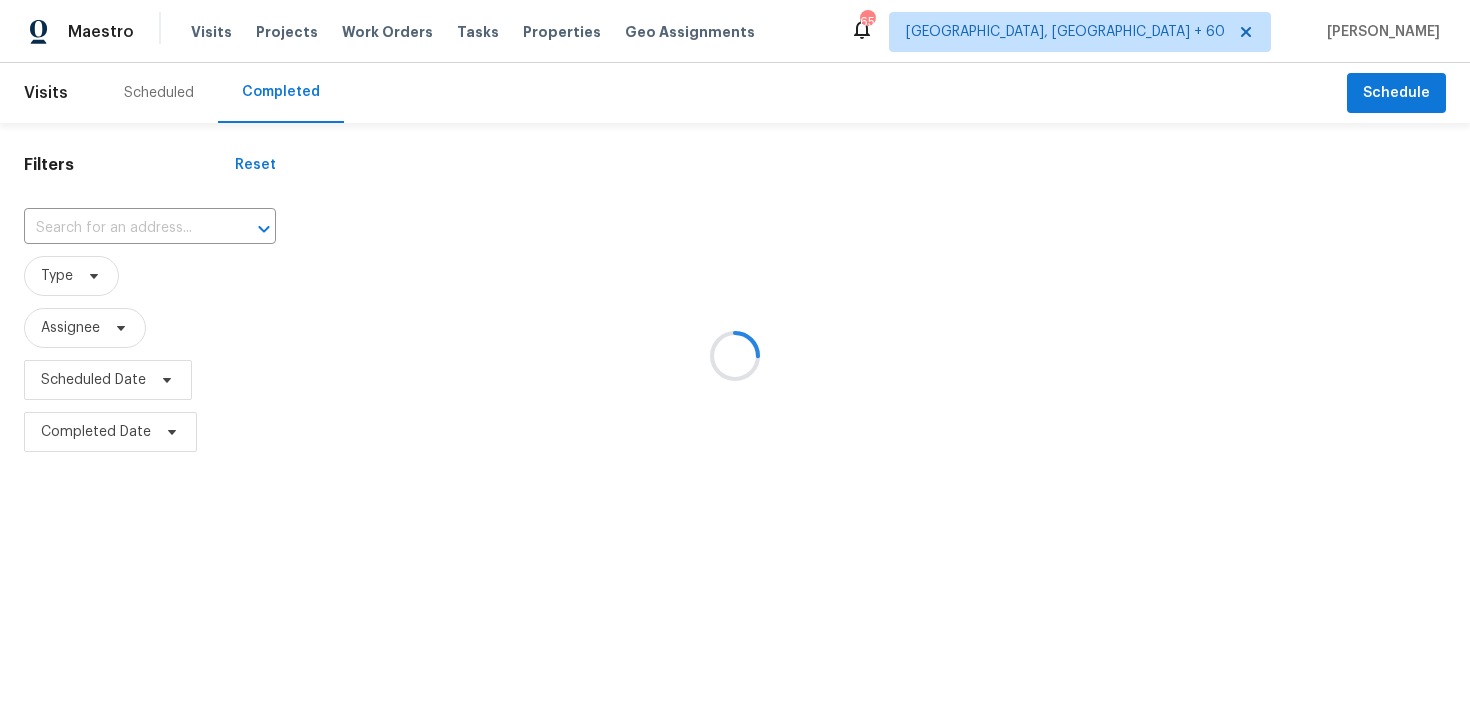 click at bounding box center [735, 356] 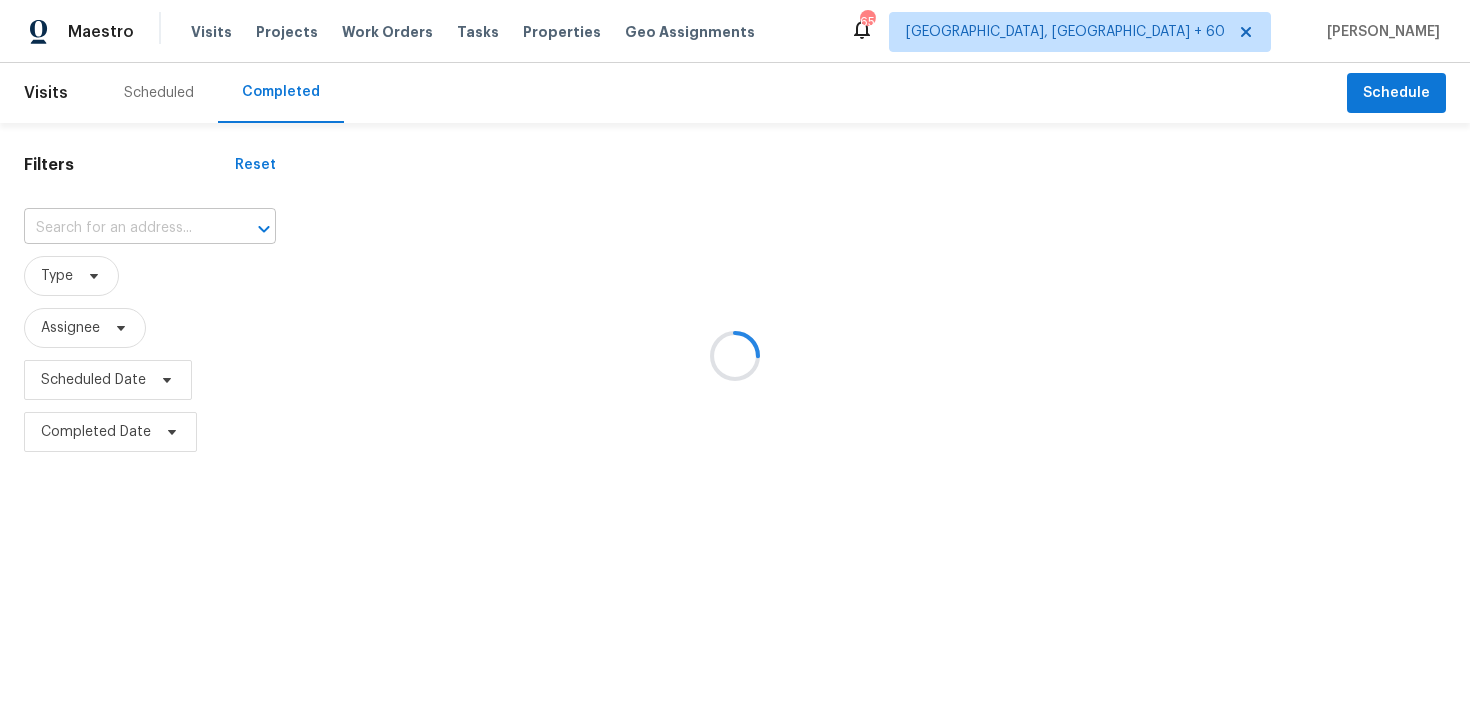 click at bounding box center (122, 228) 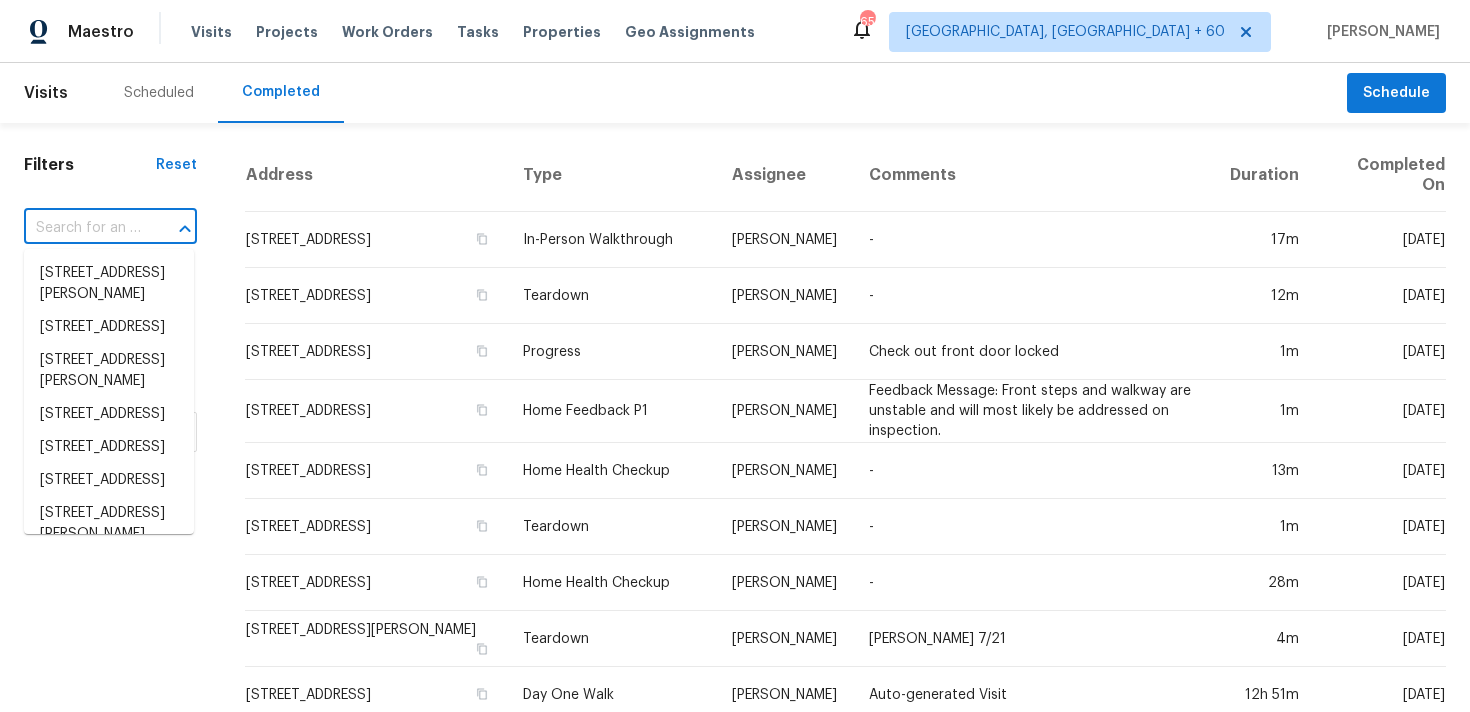 paste on "4360 Palmer Ave Jacksonville, FL 32210" 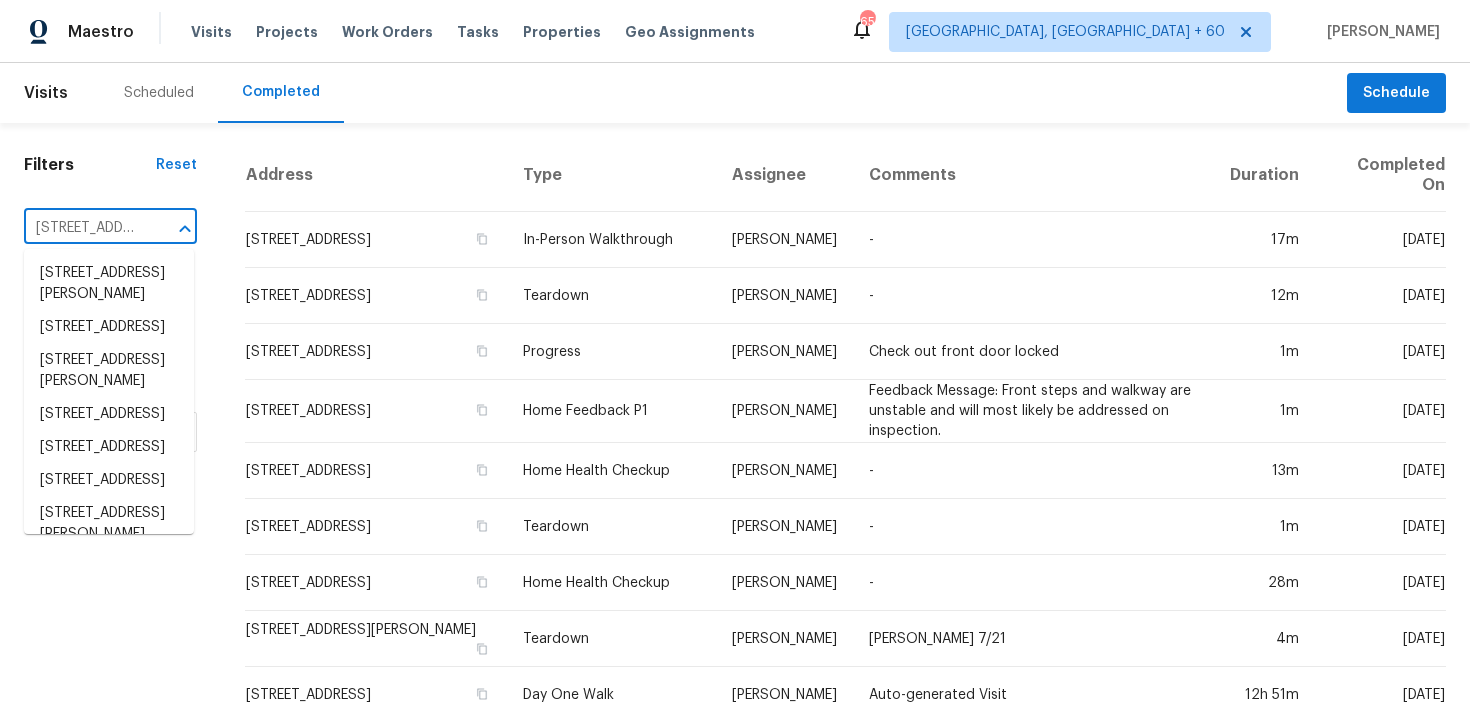 scroll, scrollTop: 0, scrollLeft: 156, axis: horizontal 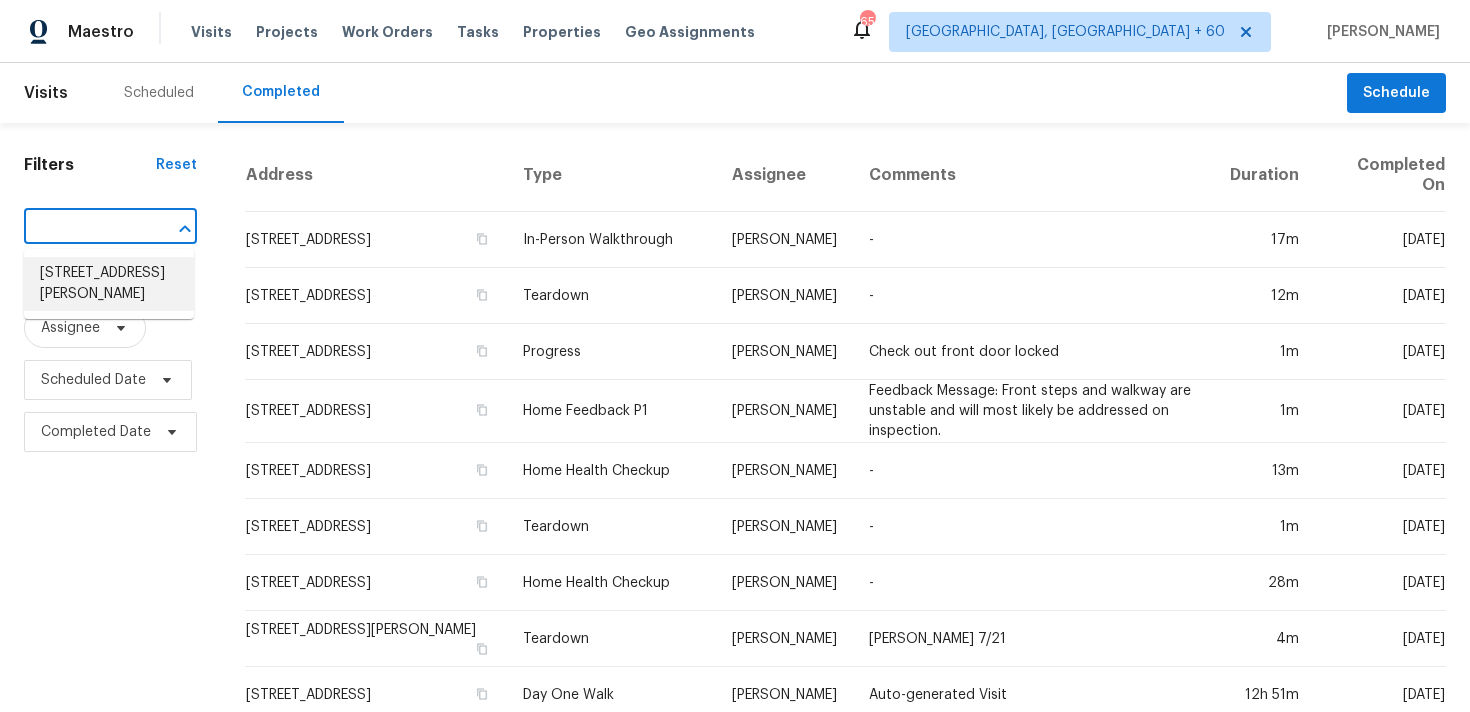 click on "4360 Palmer Ave, Jacksonville, FL 32210" at bounding box center [109, 284] 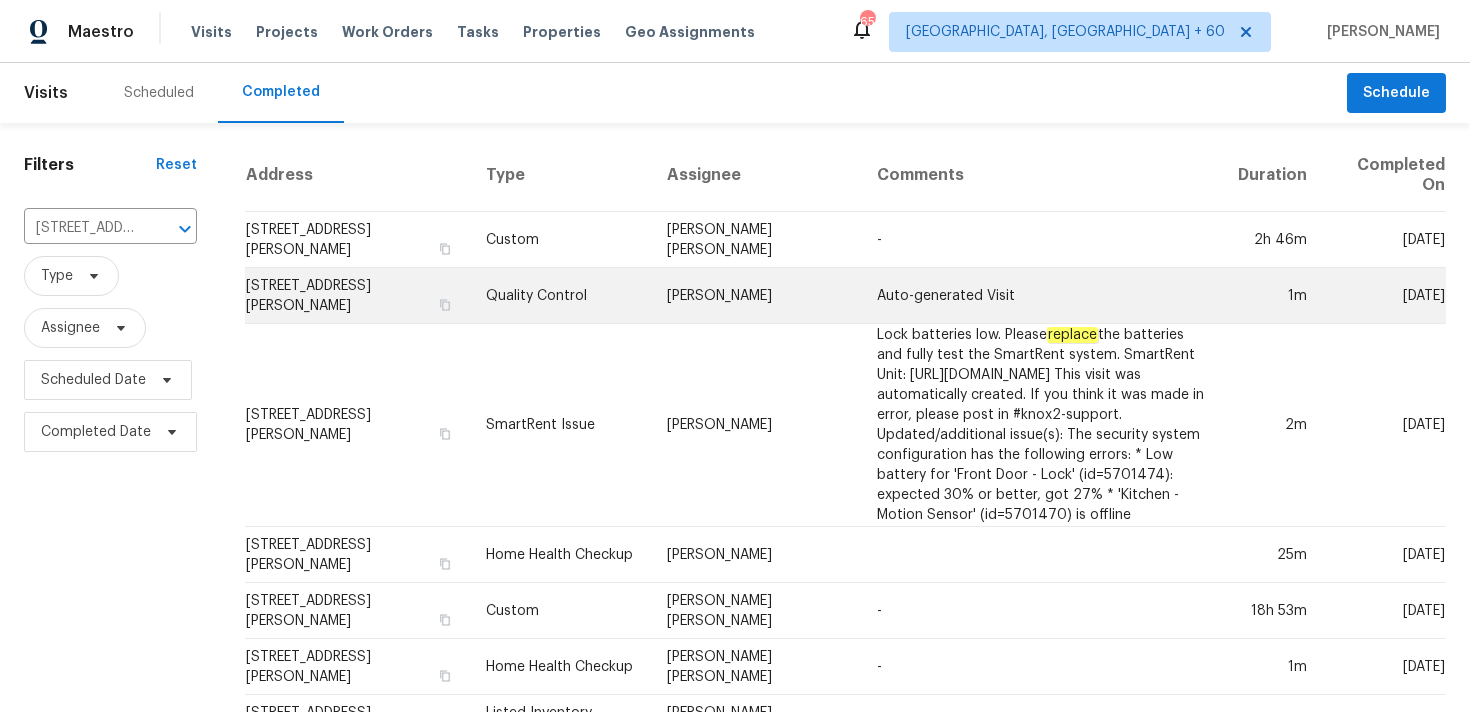 click on "Quality Control" at bounding box center (560, 296) 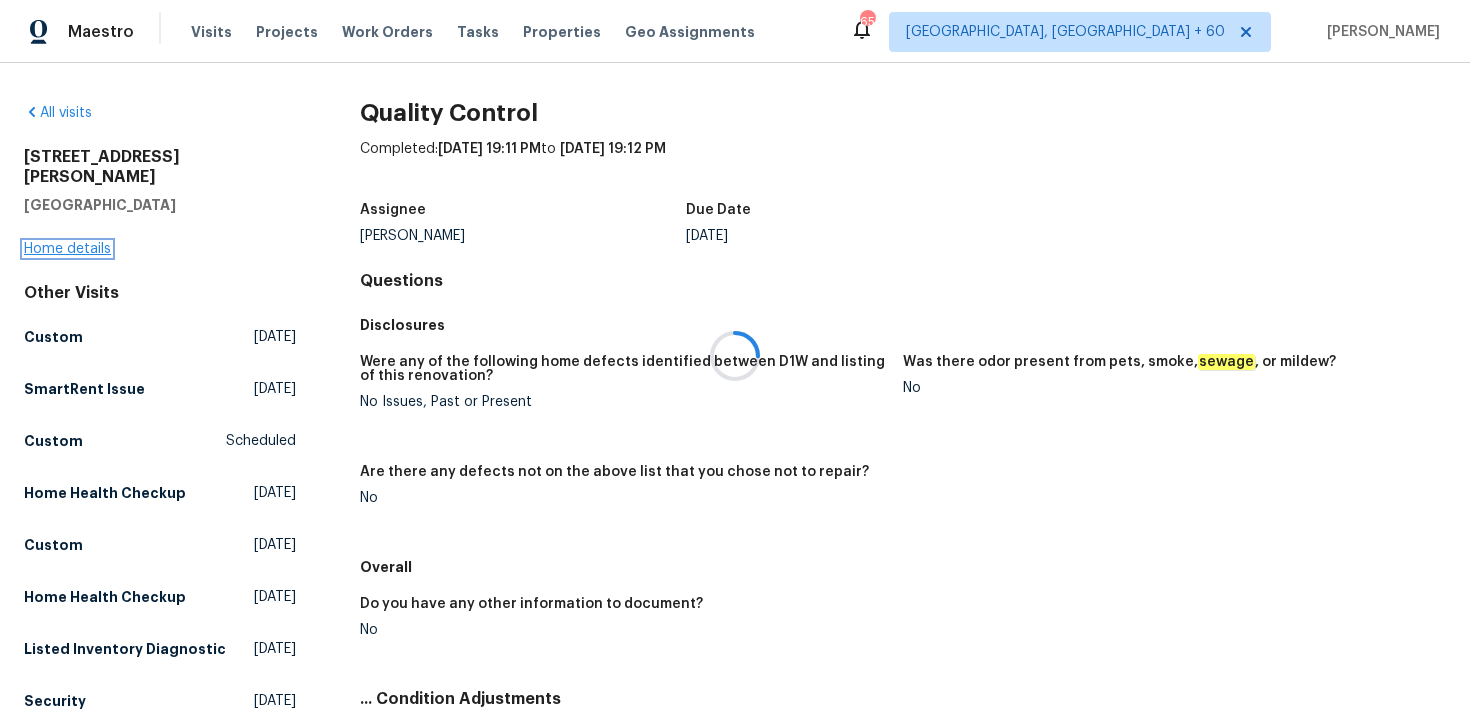 click on "Home details" at bounding box center [67, 249] 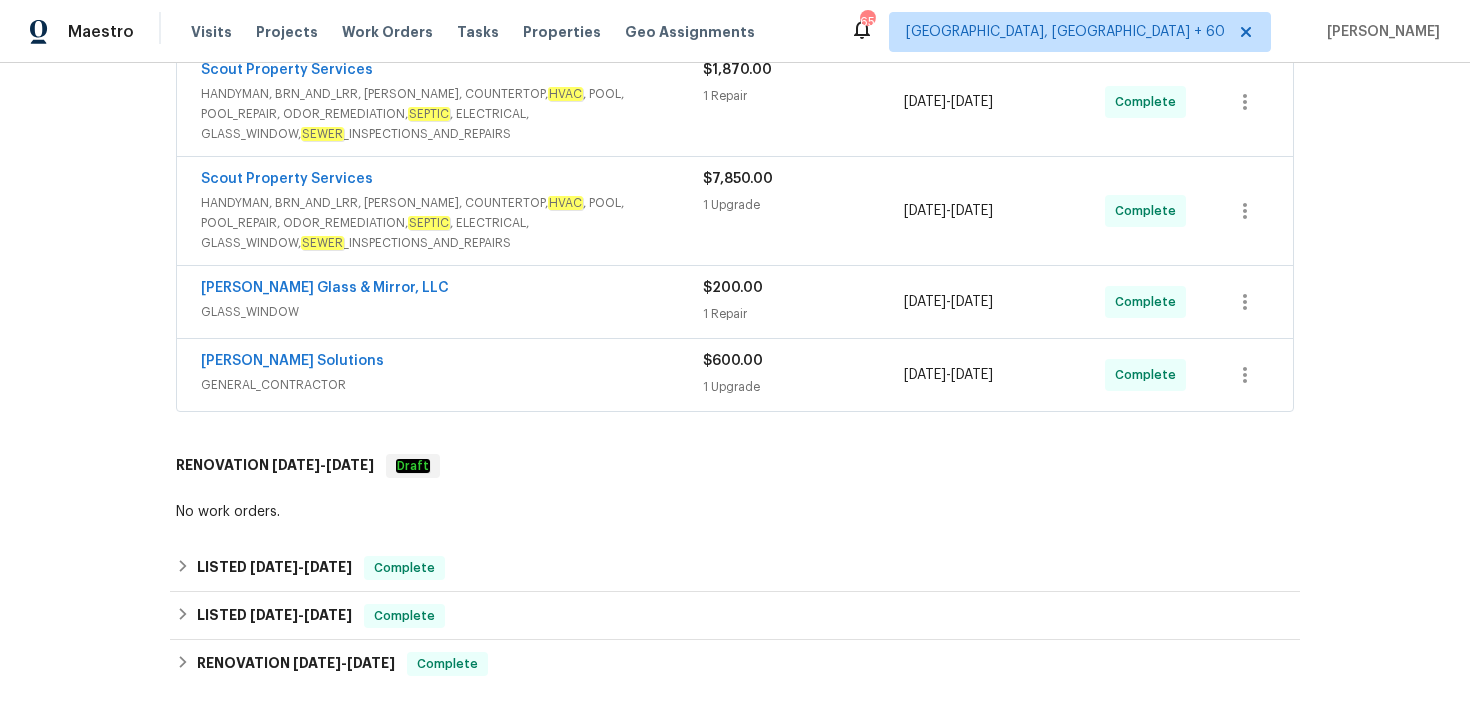 scroll, scrollTop: 0, scrollLeft: 0, axis: both 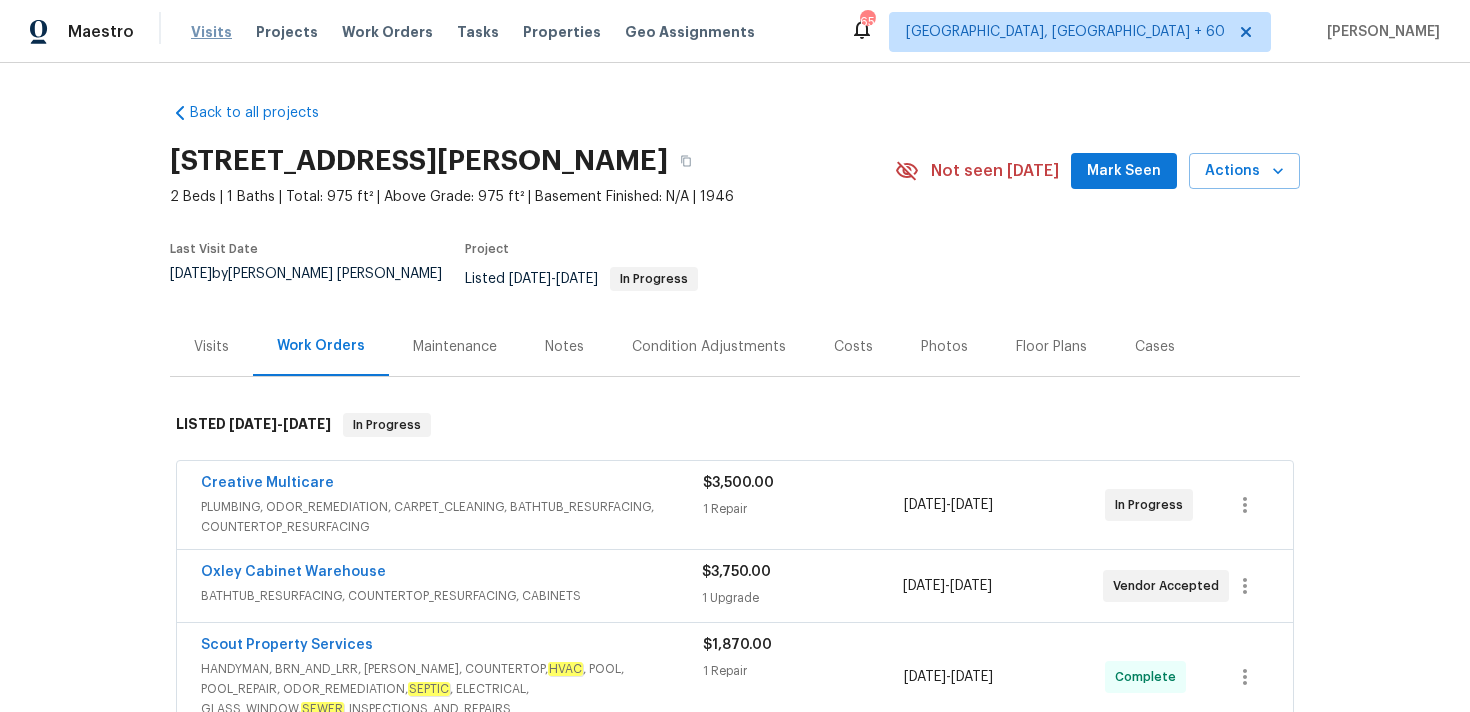 click on "Visits" at bounding box center [211, 32] 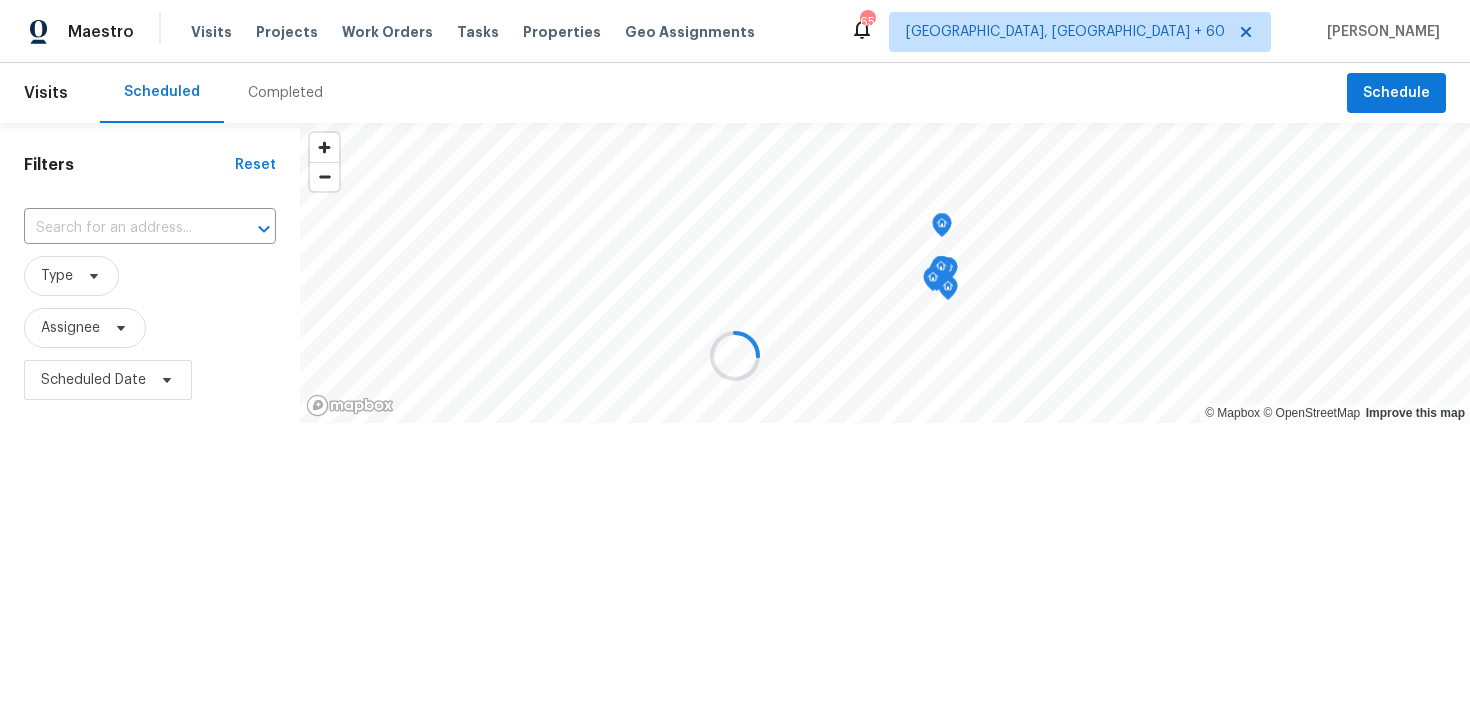 click at bounding box center (735, 356) 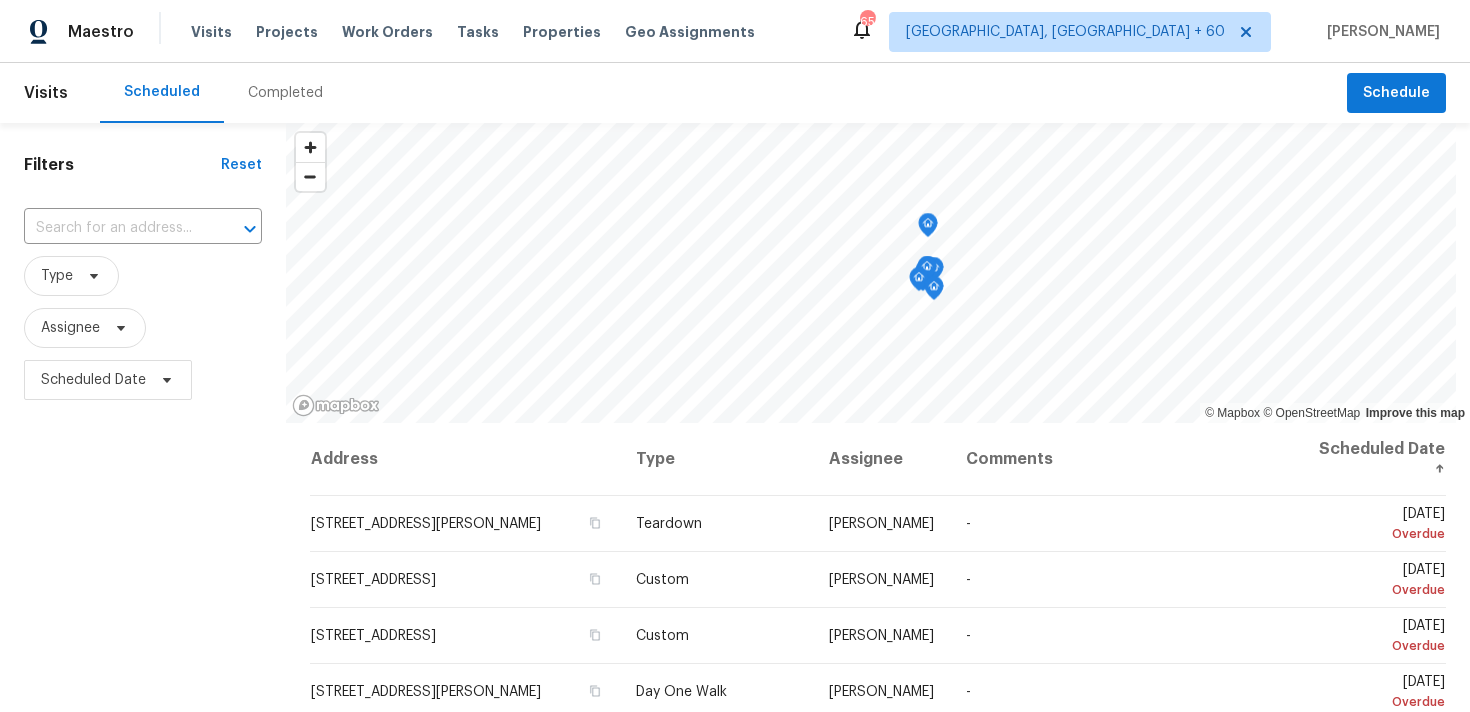 click on "Completed" at bounding box center (285, 93) 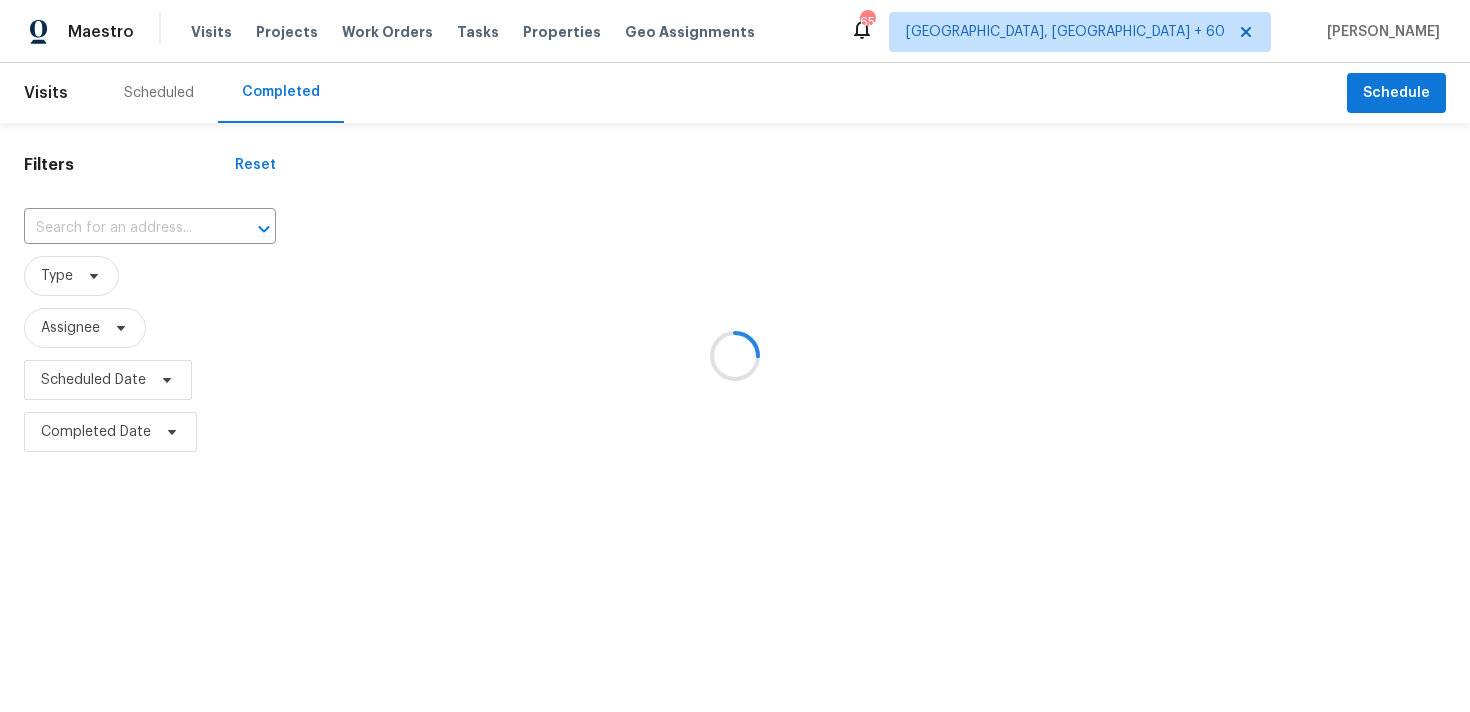 click at bounding box center [735, 356] 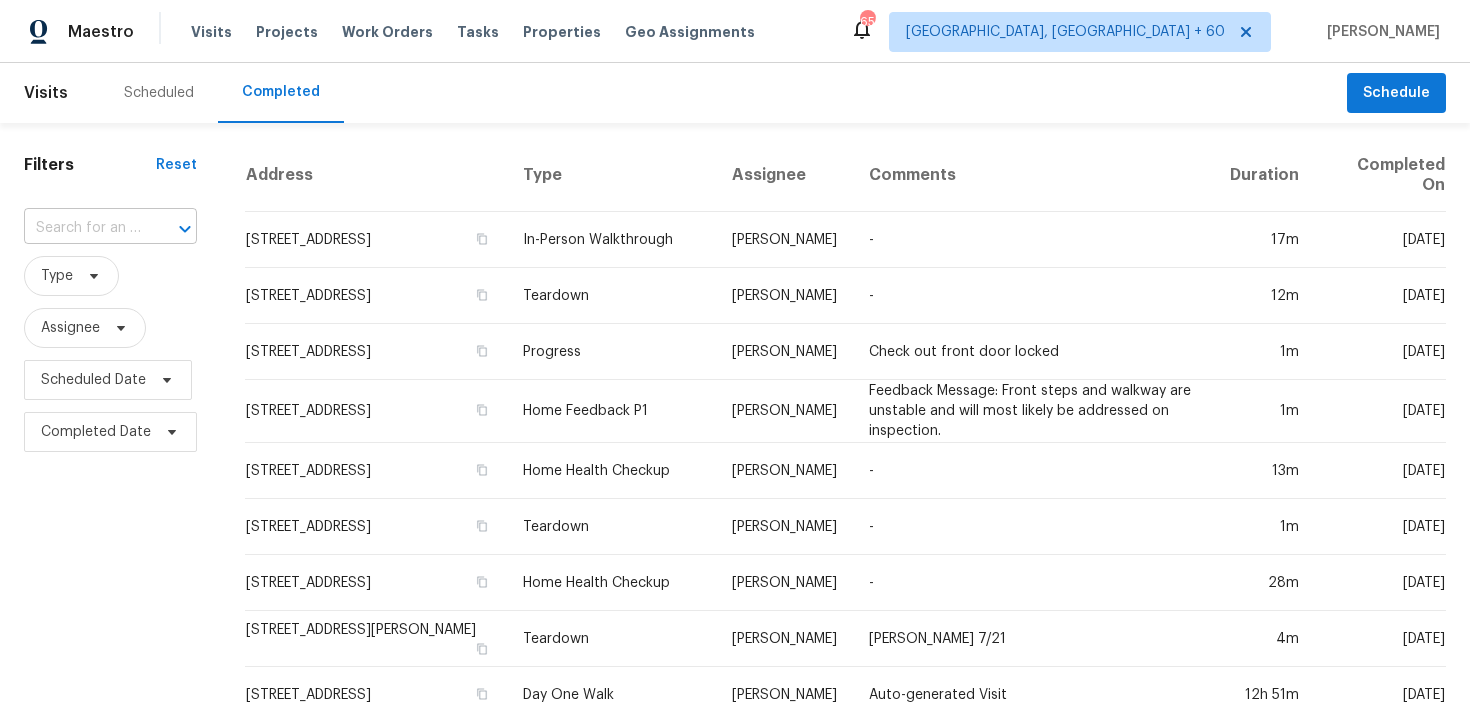 click at bounding box center [82, 228] 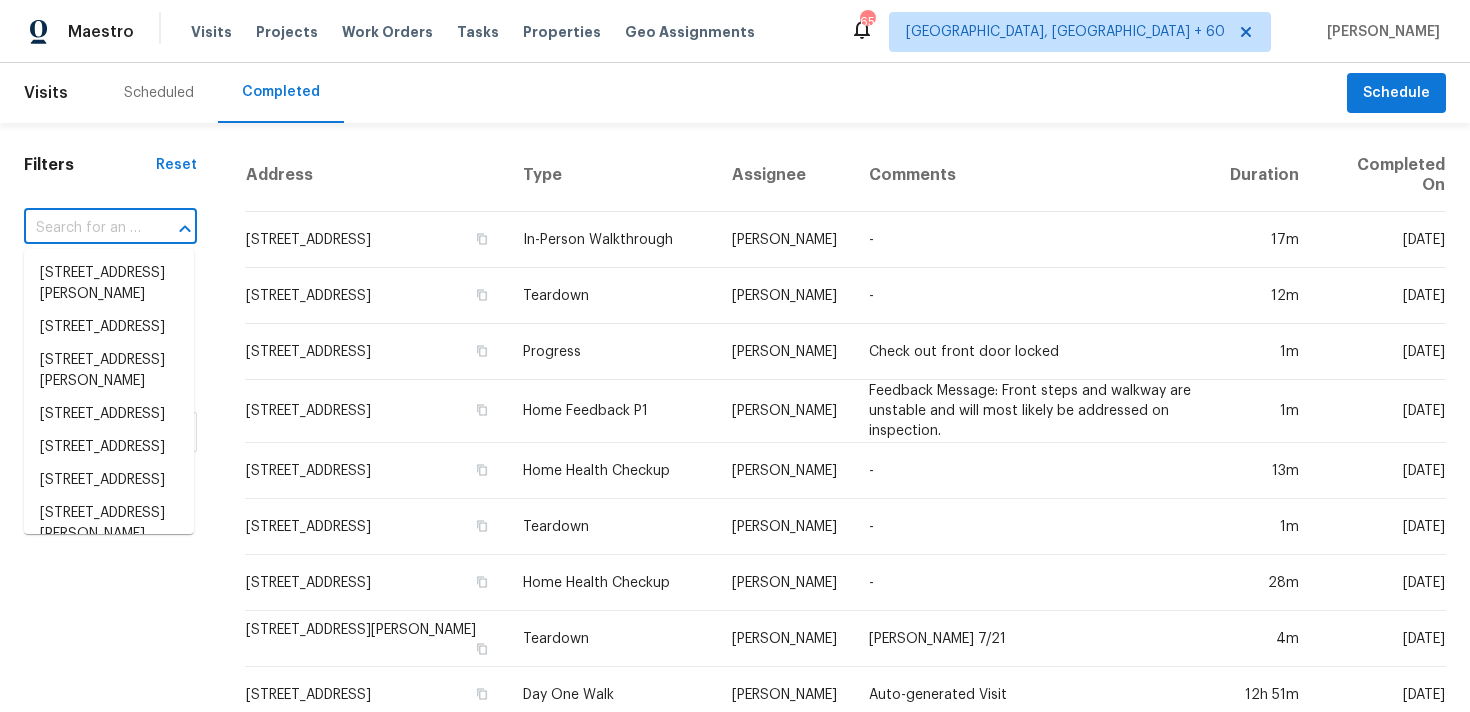 paste on "[STREET_ADDRESS]" 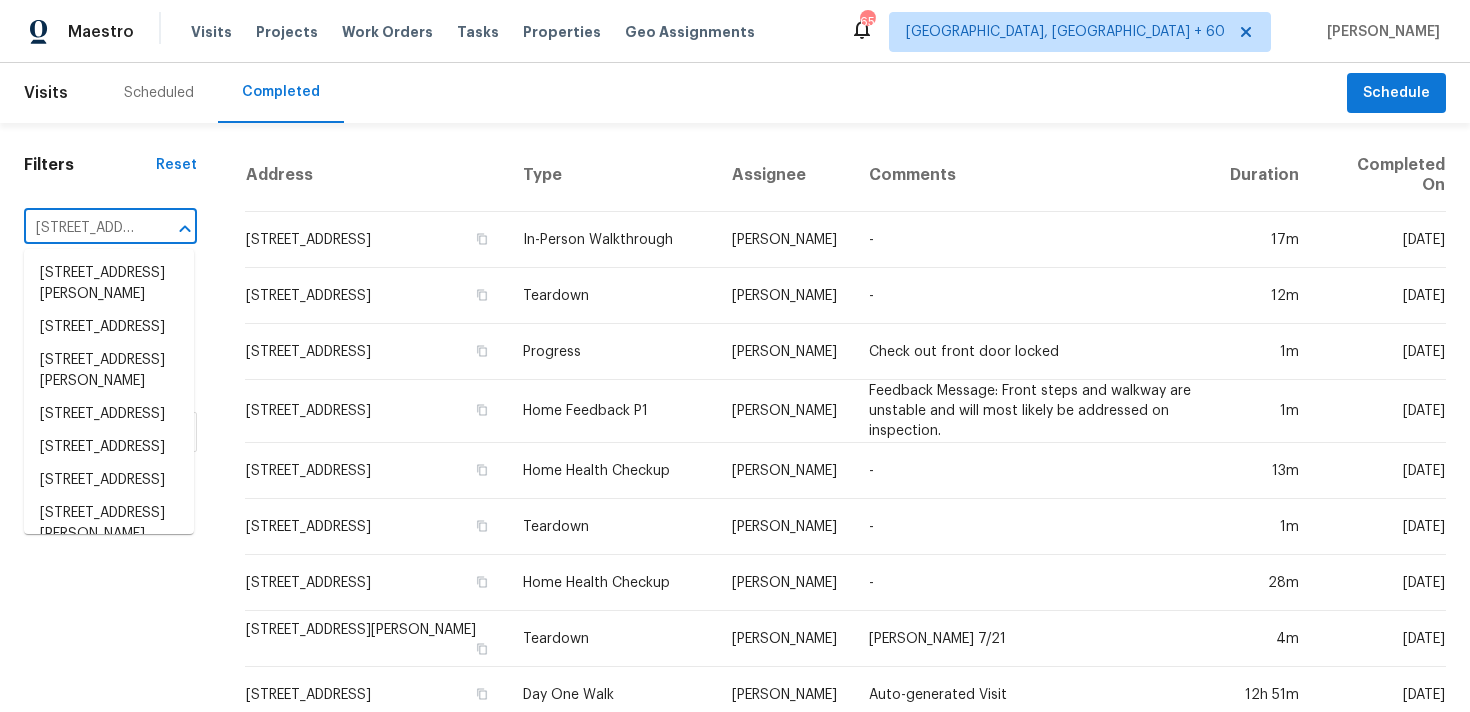 scroll, scrollTop: 0, scrollLeft: 137, axis: horizontal 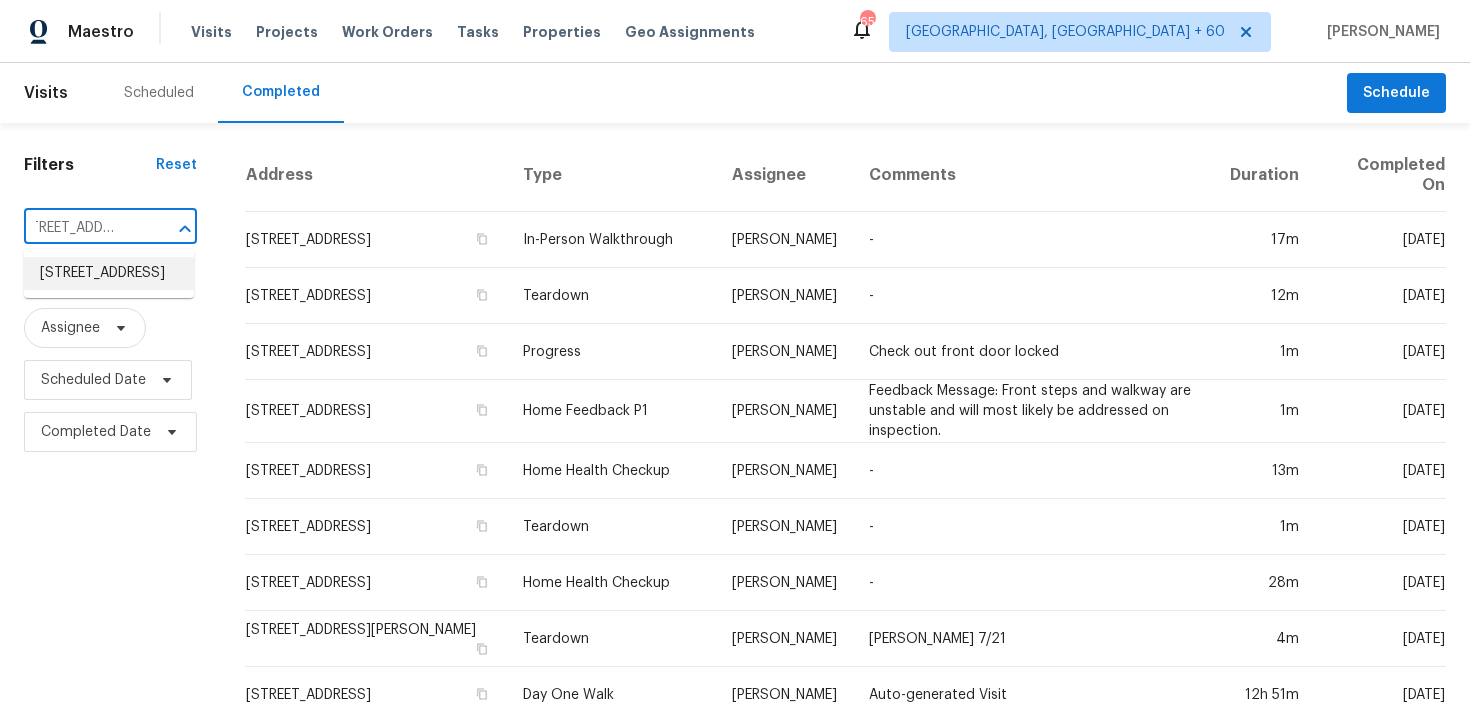 click on "[STREET_ADDRESS]" at bounding box center [109, 273] 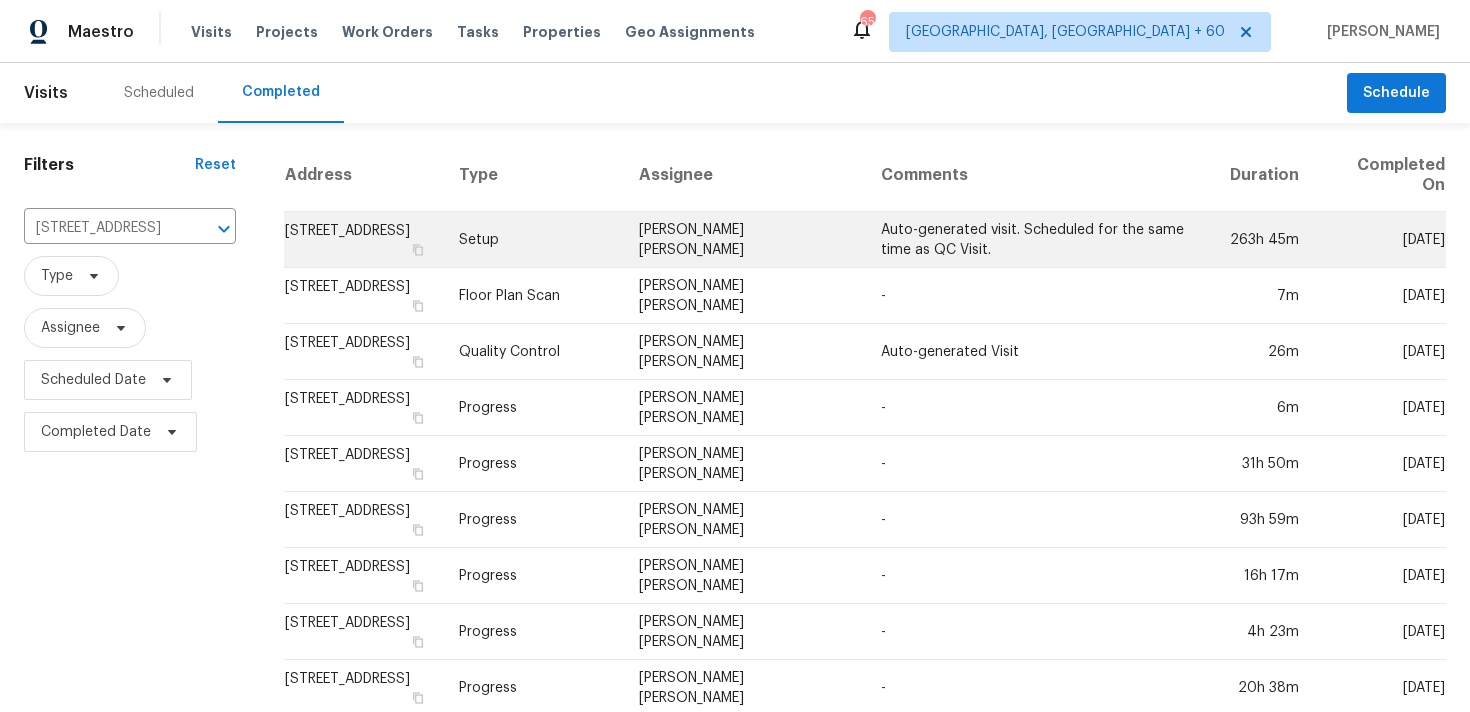 click on "Setup" at bounding box center (533, 240) 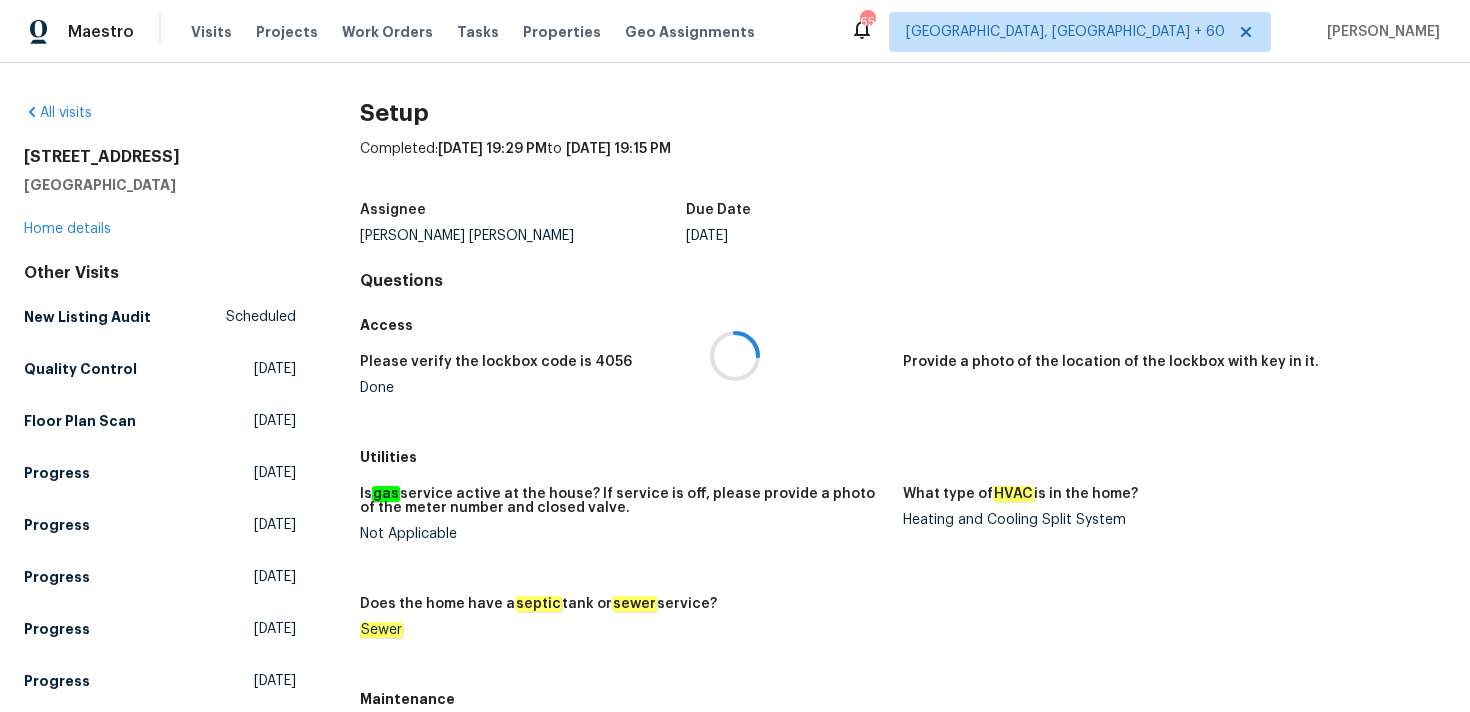 click at bounding box center (735, 356) 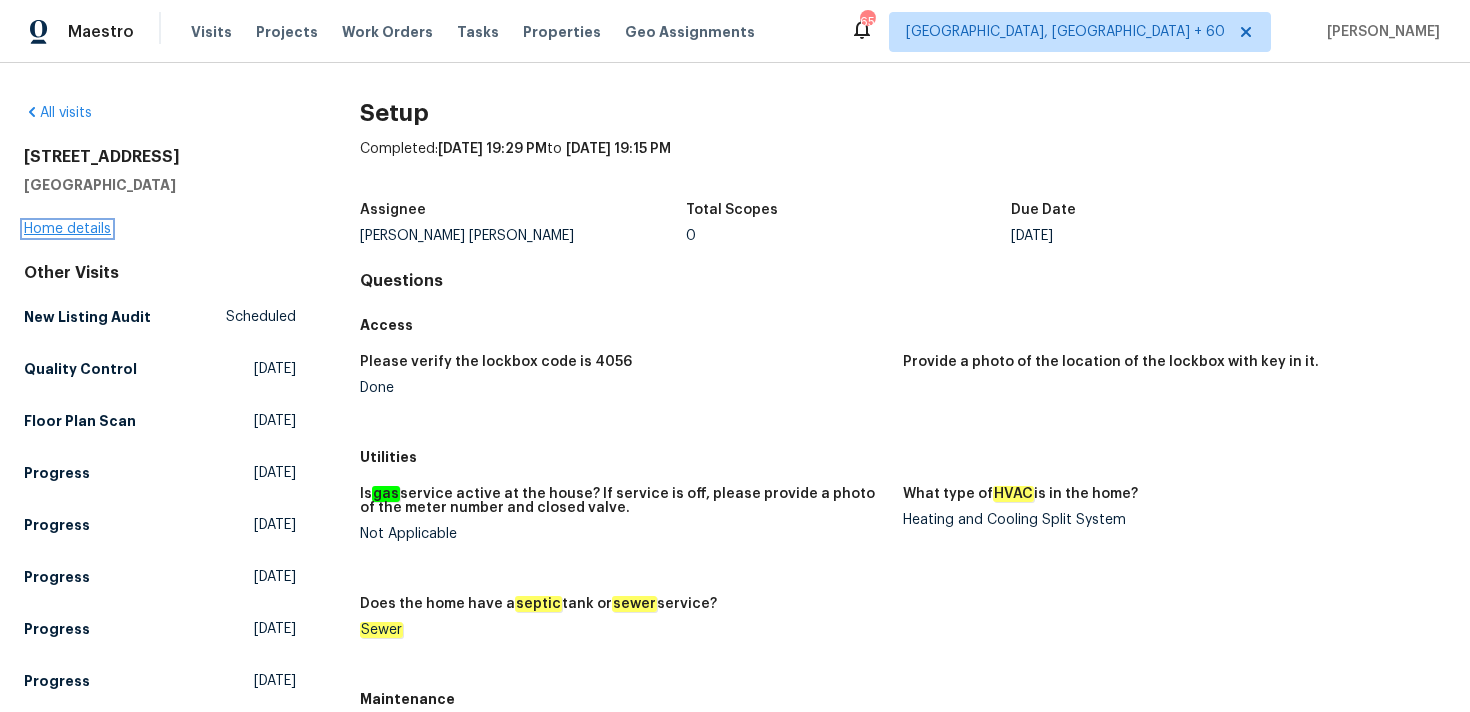 click on "Home details" at bounding box center [67, 229] 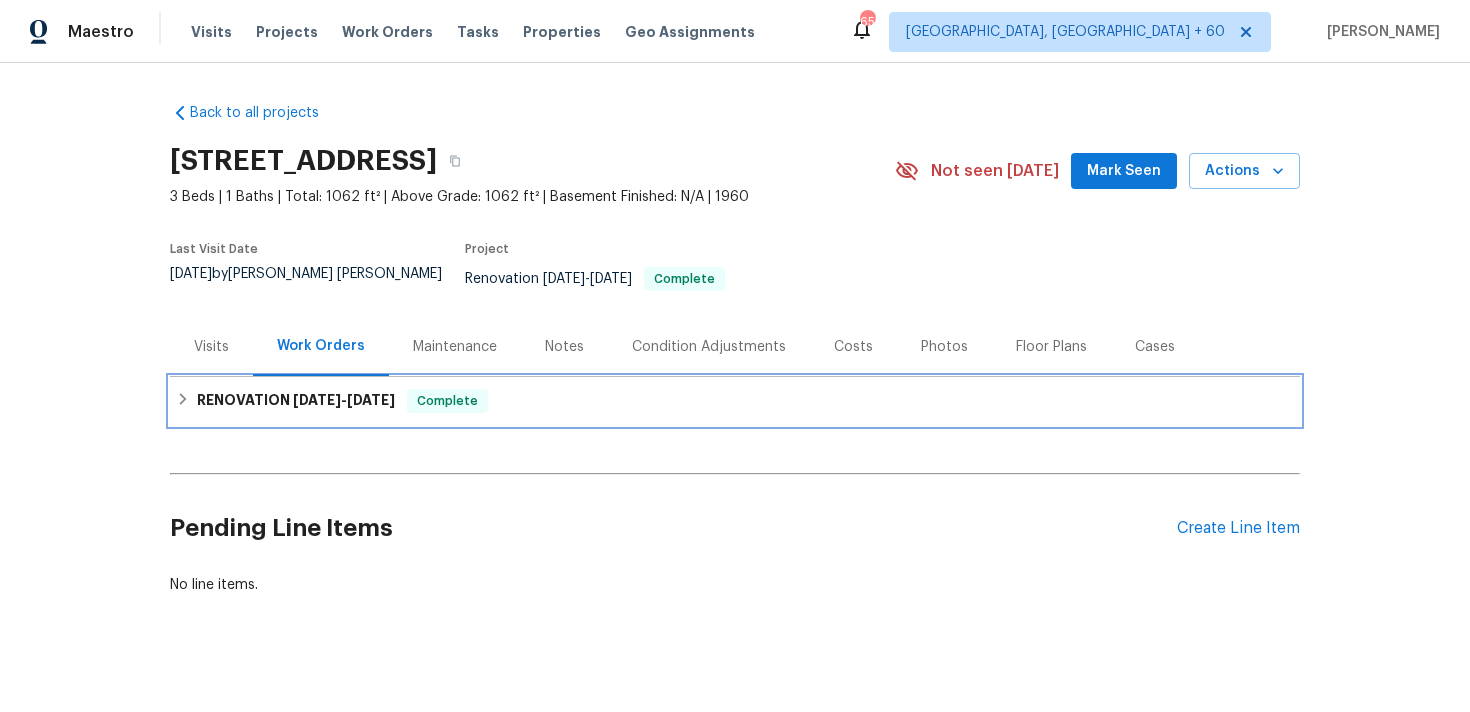 click on "Complete" at bounding box center [447, 401] 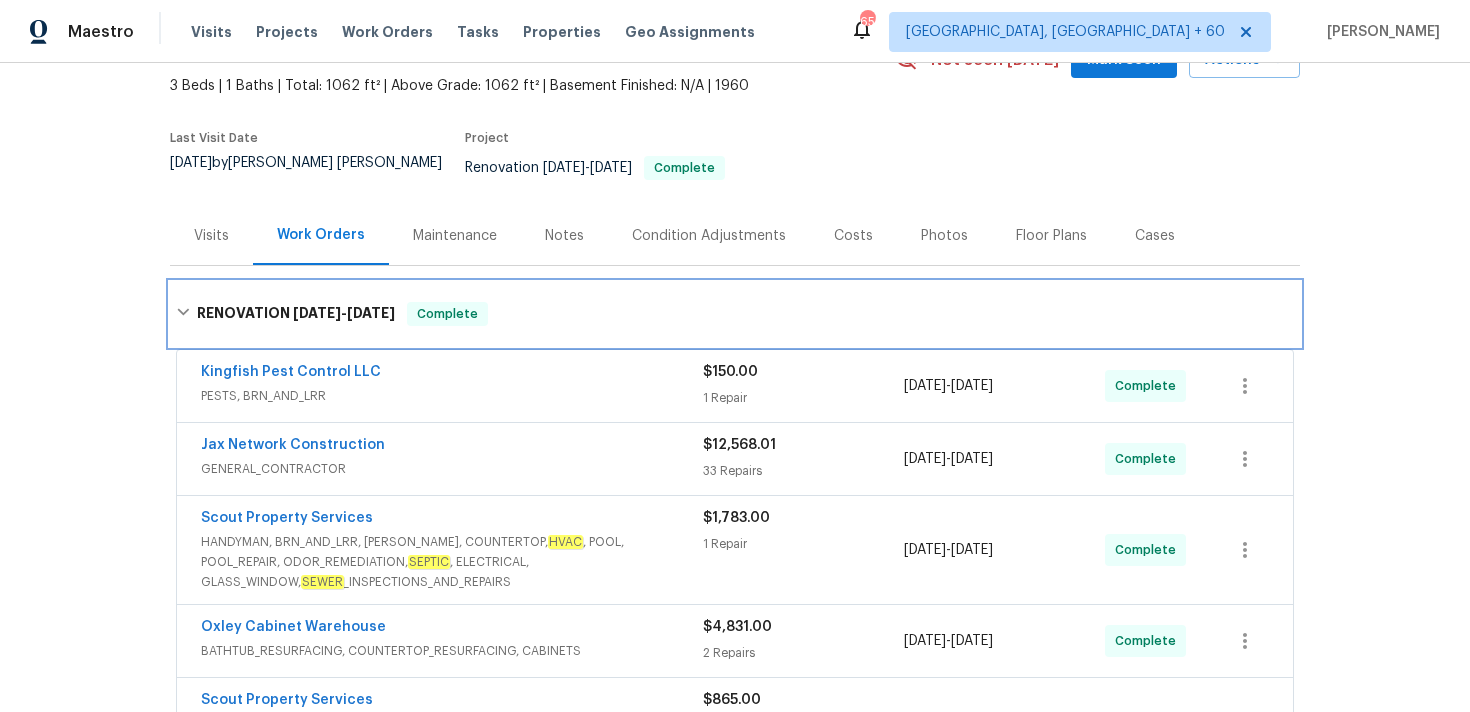 scroll, scrollTop: 148, scrollLeft: 0, axis: vertical 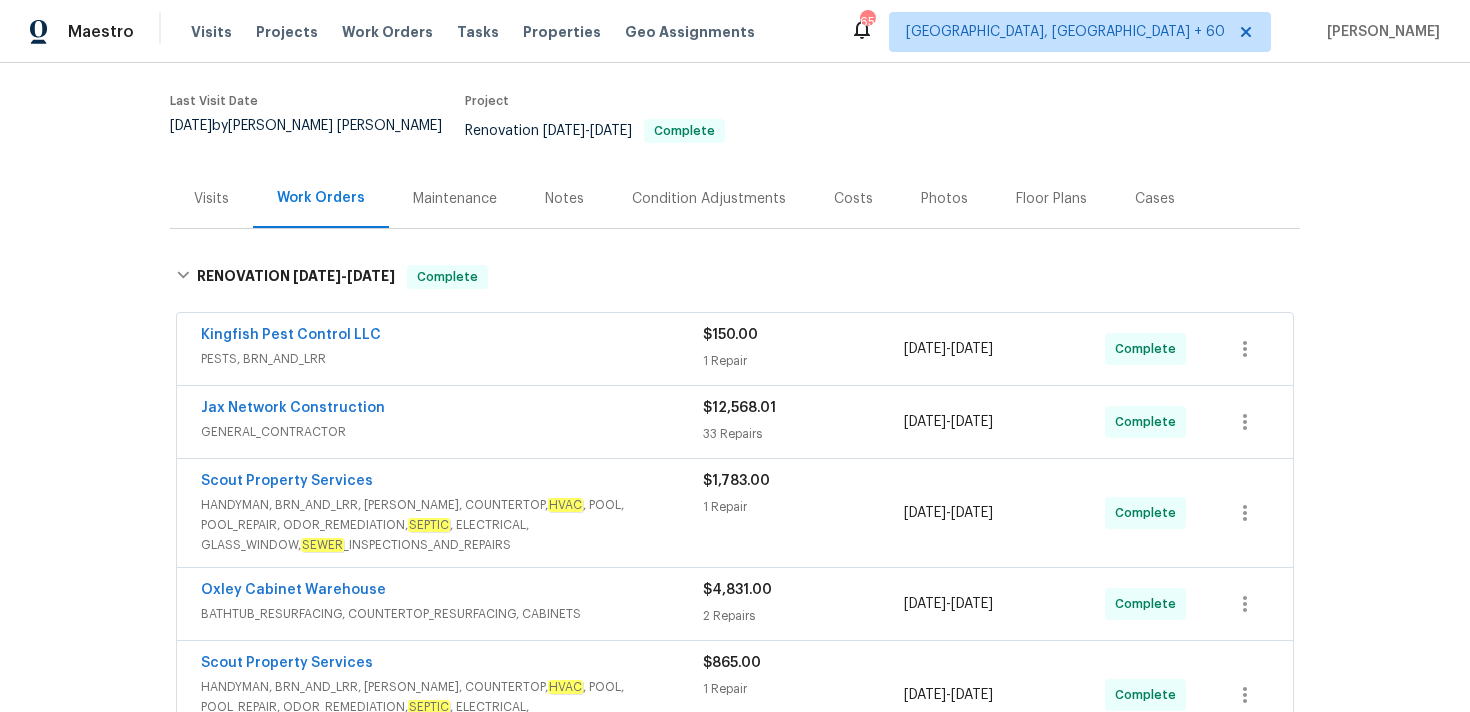 click on "1 Repair" at bounding box center [803, 361] 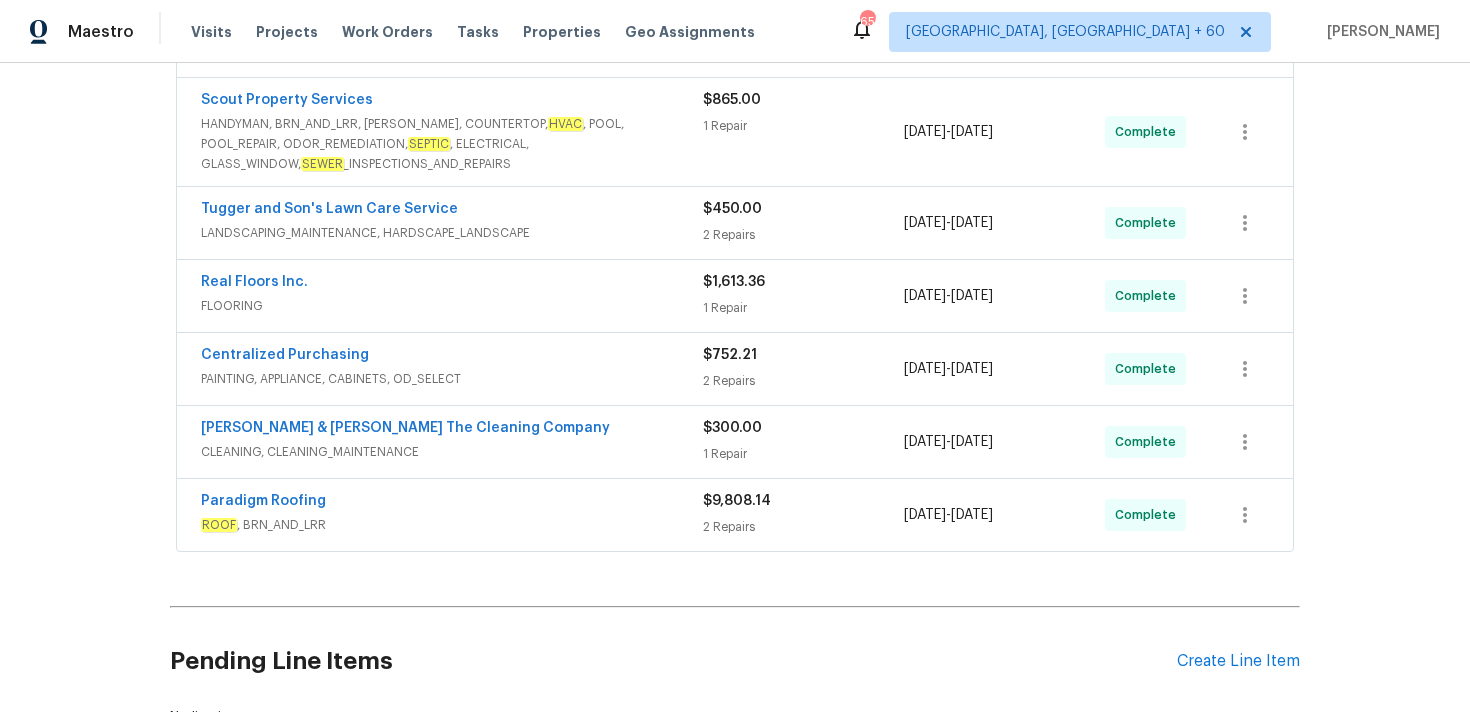 scroll, scrollTop: 909, scrollLeft: 0, axis: vertical 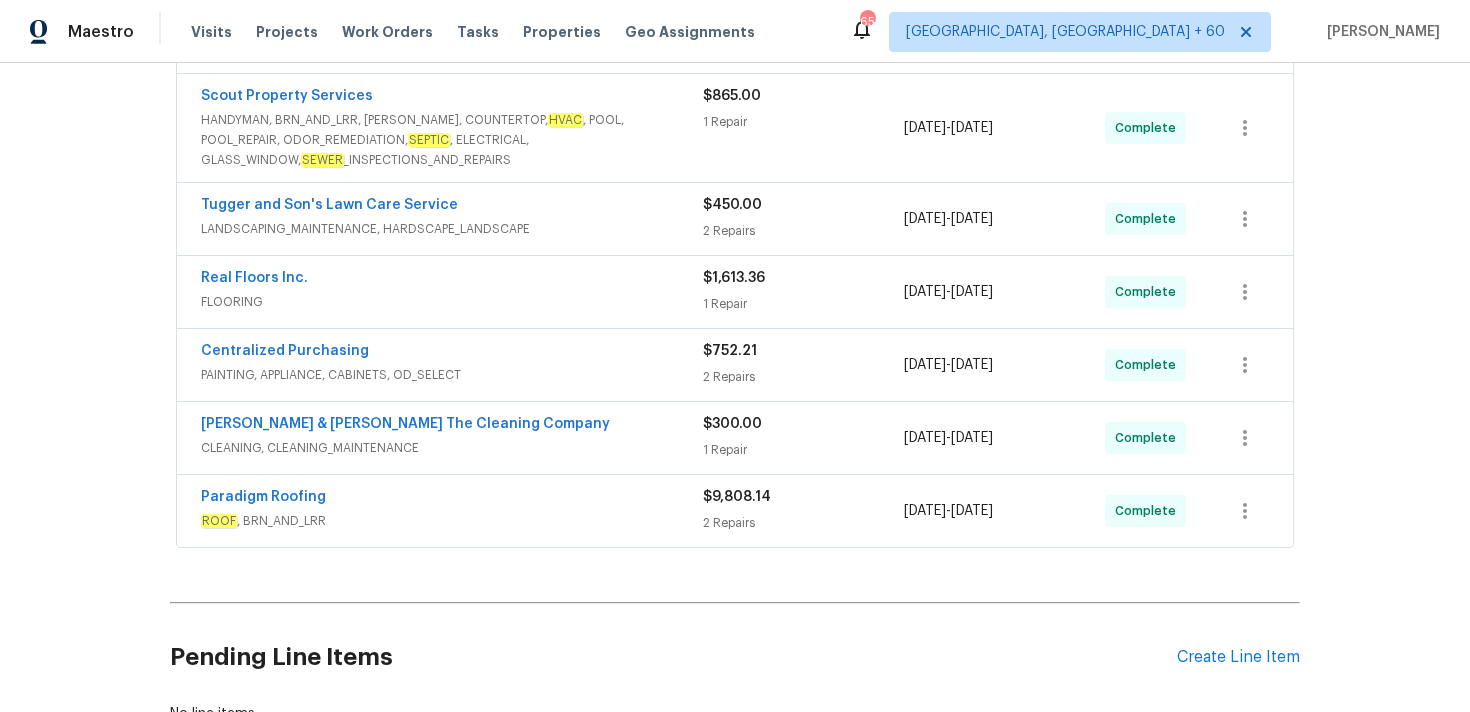 click on "1 Repair" at bounding box center (803, 450) 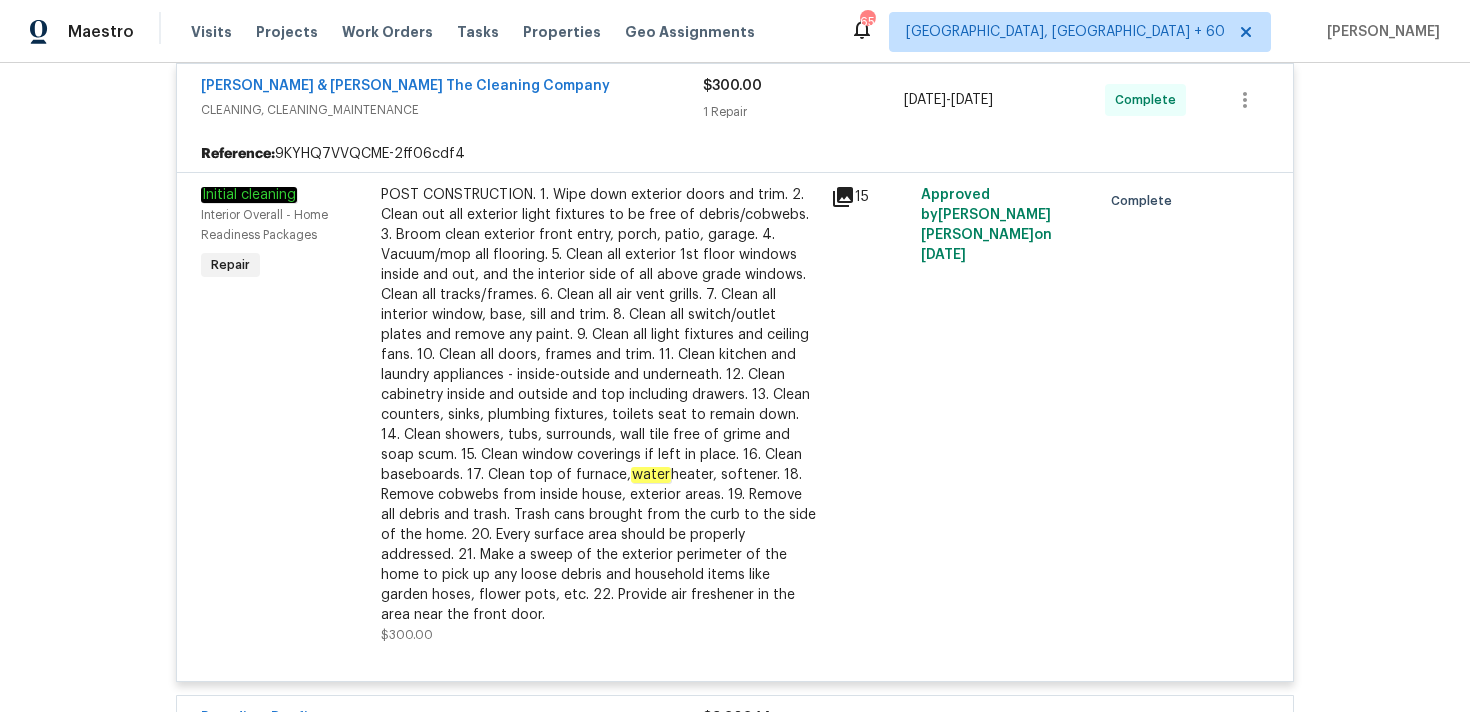 scroll, scrollTop: 1535, scrollLeft: 0, axis: vertical 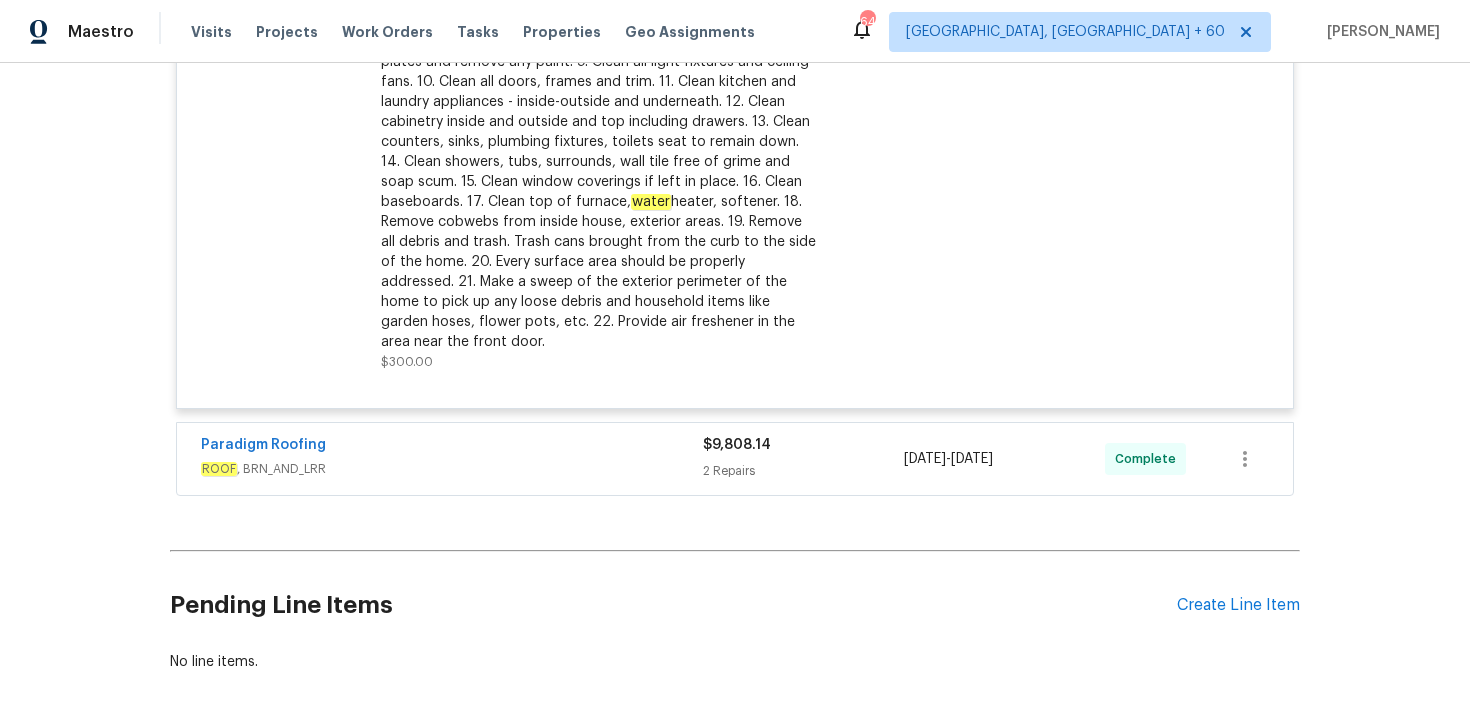 click on "Visits Projects Work Orders Tasks Properties Geo Assignments" at bounding box center (485, 32) 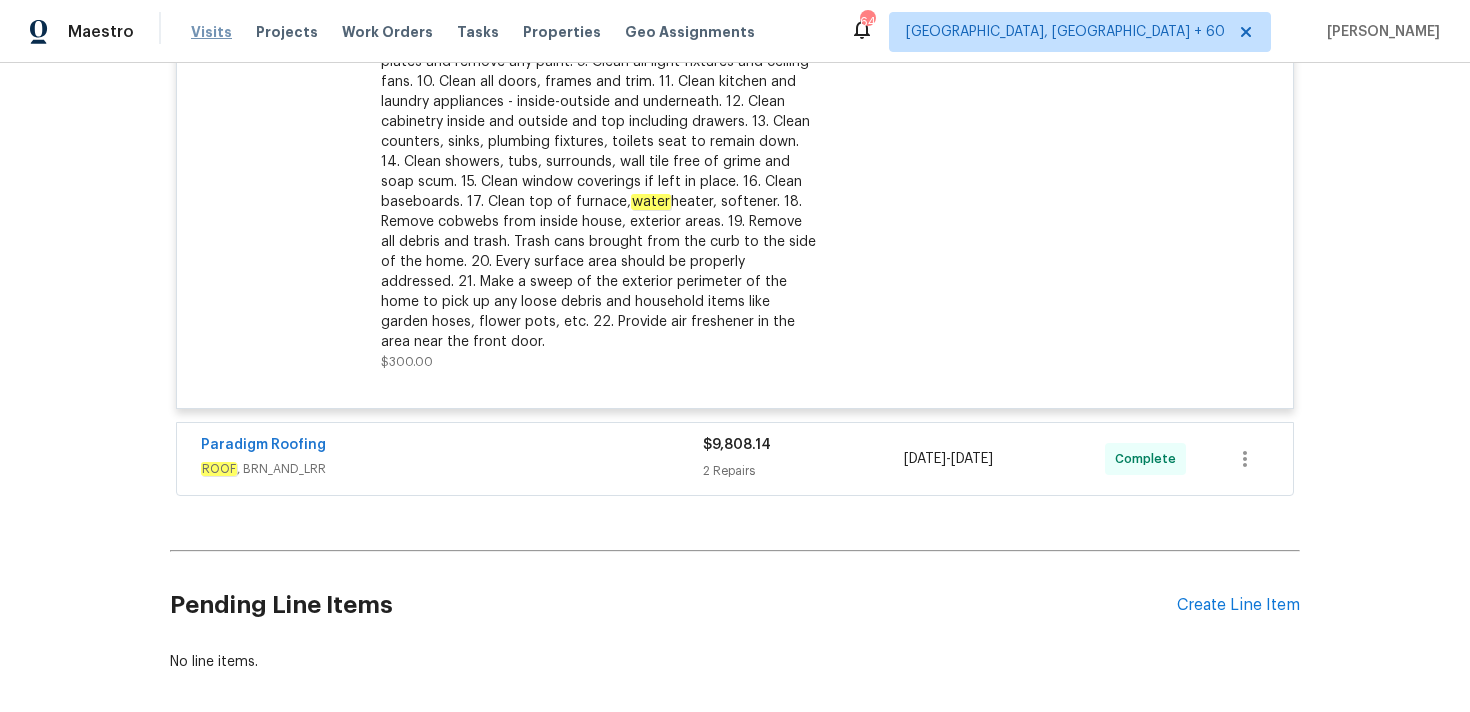 click on "Visits" at bounding box center [211, 32] 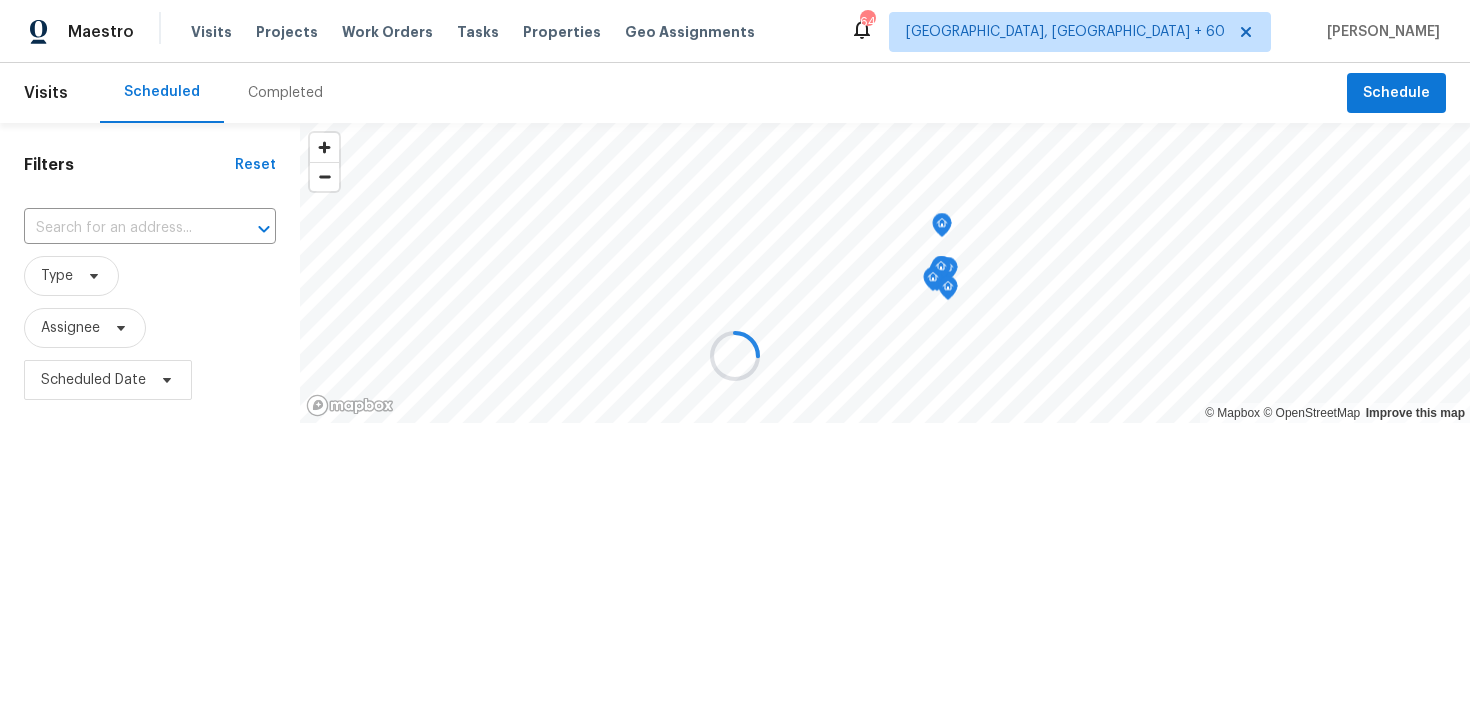 click at bounding box center [735, 356] 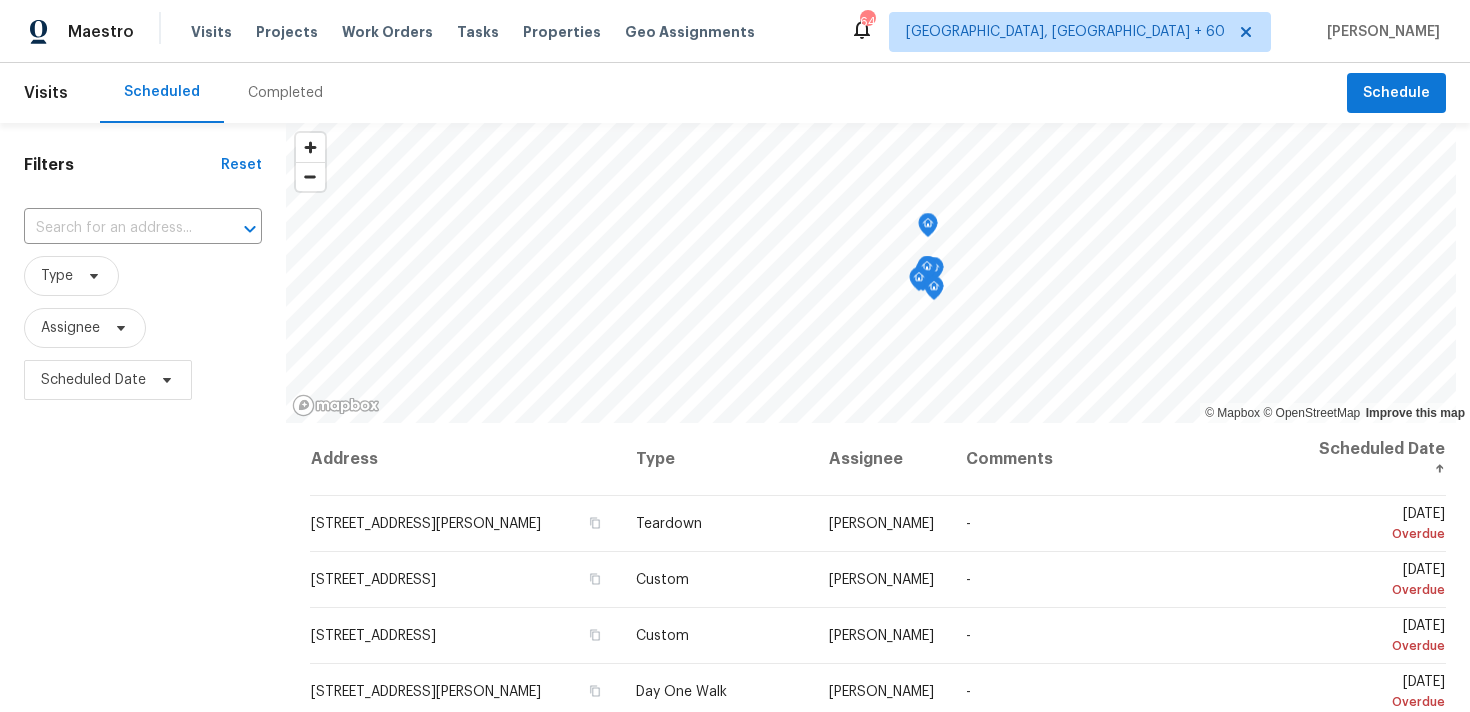 click on "Completed" at bounding box center [285, 93] 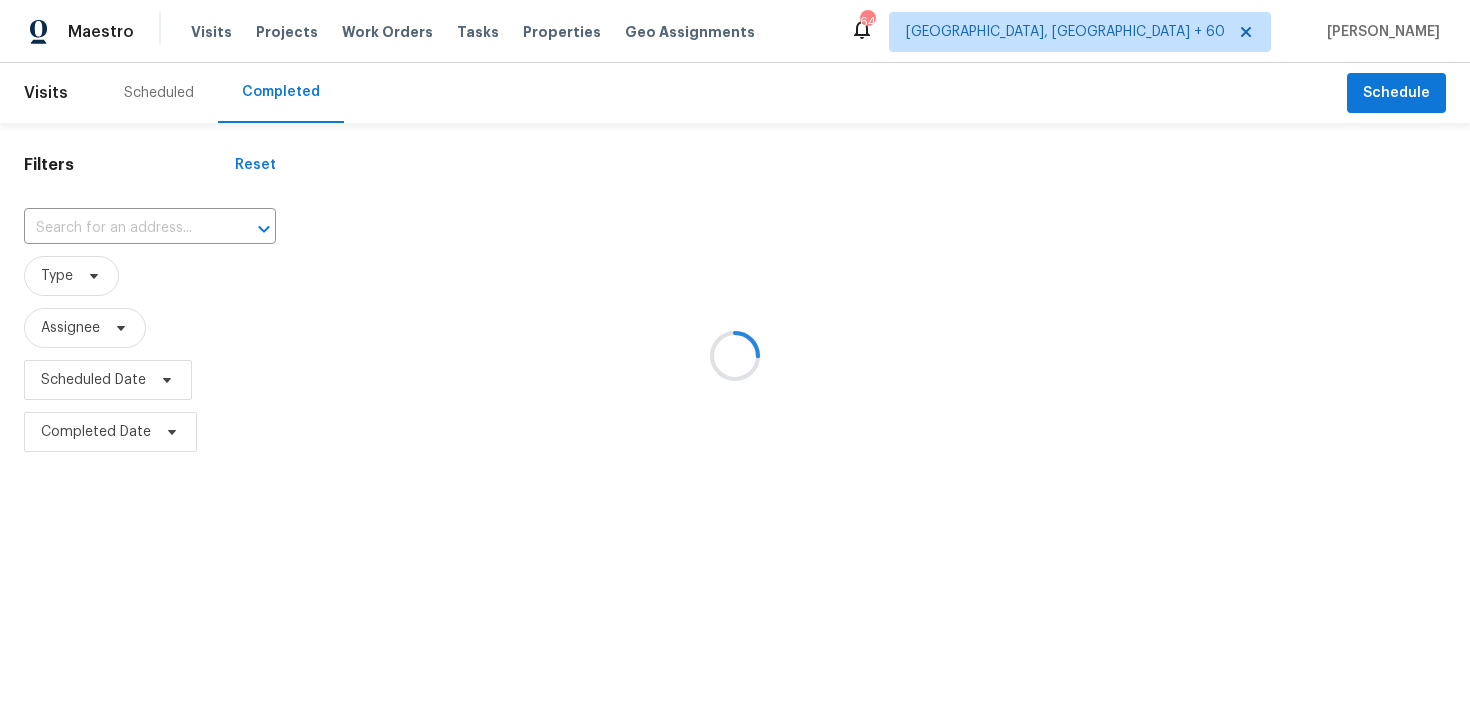 click 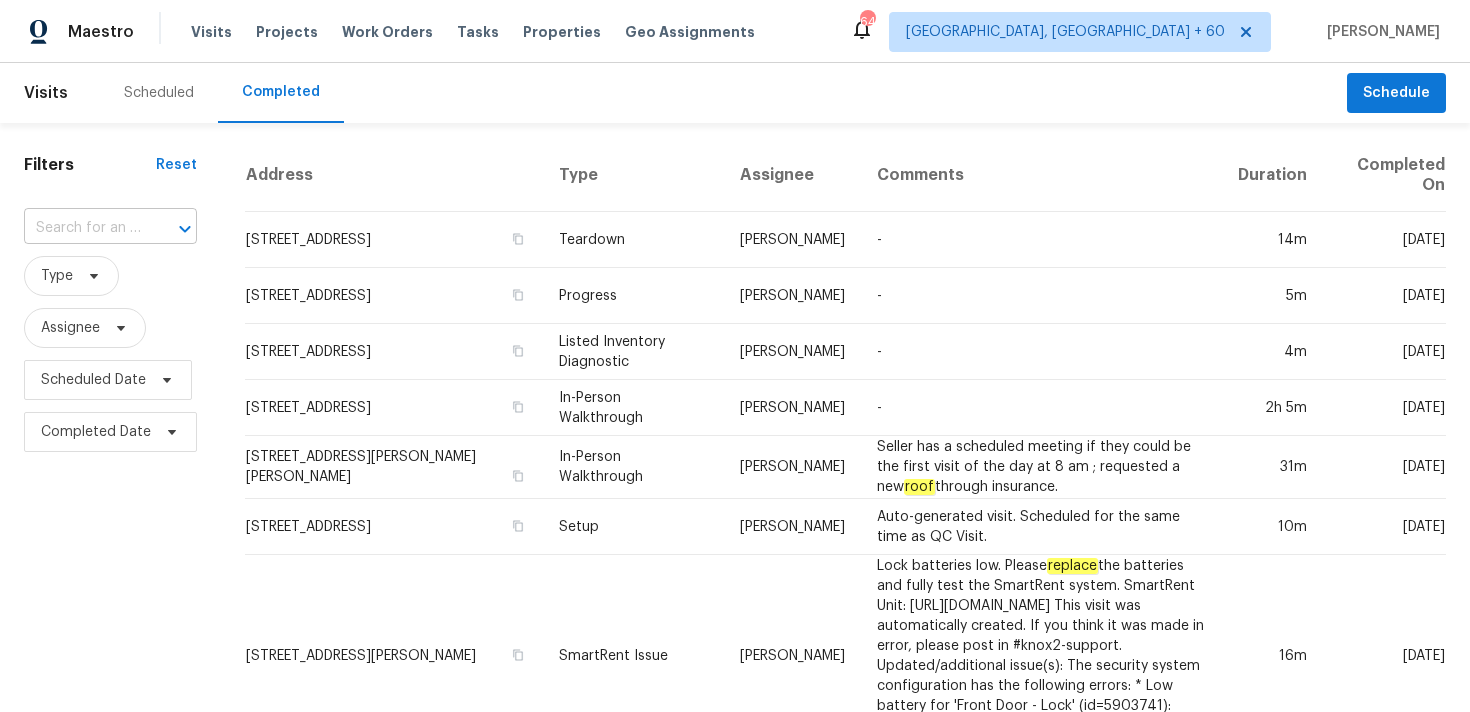 click 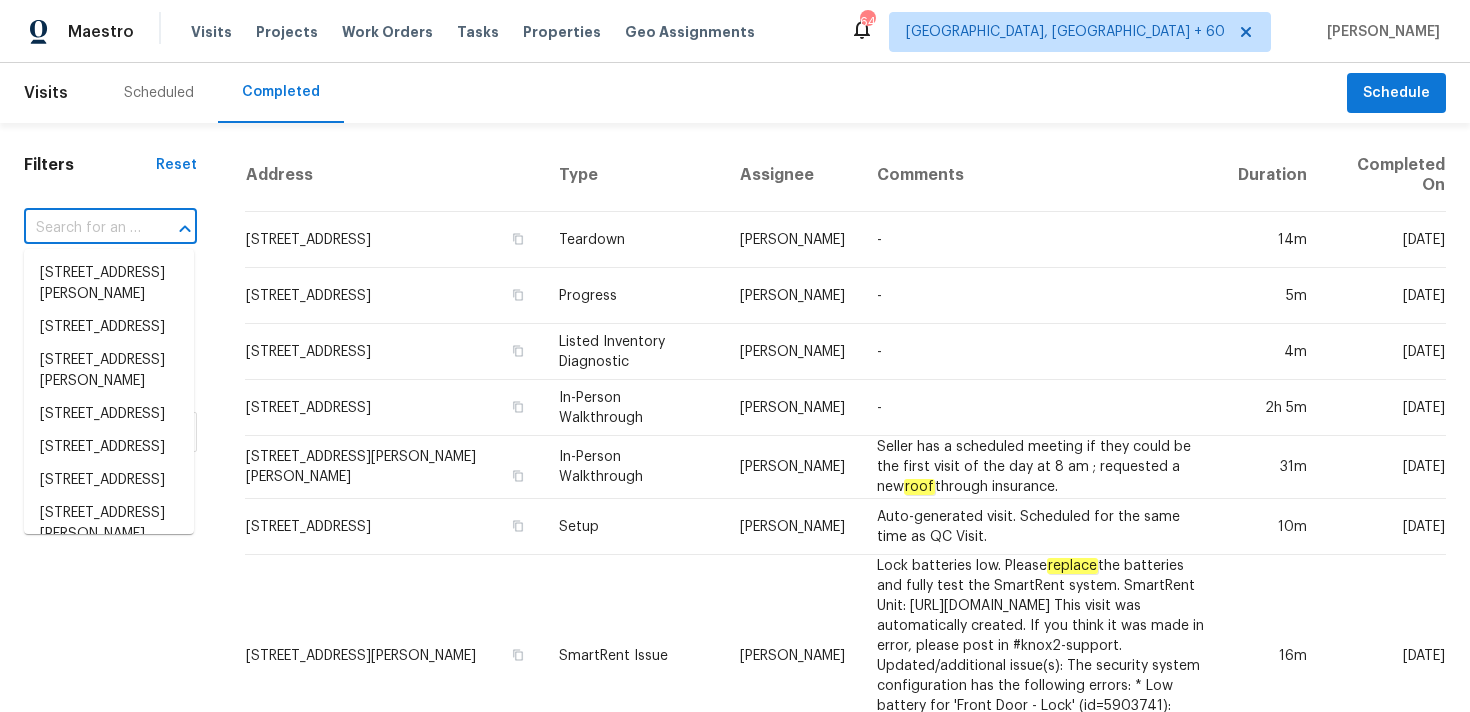 paste on "11039 N Auden Cir Missouri City, TX 77459" 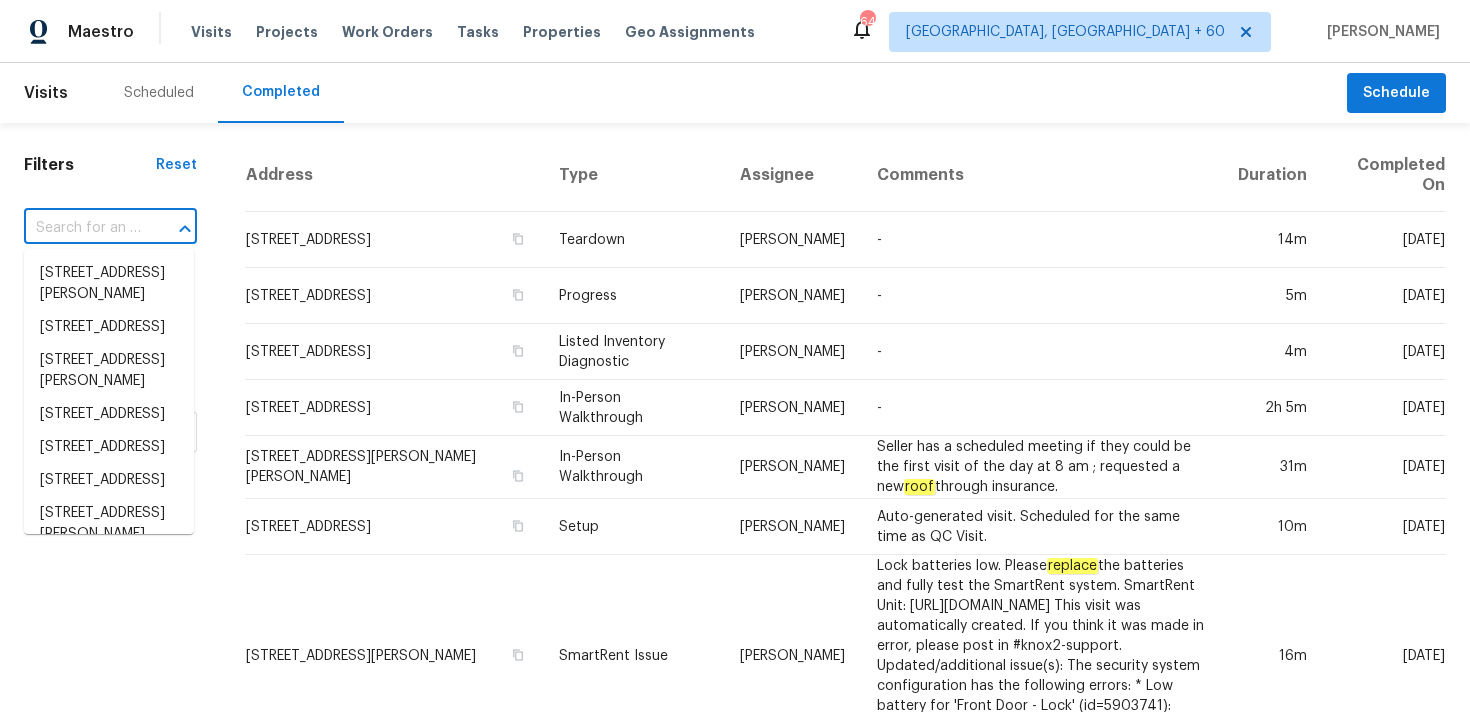 type on "11039 N Auden Cir Missouri City, TX 77459" 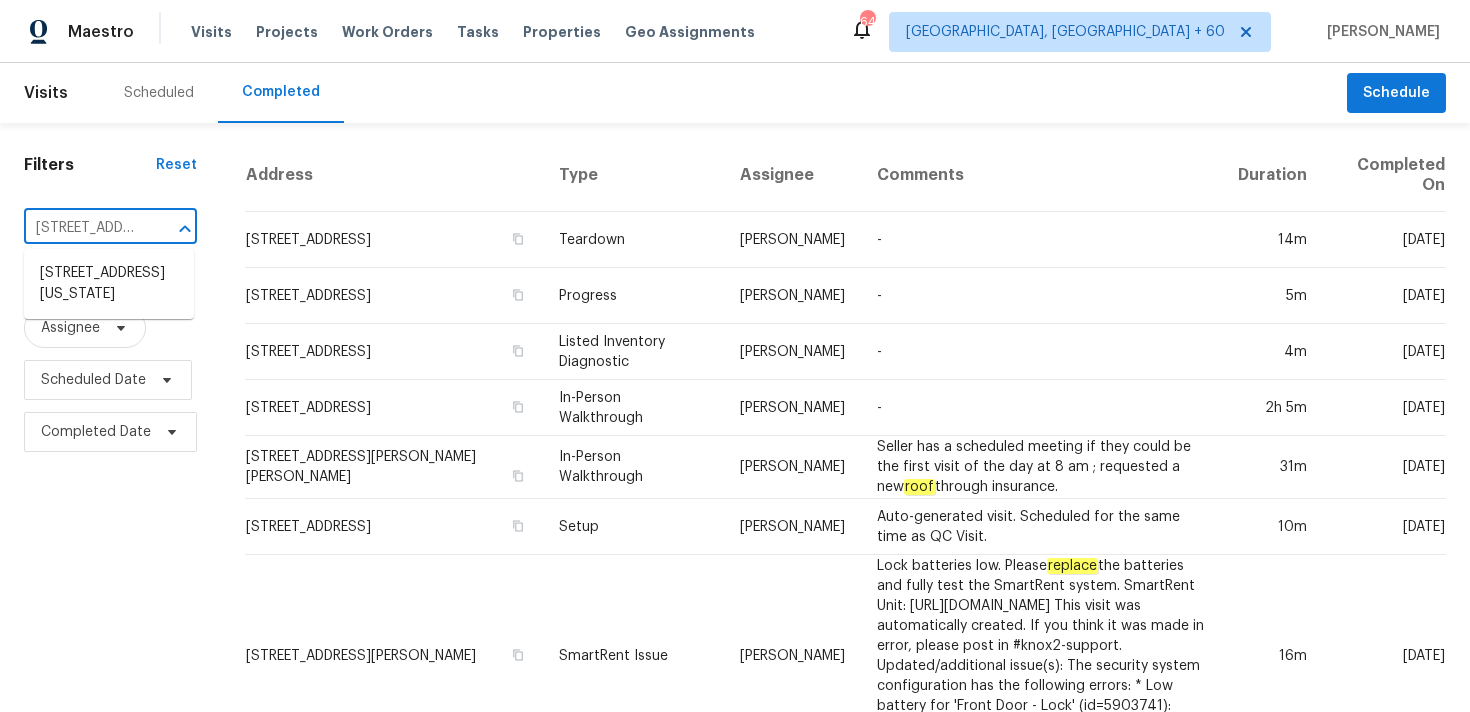 scroll, scrollTop: 0, scrollLeft: 172, axis: horizontal 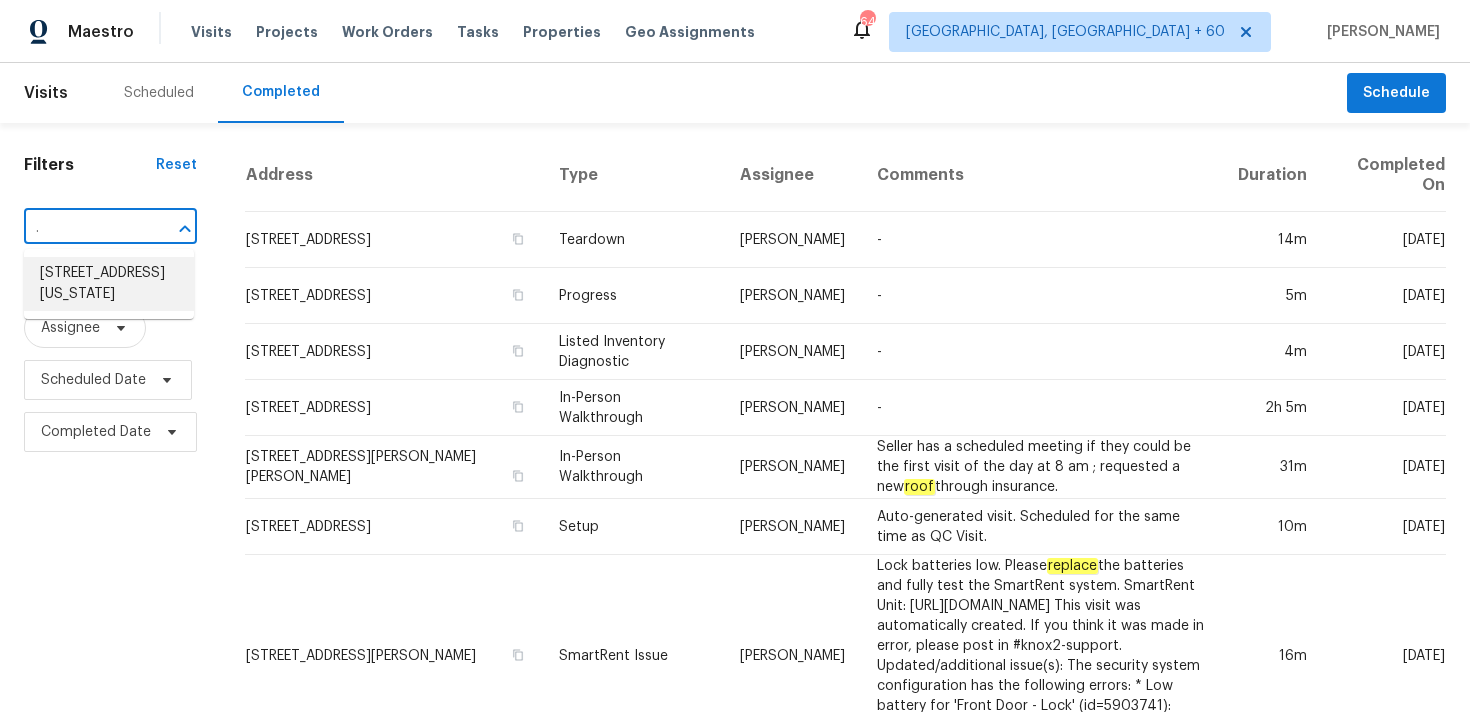 click on "[STREET_ADDRESS][US_STATE]" 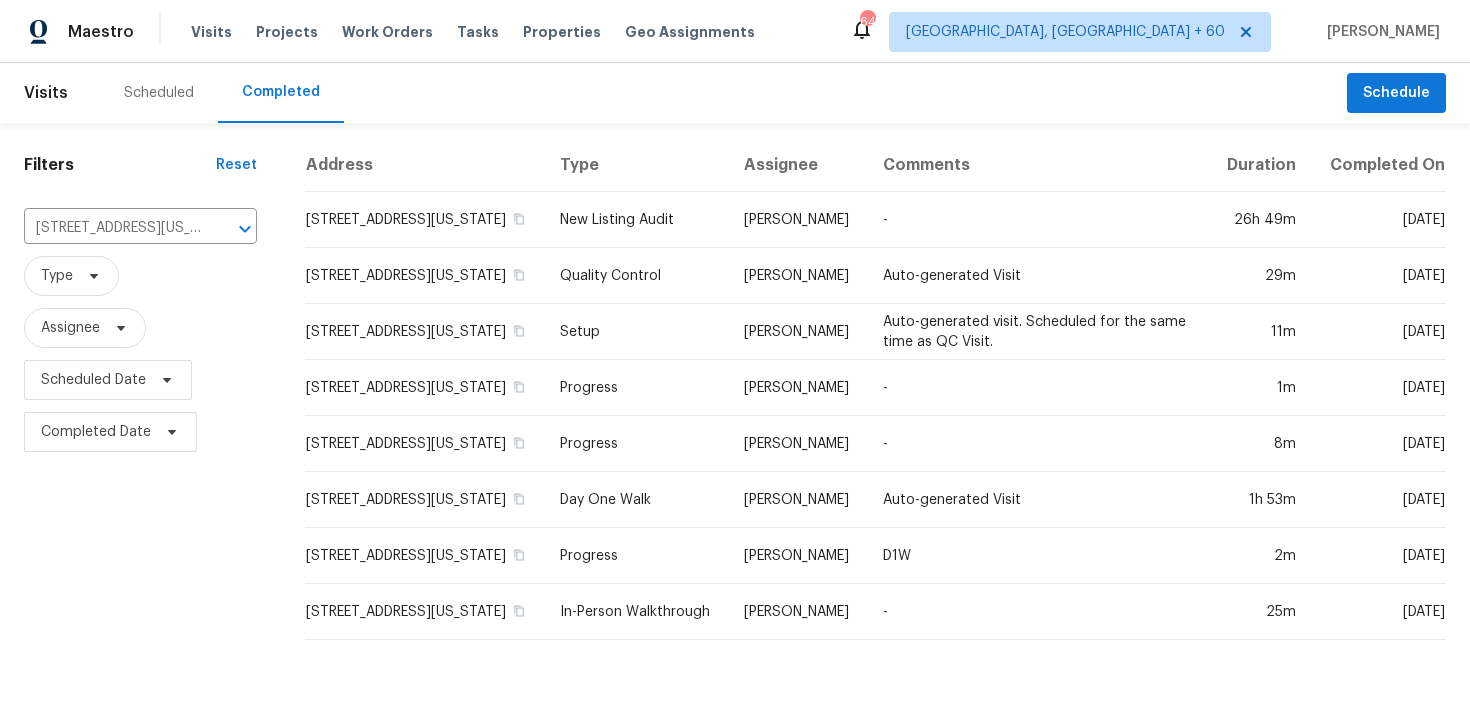 click on "New Listing Audit" 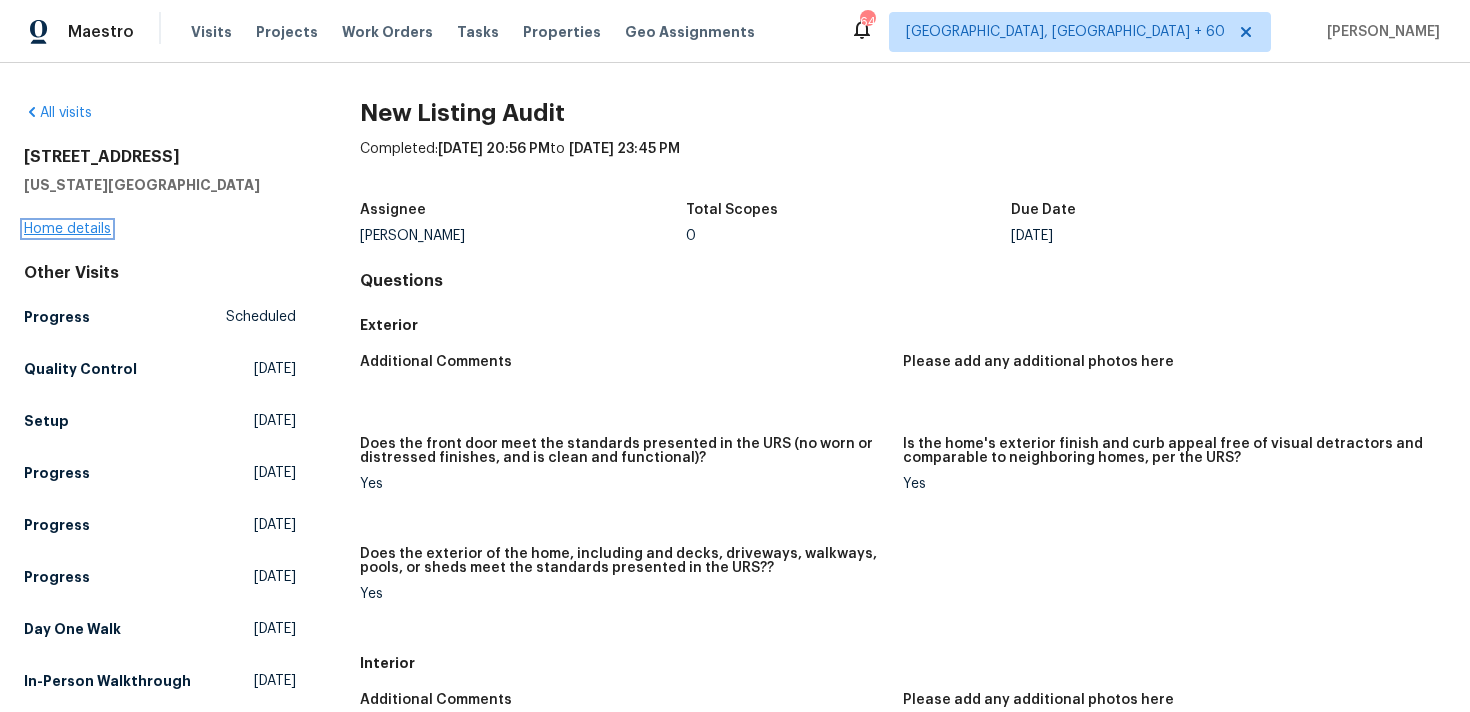 click on "Home details" 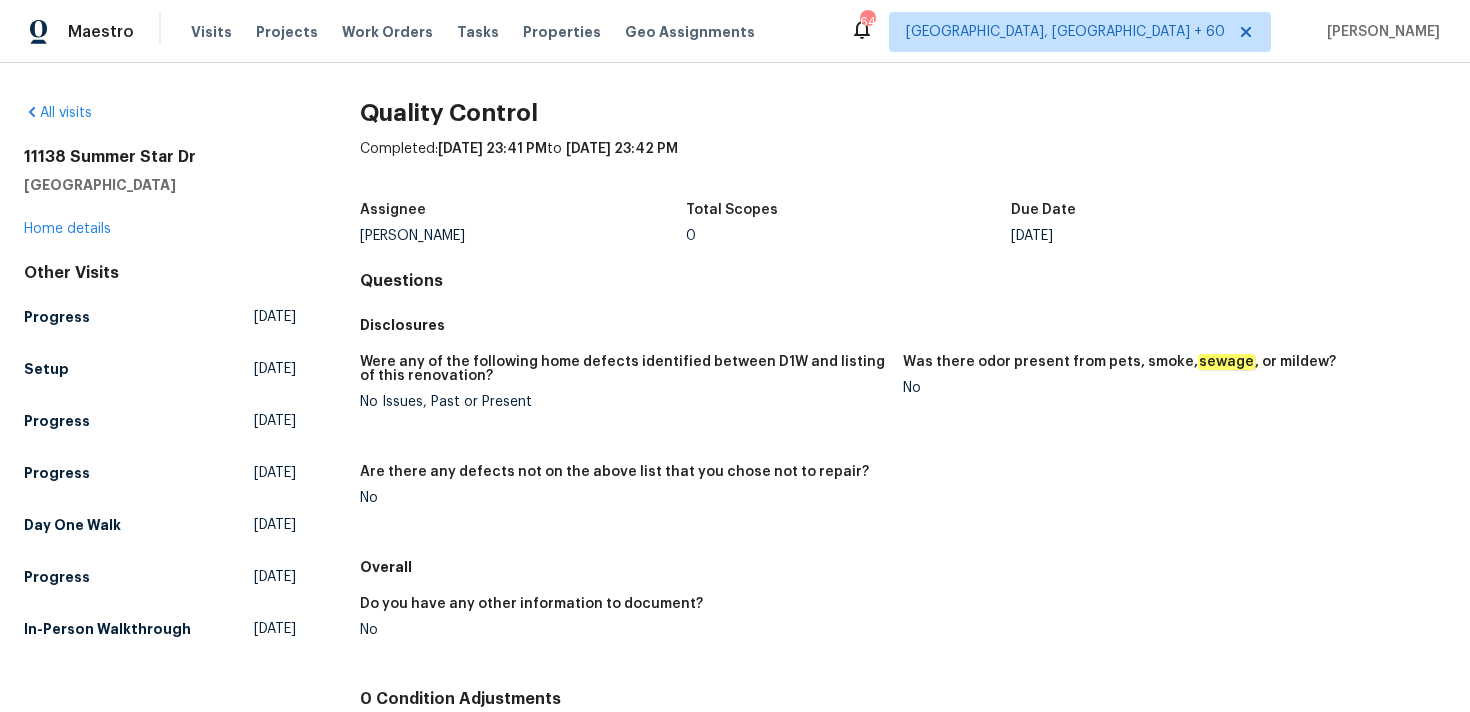 scroll, scrollTop: 0, scrollLeft: 0, axis: both 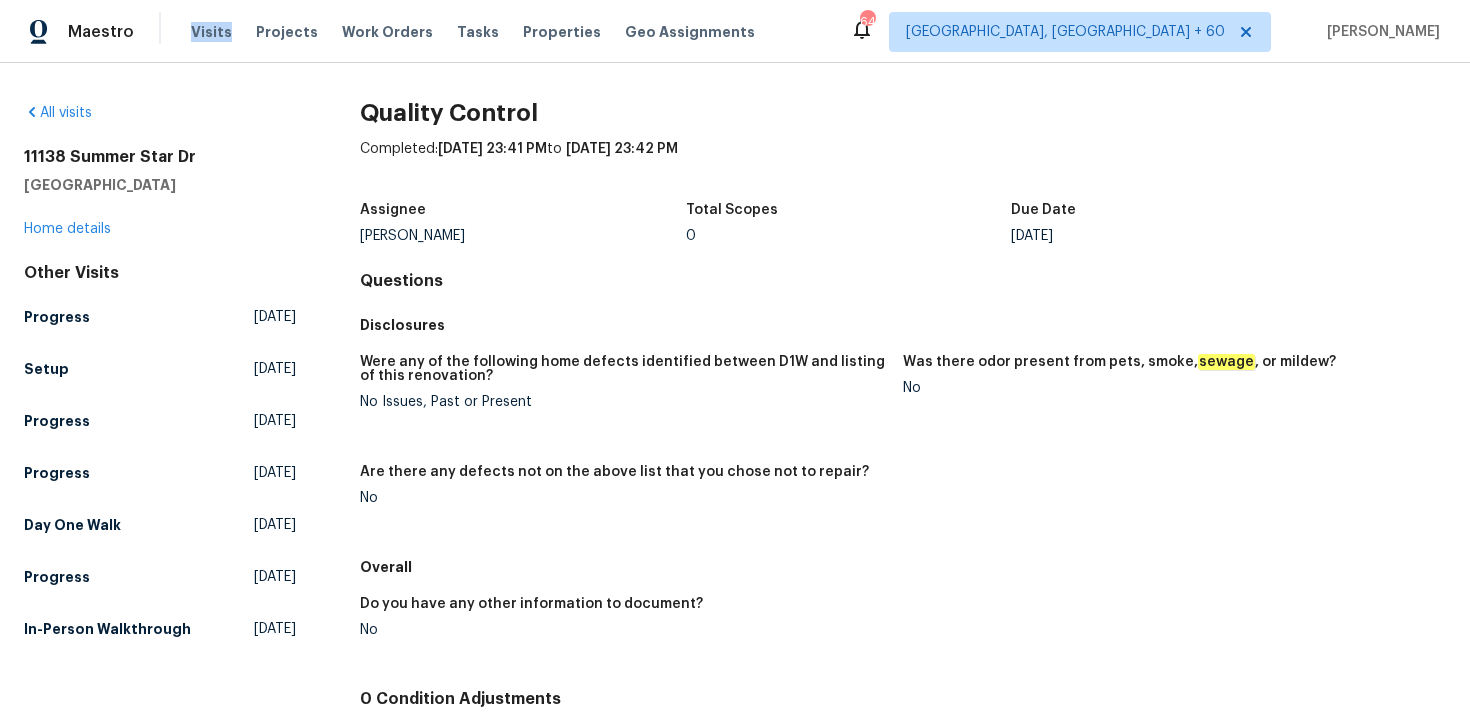 click on "Visits Projects Work Orders Tasks Properties Geo Assignments" at bounding box center [485, 32] 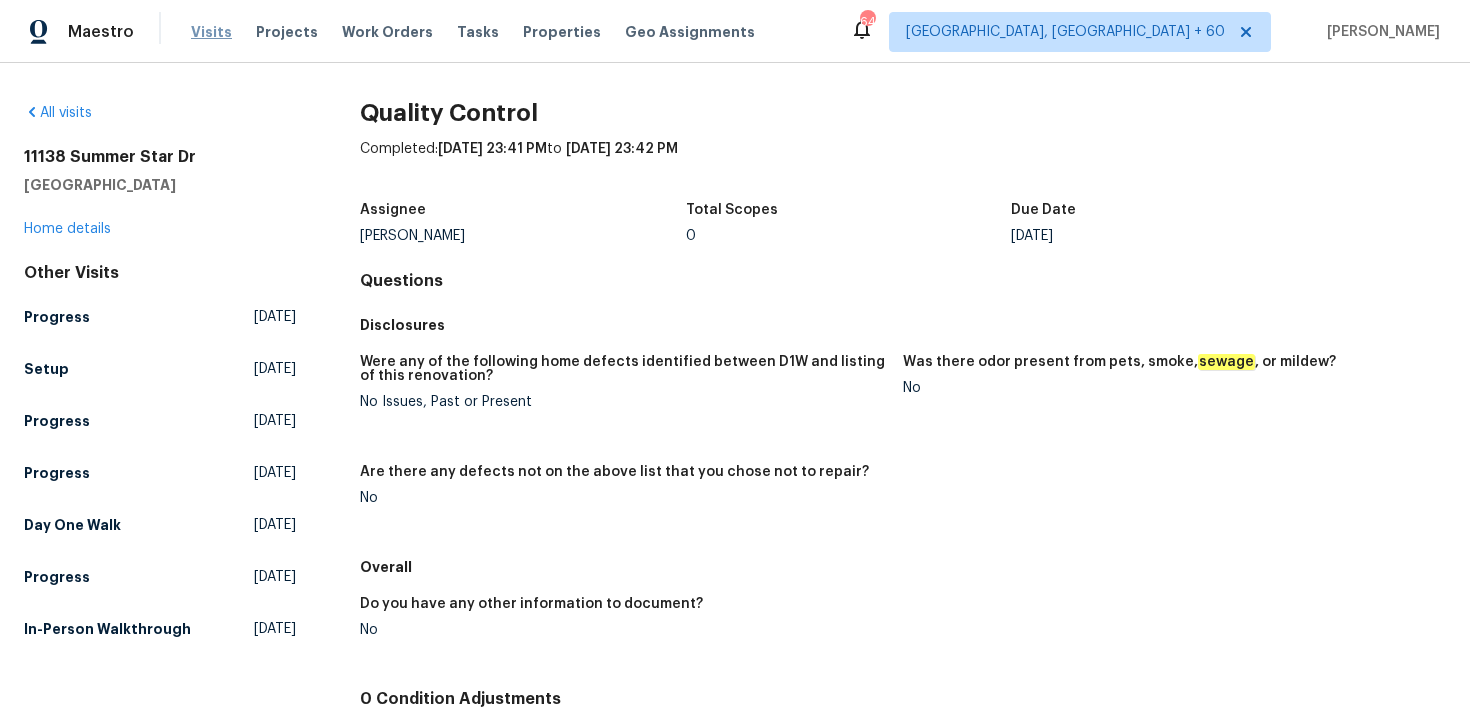 click on "Visits" at bounding box center (211, 32) 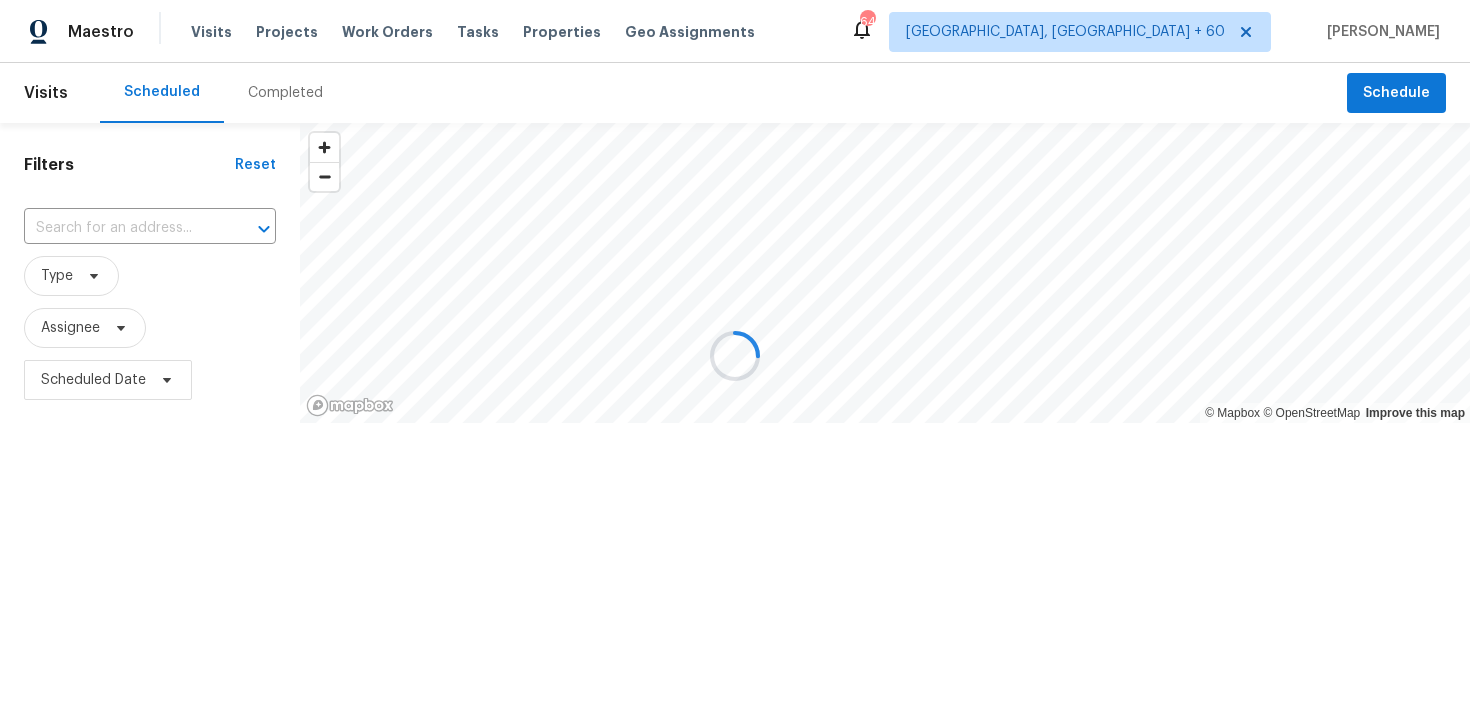 click at bounding box center (735, 356) 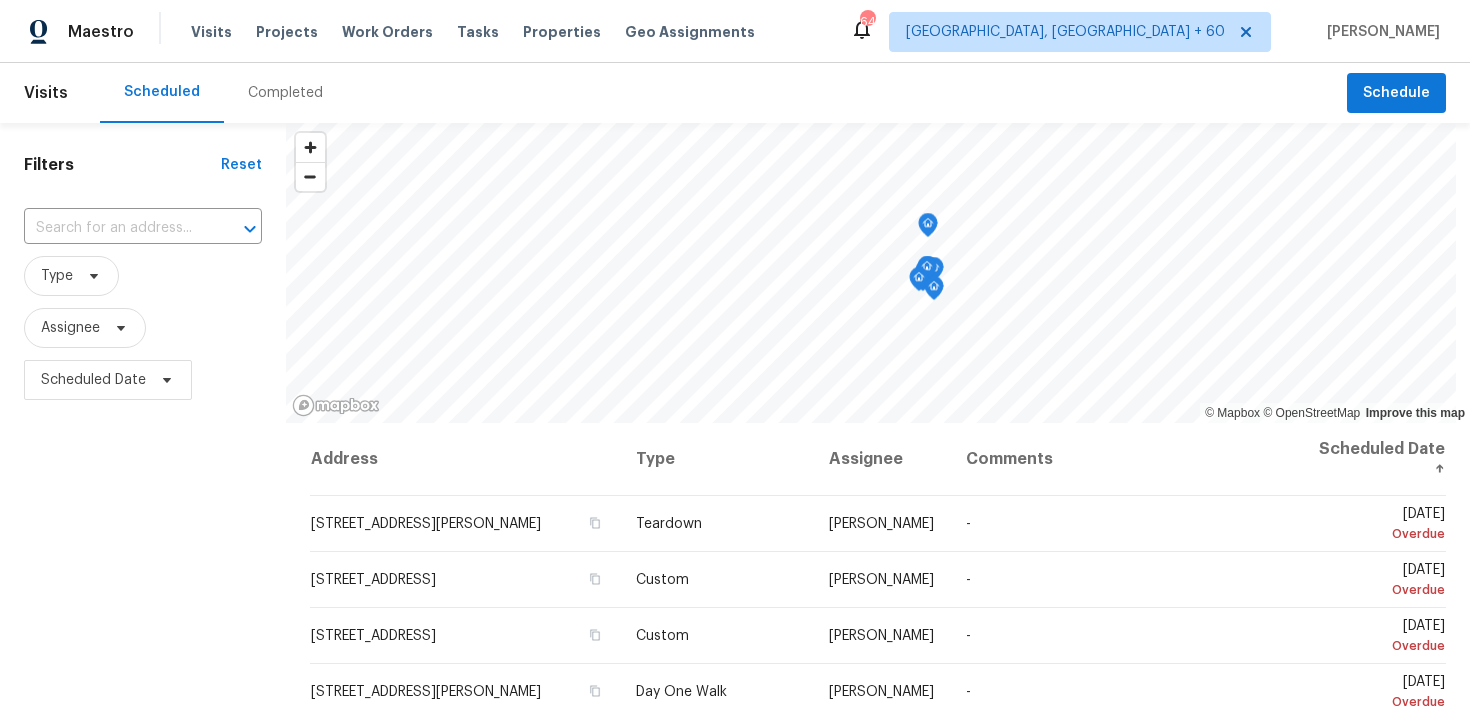 click on "Completed" at bounding box center (285, 93) 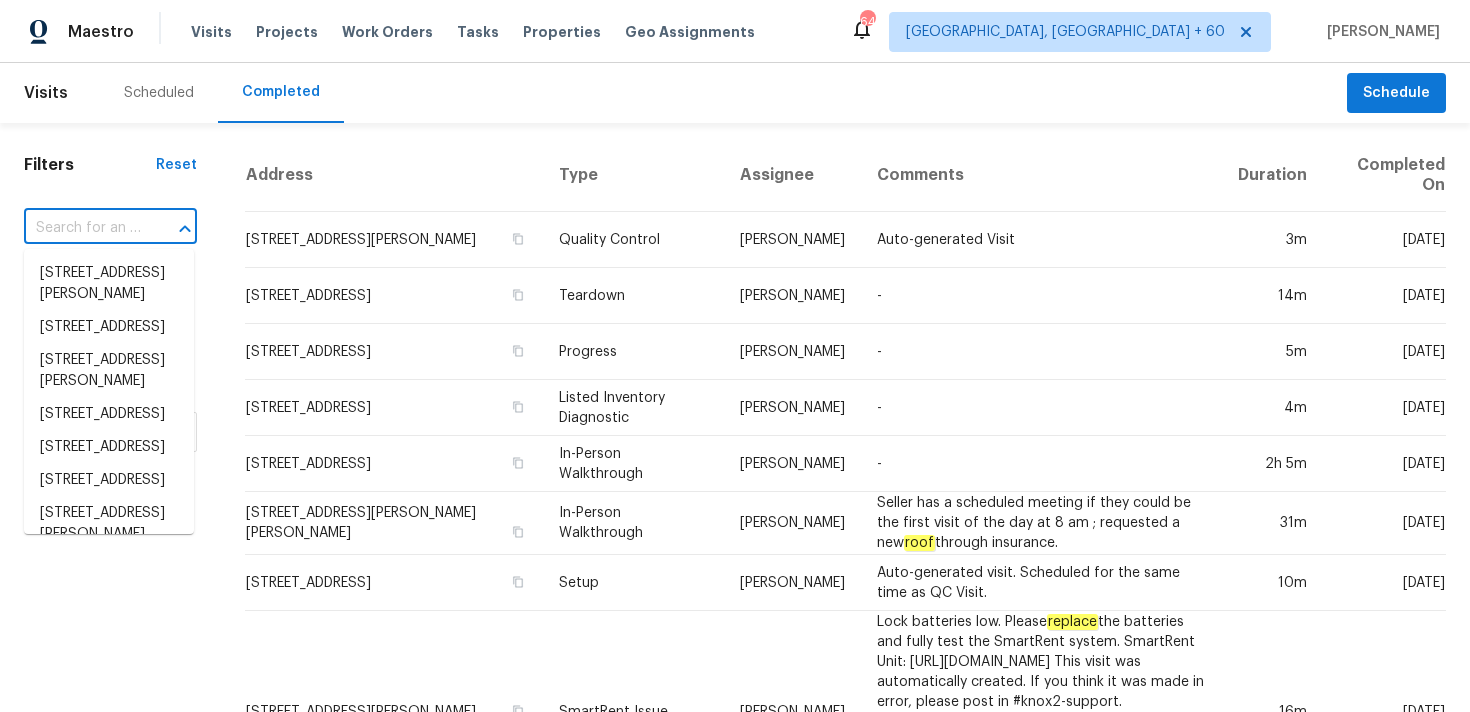 click at bounding box center (82, 228) 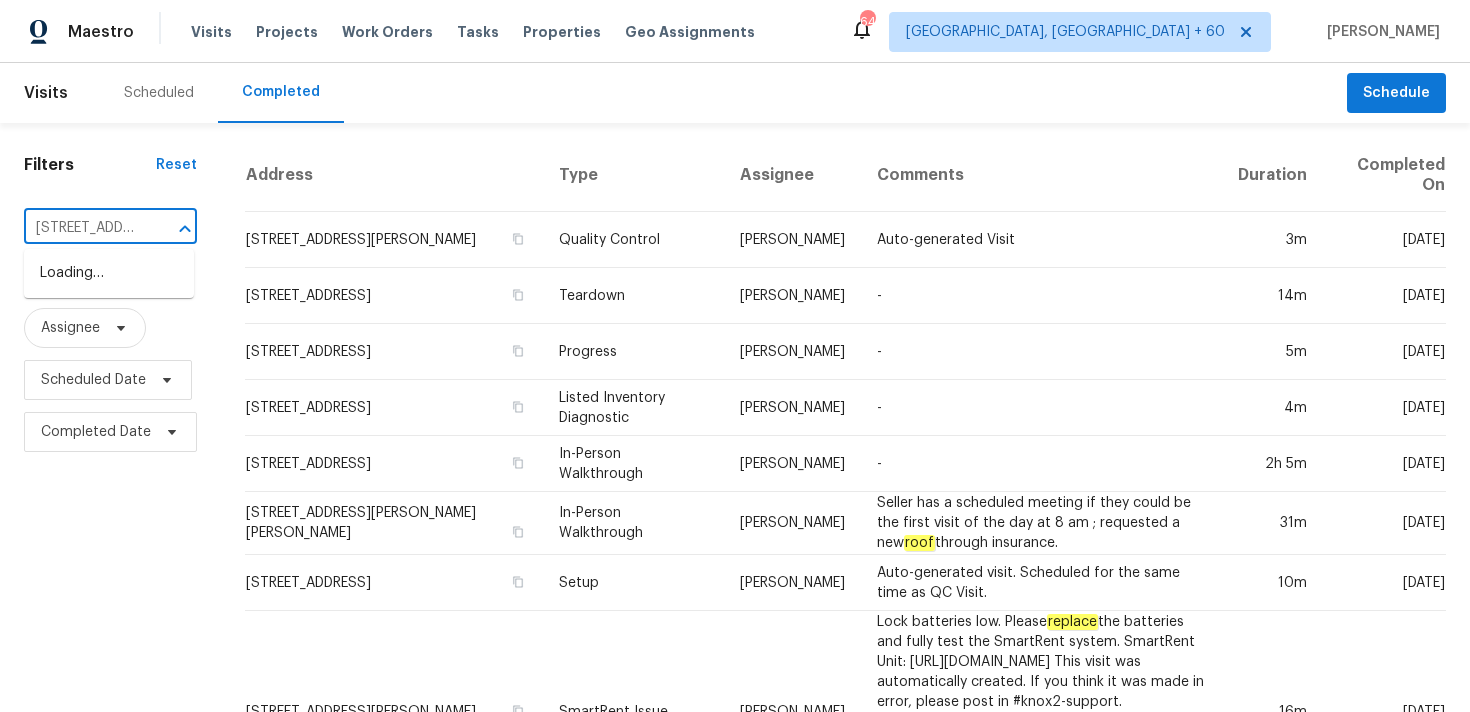 scroll, scrollTop: 0, scrollLeft: 172, axis: horizontal 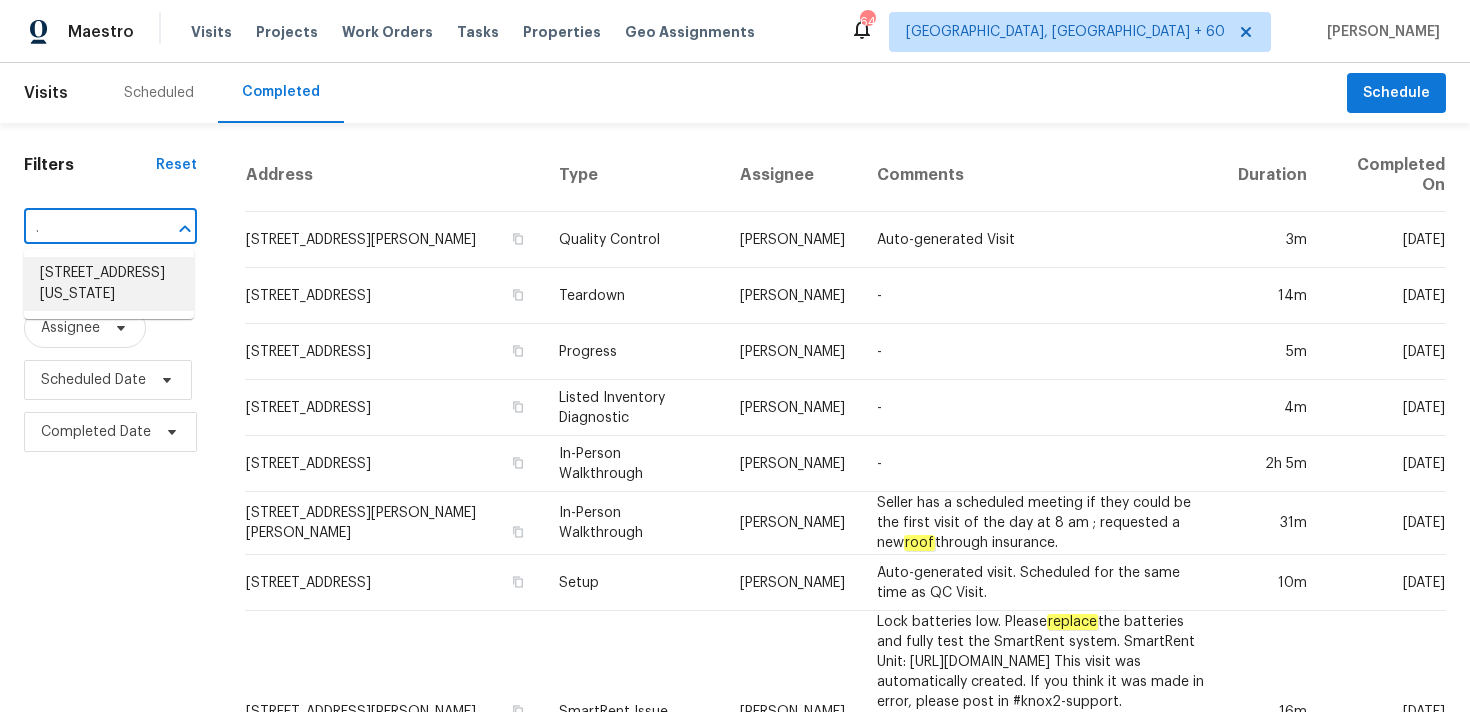click on "[STREET_ADDRESS][US_STATE]" at bounding box center (109, 284) 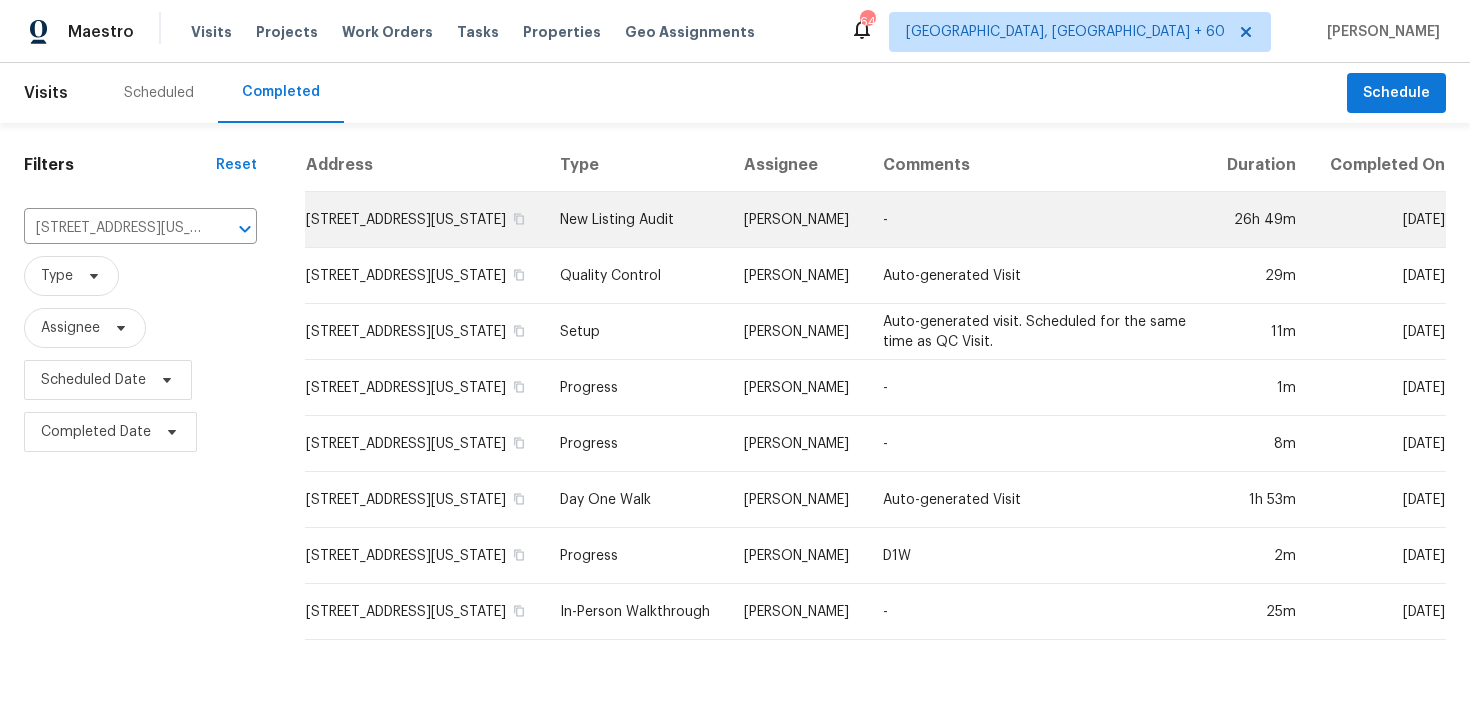 click on "New Listing Audit" at bounding box center (636, 220) 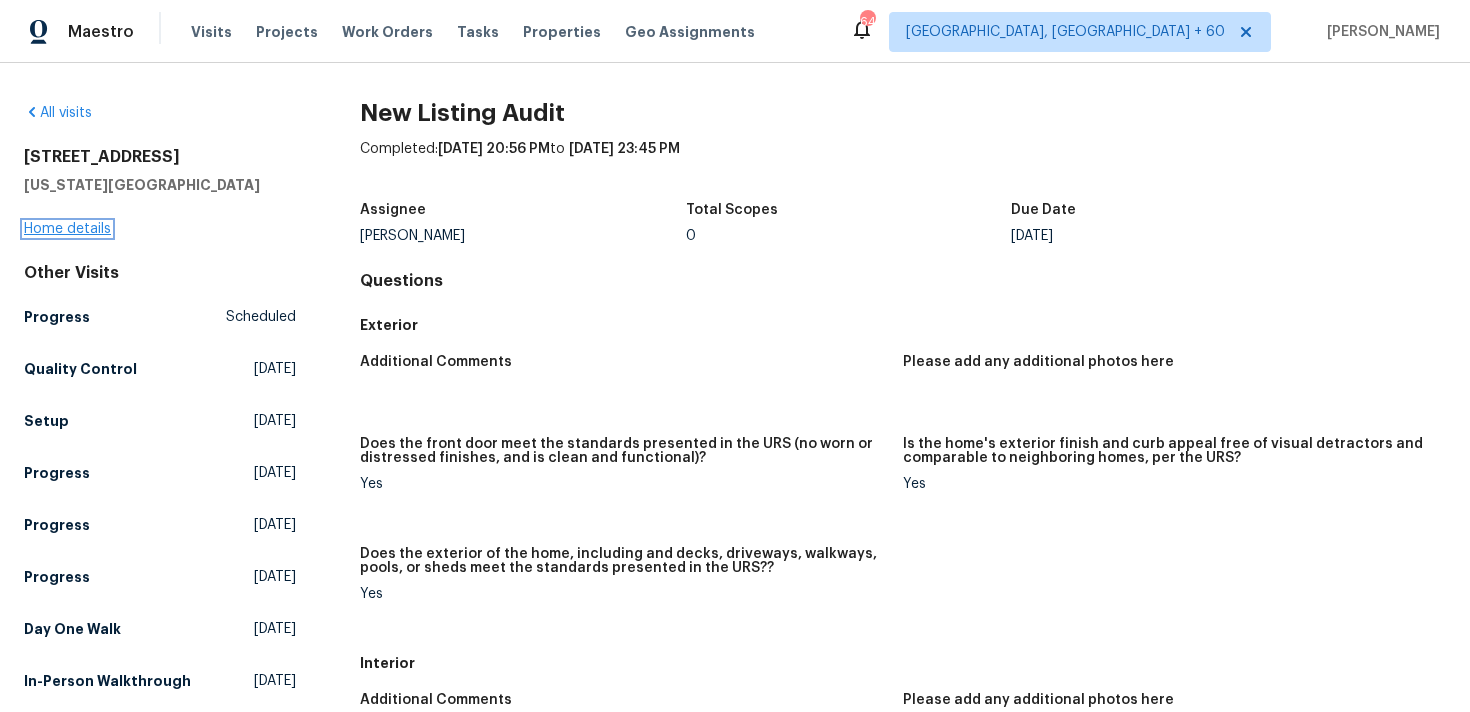 click on "Home details" at bounding box center (67, 229) 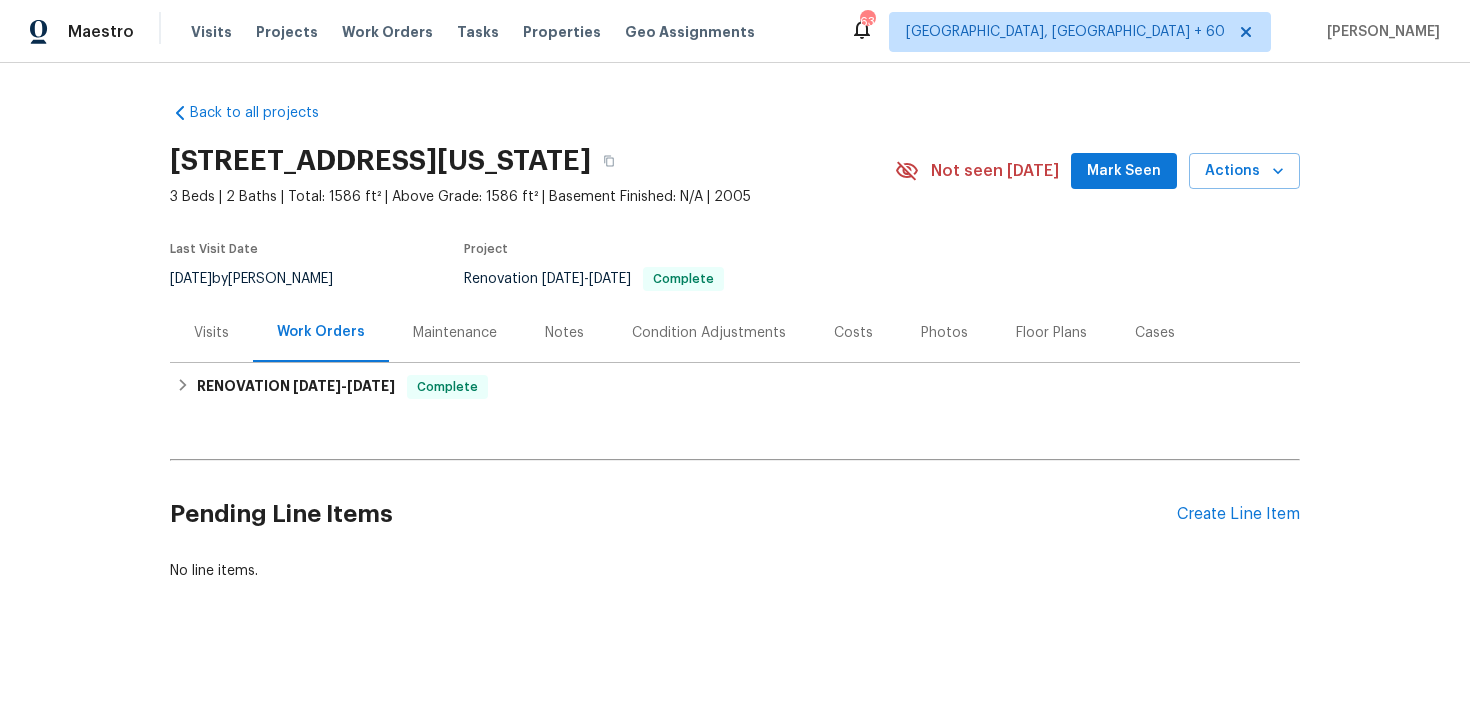 click on "Visits" at bounding box center [211, 333] 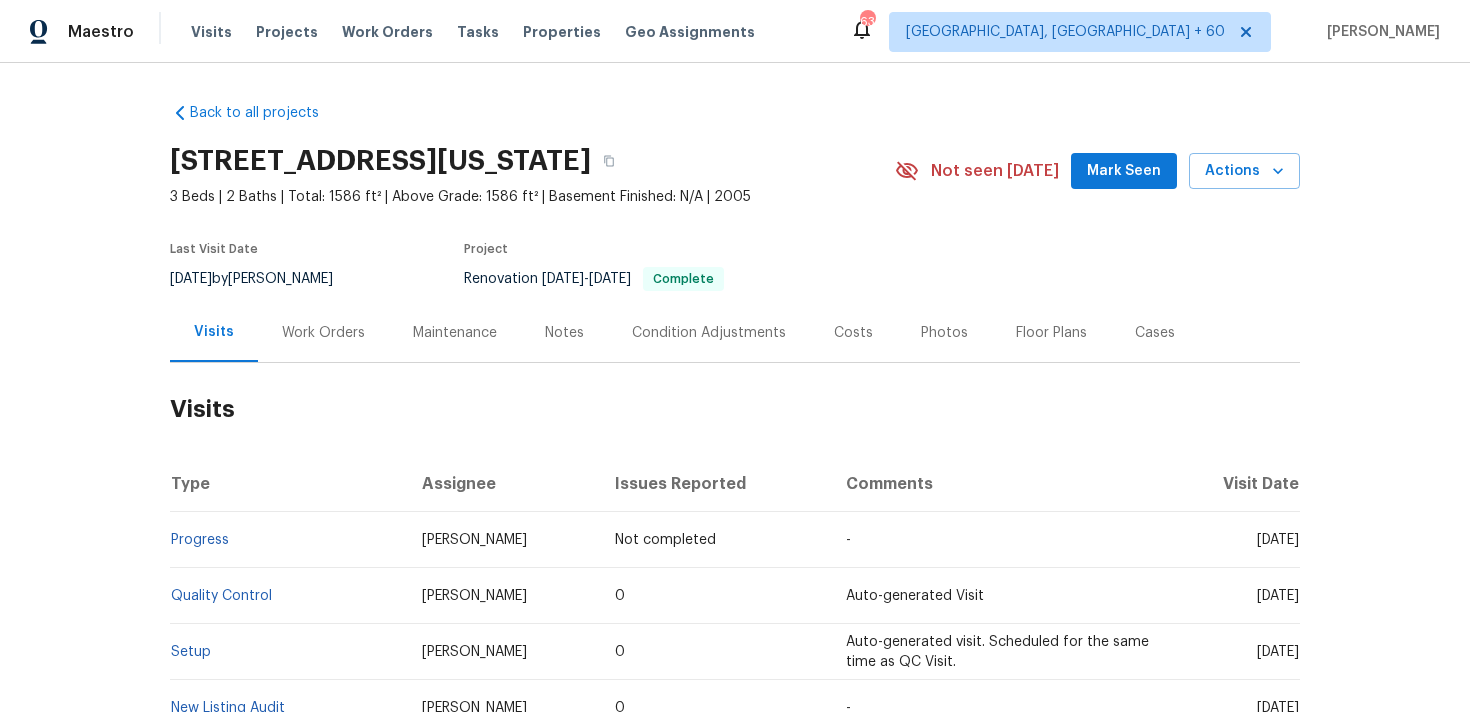scroll, scrollTop: 440, scrollLeft: 0, axis: vertical 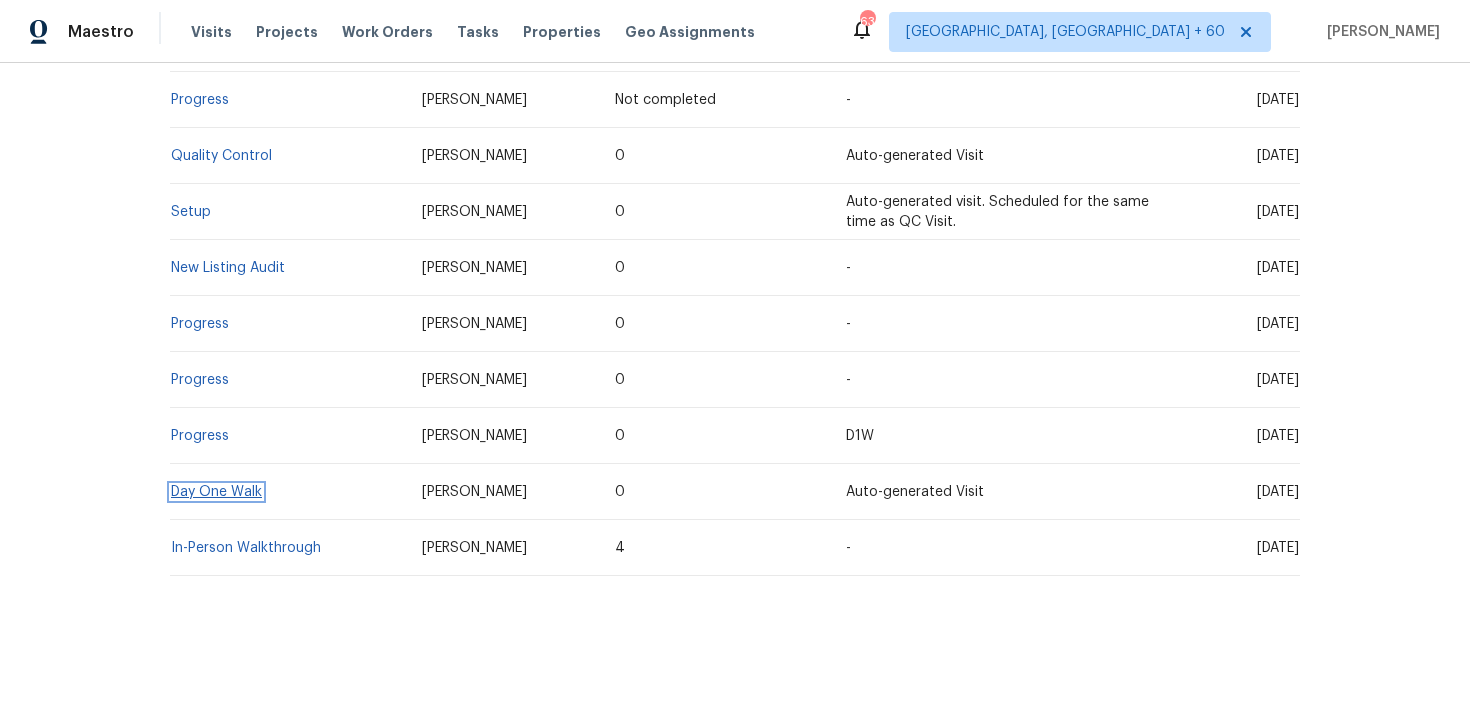 click on "Day One Walk" at bounding box center [216, 492] 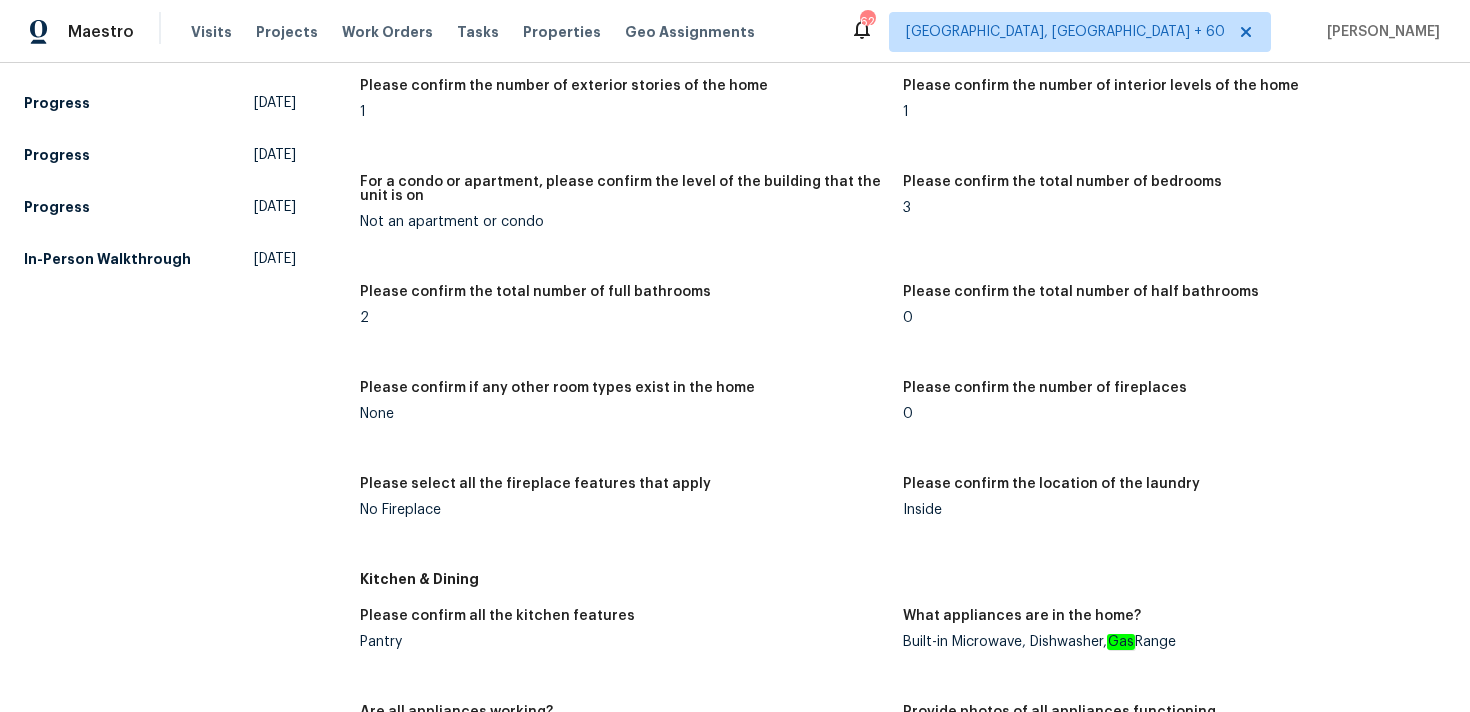 scroll, scrollTop: 1791, scrollLeft: 0, axis: vertical 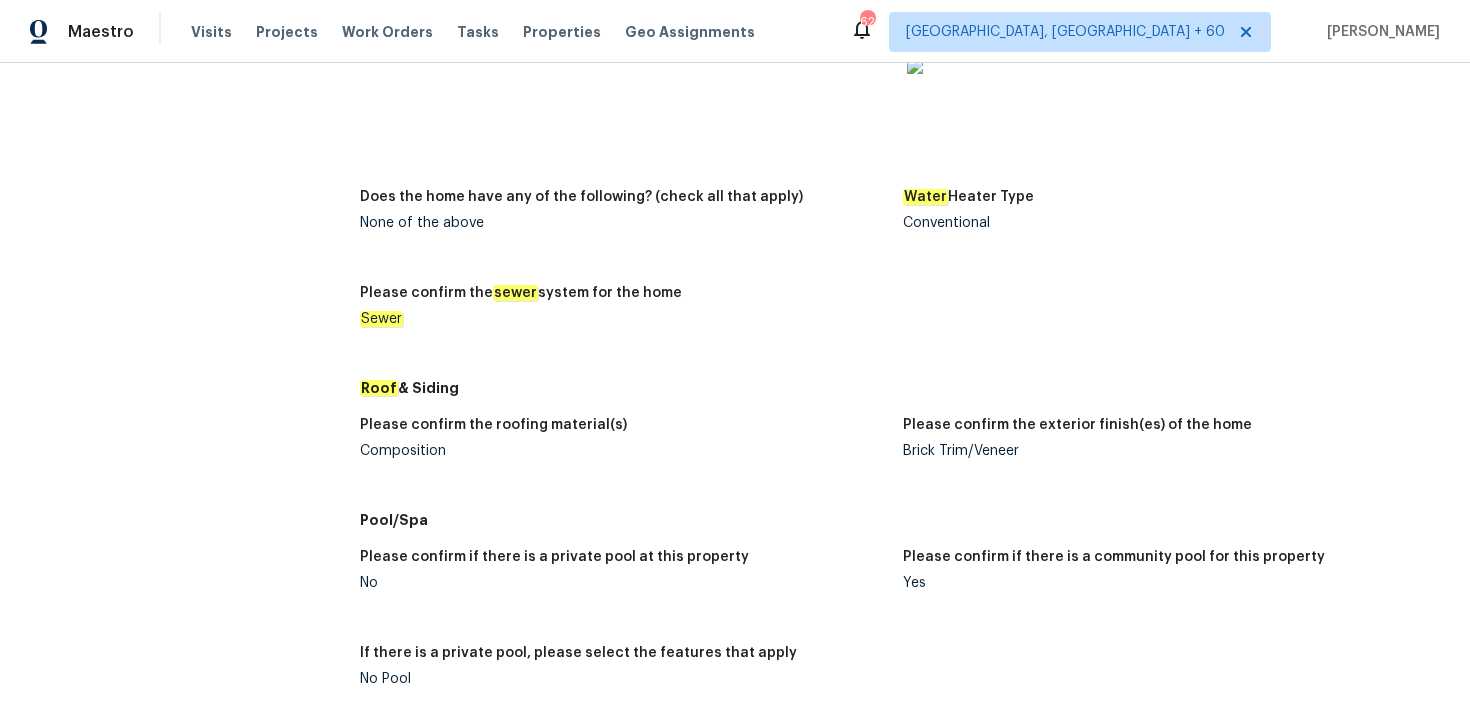 click on "Please confirm the roofing material(s) Composition" at bounding box center [631, 454] 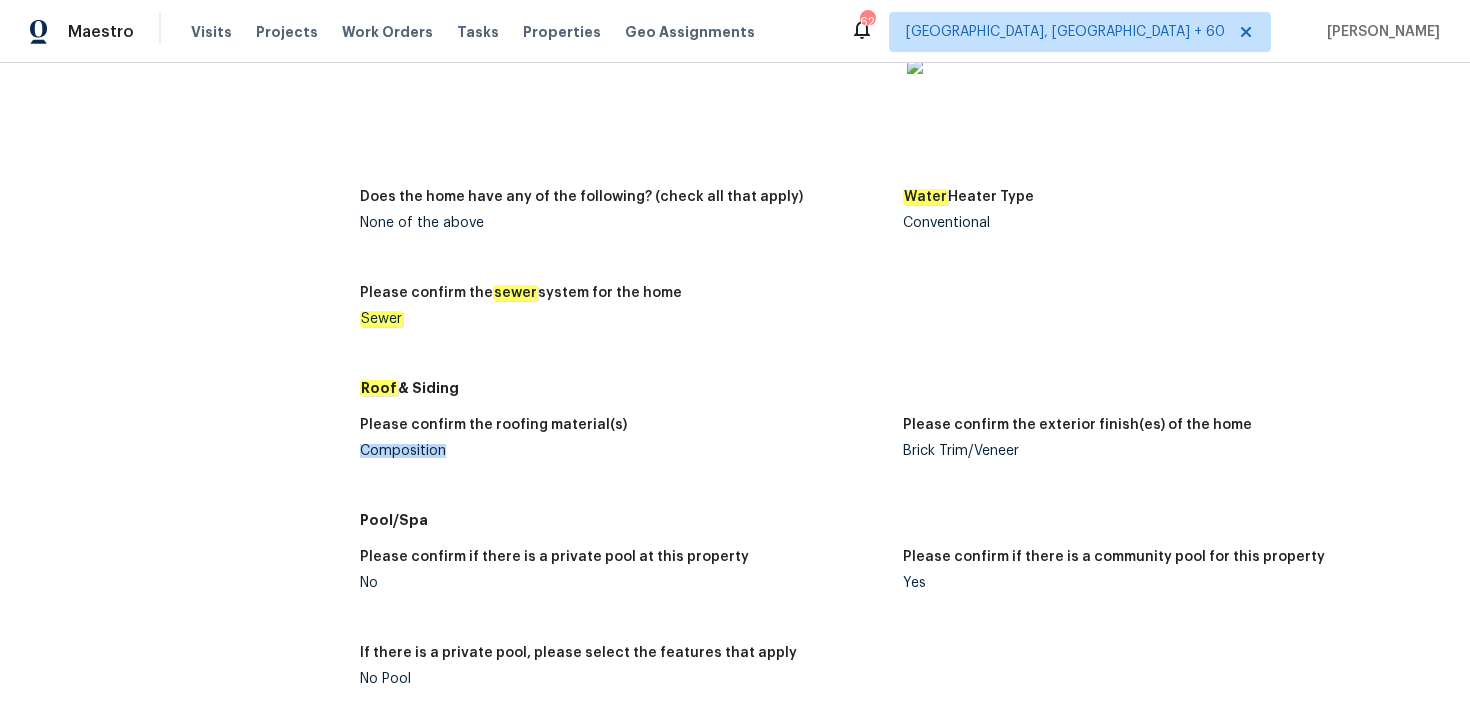 click on "Composition" at bounding box center (623, 451) 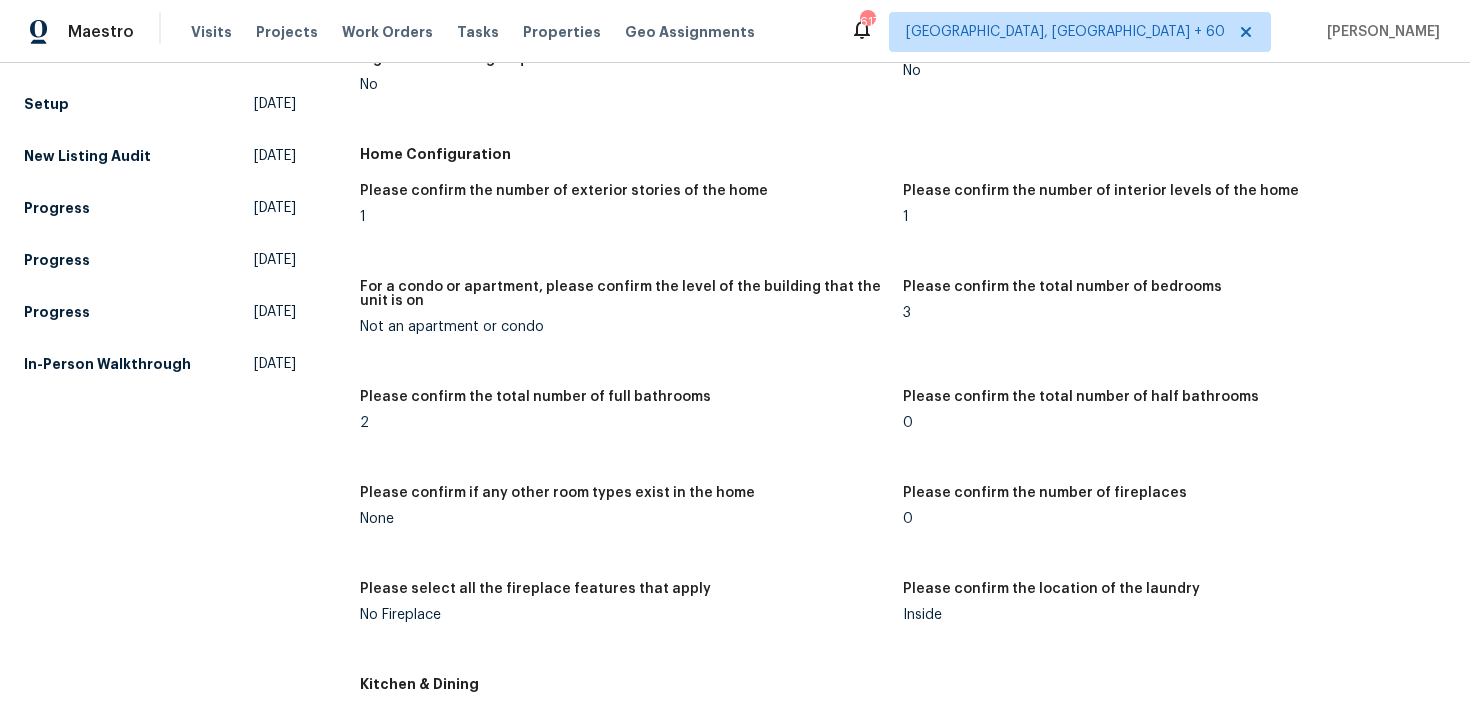 scroll, scrollTop: 0, scrollLeft: 0, axis: both 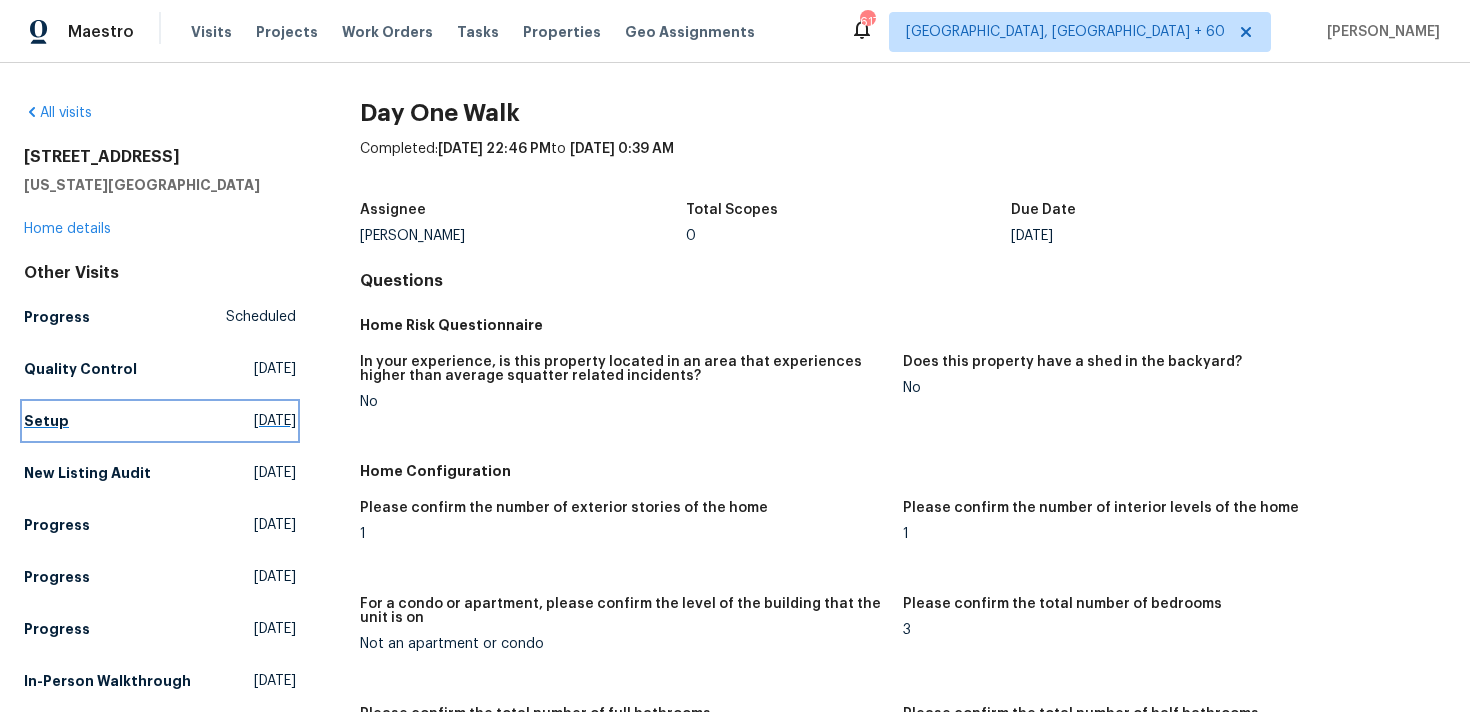 click on "Setup" at bounding box center (46, 421) 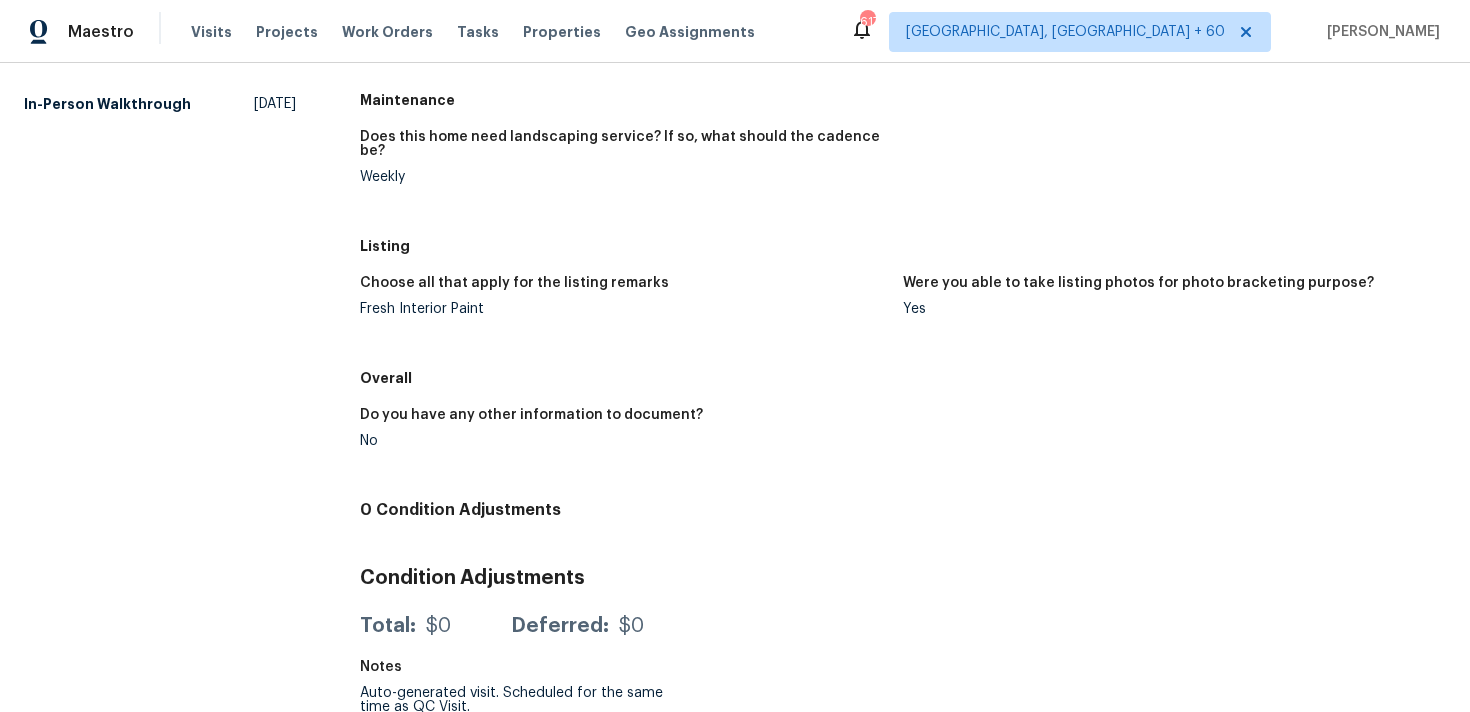 scroll, scrollTop: 0, scrollLeft: 0, axis: both 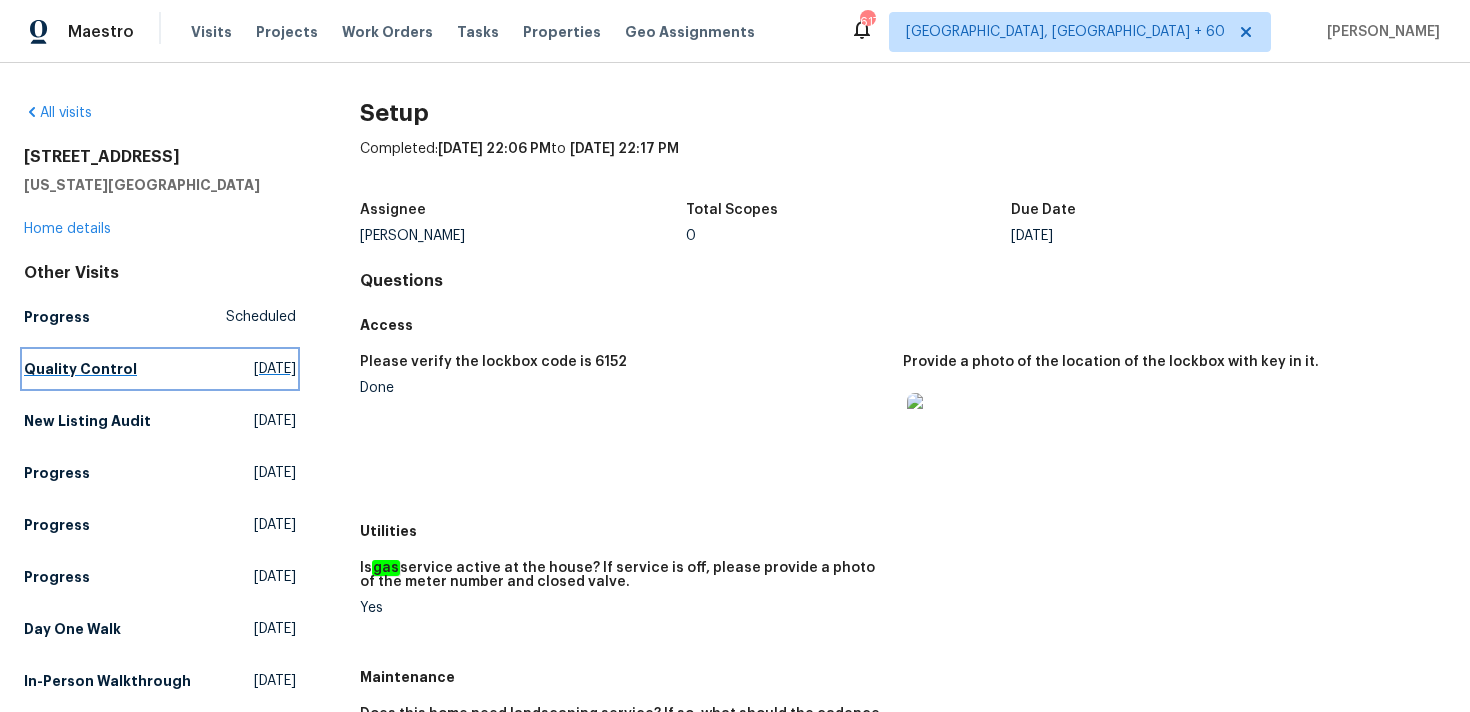 click on "Quality Control" at bounding box center [80, 369] 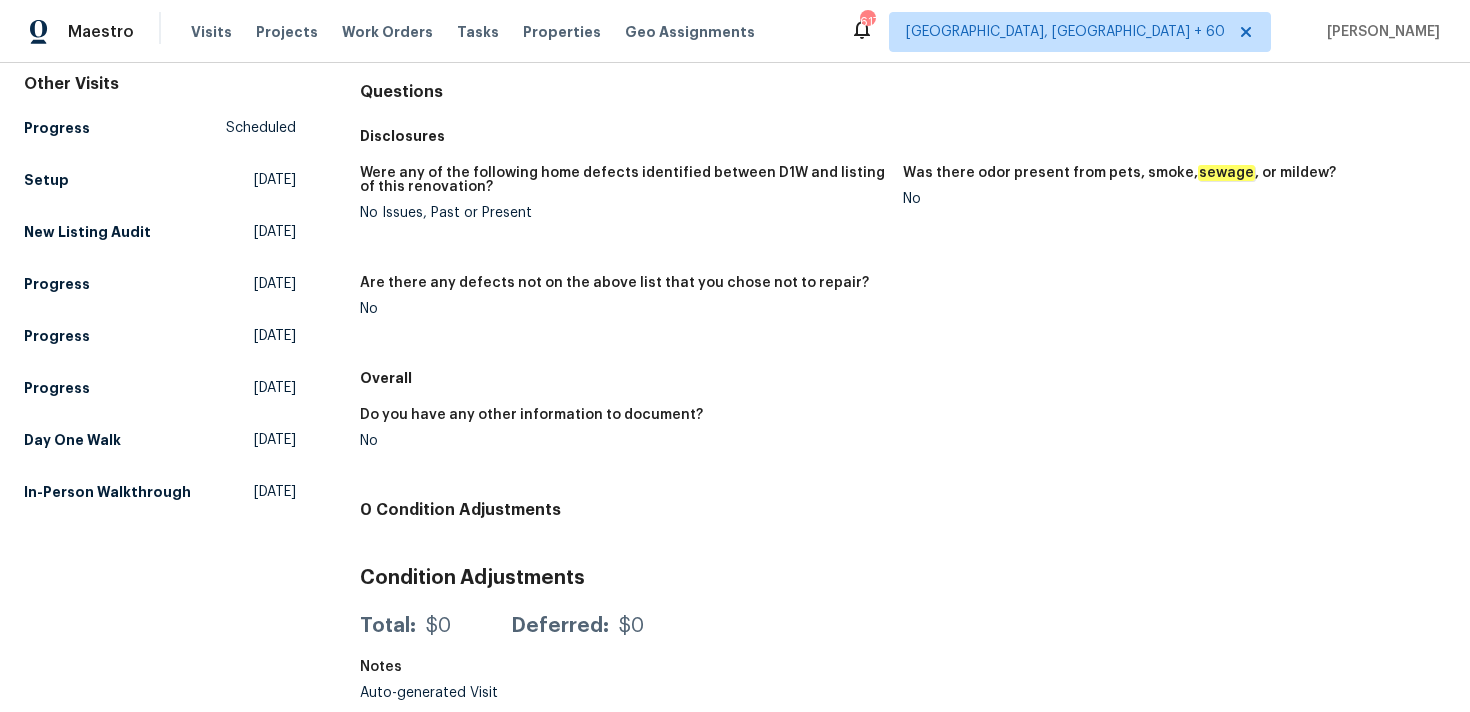 scroll, scrollTop: 0, scrollLeft: 0, axis: both 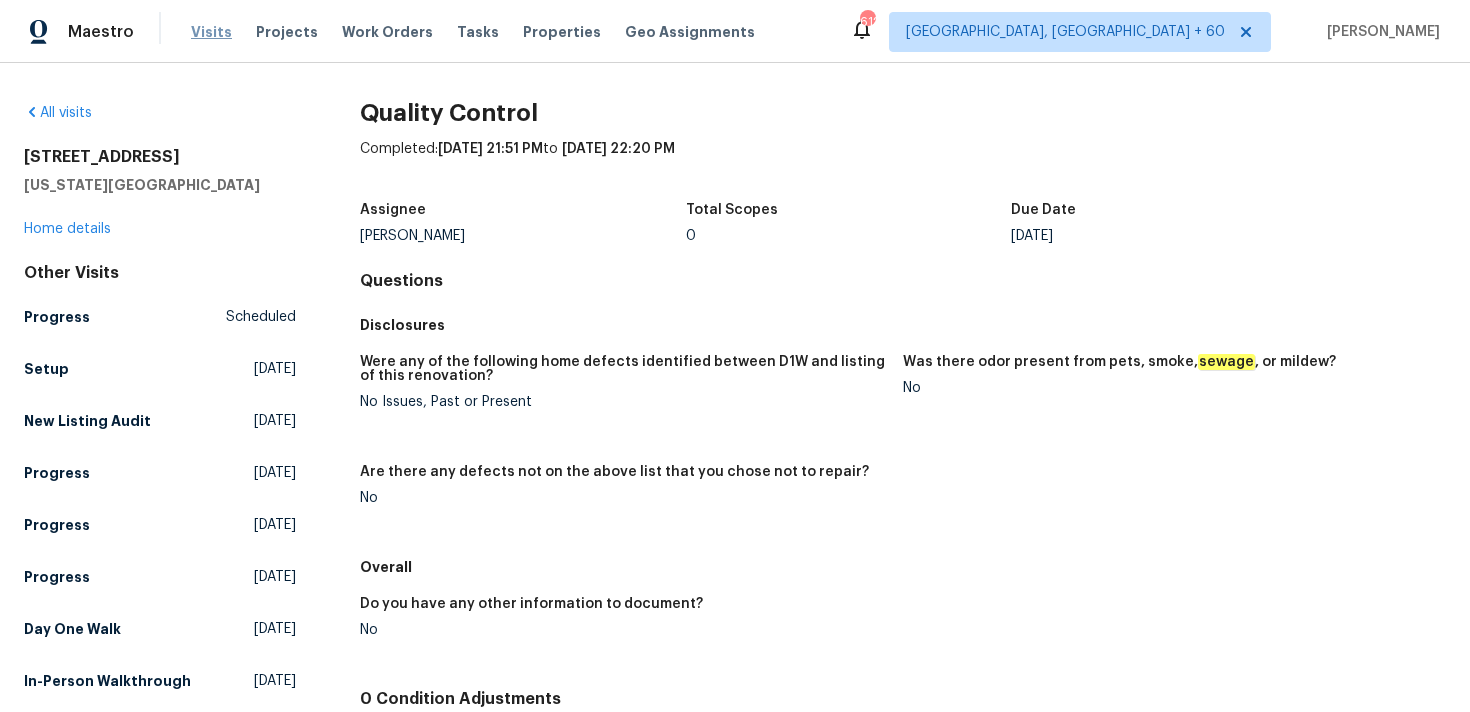 click on "Visits" at bounding box center [211, 32] 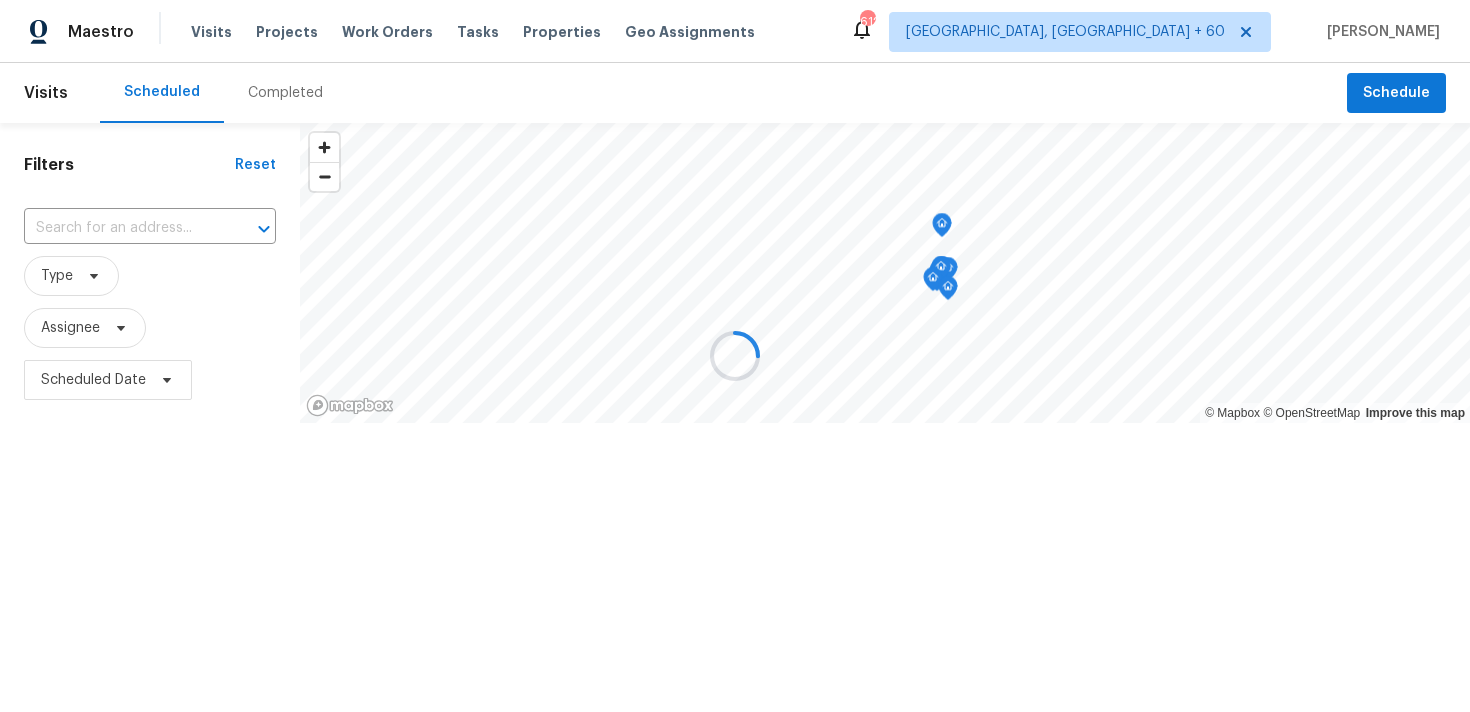 click at bounding box center (735, 356) 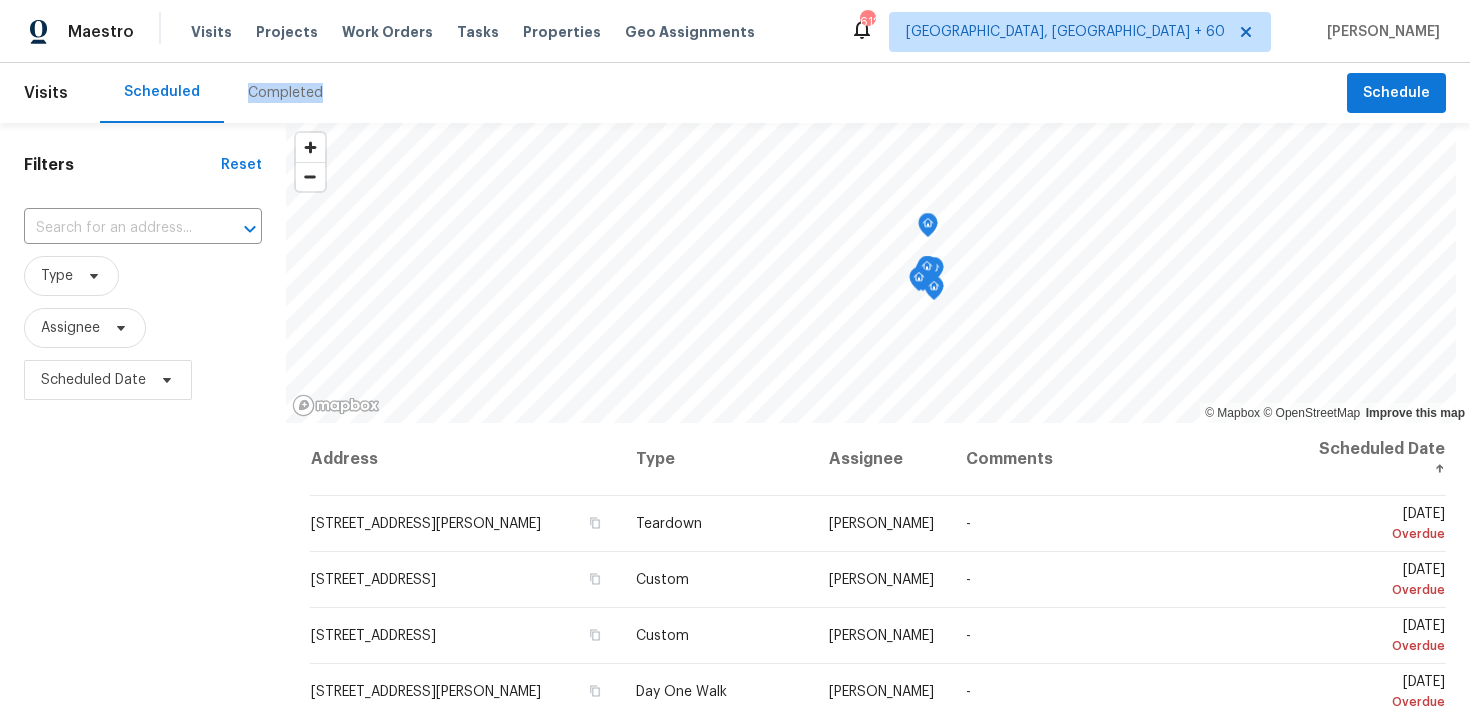 click on "Completed" at bounding box center (285, 93) 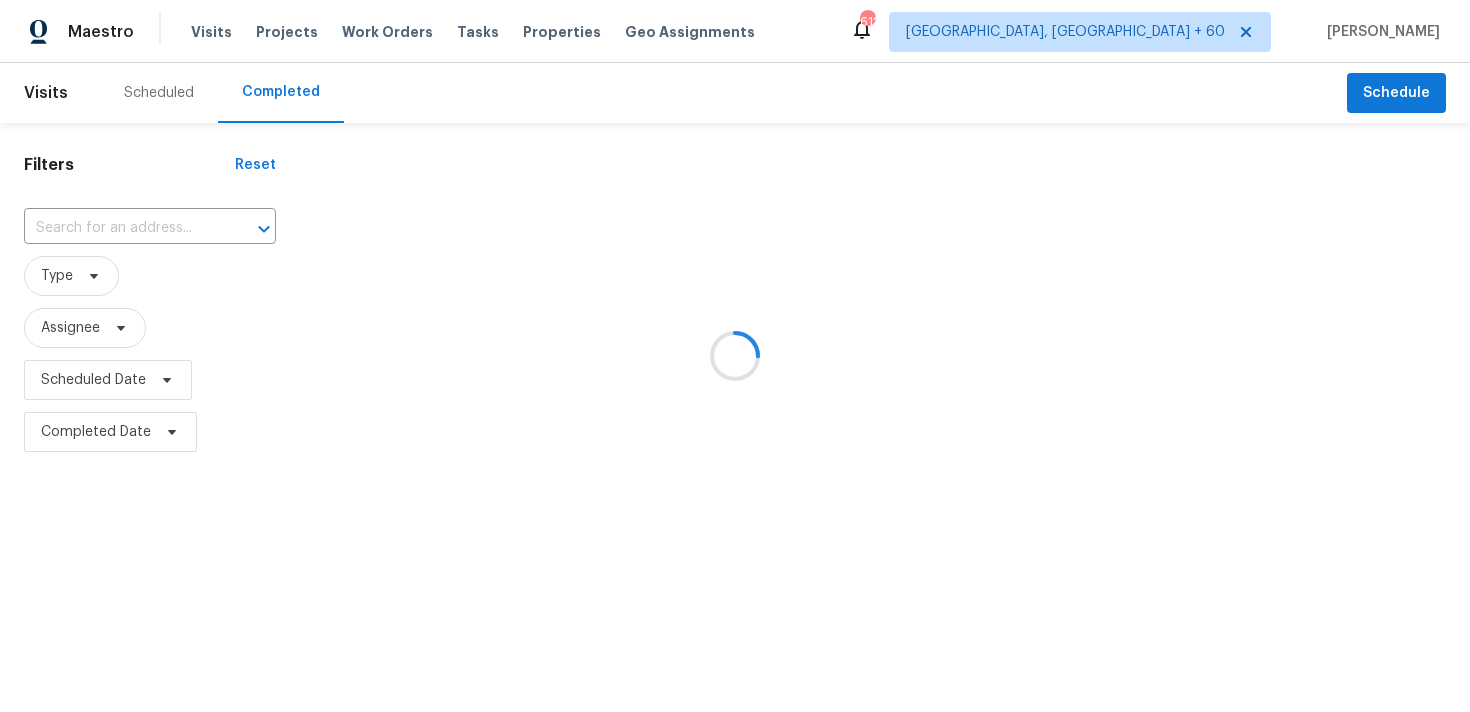 click at bounding box center (735, 356) 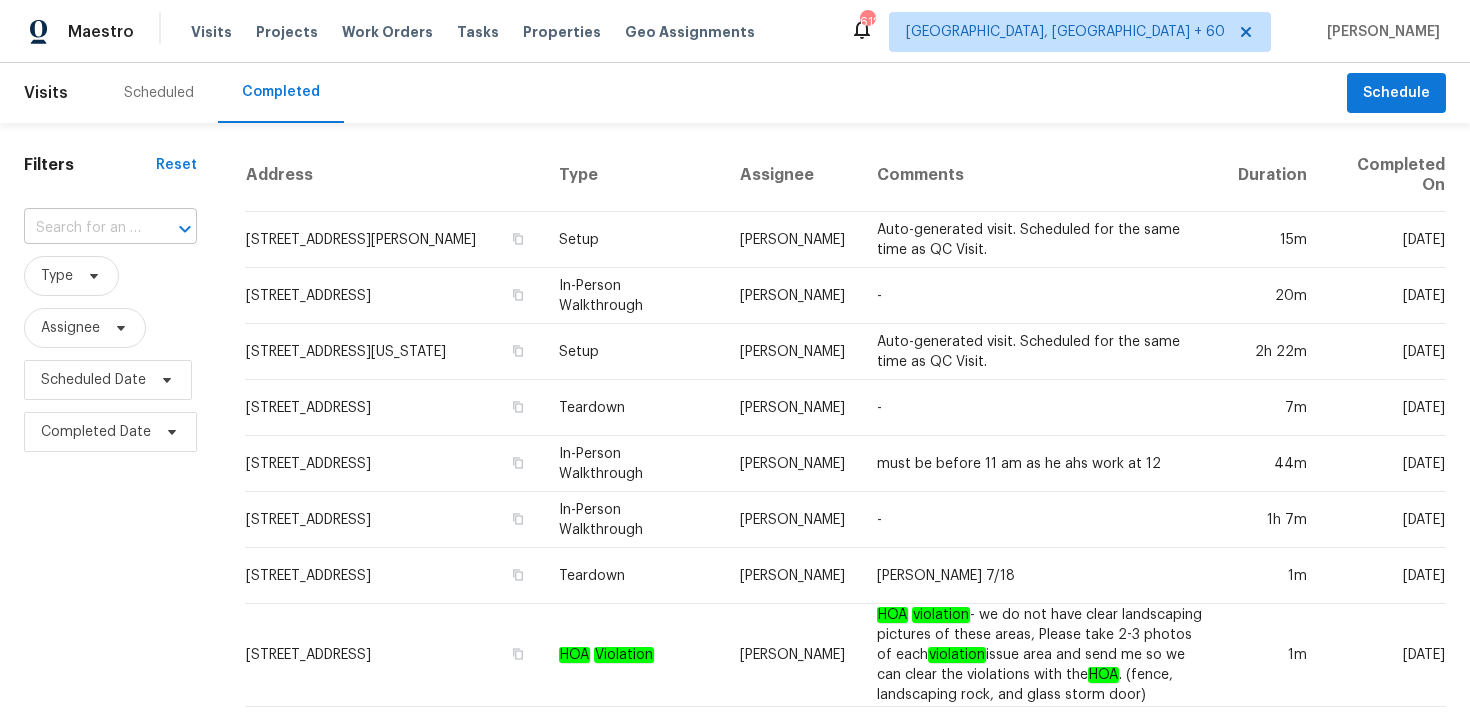 click at bounding box center (82, 228) 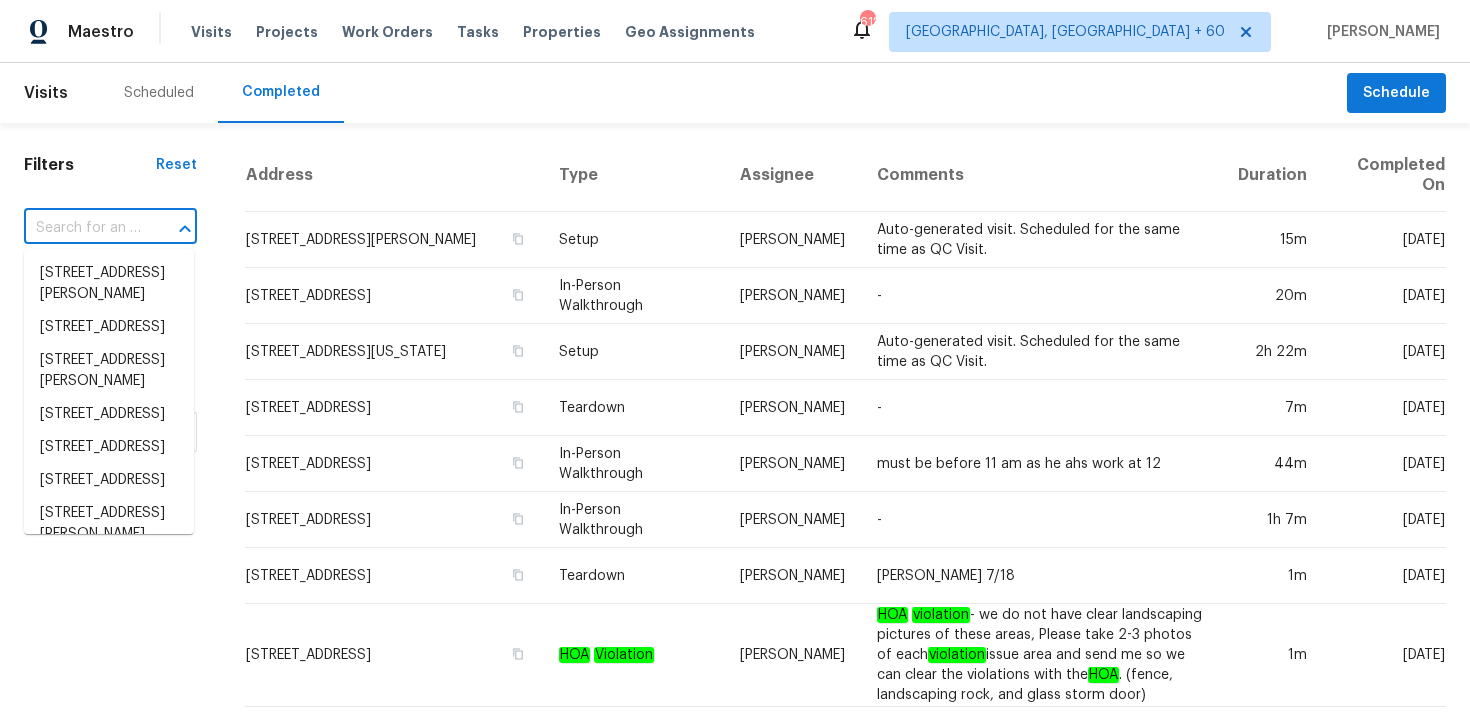 paste on "[STREET_ADDRESS]" 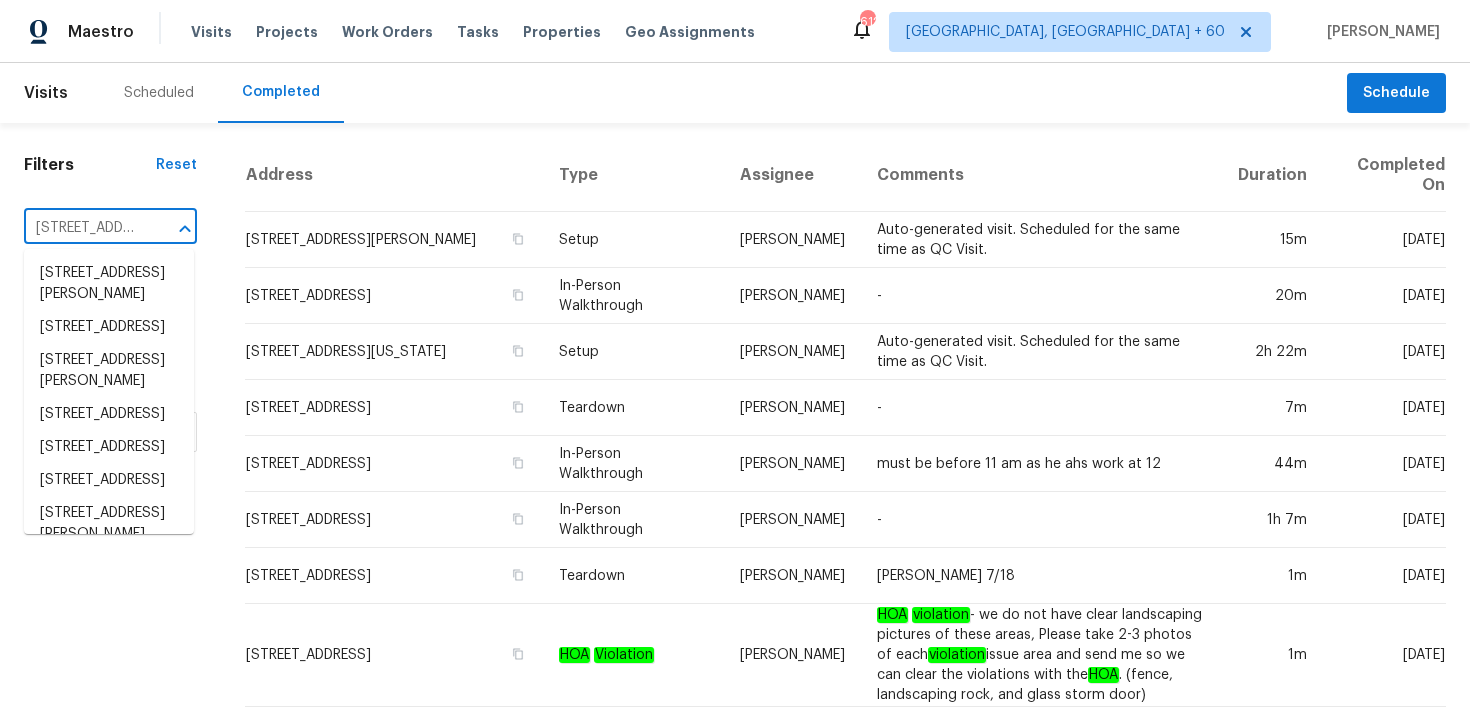 scroll, scrollTop: 0, scrollLeft: 121, axis: horizontal 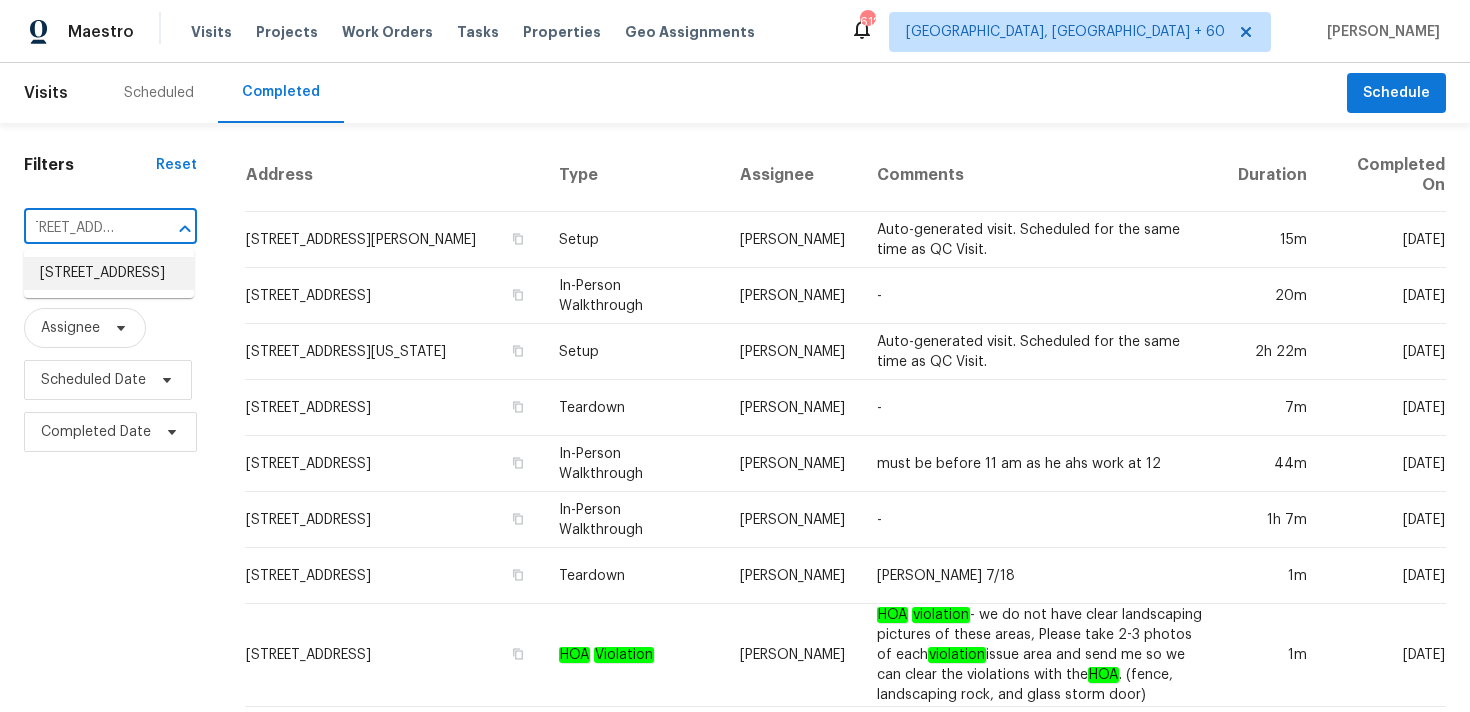 click on "[STREET_ADDRESS]" at bounding box center (109, 273) 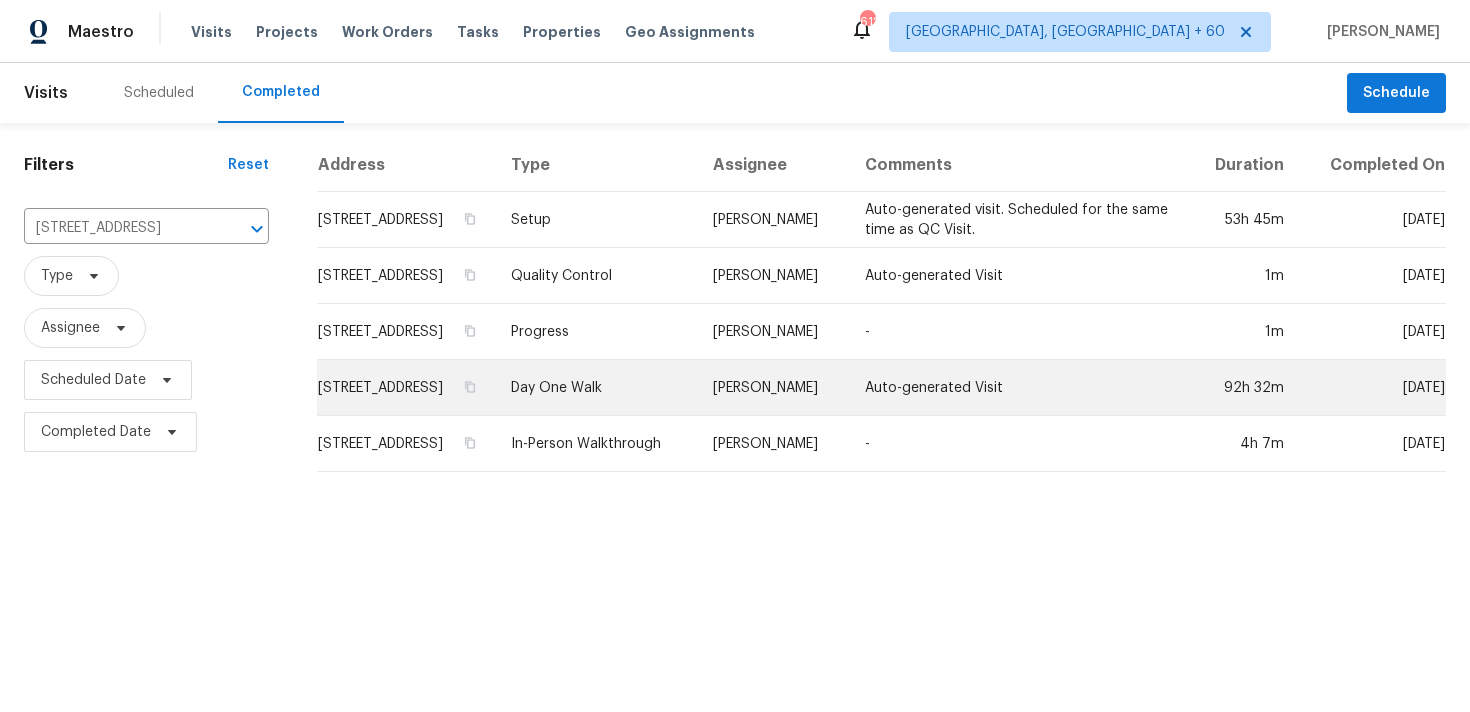 click on "Day One Walk" at bounding box center (596, 388) 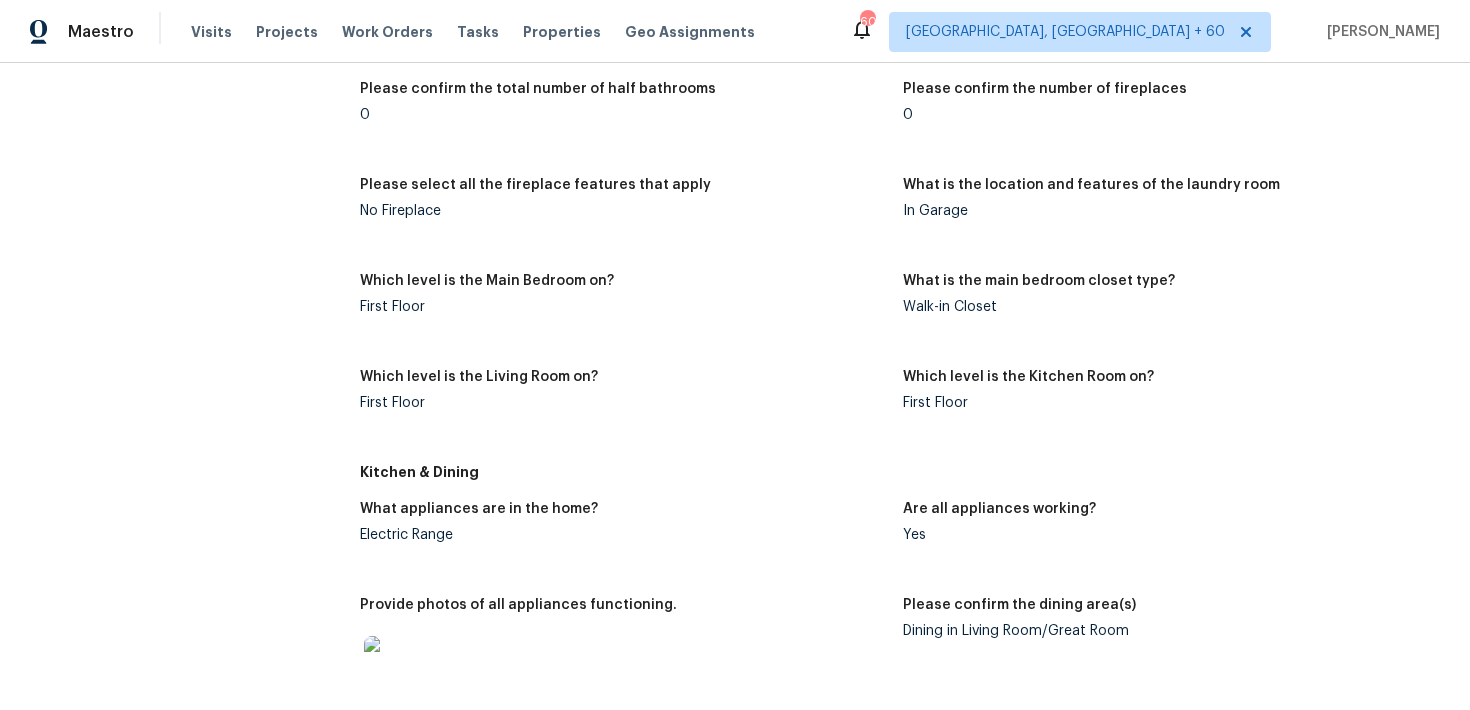 scroll, scrollTop: 0, scrollLeft: 0, axis: both 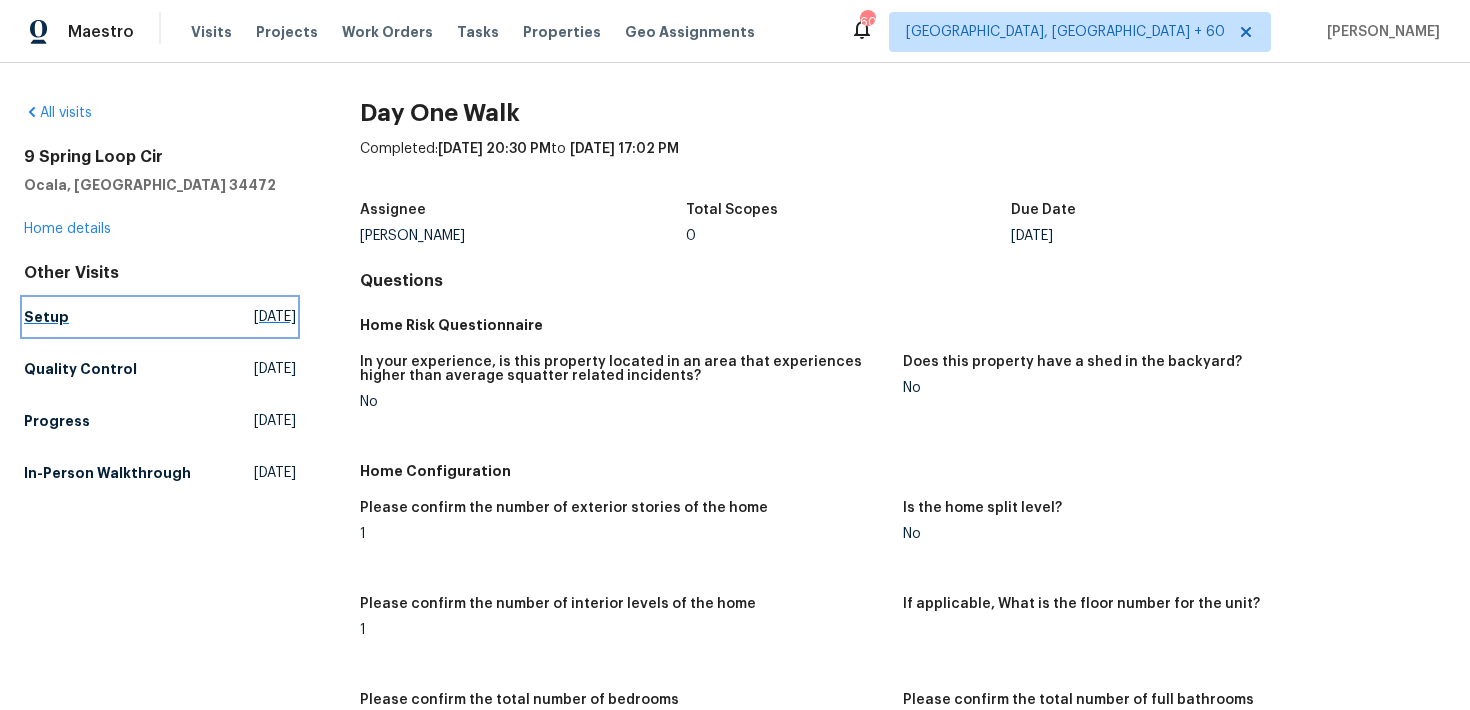 click on "Setup Thu, Jul 17 2025" at bounding box center (160, 317) 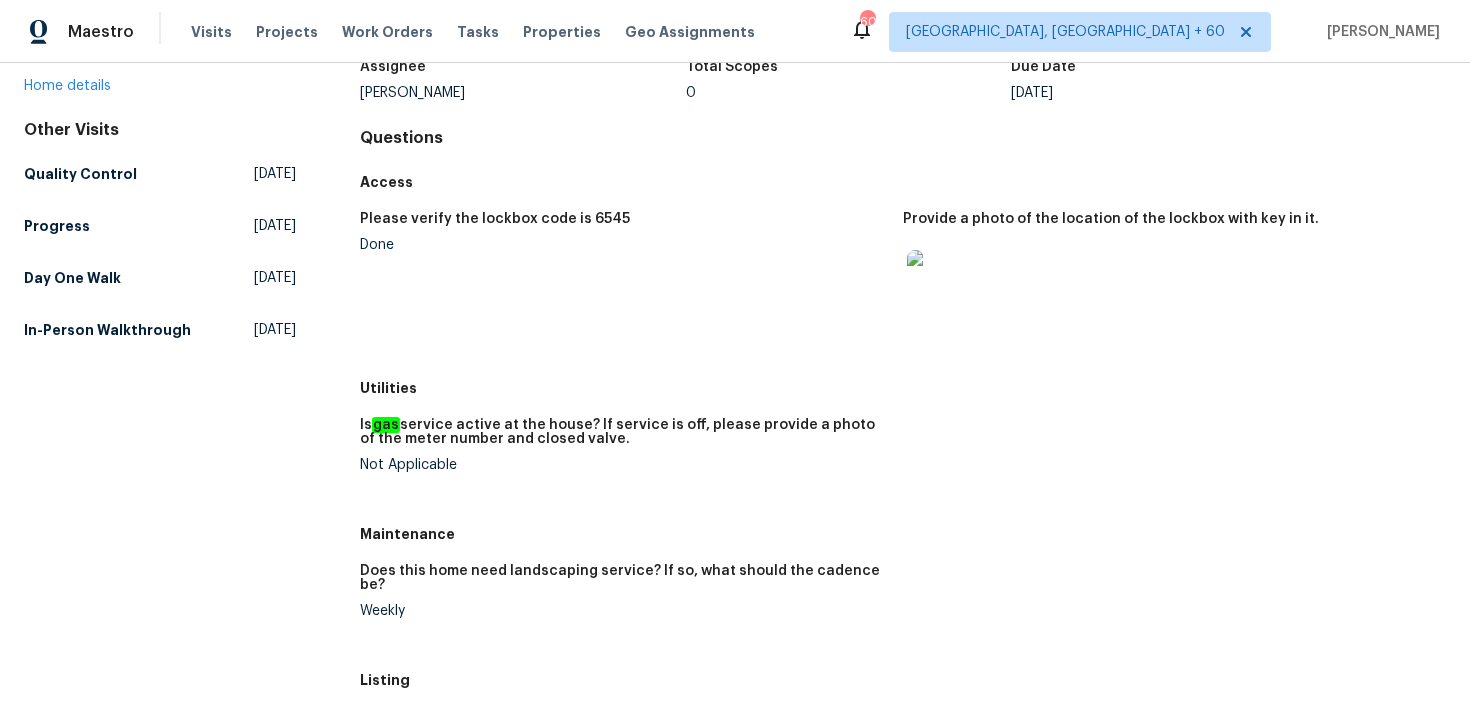 scroll, scrollTop: 0, scrollLeft: 0, axis: both 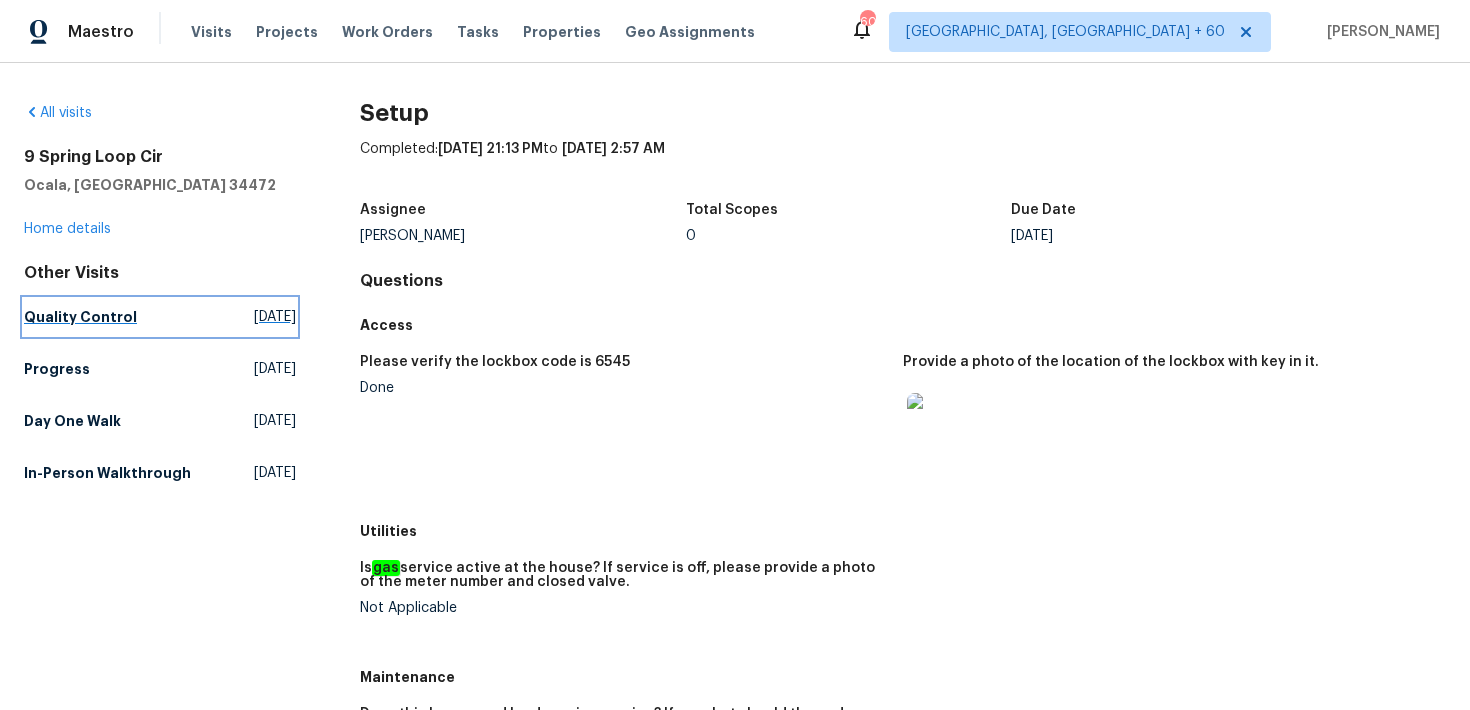 click on "Quality Control" at bounding box center (80, 317) 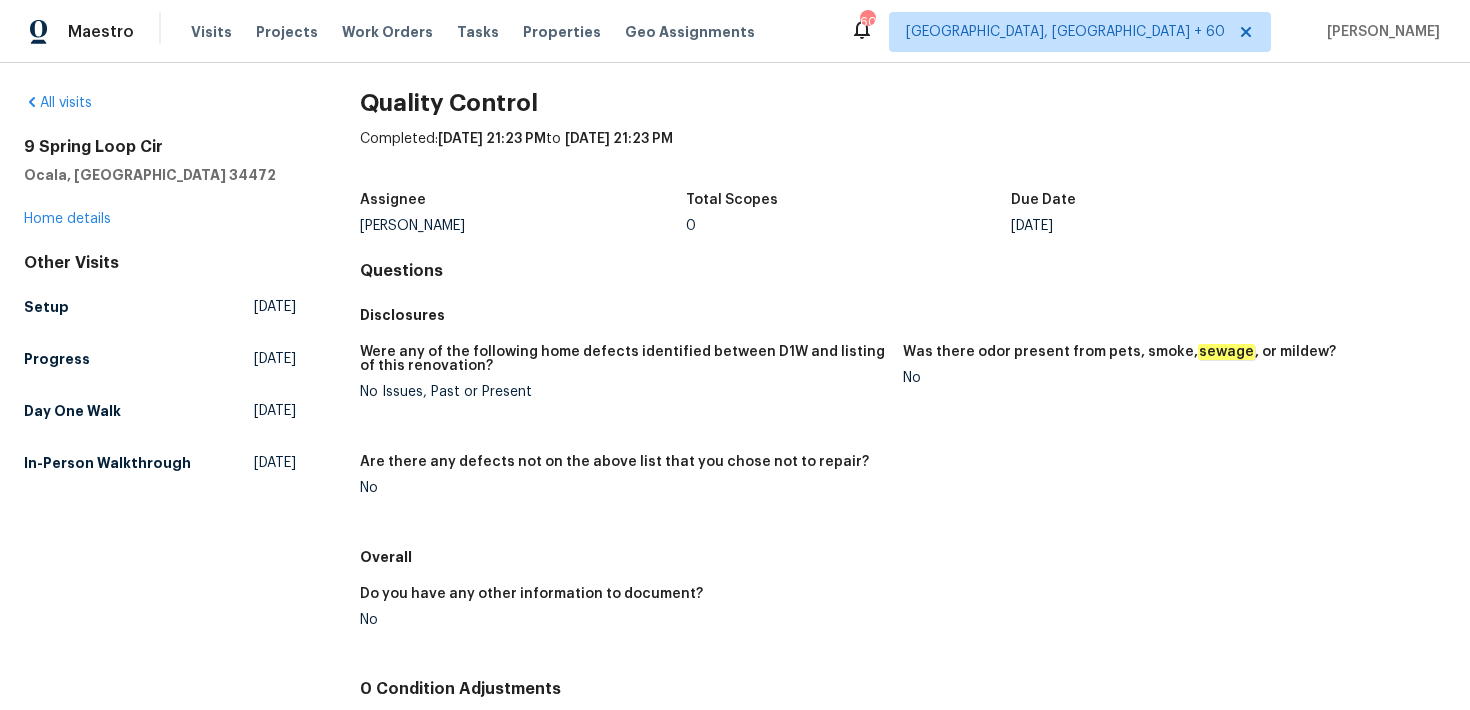 scroll, scrollTop: 0, scrollLeft: 0, axis: both 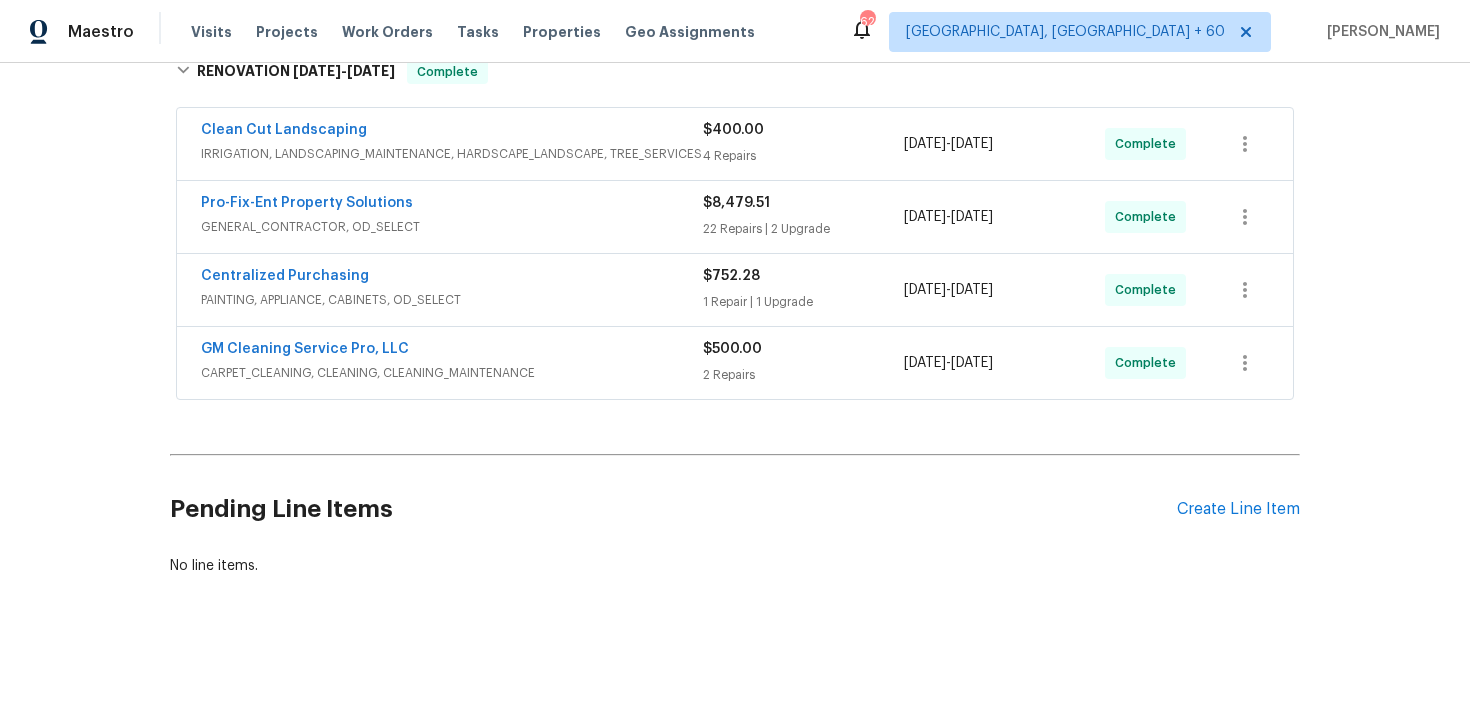 click on "2 Repairs" at bounding box center [803, 375] 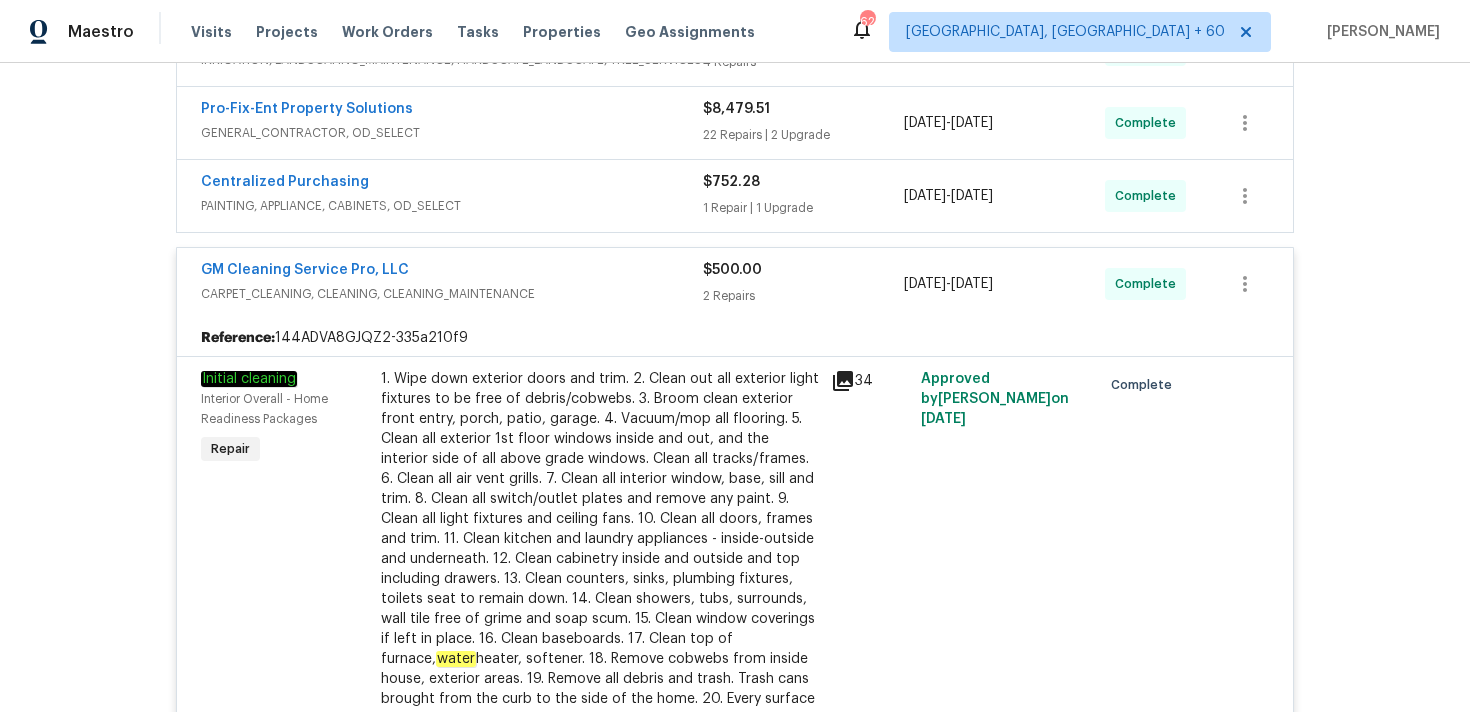 scroll, scrollTop: 414, scrollLeft: 0, axis: vertical 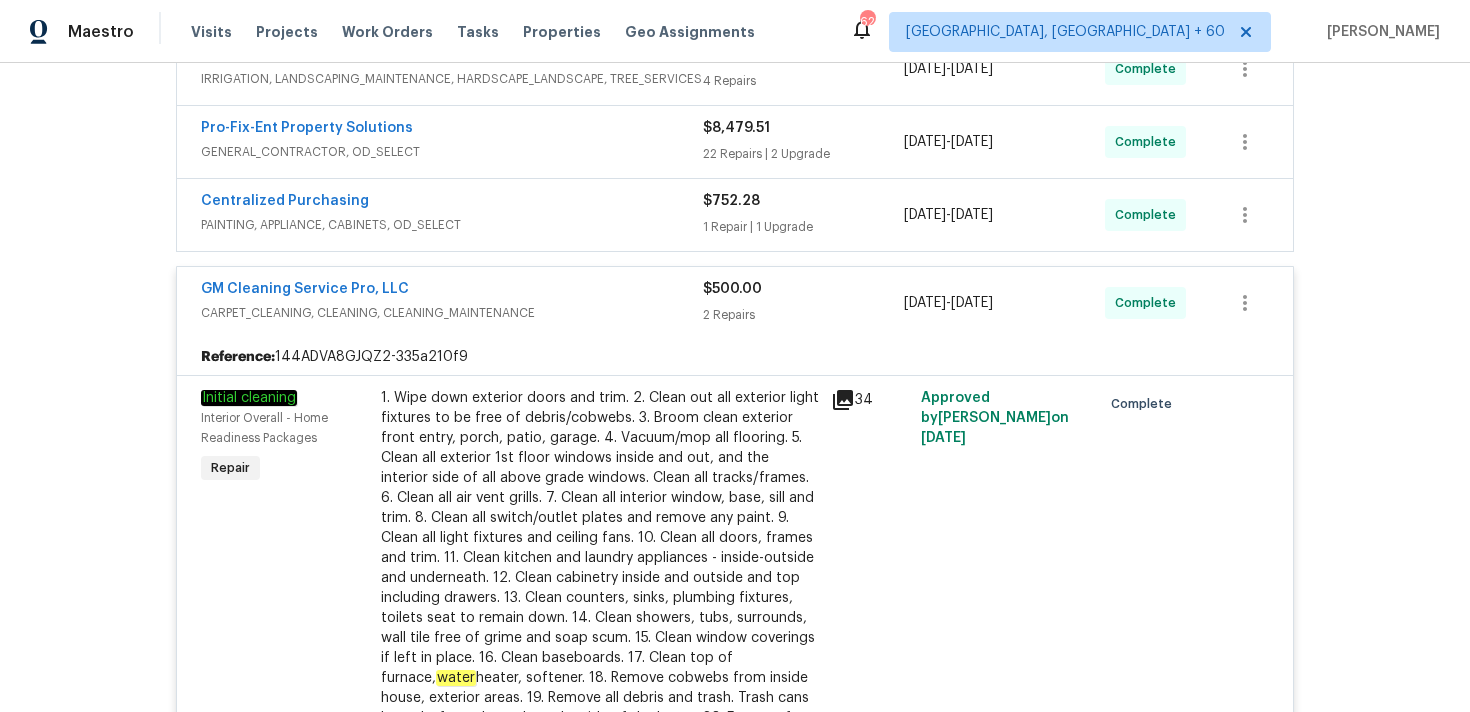 click on "1 Repair | 1 Upgrade" at bounding box center (803, 227) 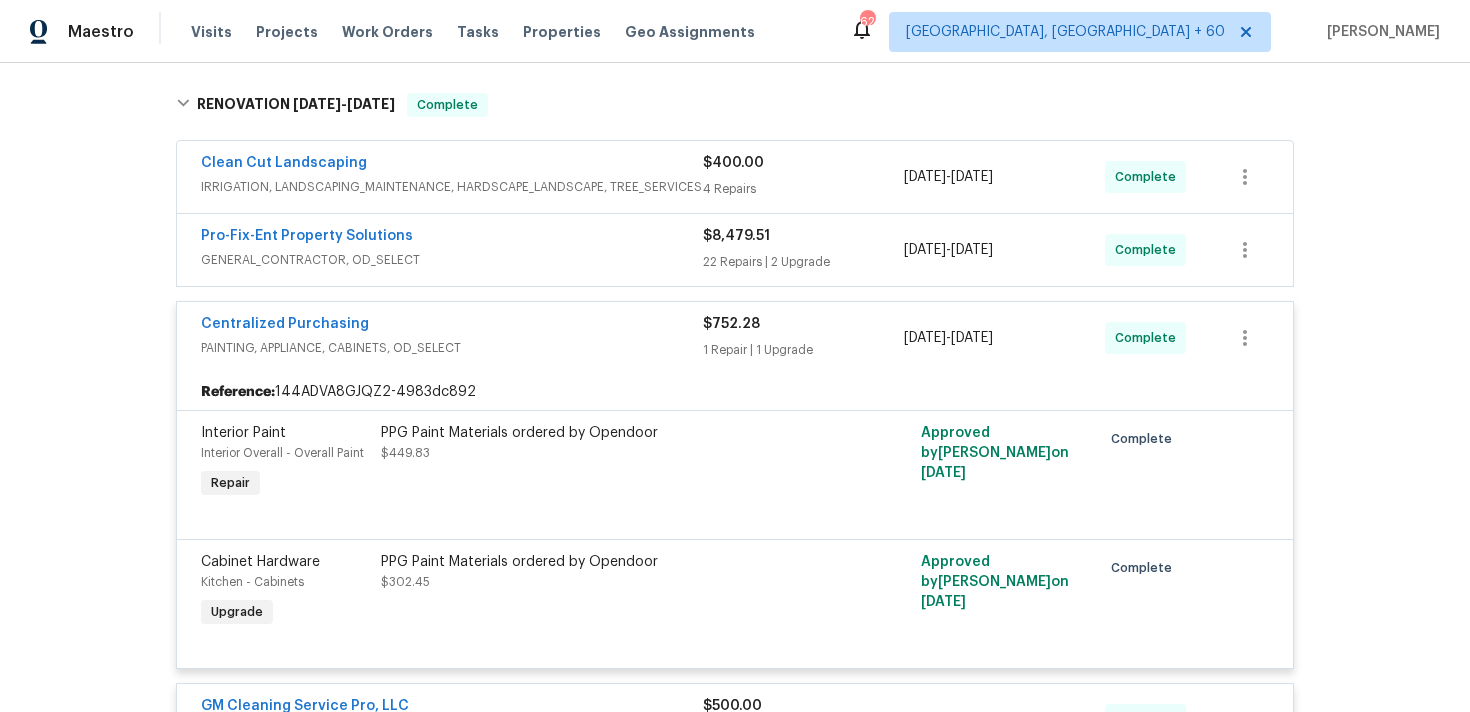 scroll, scrollTop: 294, scrollLeft: 0, axis: vertical 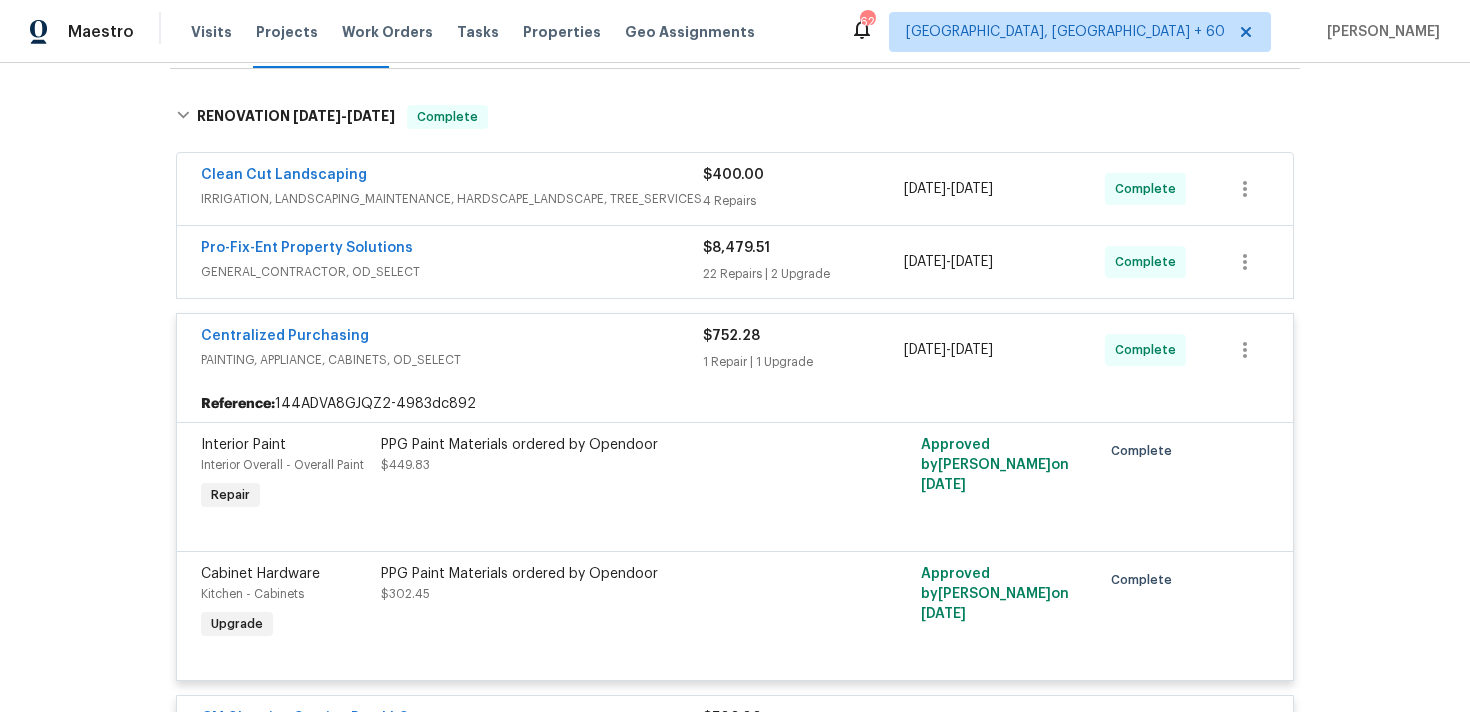 click on "22 Repairs | 2 Upgrade" at bounding box center (803, 274) 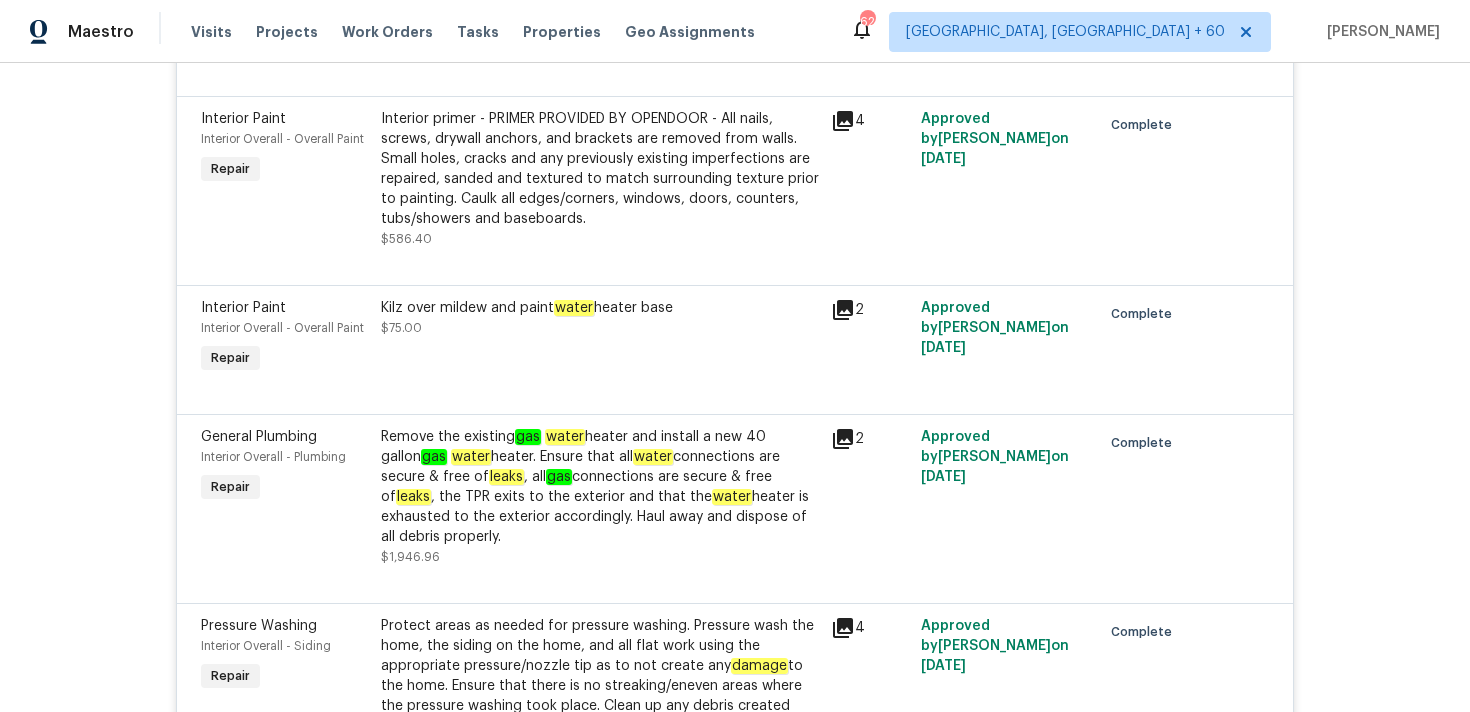 scroll, scrollTop: 3194, scrollLeft: 0, axis: vertical 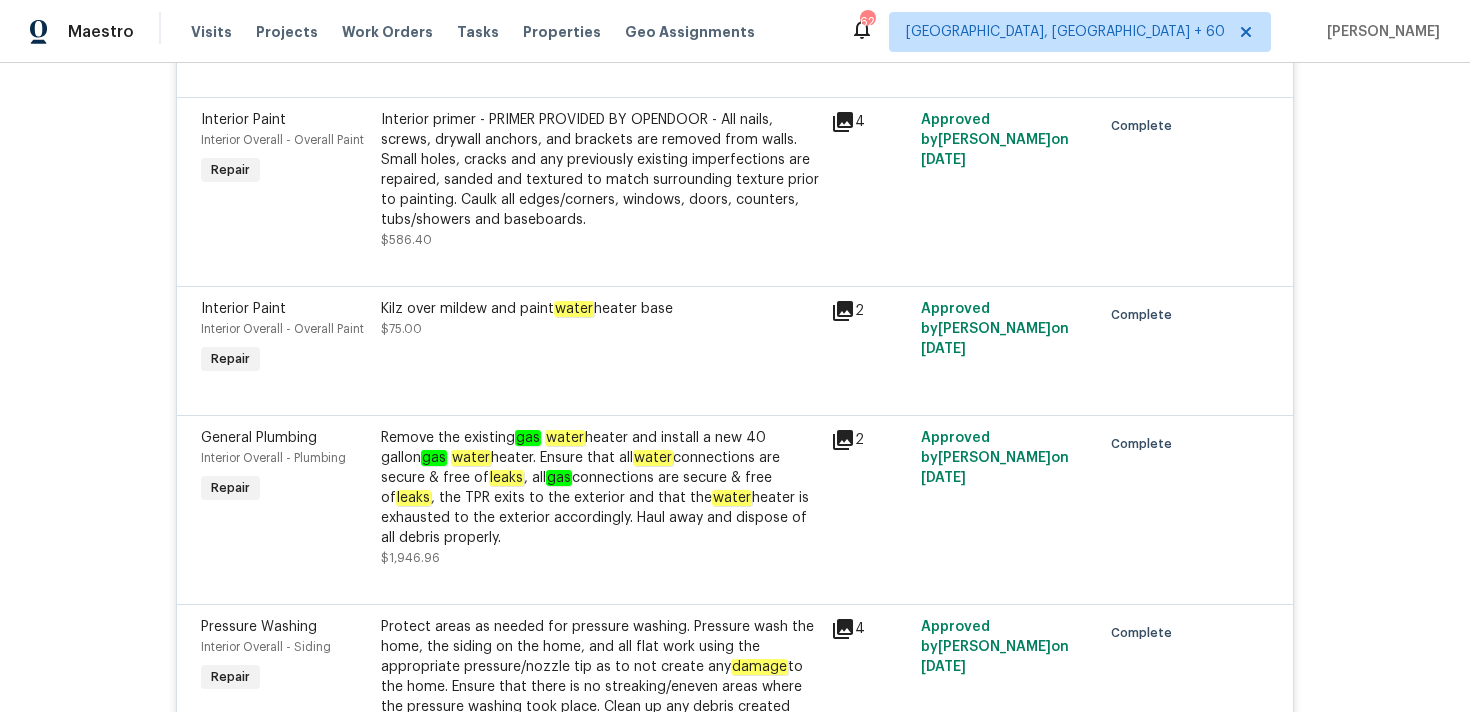 click on "Kilz over mildew and paint  water  heater base $75.00" at bounding box center [600, 339] 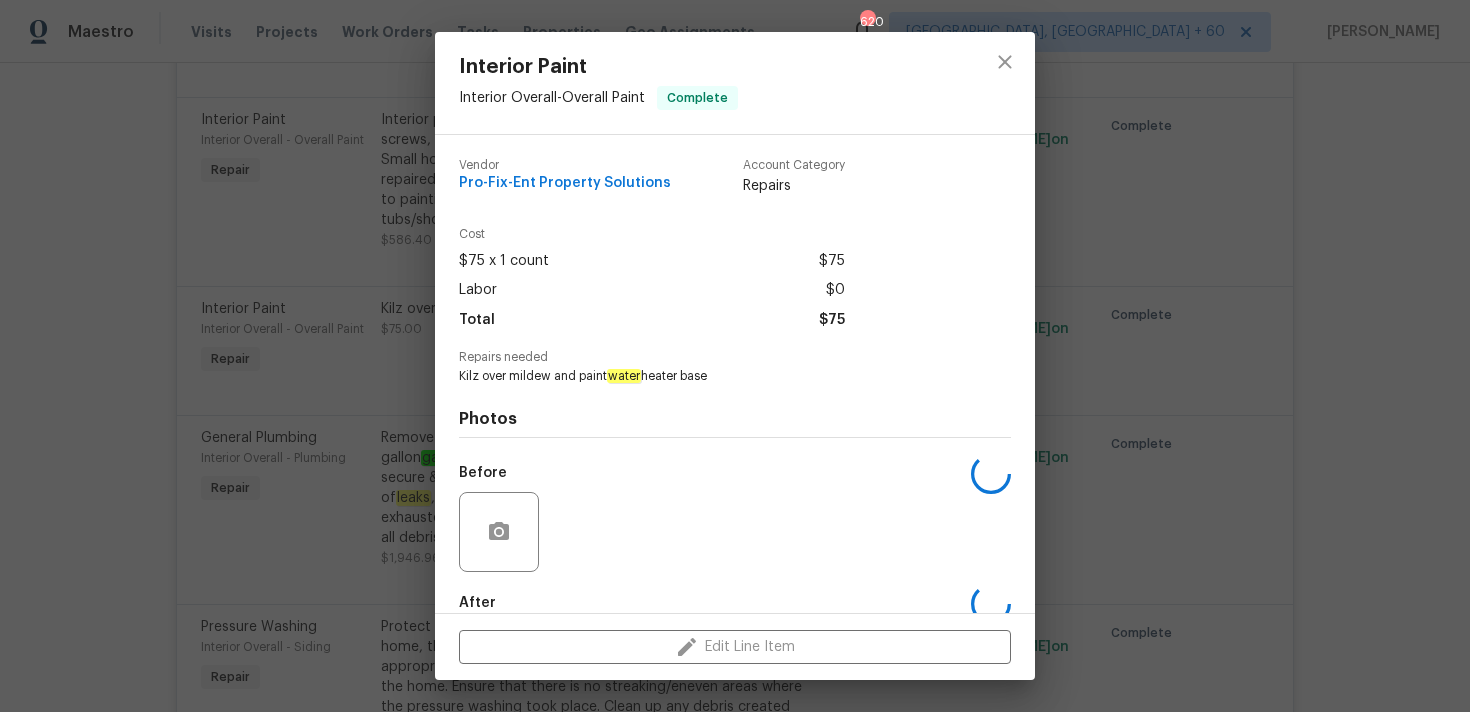 scroll, scrollTop: 109, scrollLeft: 0, axis: vertical 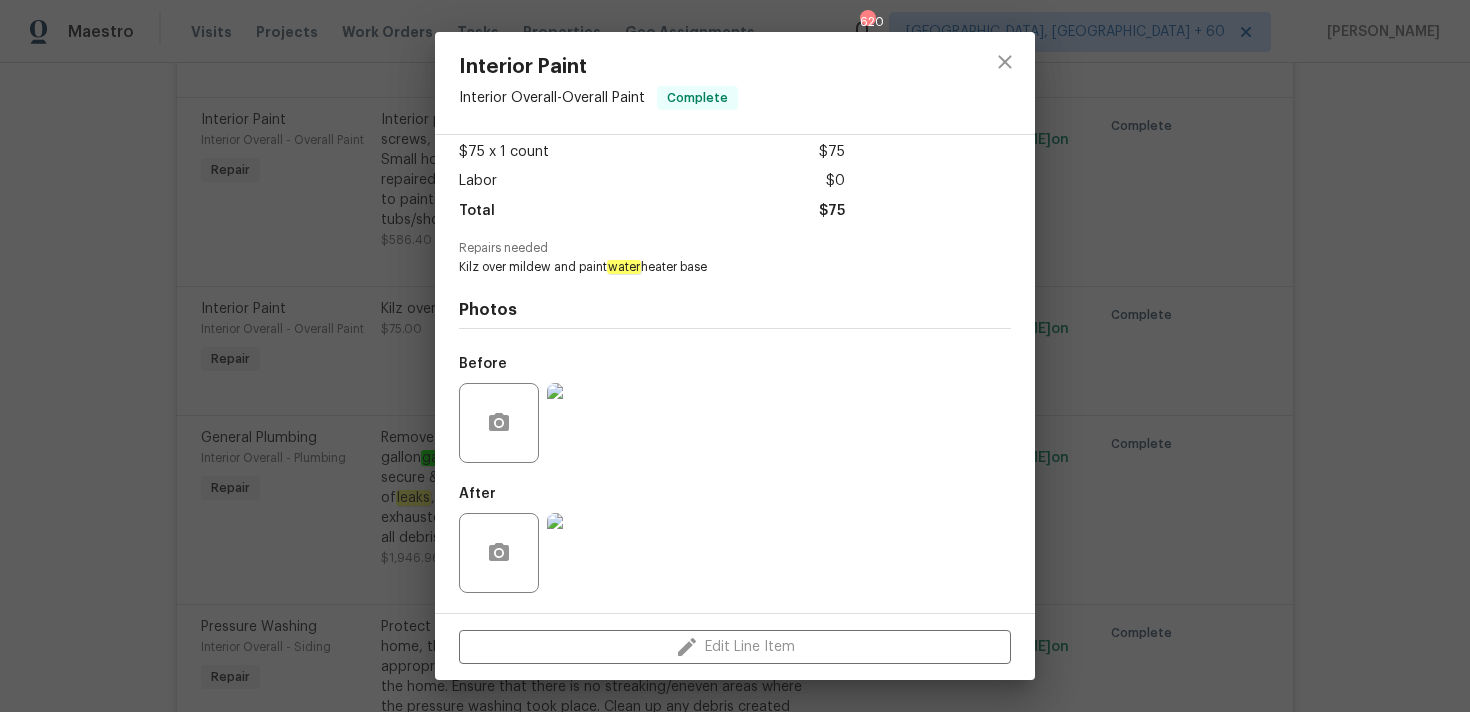 click at bounding box center [587, 423] 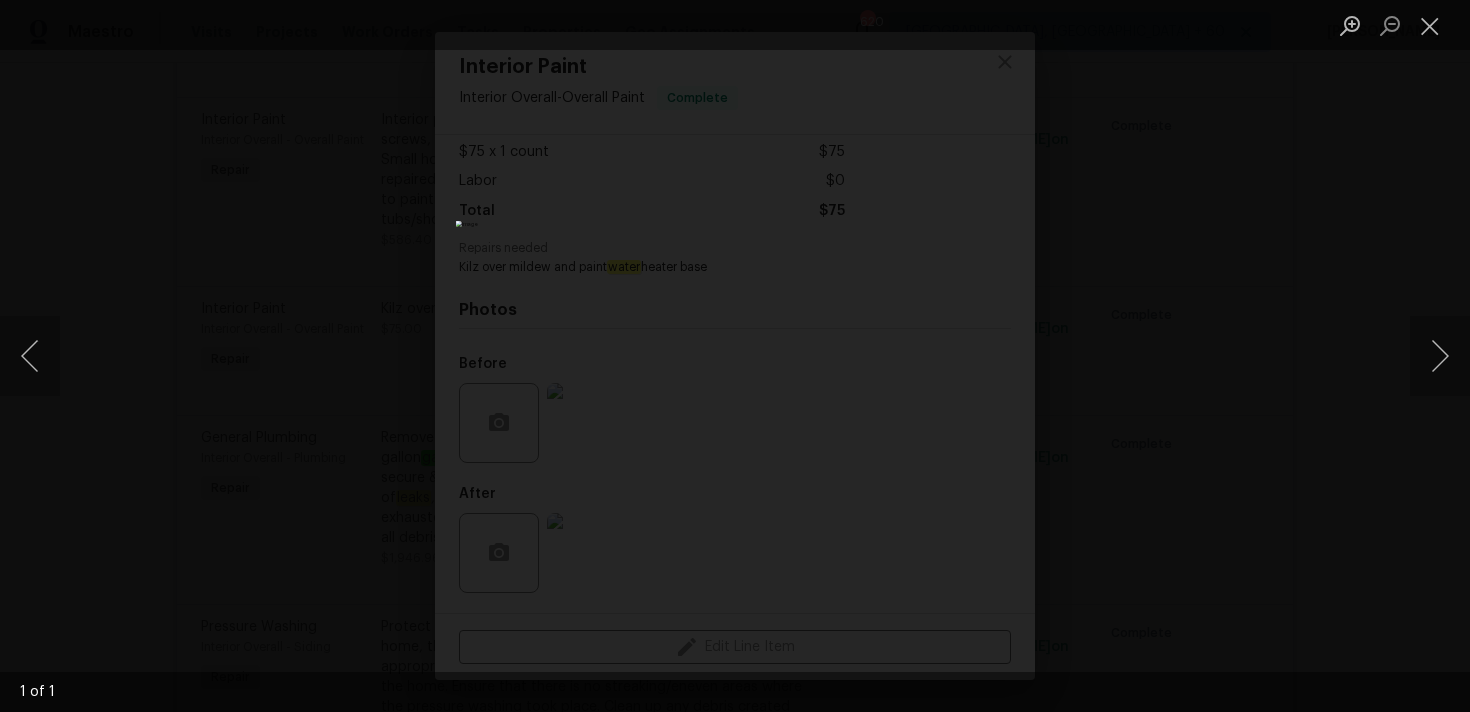 click at bounding box center (1430, 25) 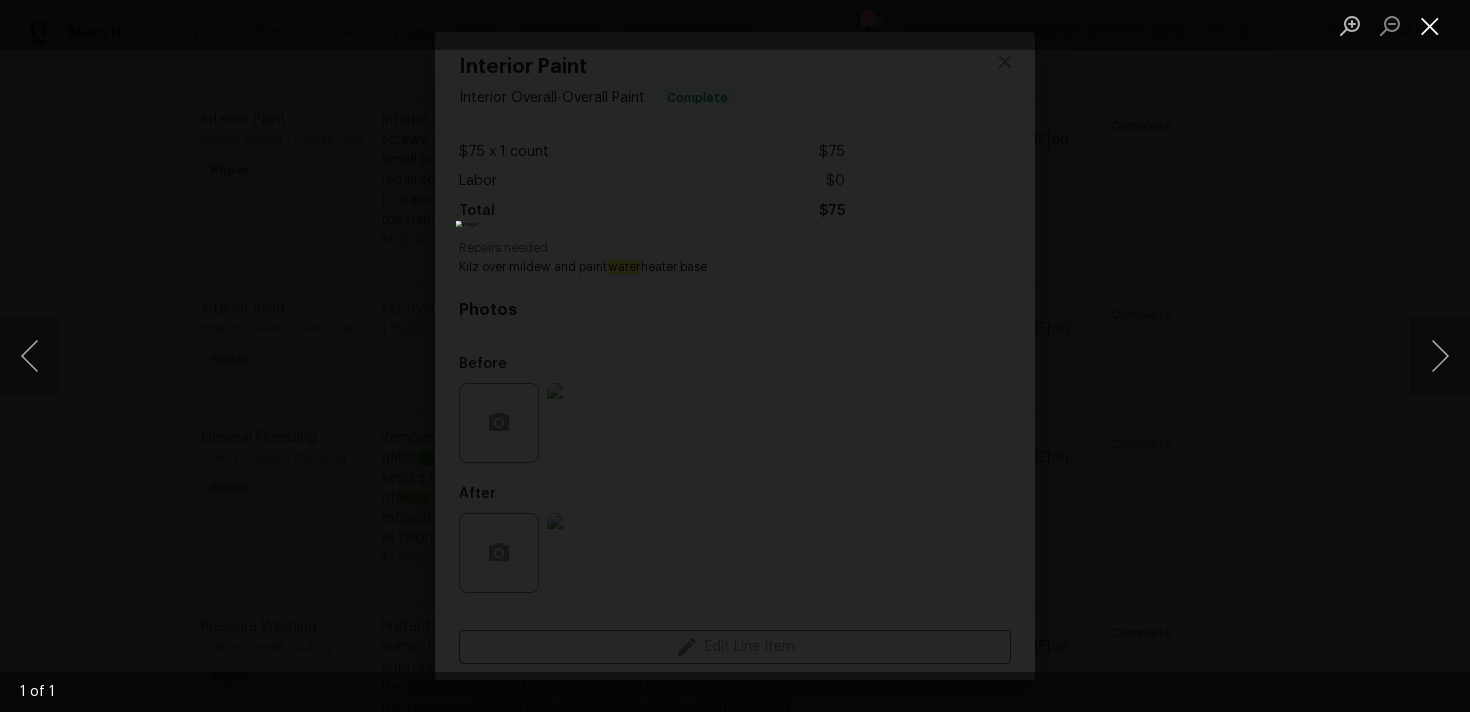 click at bounding box center [1430, 25] 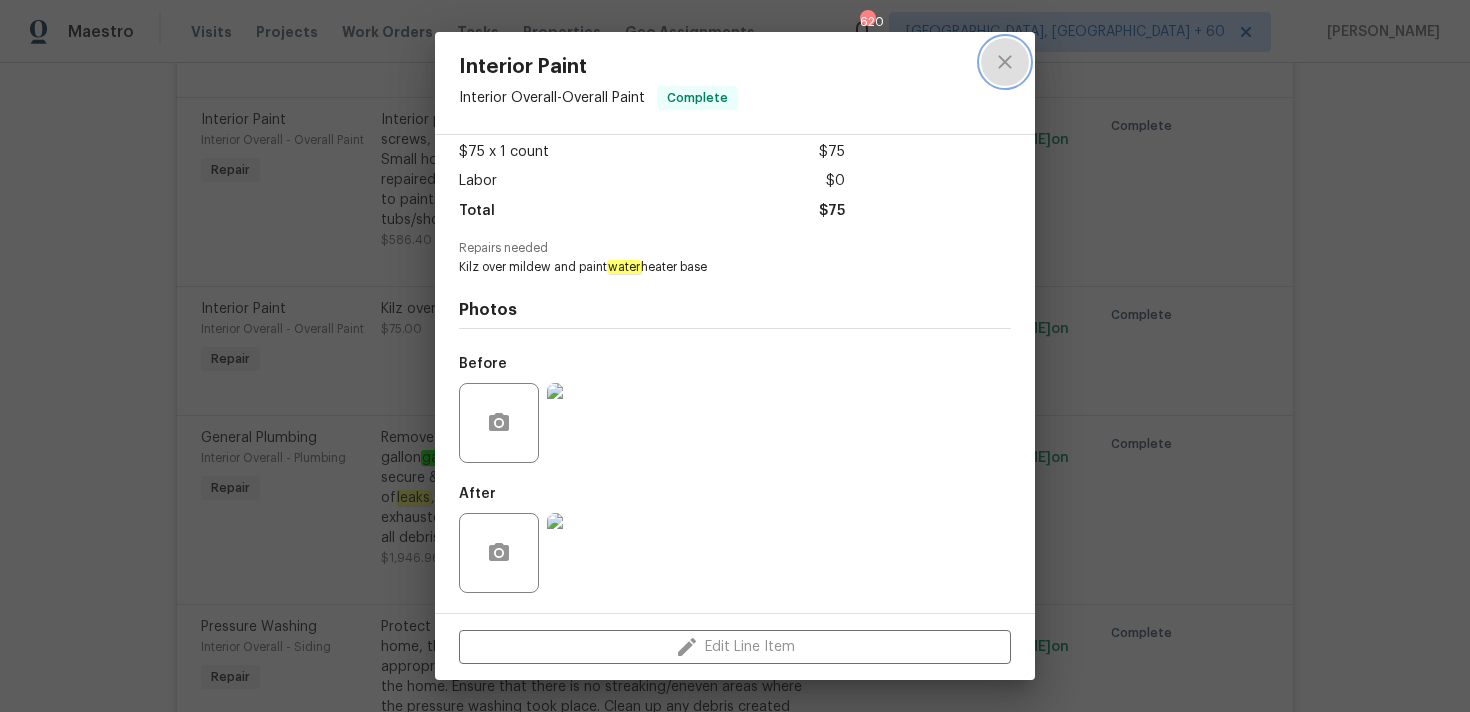 click 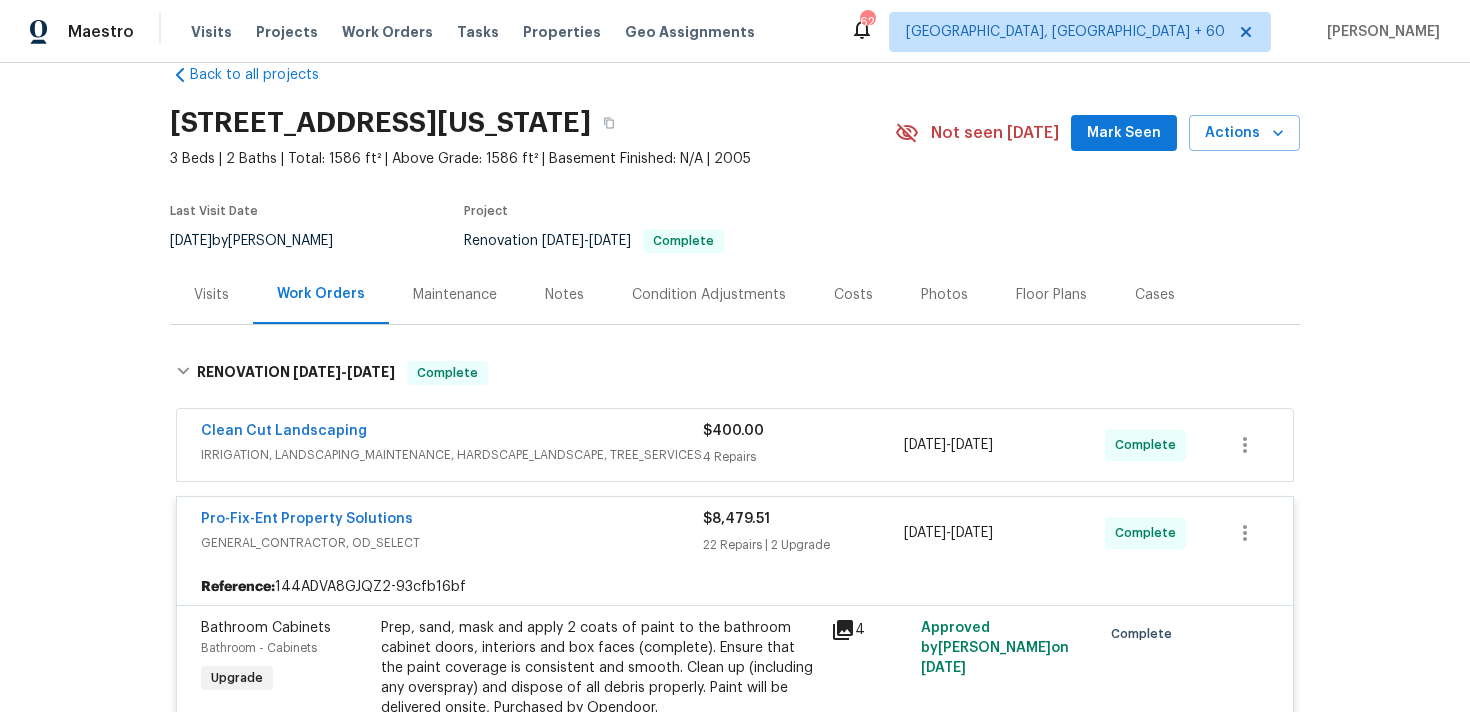 scroll, scrollTop: 18, scrollLeft: 0, axis: vertical 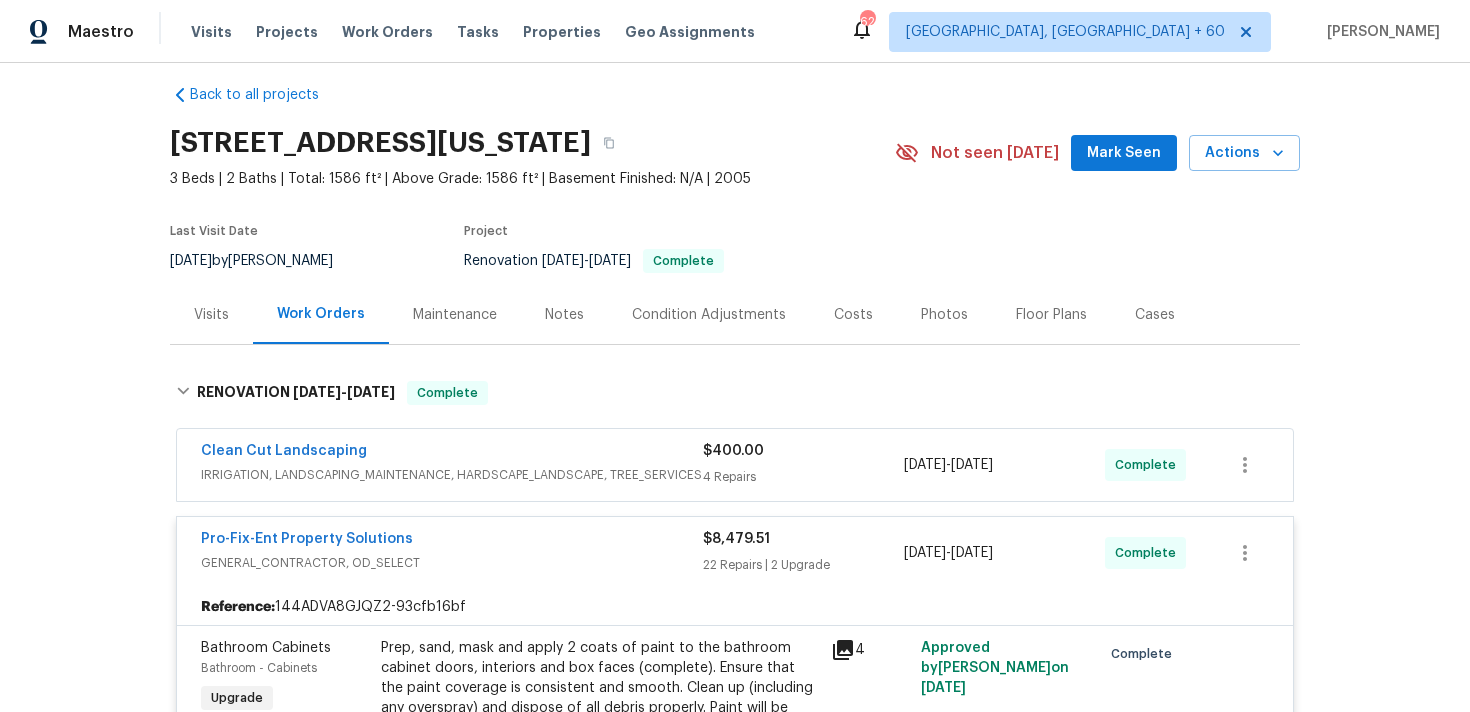 click on "4 Repairs" at bounding box center [803, 477] 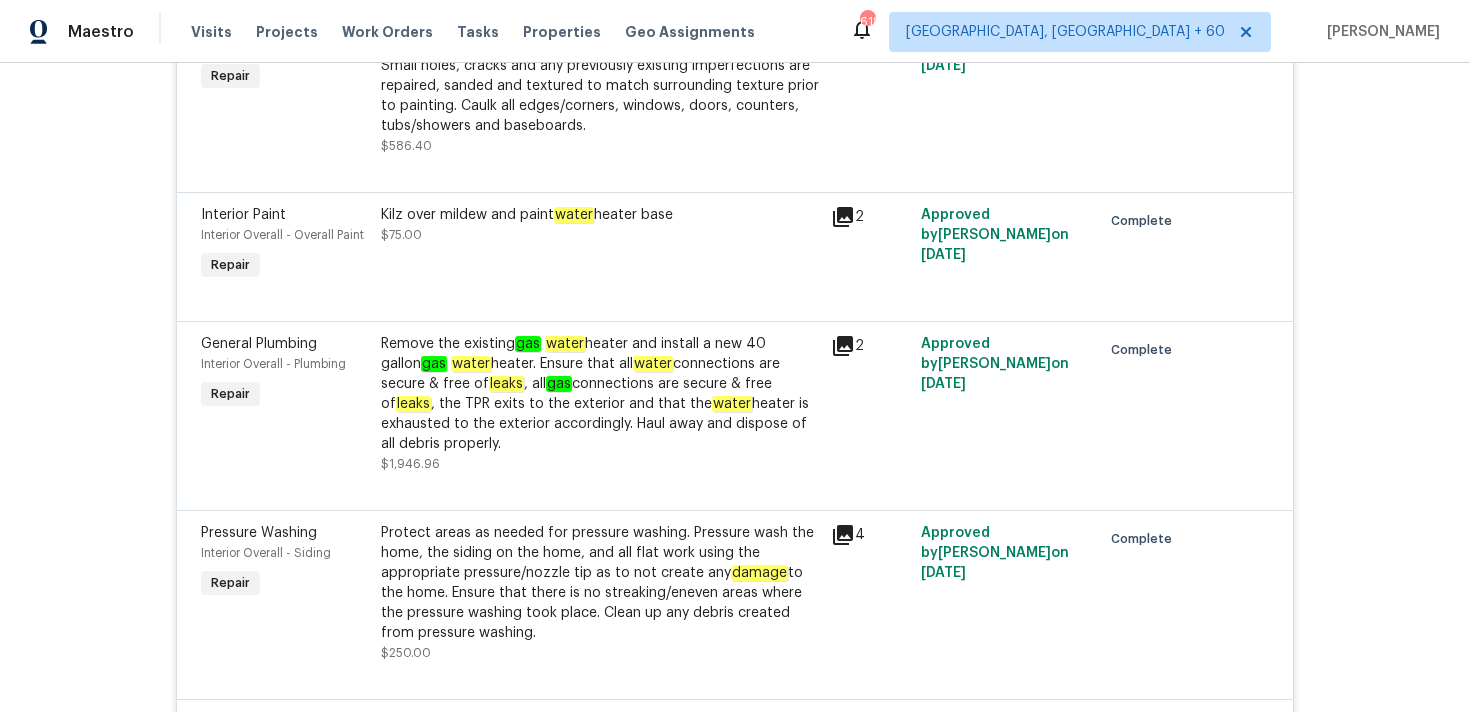 scroll, scrollTop: 4037, scrollLeft: 0, axis: vertical 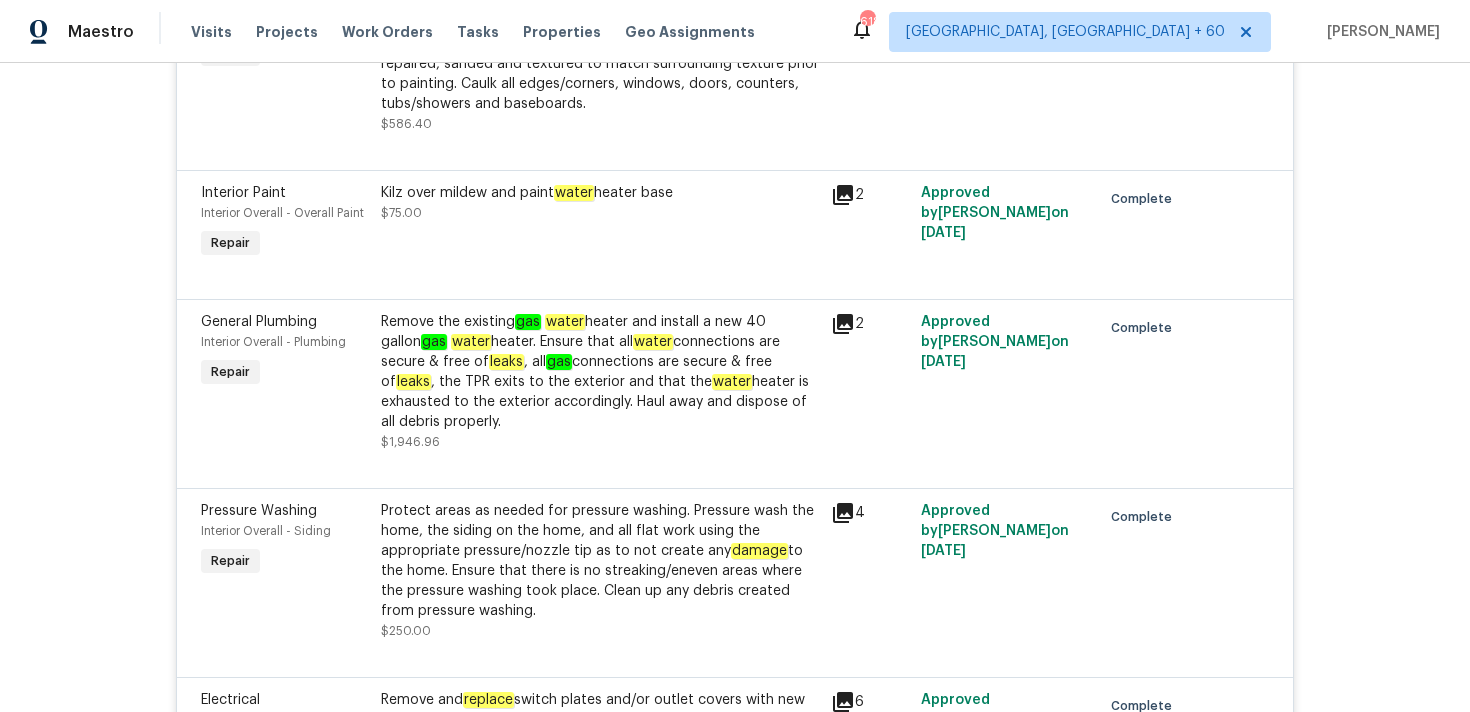 click on "Kilz over mildew and paint  water  heater base $75.00" at bounding box center (600, 203) 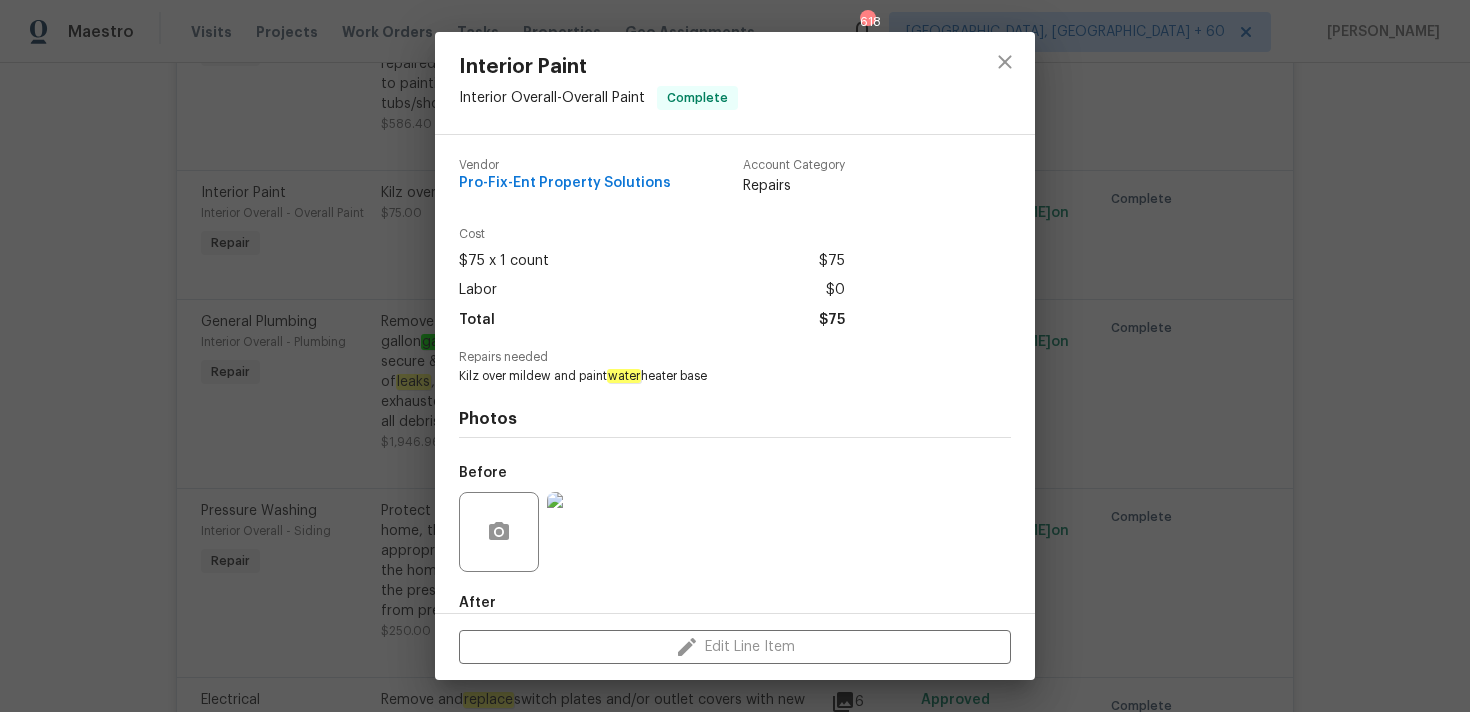 scroll, scrollTop: 109, scrollLeft: 0, axis: vertical 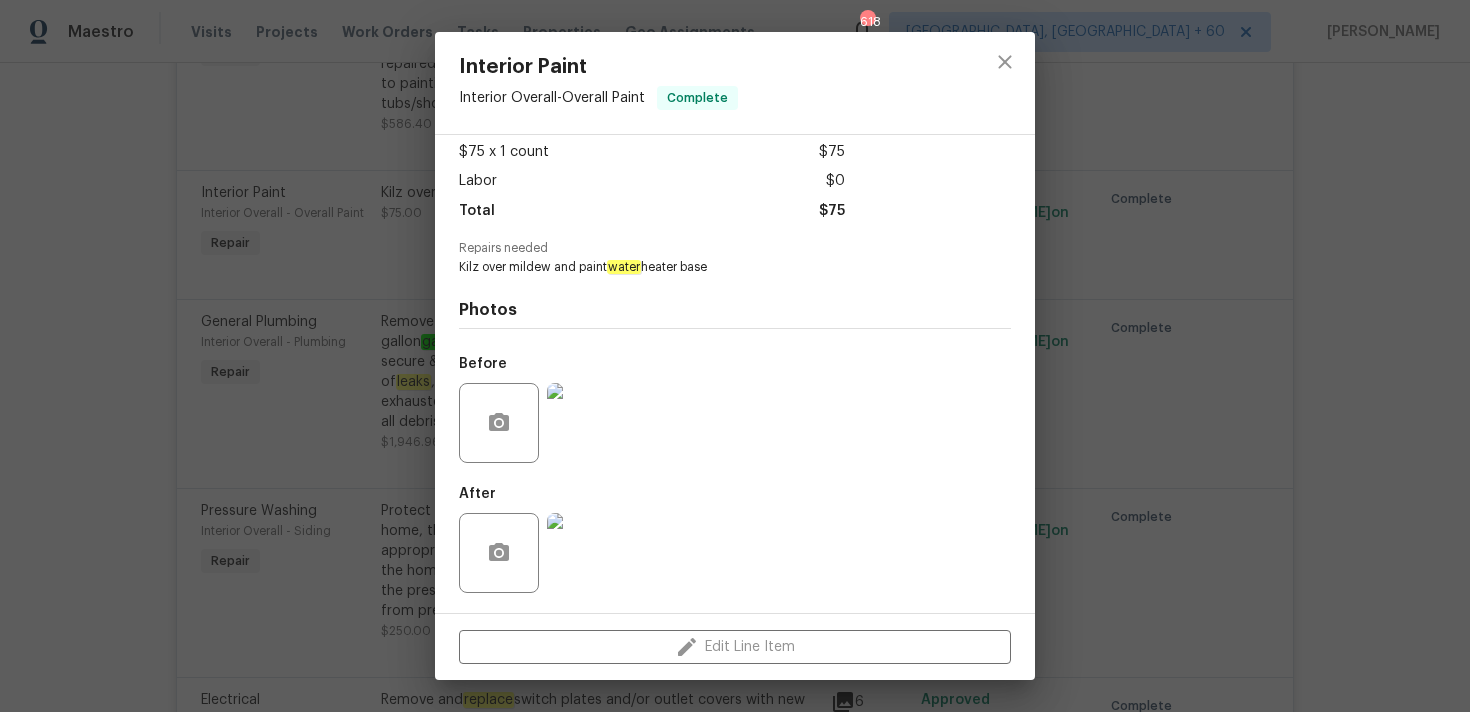 click at bounding box center (587, 553) 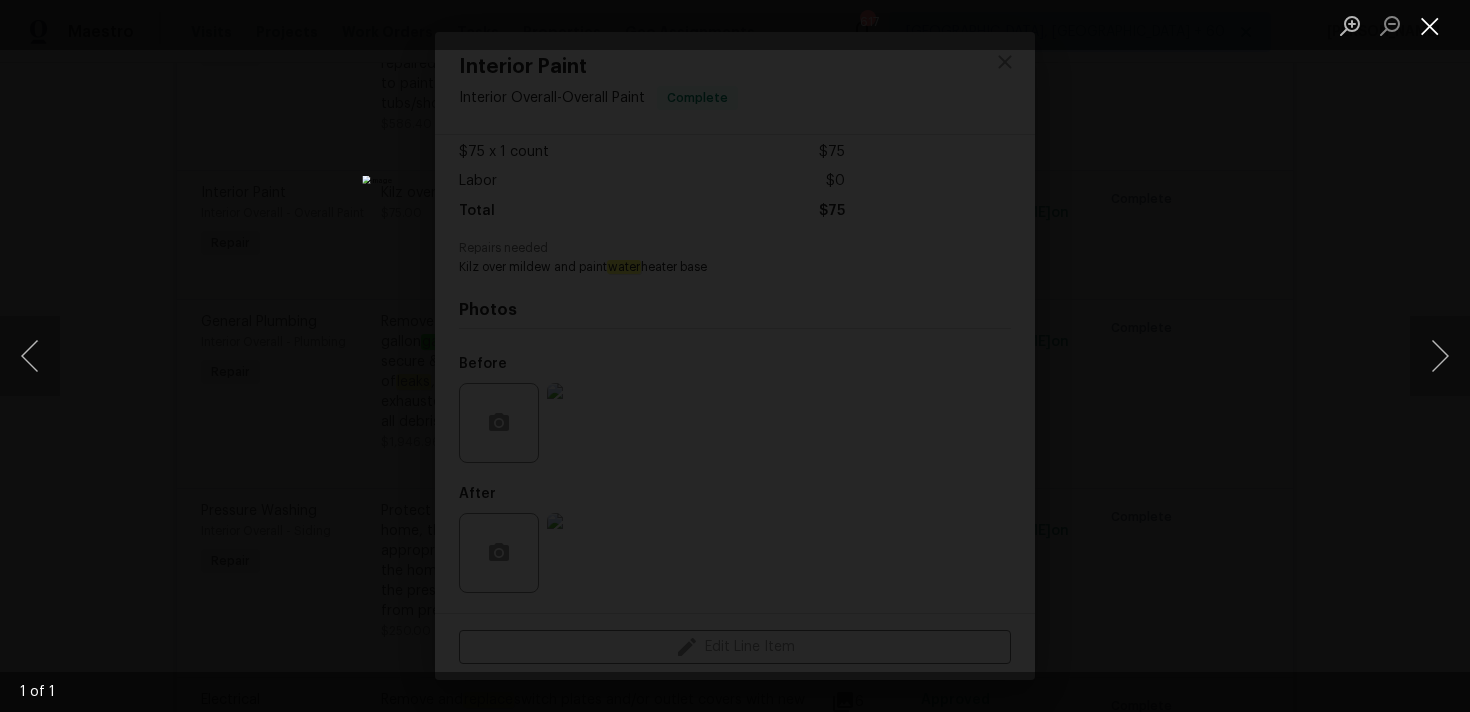 click at bounding box center [1430, 25] 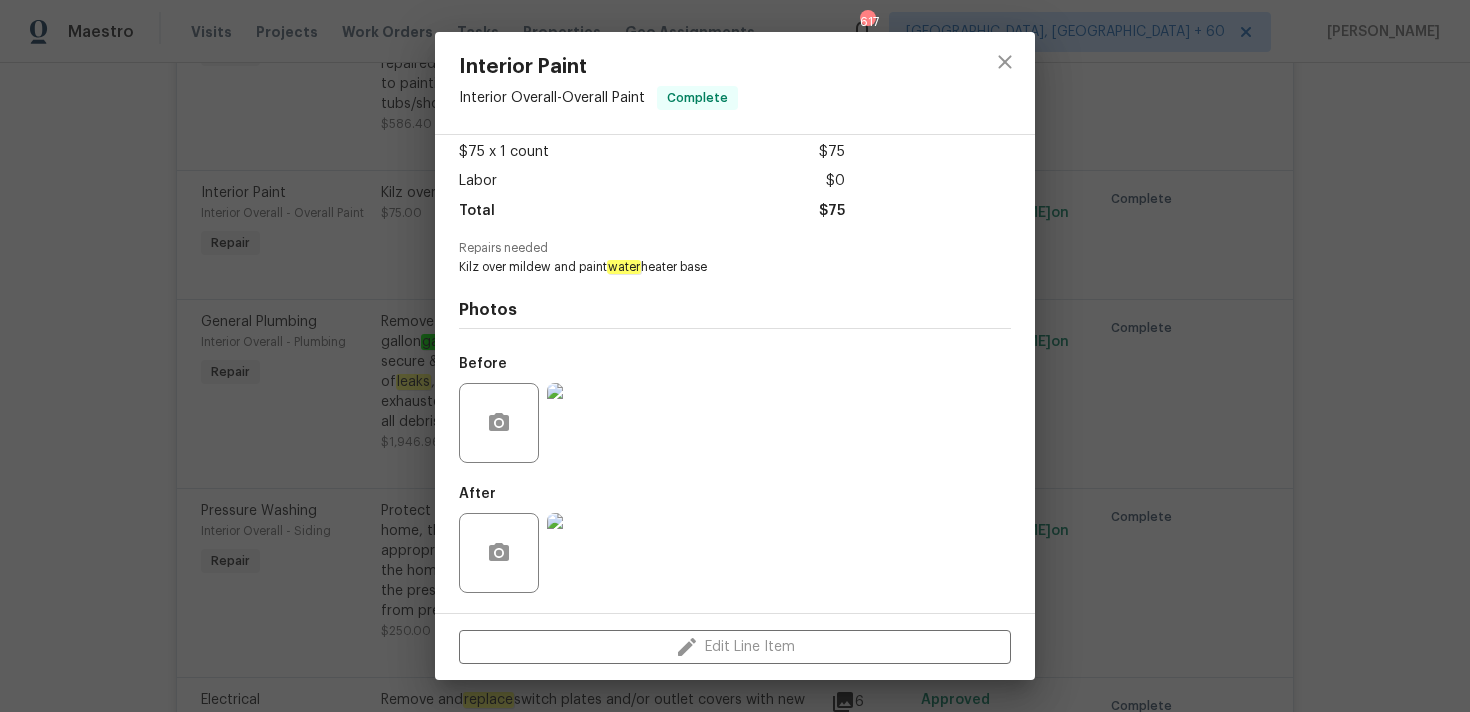 click at bounding box center [587, 423] 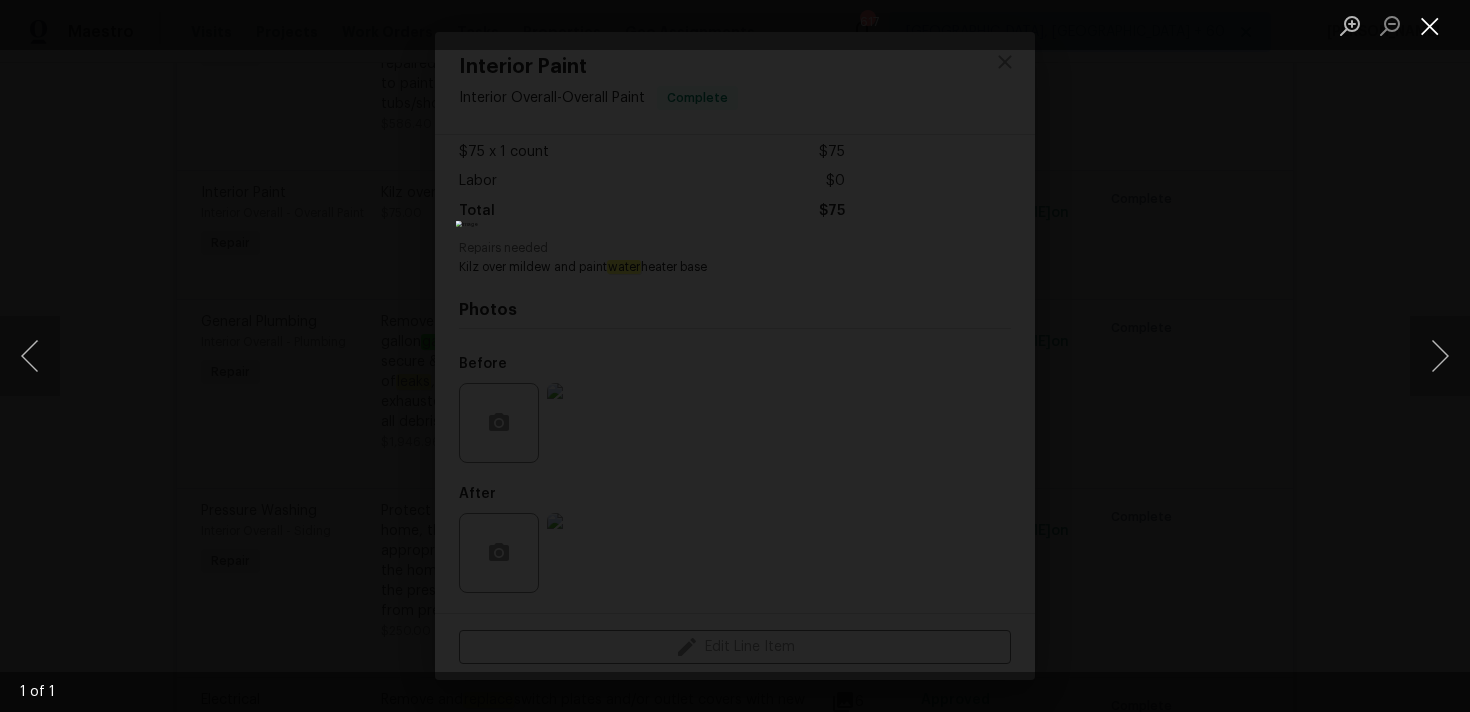 click at bounding box center [1430, 25] 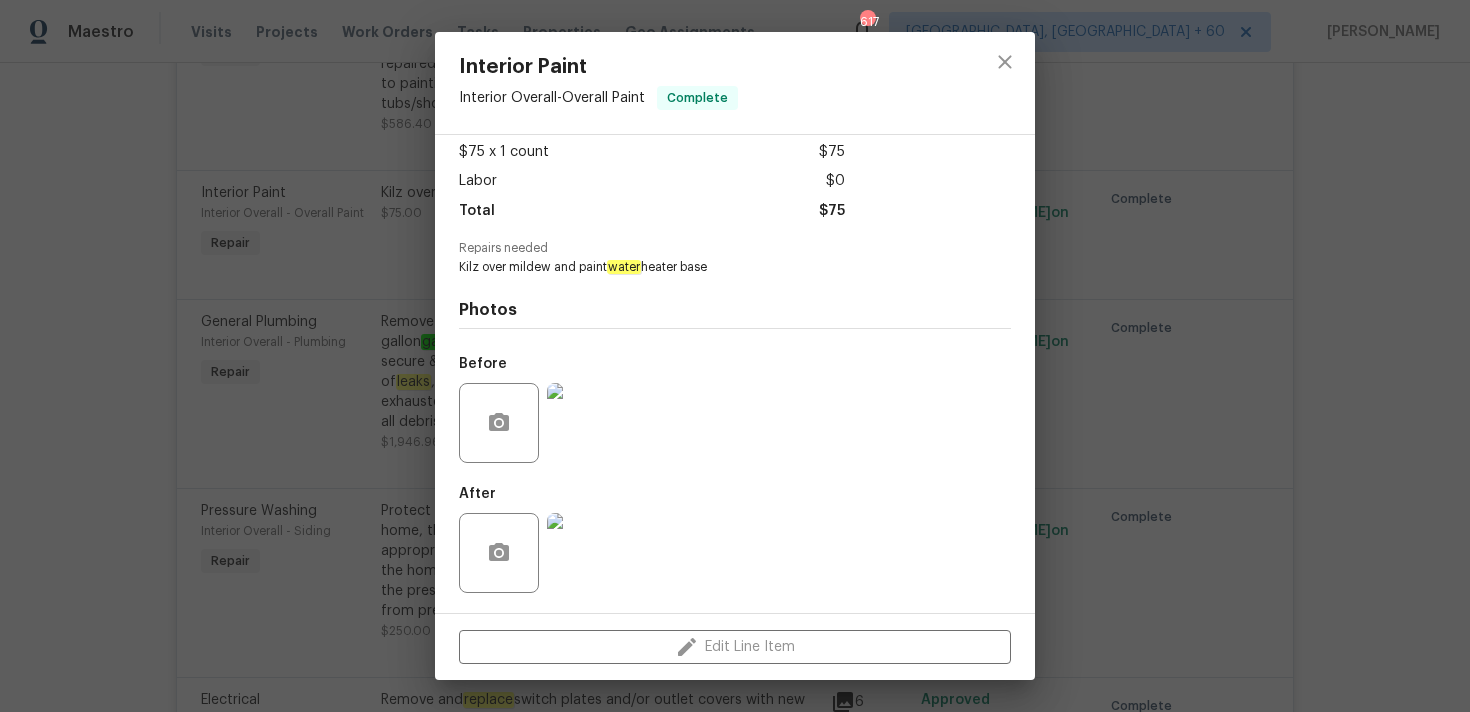click at bounding box center [587, 553] 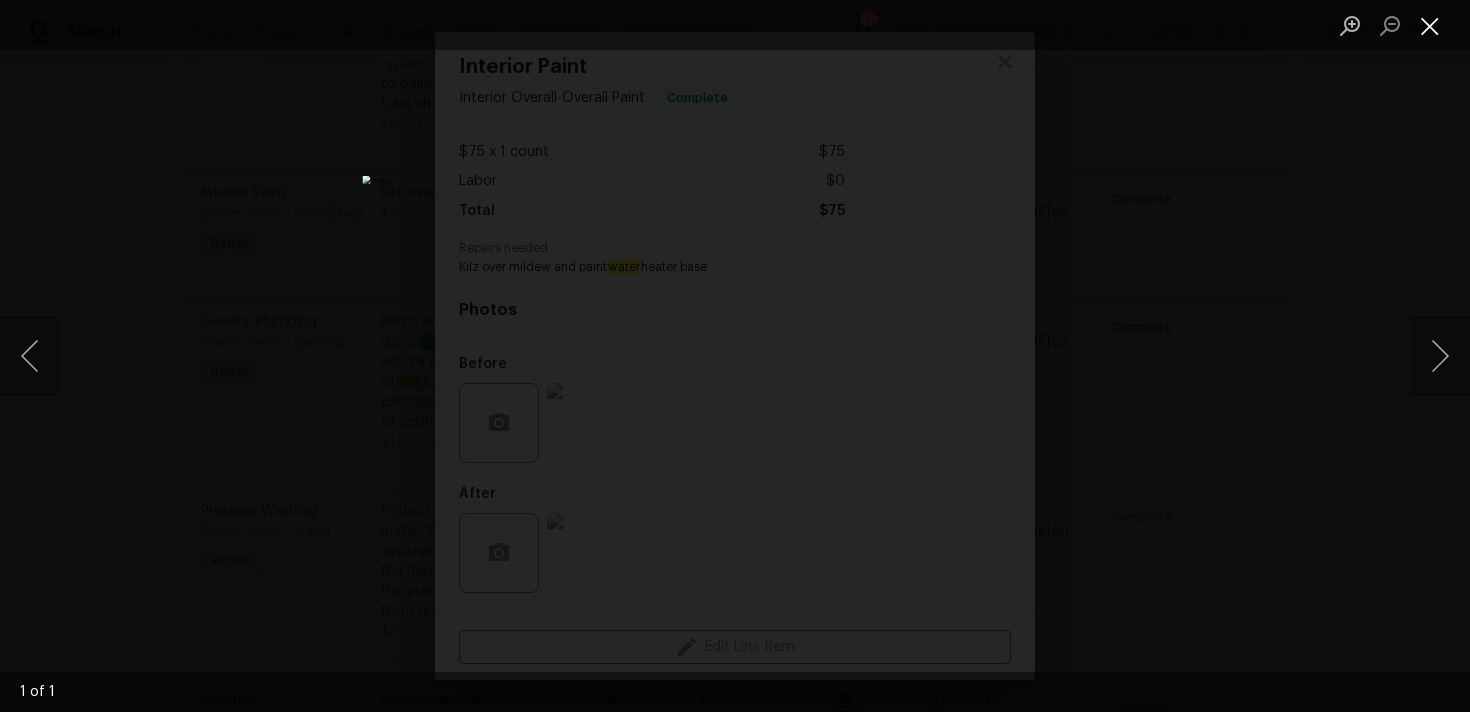click at bounding box center (1430, 25) 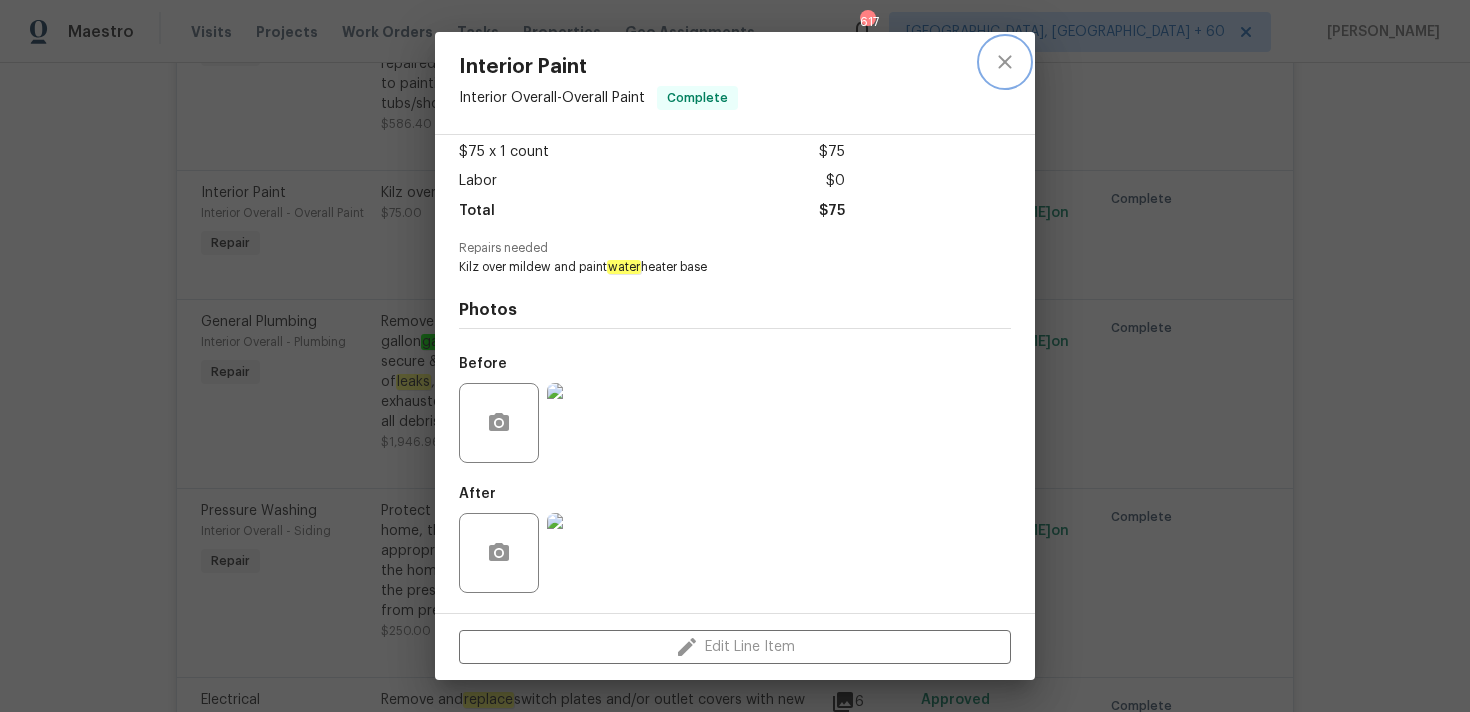 click at bounding box center [1005, 62] 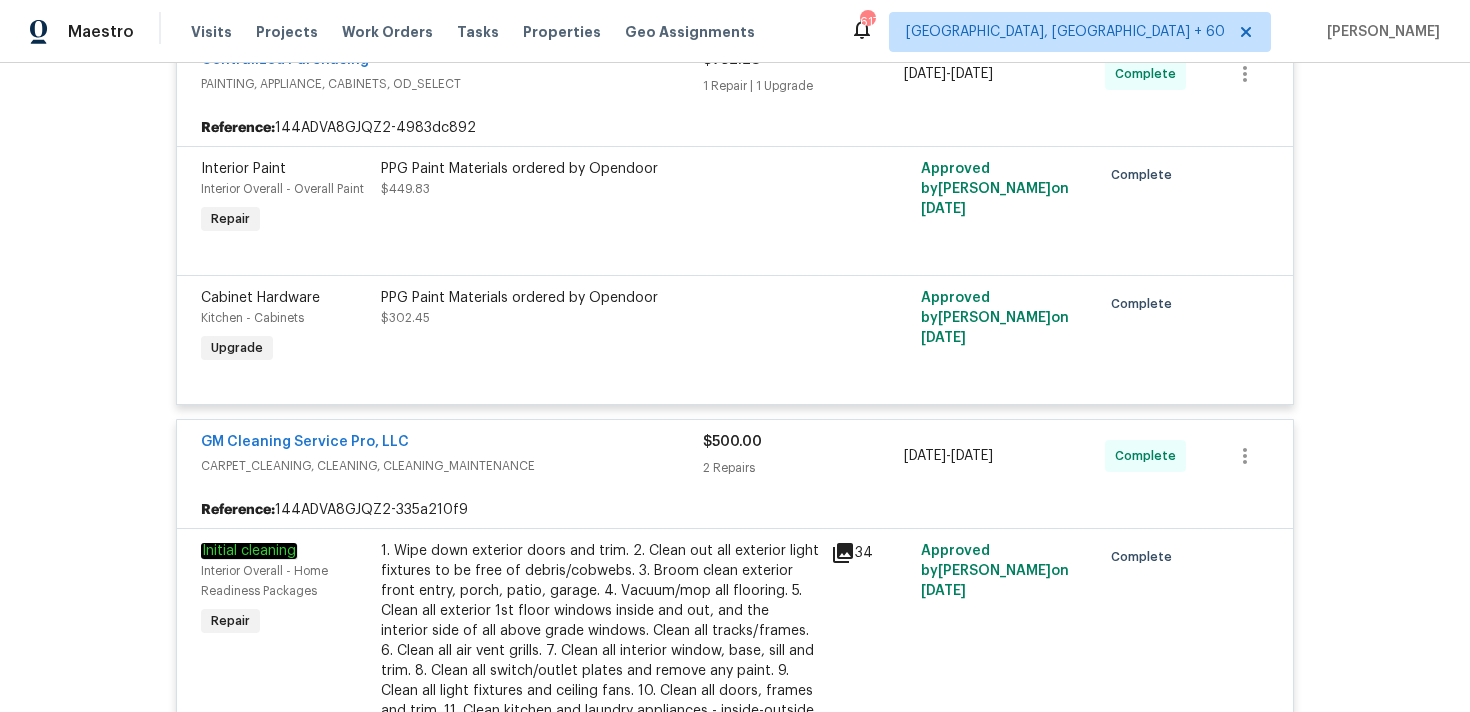 scroll, scrollTop: 6307, scrollLeft: 0, axis: vertical 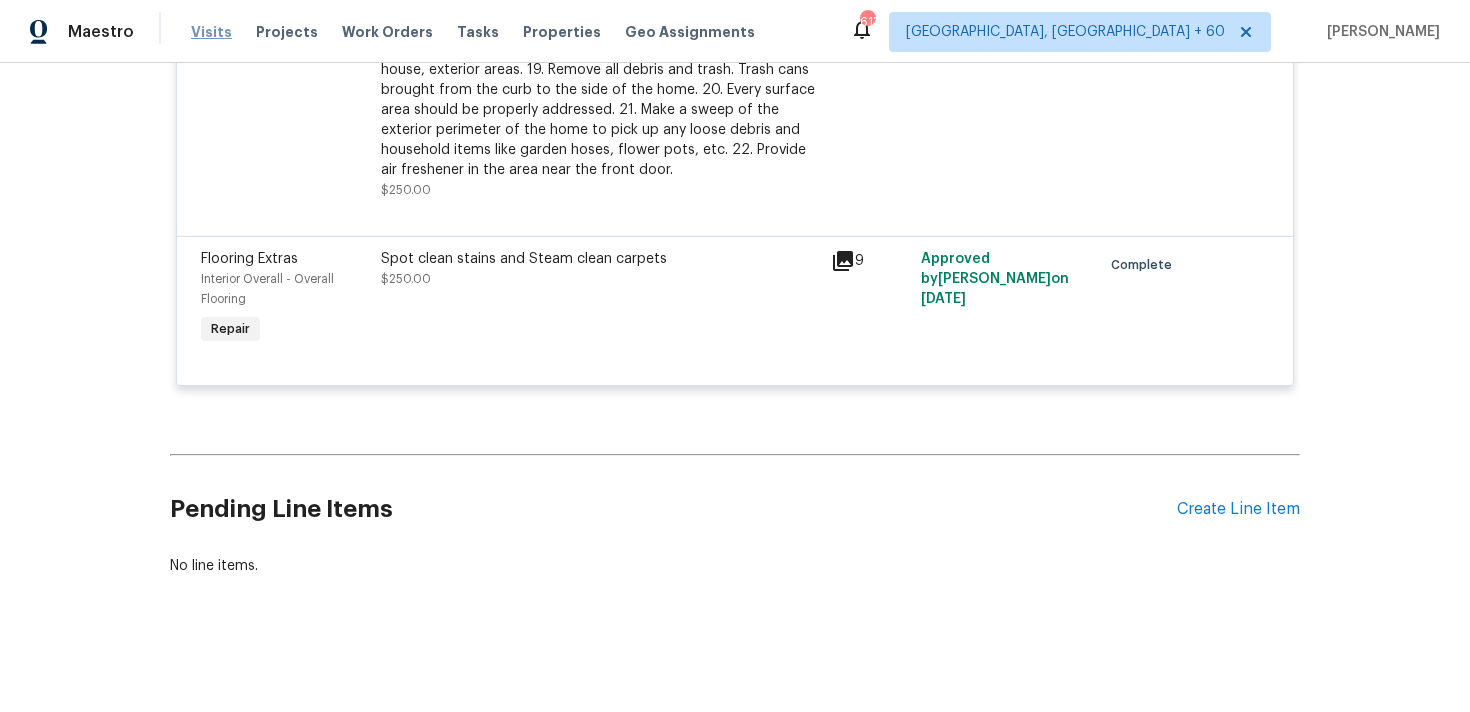 click on "Visits" at bounding box center (211, 32) 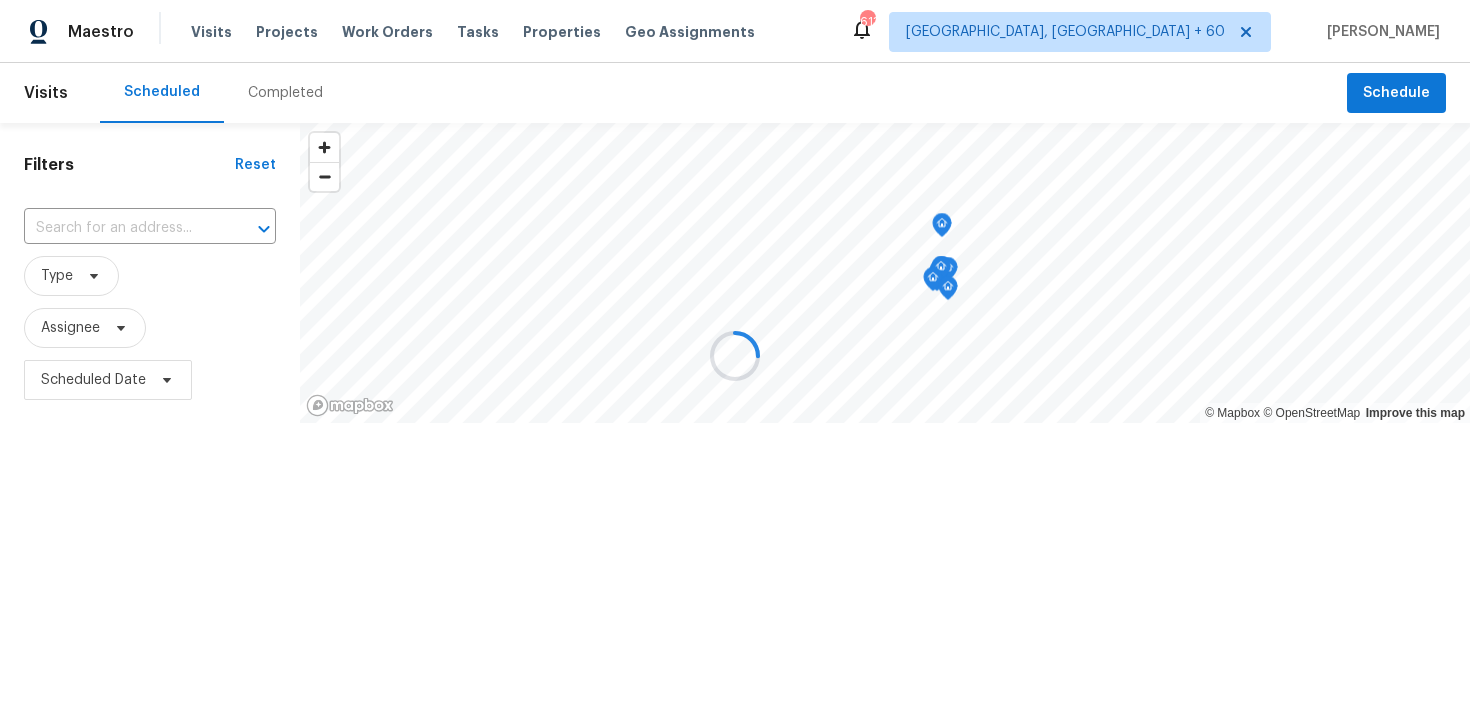 click at bounding box center [735, 356] 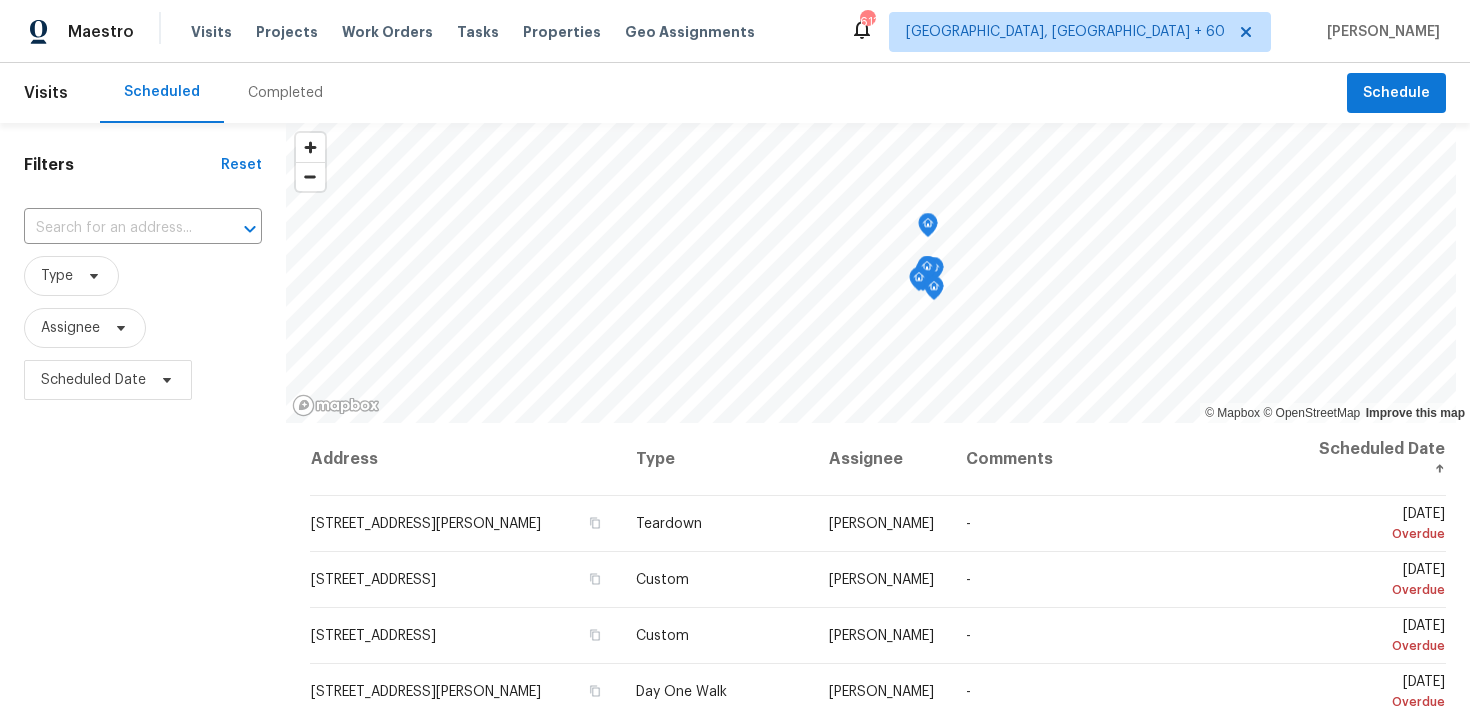 click on "Completed" at bounding box center (285, 93) 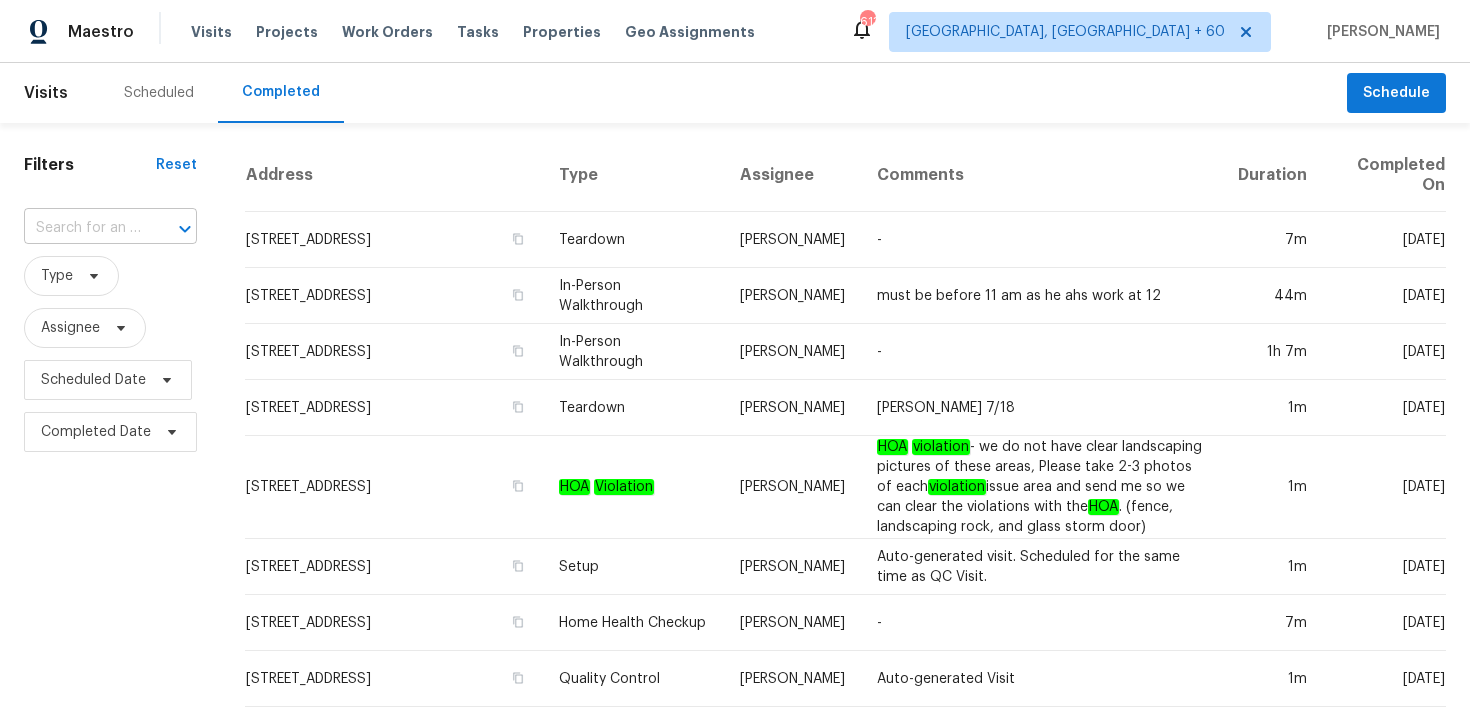 click at bounding box center [171, 229] 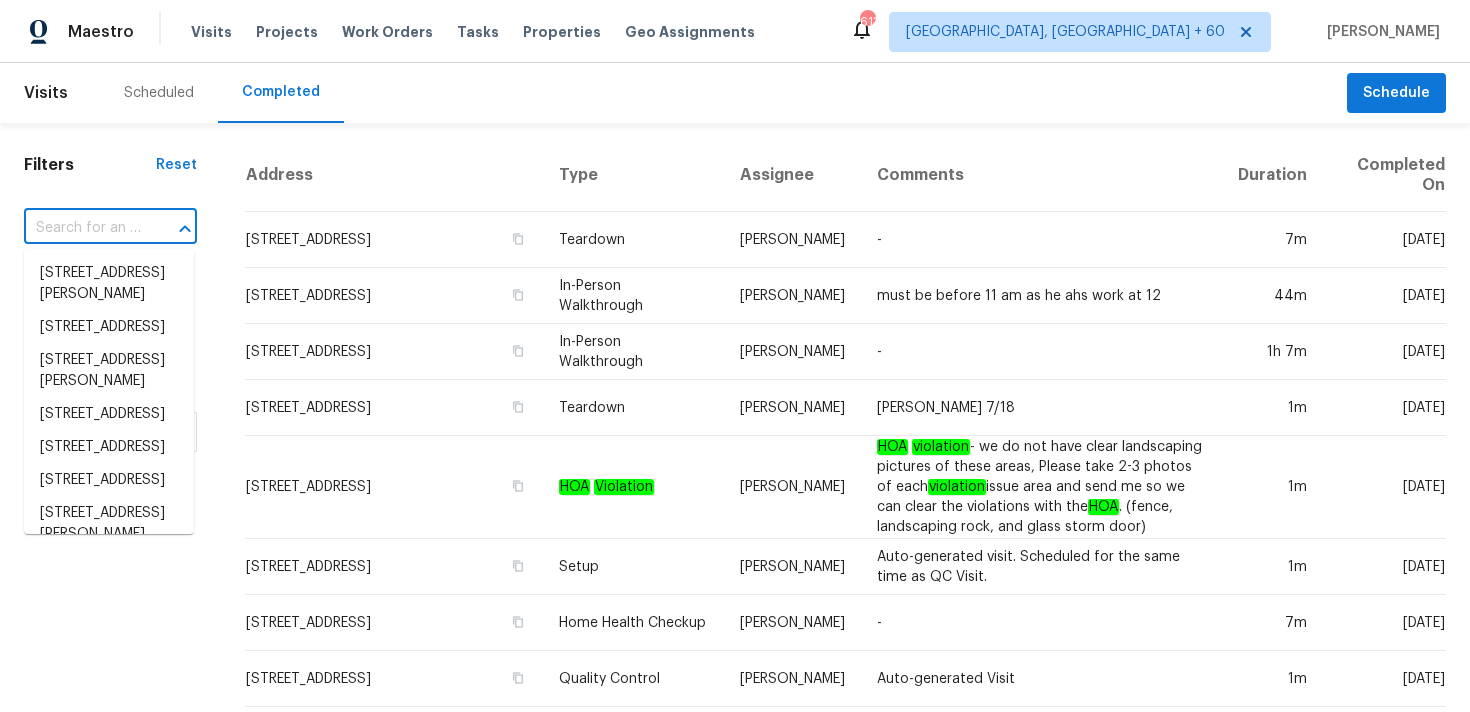 type on "v" 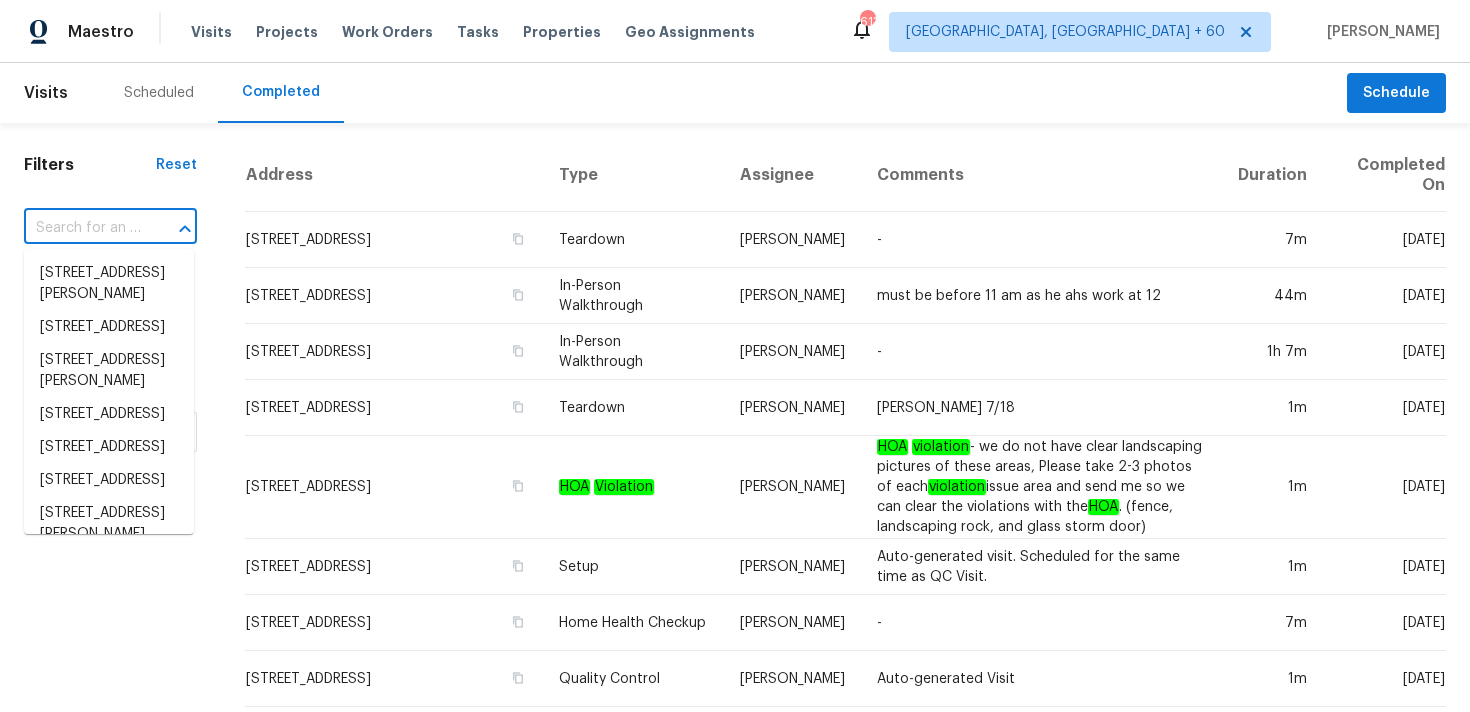 paste on "[STREET_ADDRESS]" 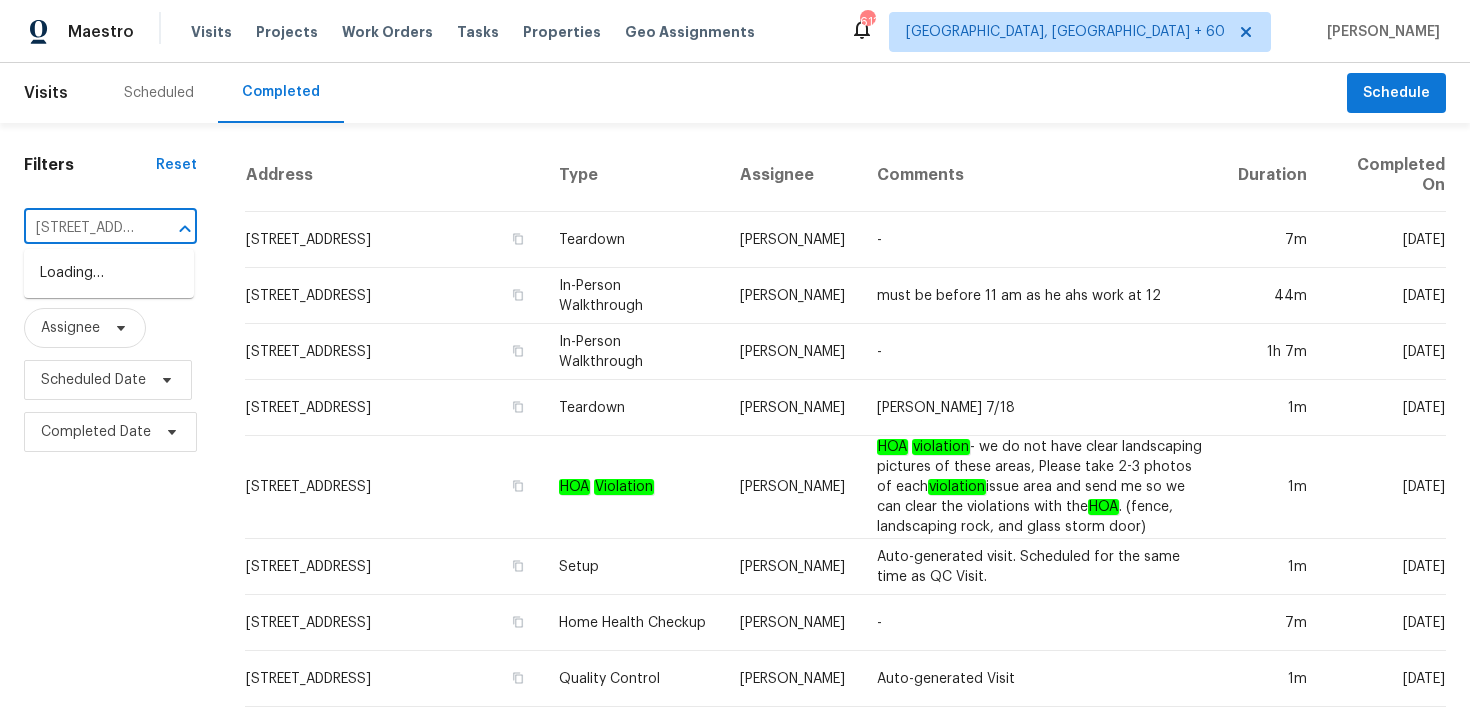 scroll, scrollTop: 0, scrollLeft: 192, axis: horizontal 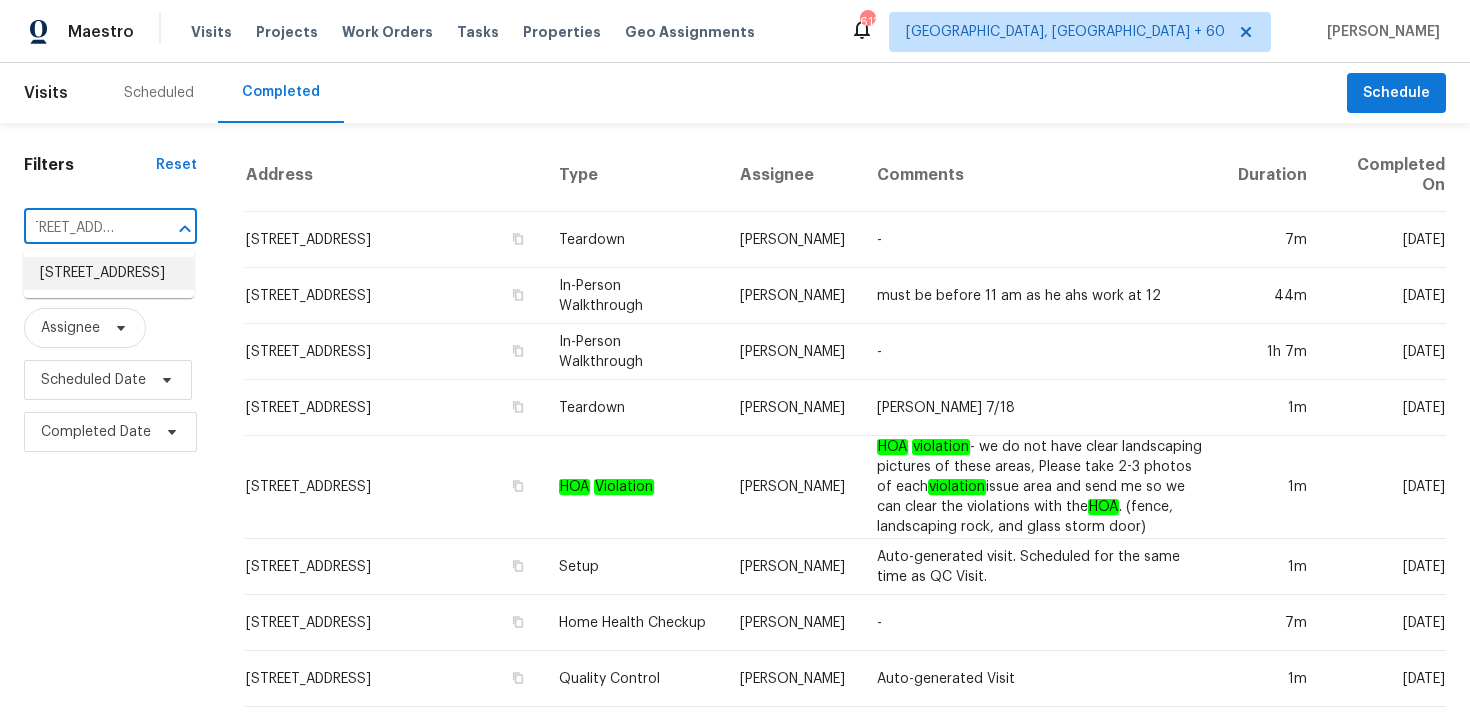 click on "[STREET_ADDRESS]" at bounding box center (109, 273) 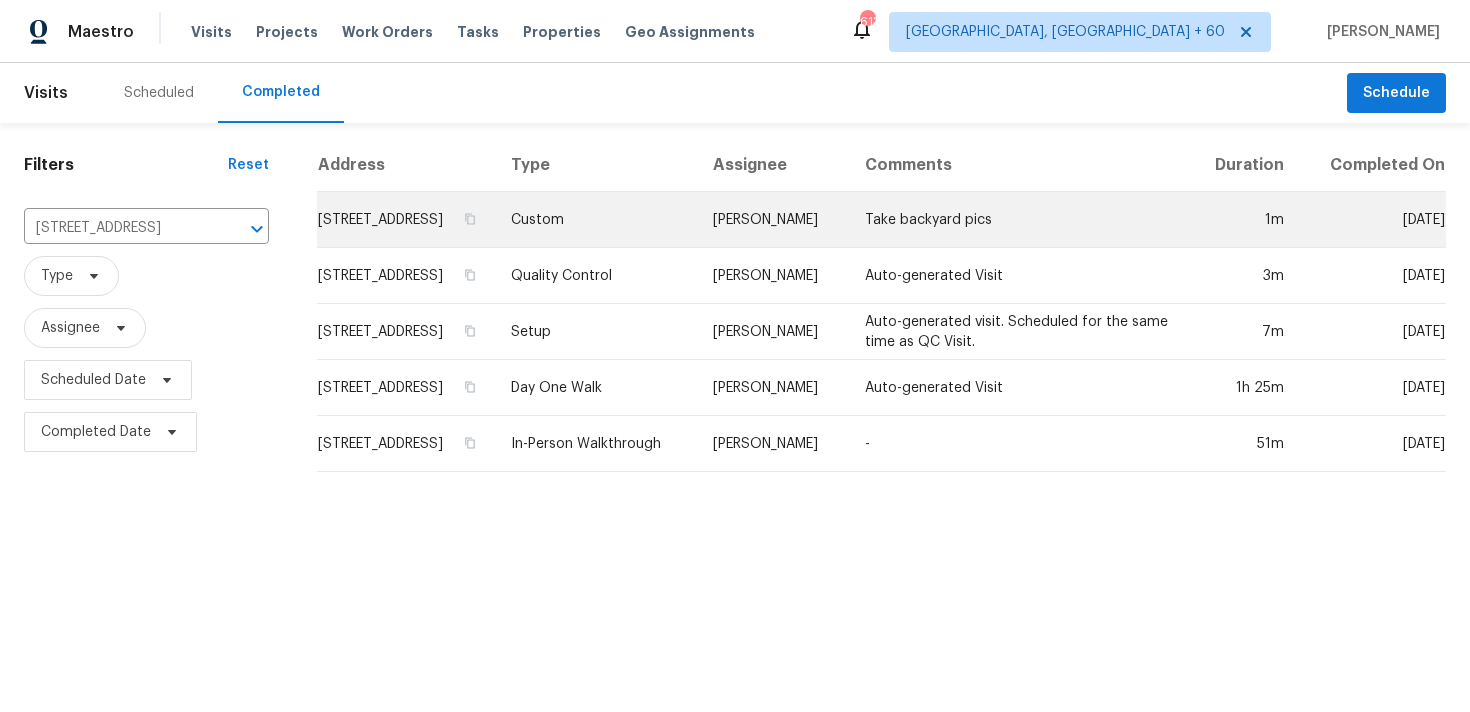 click on "Custom" at bounding box center [596, 220] 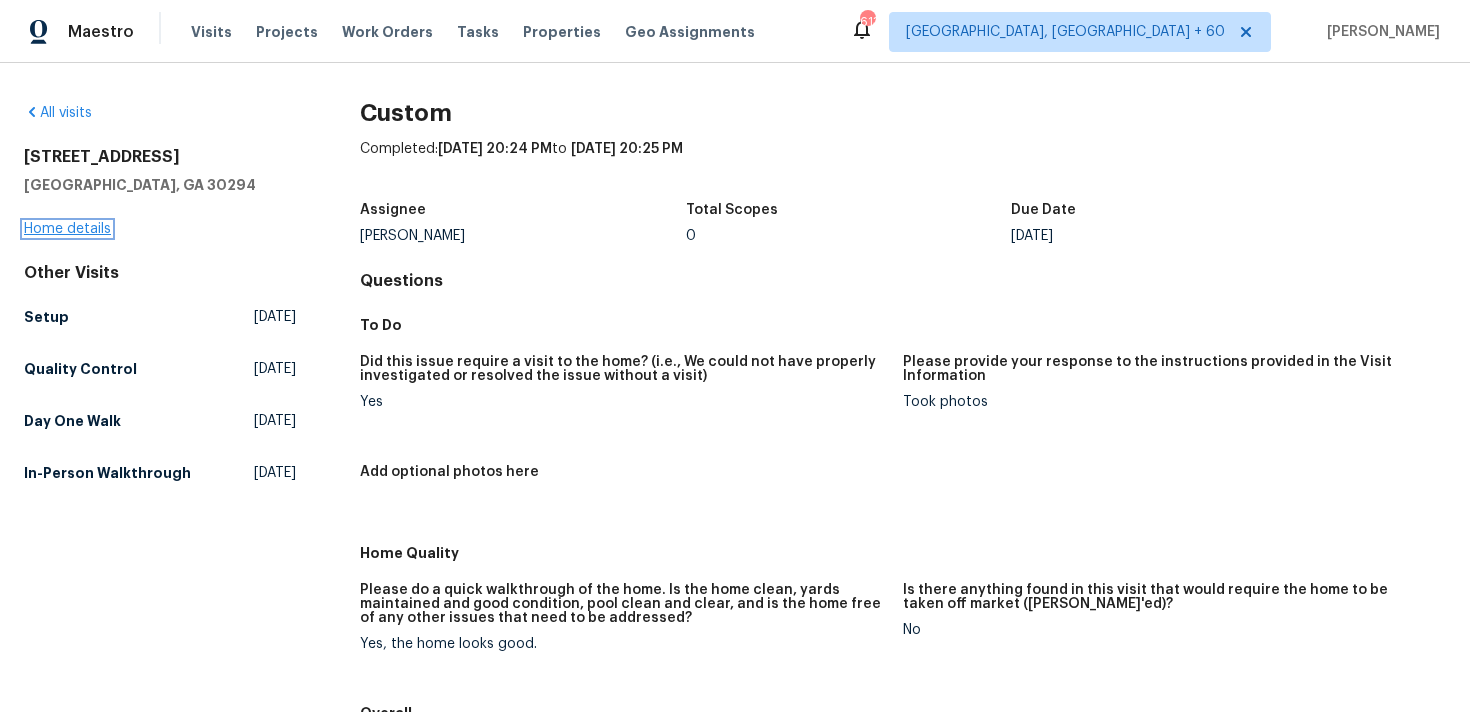 click on "Home details" at bounding box center (67, 229) 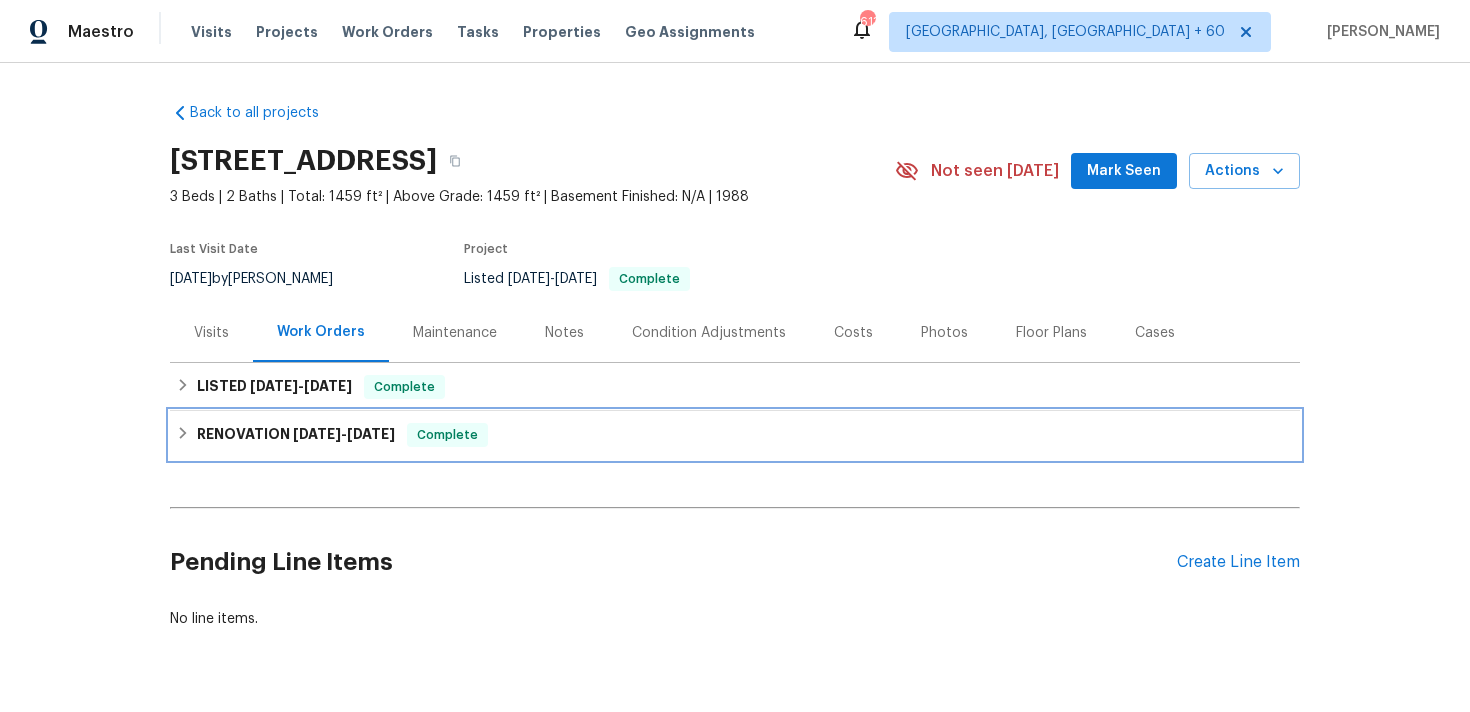 click on "RENOVATION   [DATE]  -  [DATE] Complete" at bounding box center [735, 435] 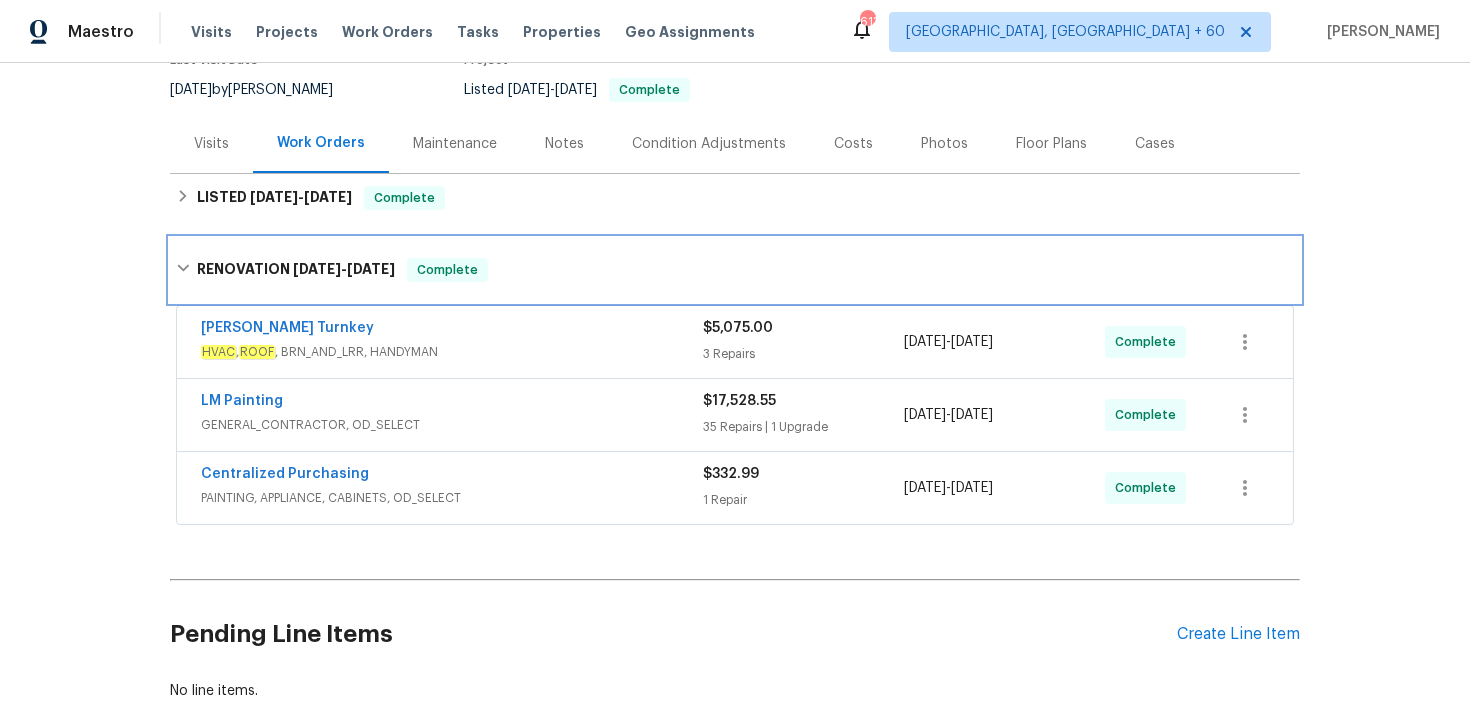 scroll, scrollTop: 196, scrollLeft: 0, axis: vertical 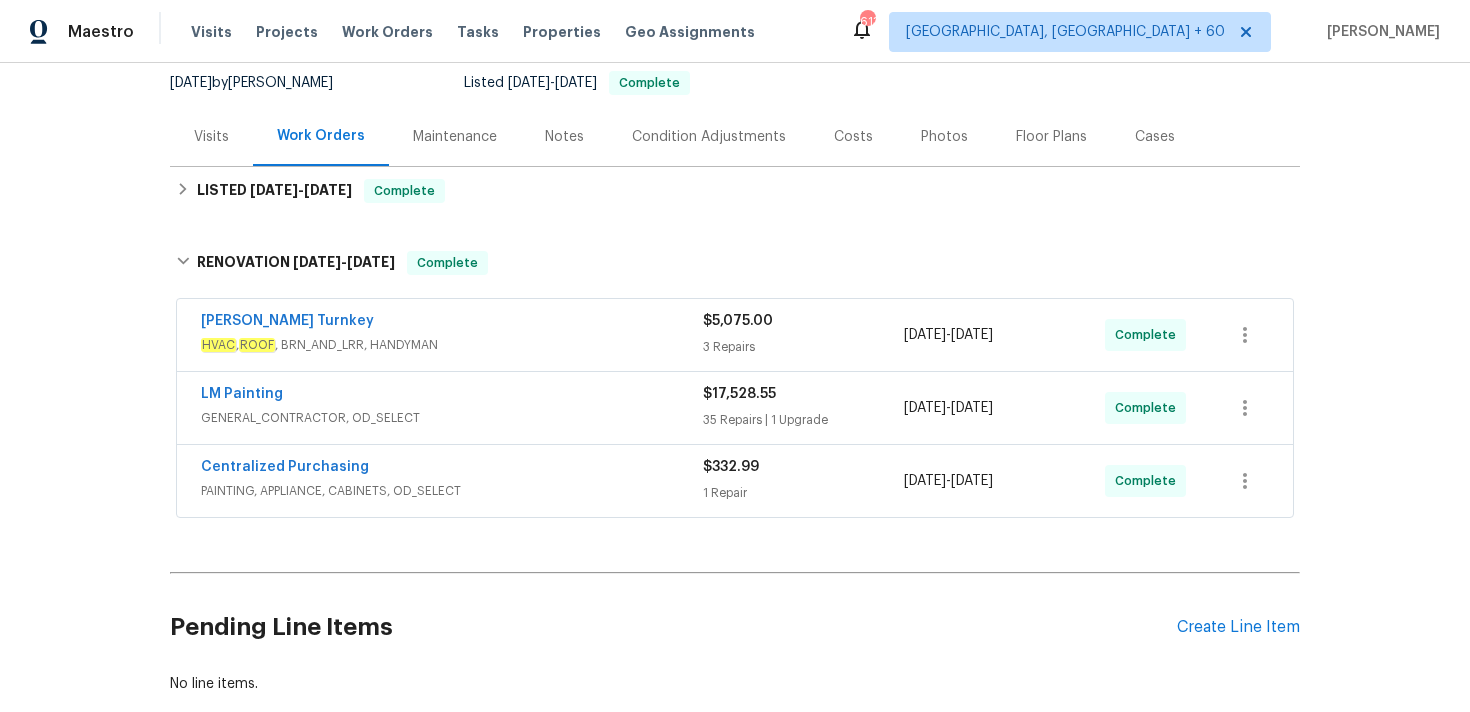click on "35 Repairs | 1 Upgrade" at bounding box center (803, 420) 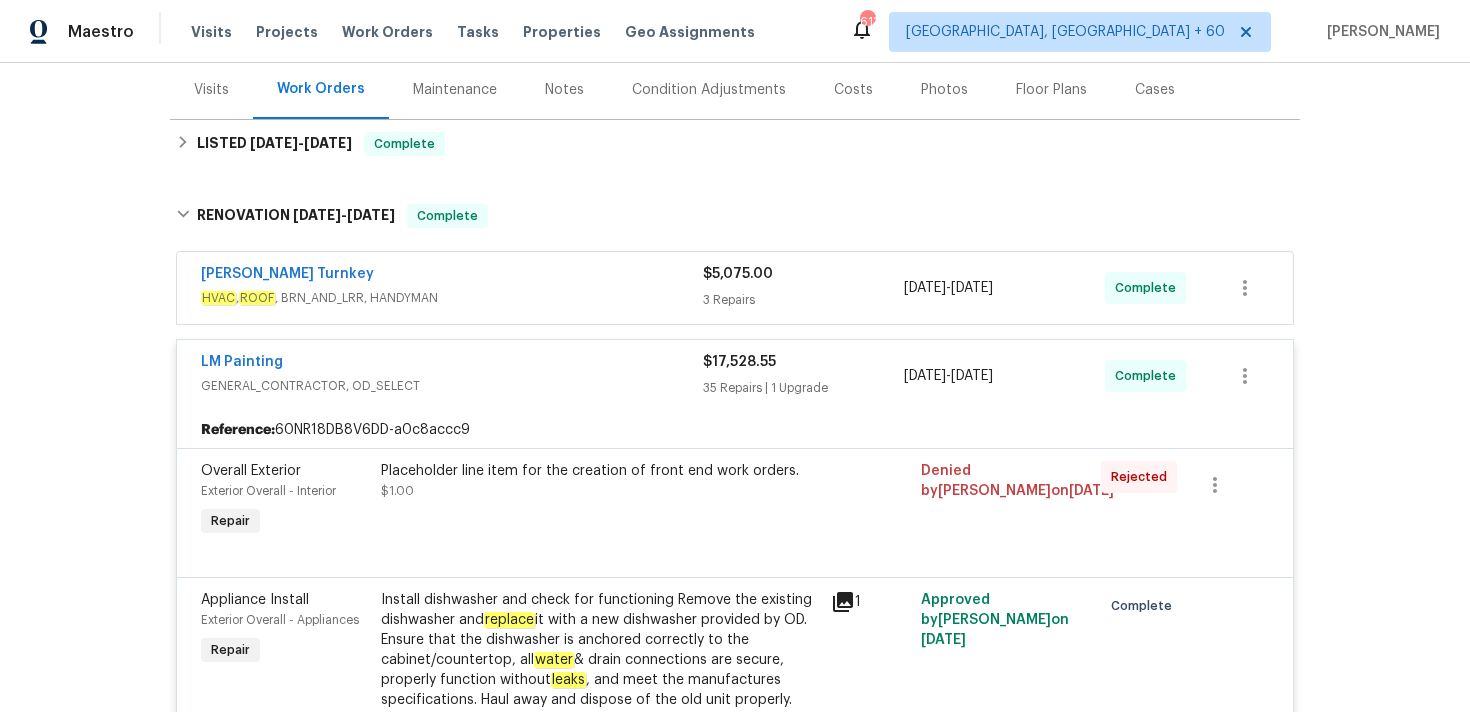 scroll, scrollTop: 209, scrollLeft: 0, axis: vertical 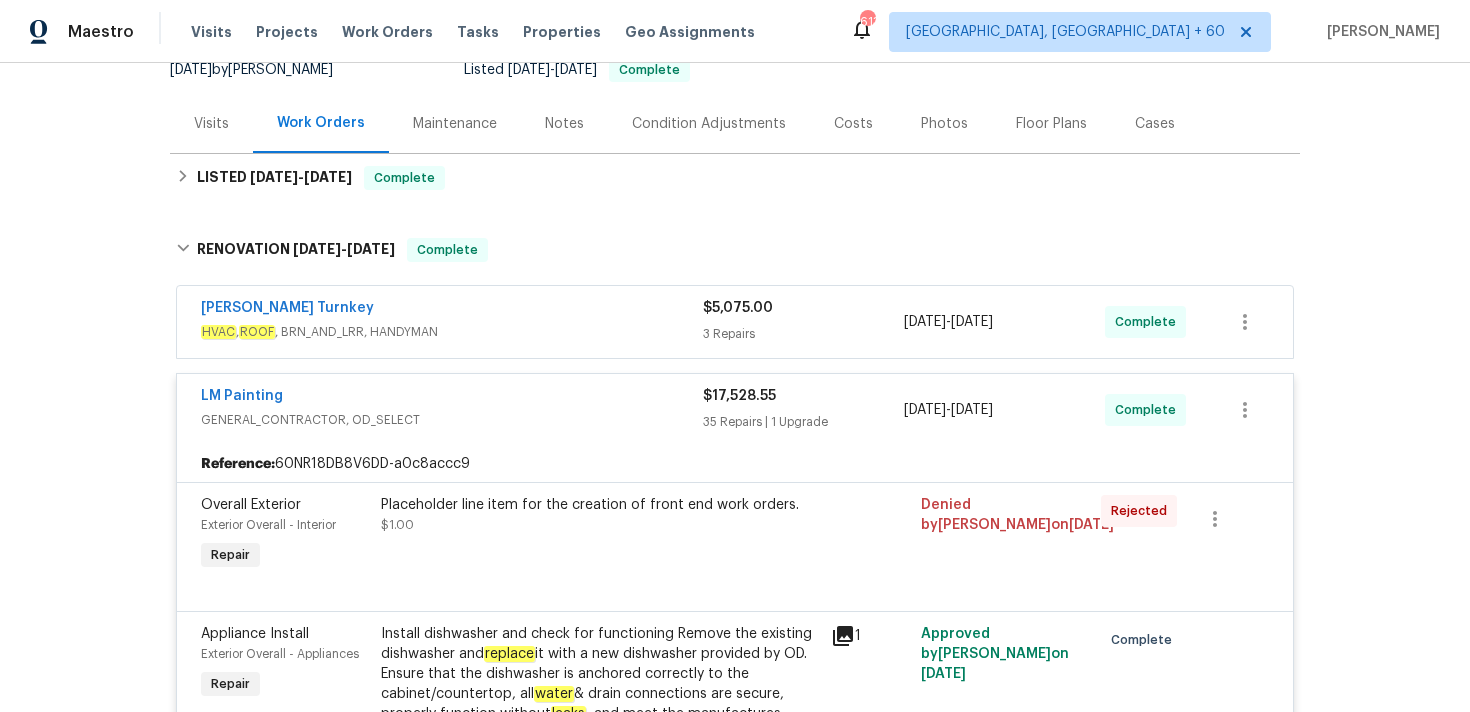 click on "3 Repairs" at bounding box center [803, 334] 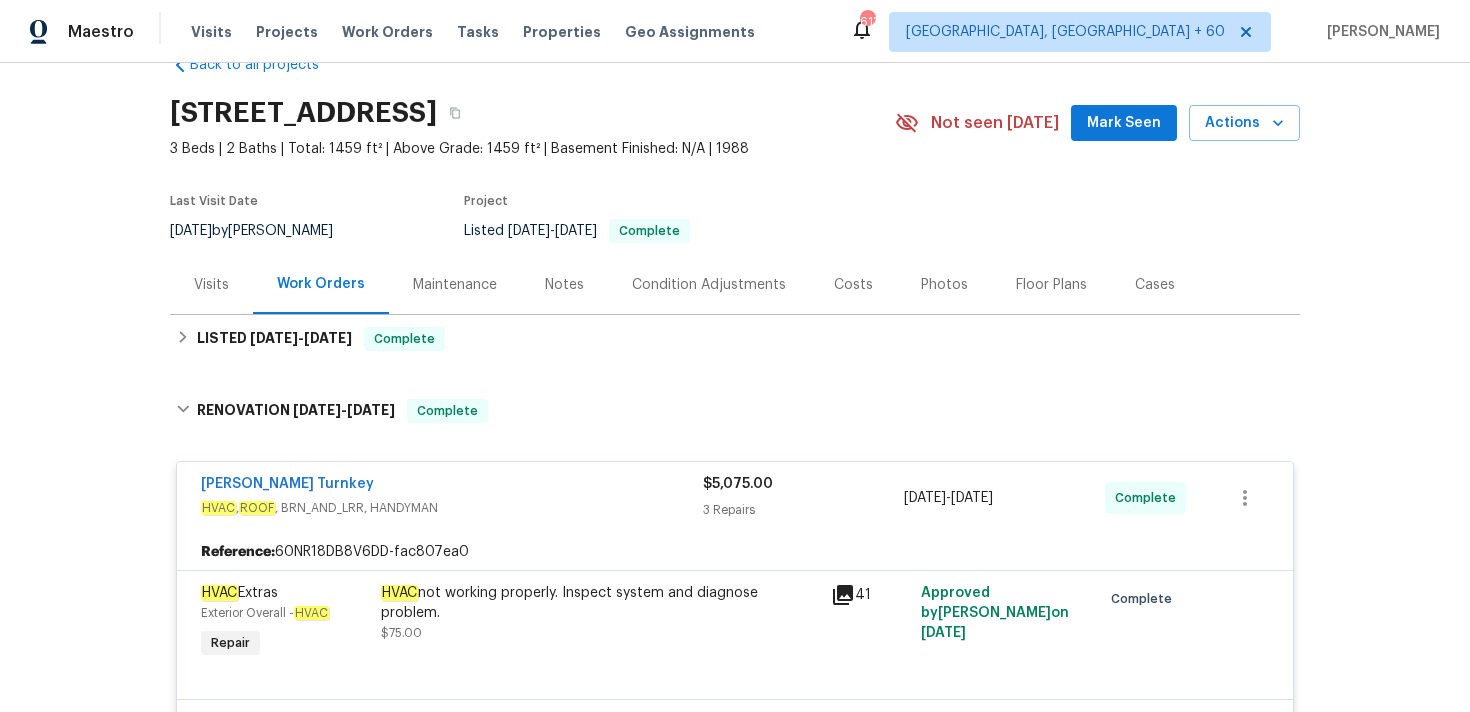 scroll, scrollTop: 0, scrollLeft: 0, axis: both 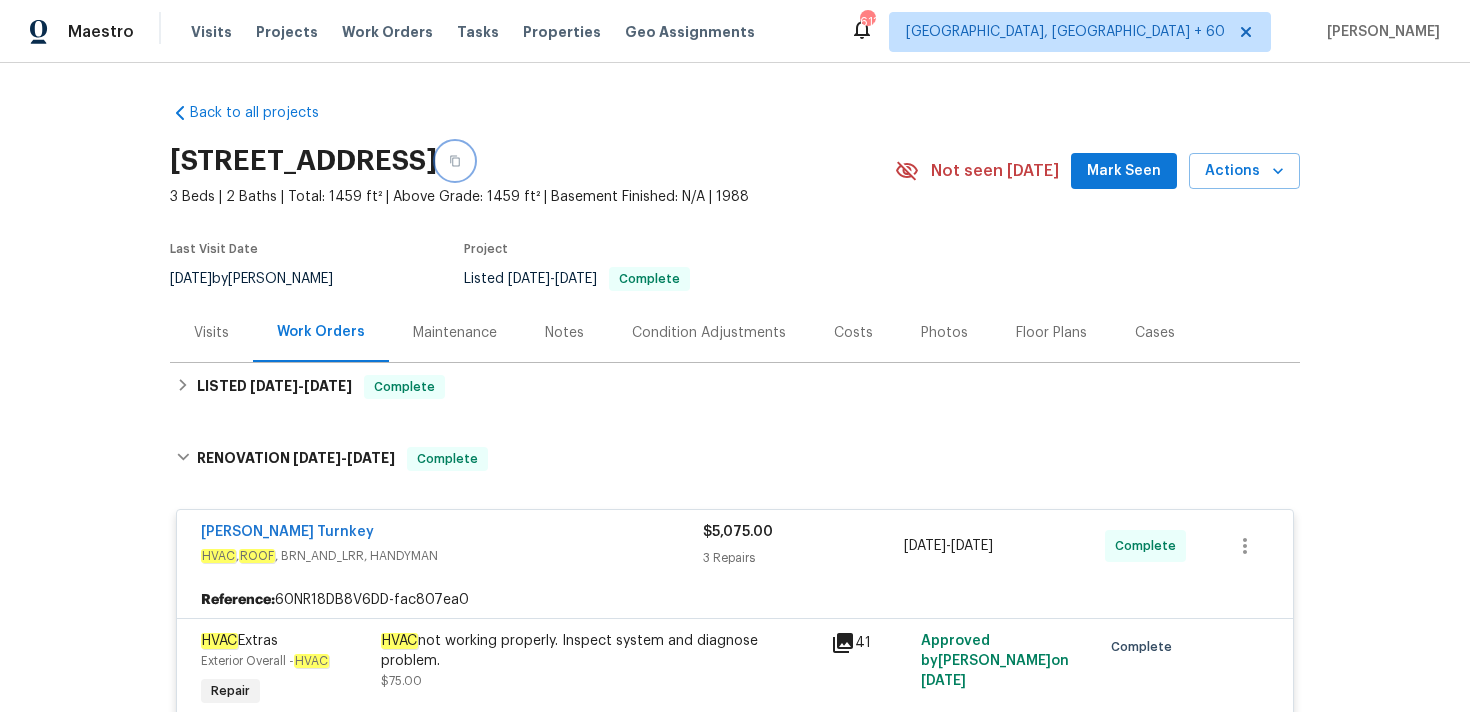 click 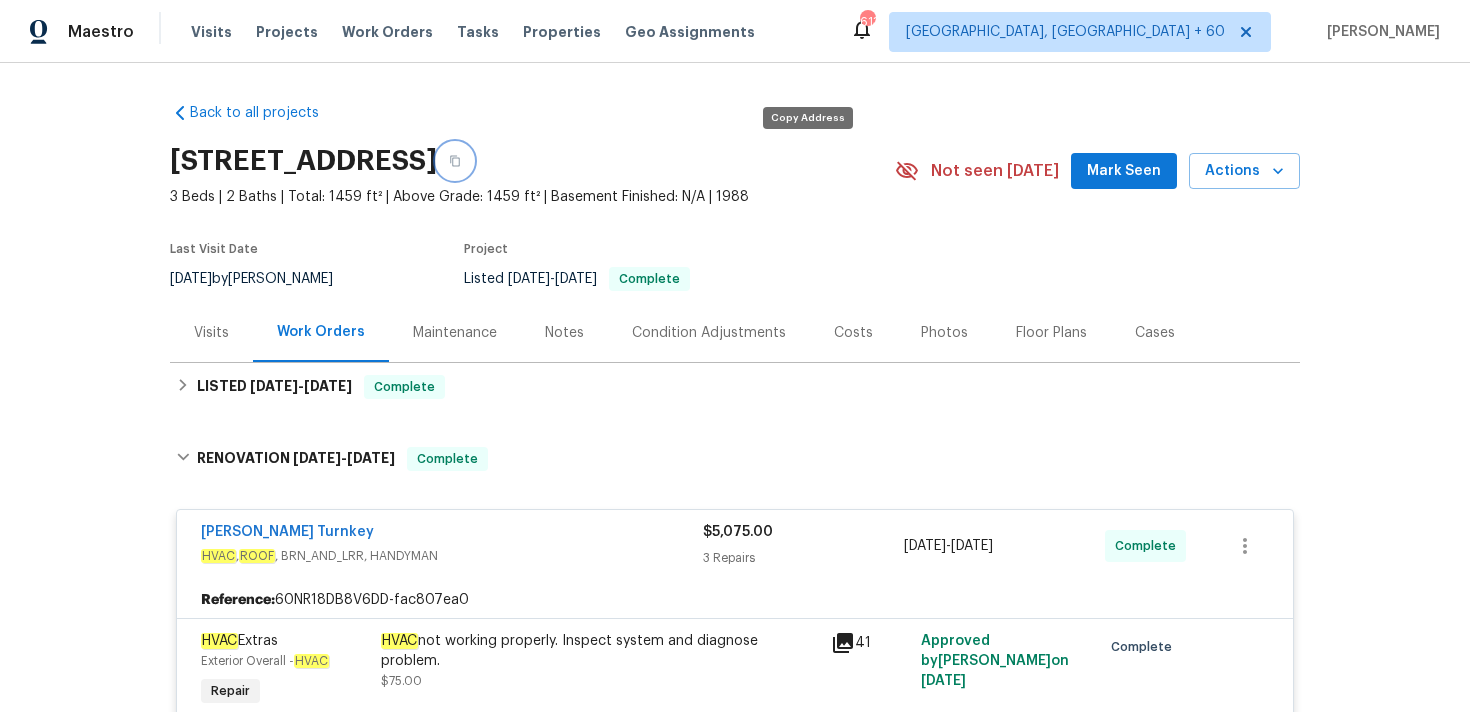 click 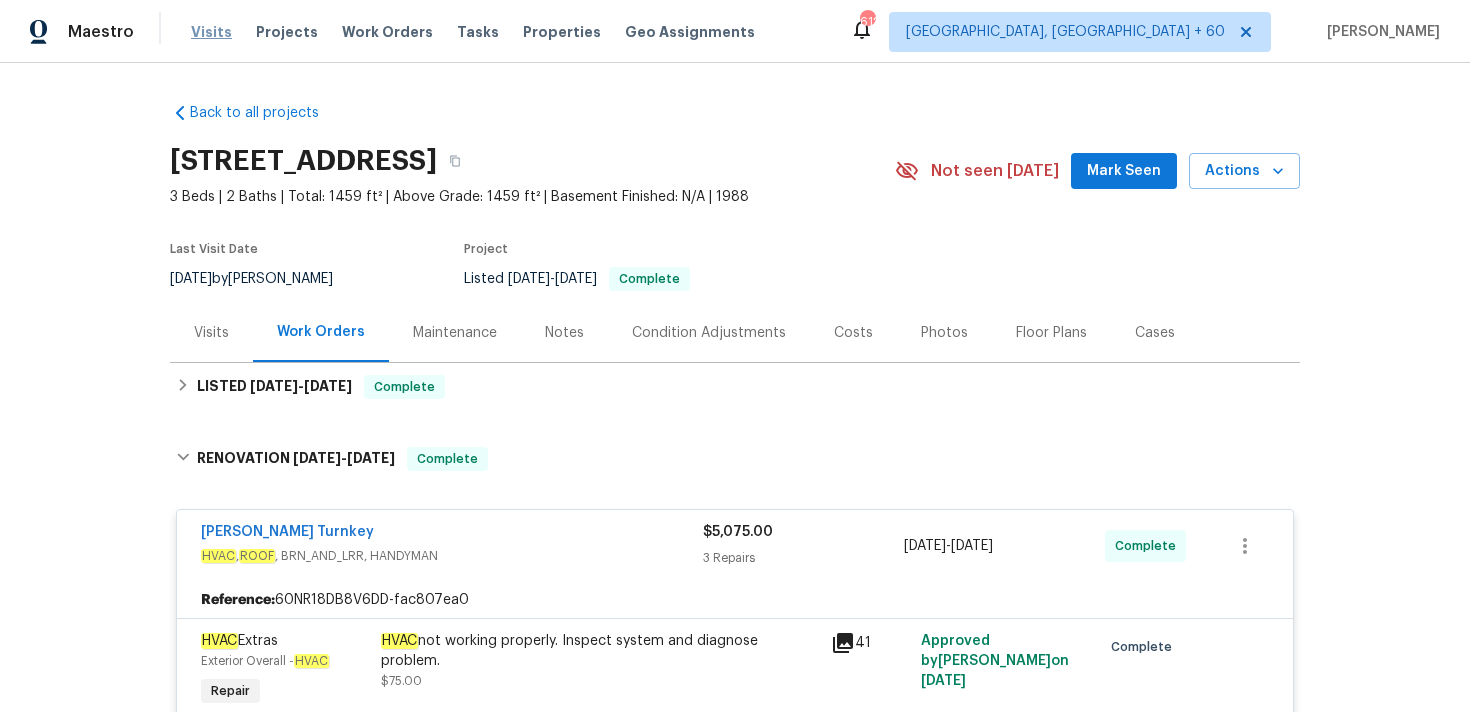 click on "Visits" at bounding box center [211, 32] 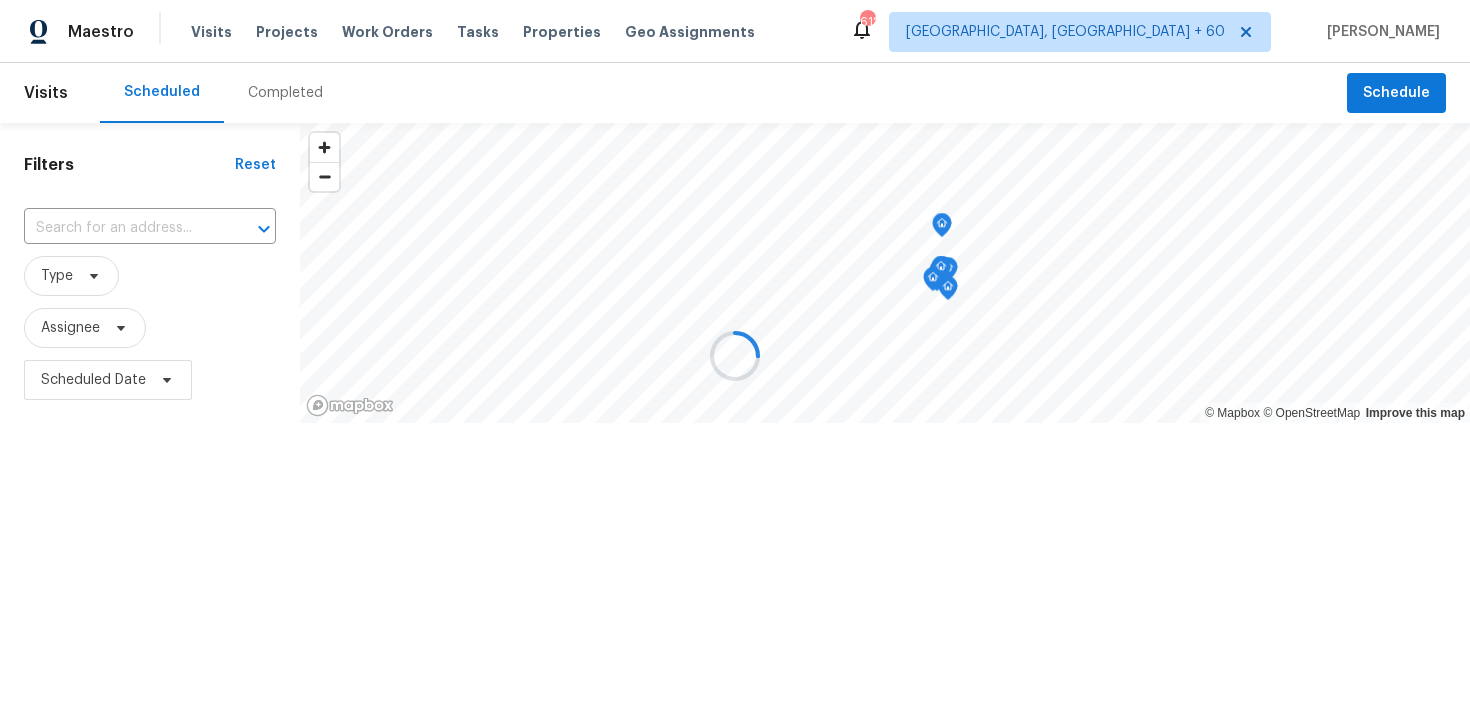 click at bounding box center (735, 356) 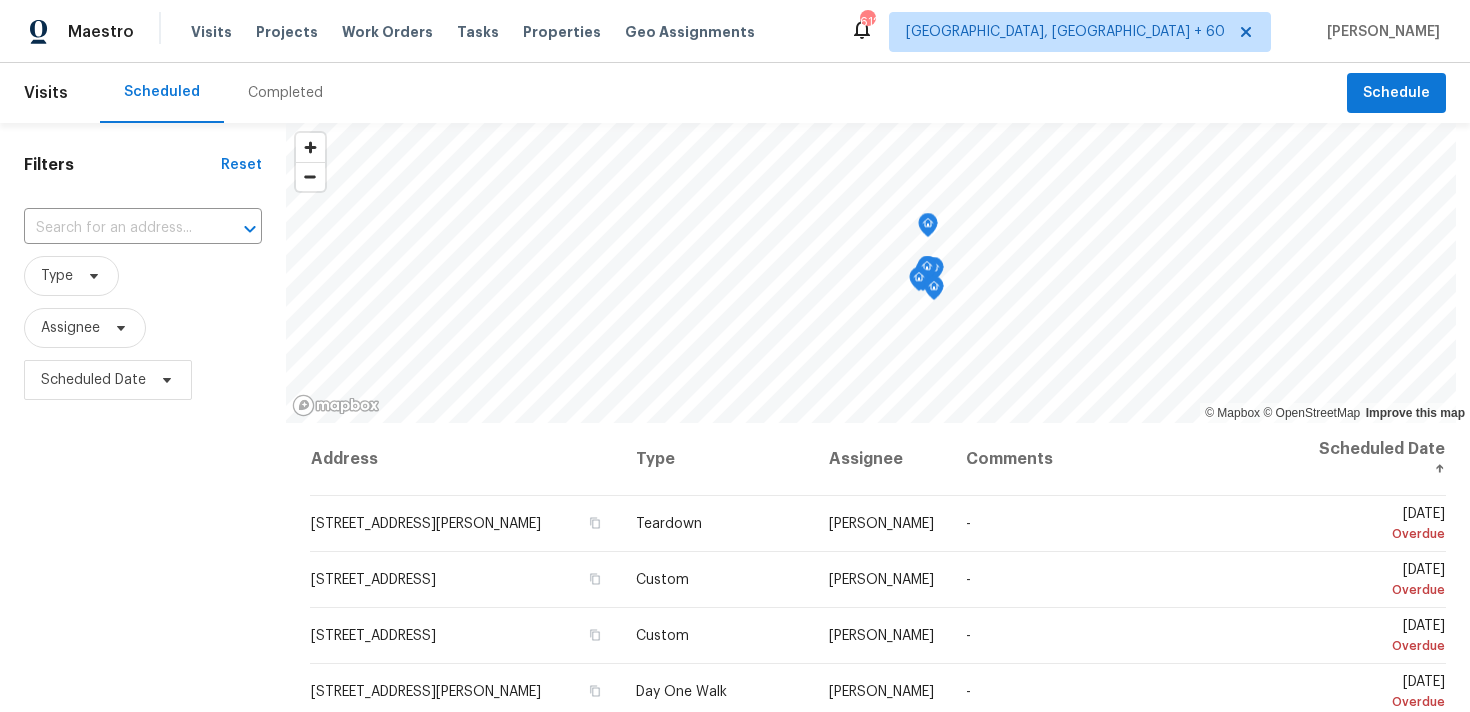click on "Completed" at bounding box center [285, 93] 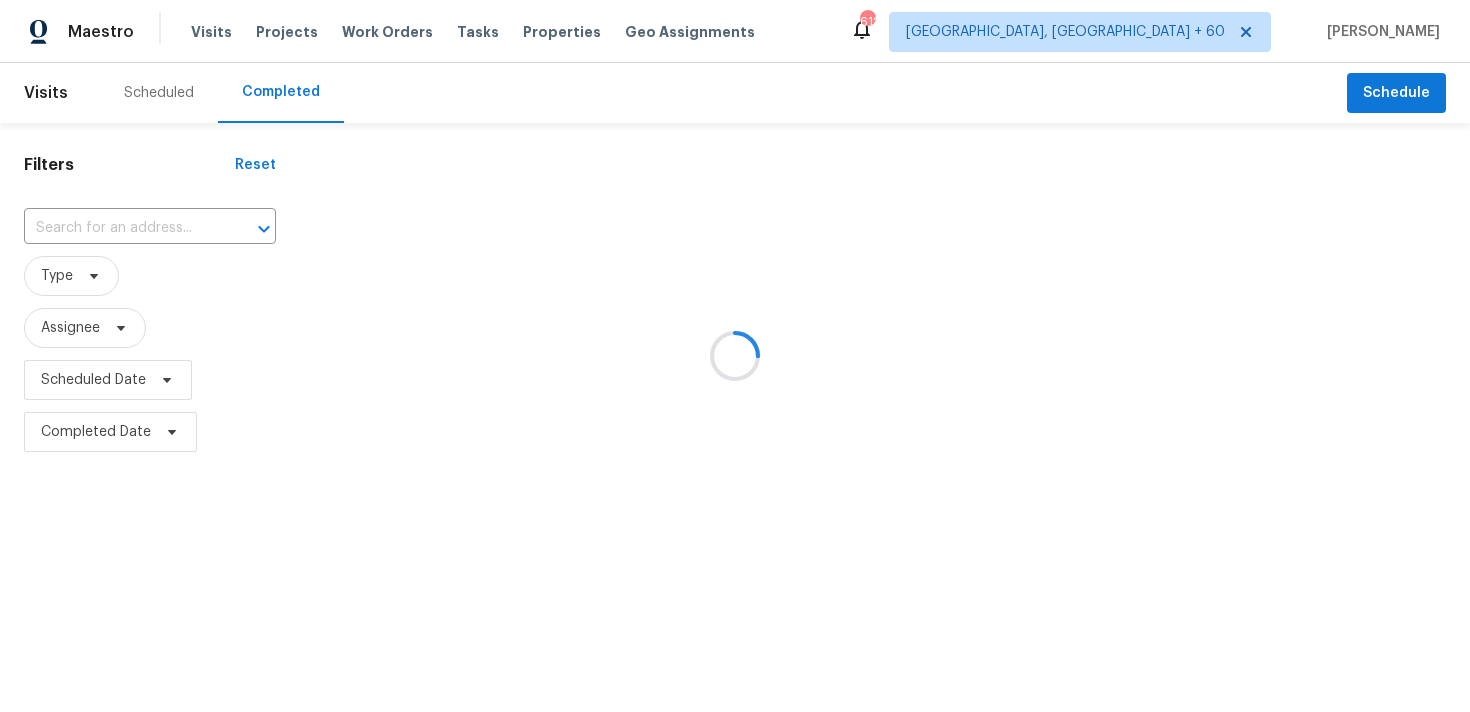click at bounding box center (735, 356) 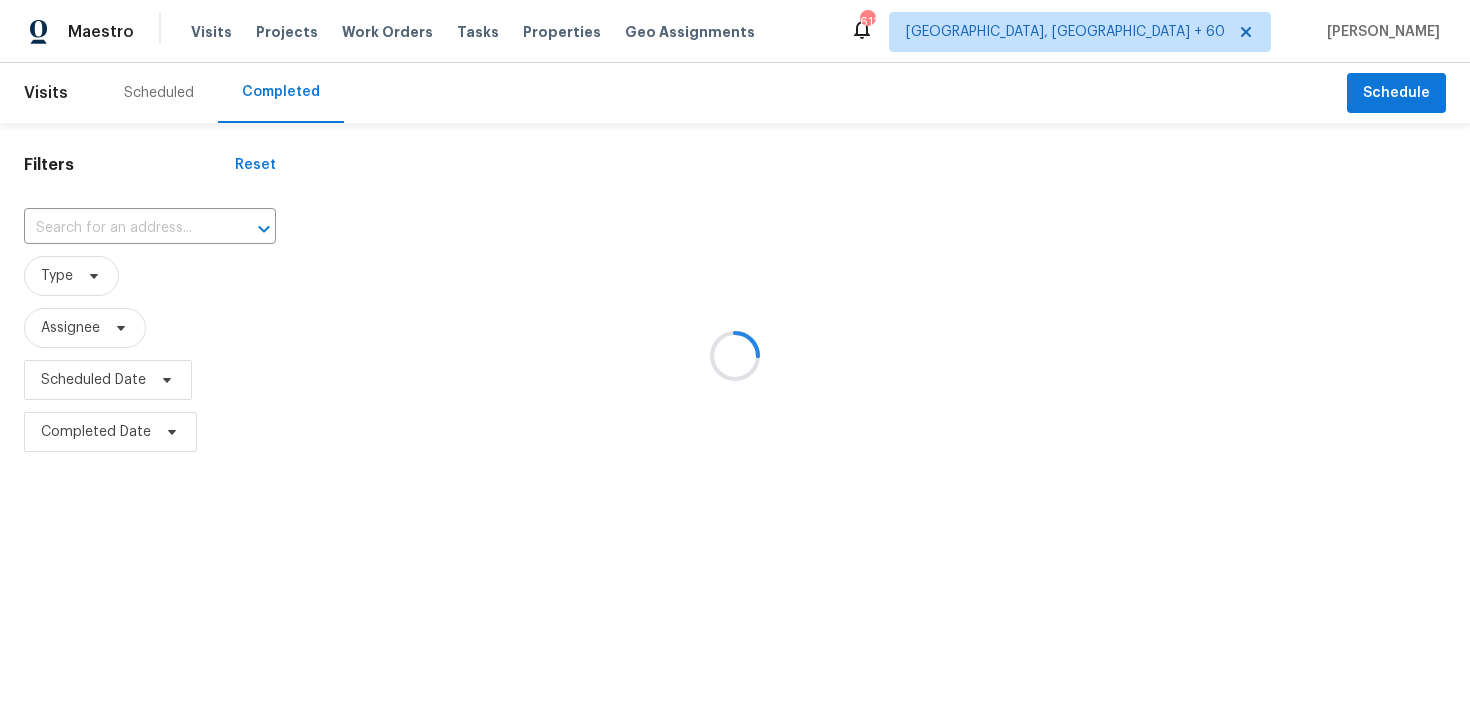 click at bounding box center [735, 356] 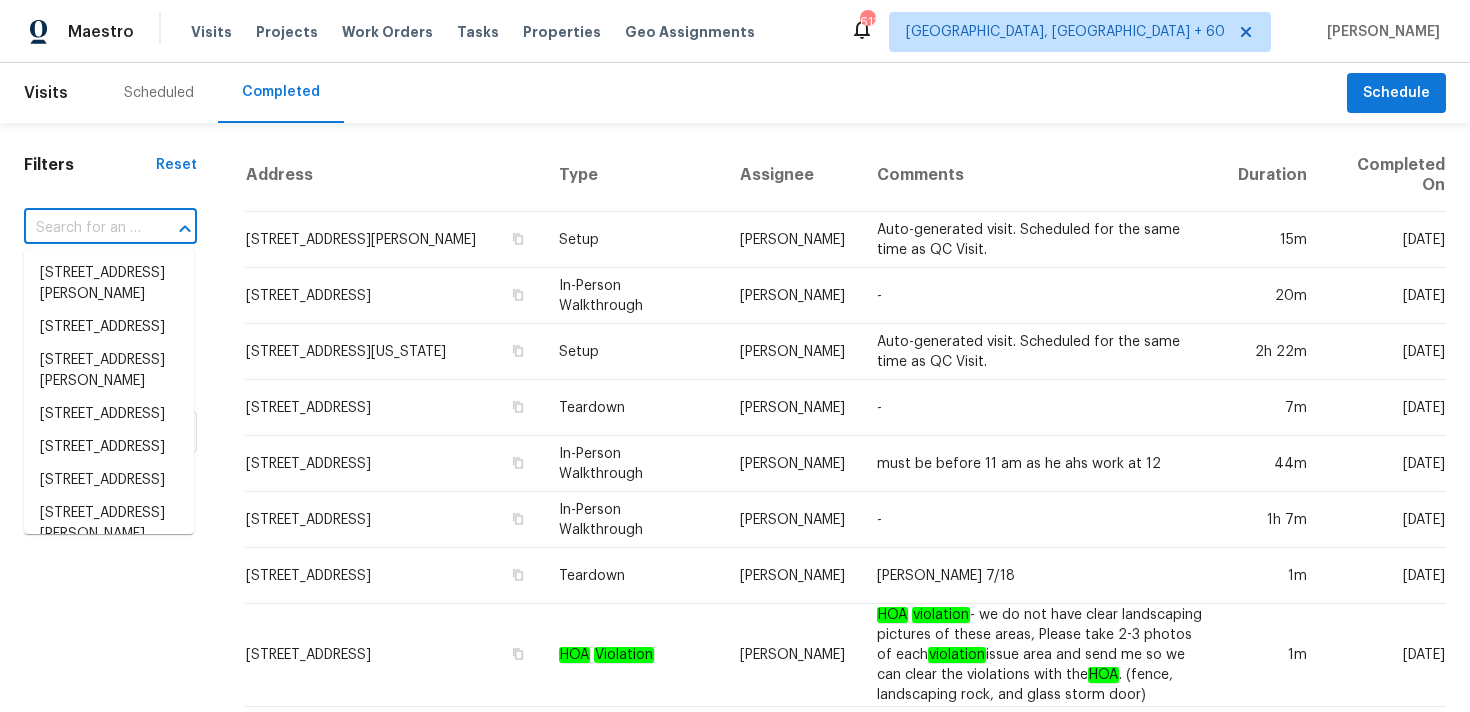 click at bounding box center [82, 228] 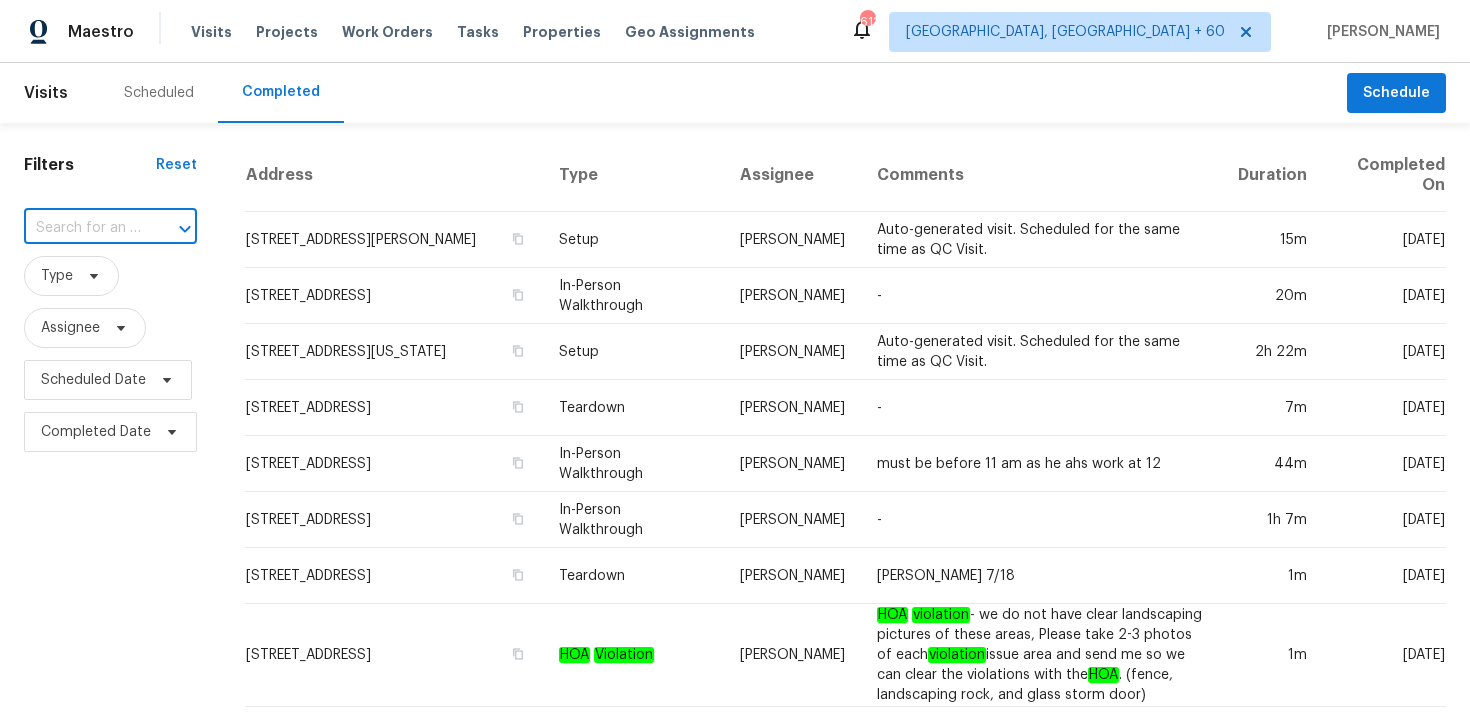 paste on "[STREET_ADDRESS]" 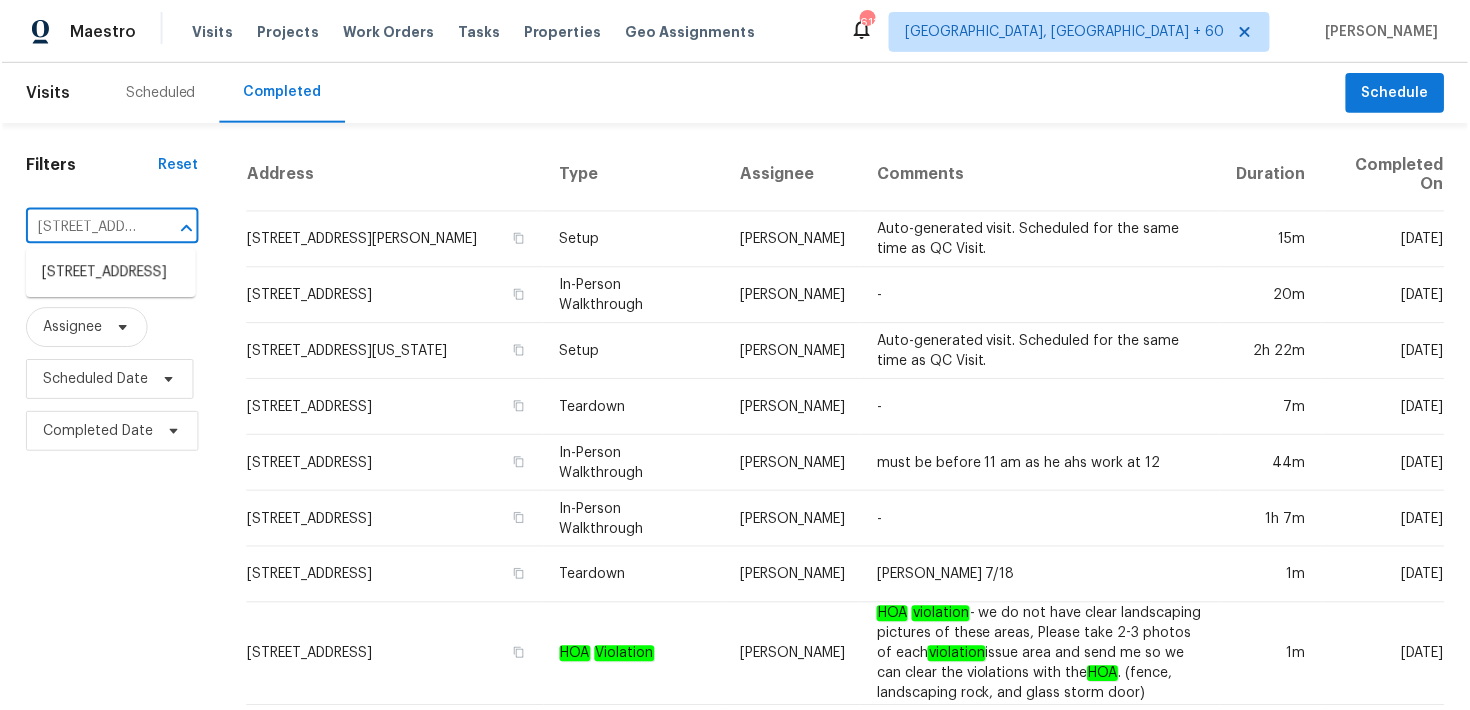 scroll, scrollTop: 0, scrollLeft: 121, axis: horizontal 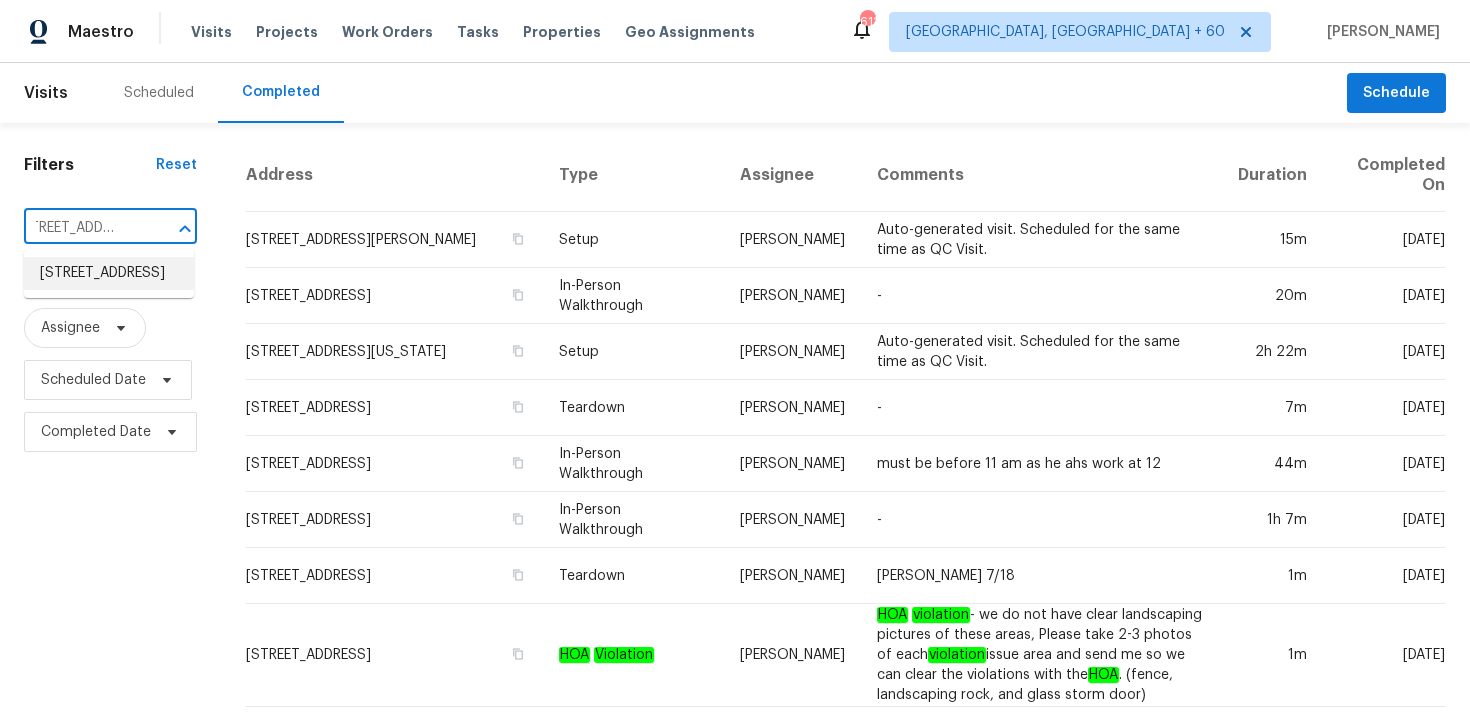 click on "[STREET_ADDRESS]" at bounding box center (109, 273) 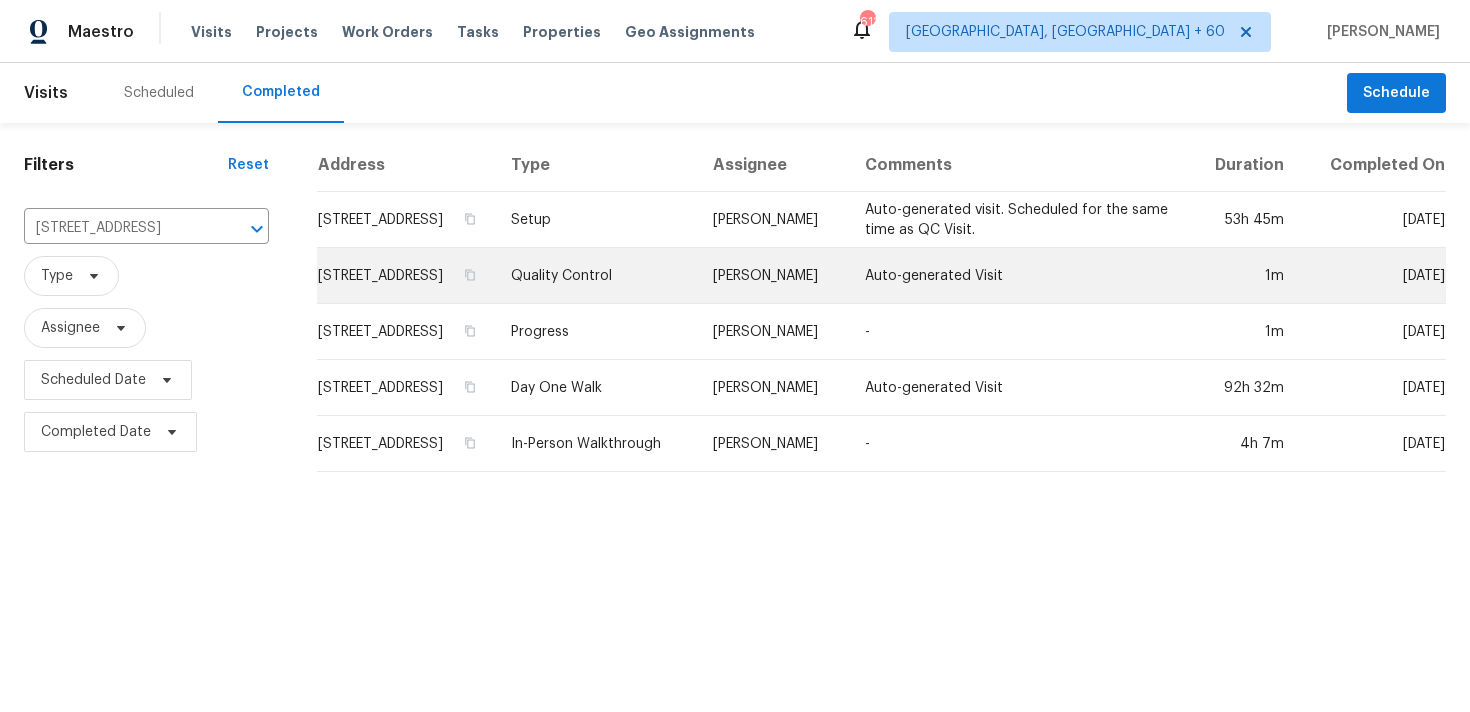 click on "Quality Control" at bounding box center (596, 276) 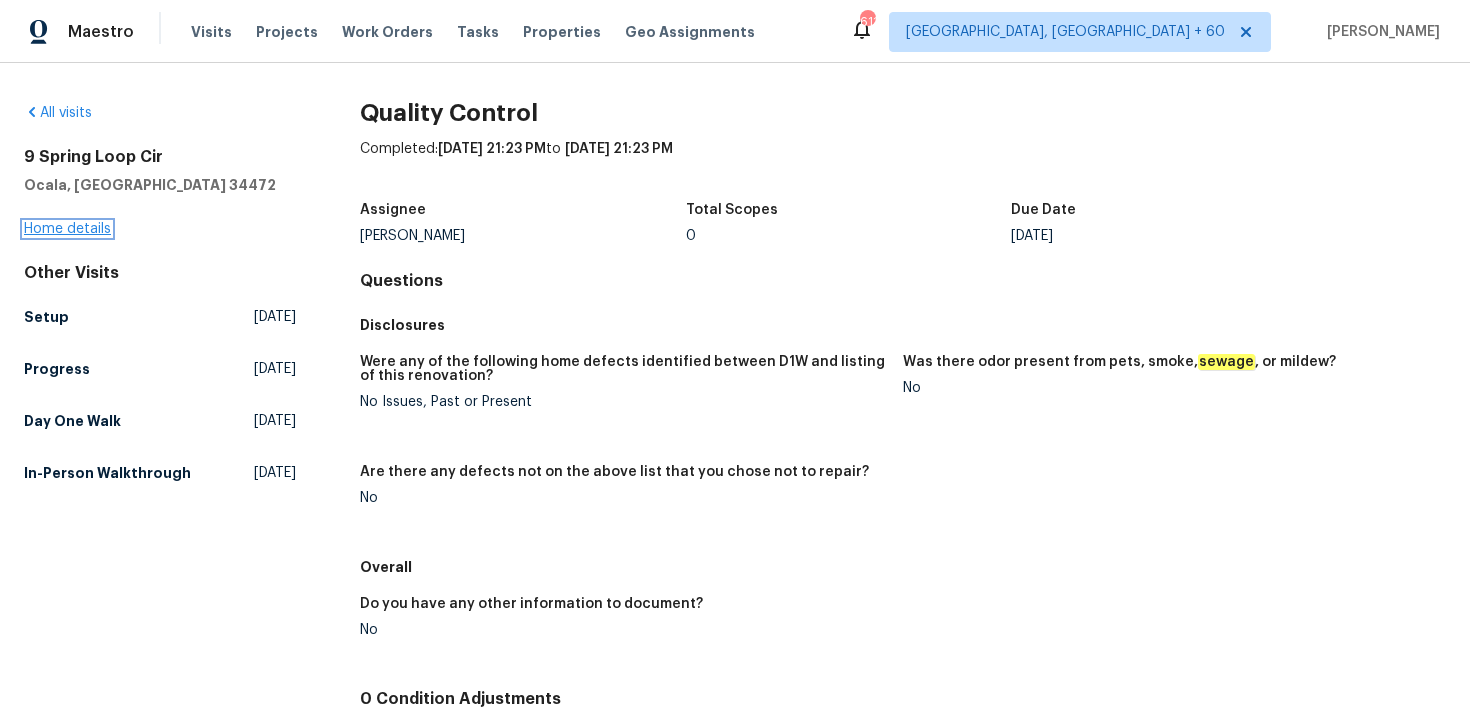click on "Home details" at bounding box center [67, 229] 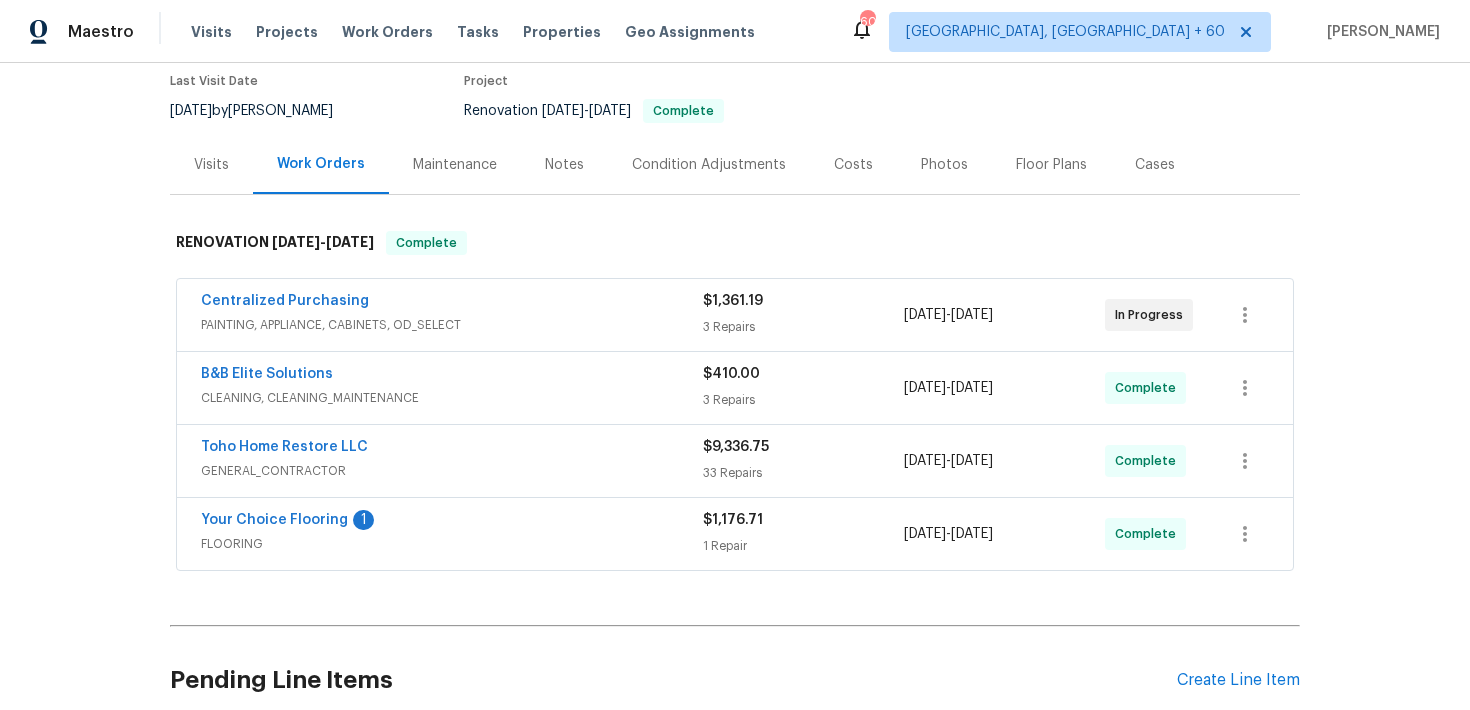 scroll, scrollTop: 204, scrollLeft: 0, axis: vertical 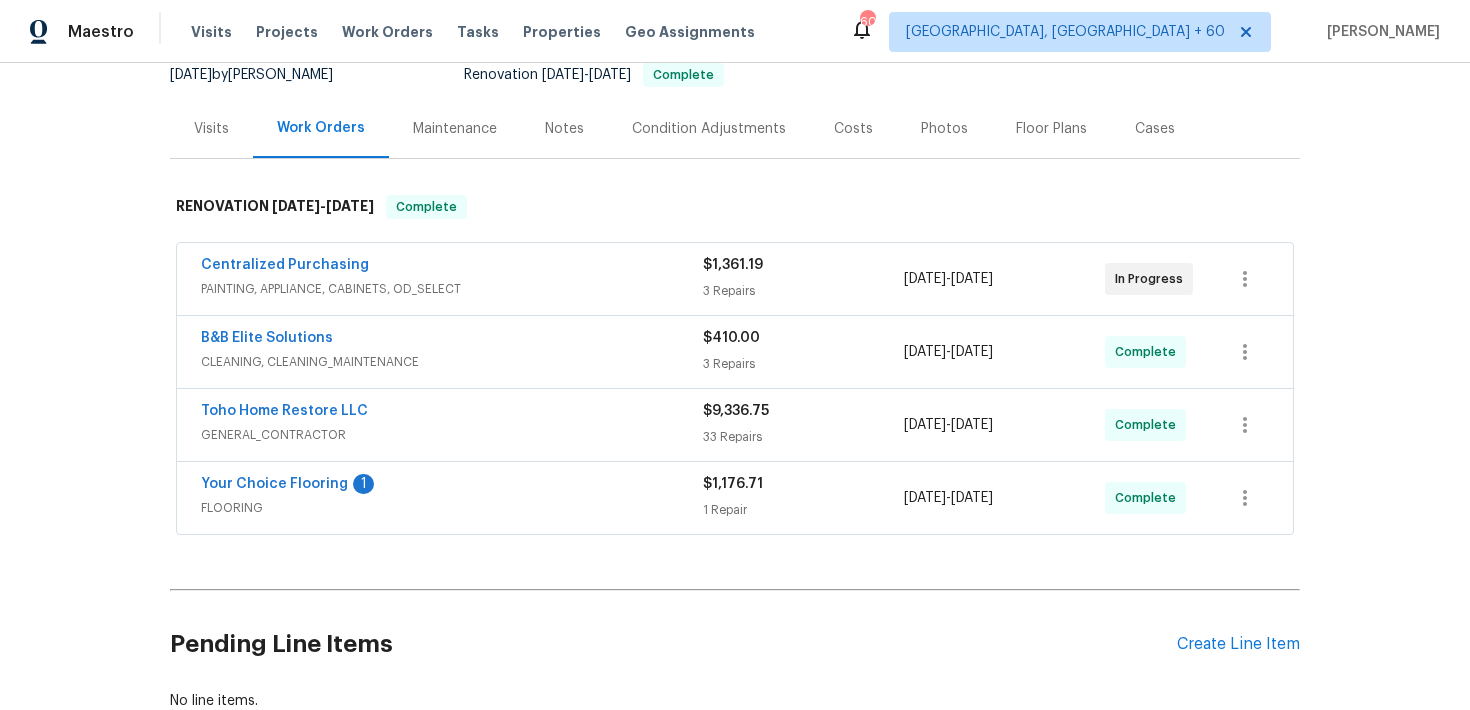 click on "1 Repair" at bounding box center (803, 510) 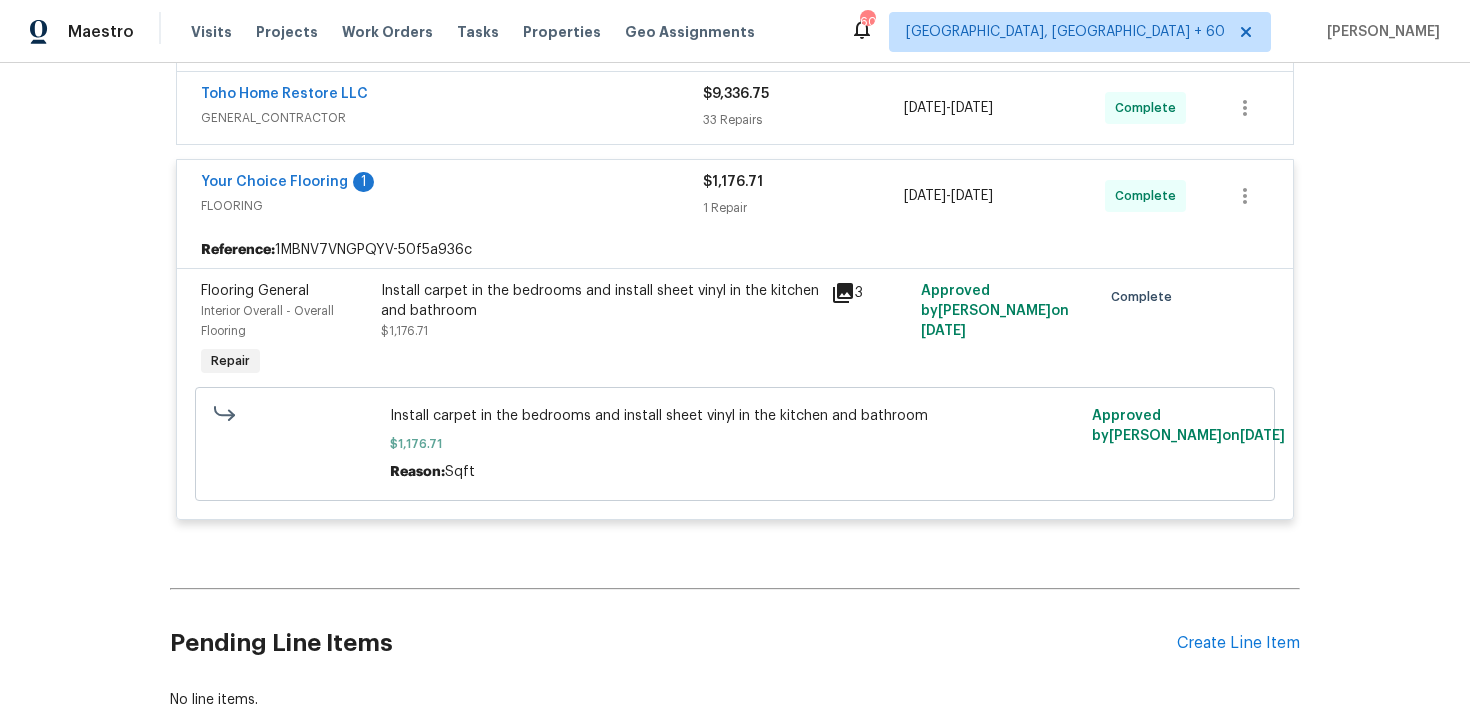 scroll, scrollTop: 490, scrollLeft: 0, axis: vertical 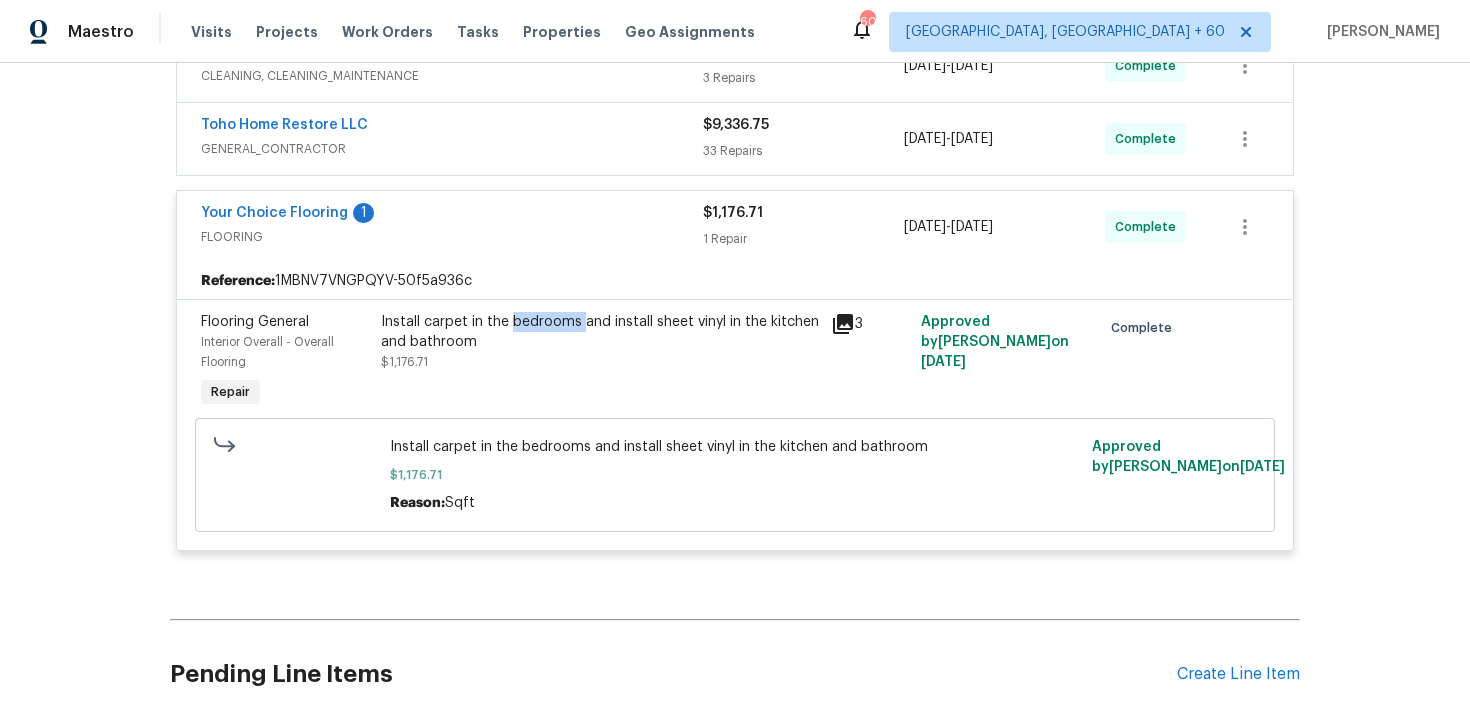 drag, startPoint x: 511, startPoint y: 319, endPoint x: 579, endPoint y: 320, distance: 68.007355 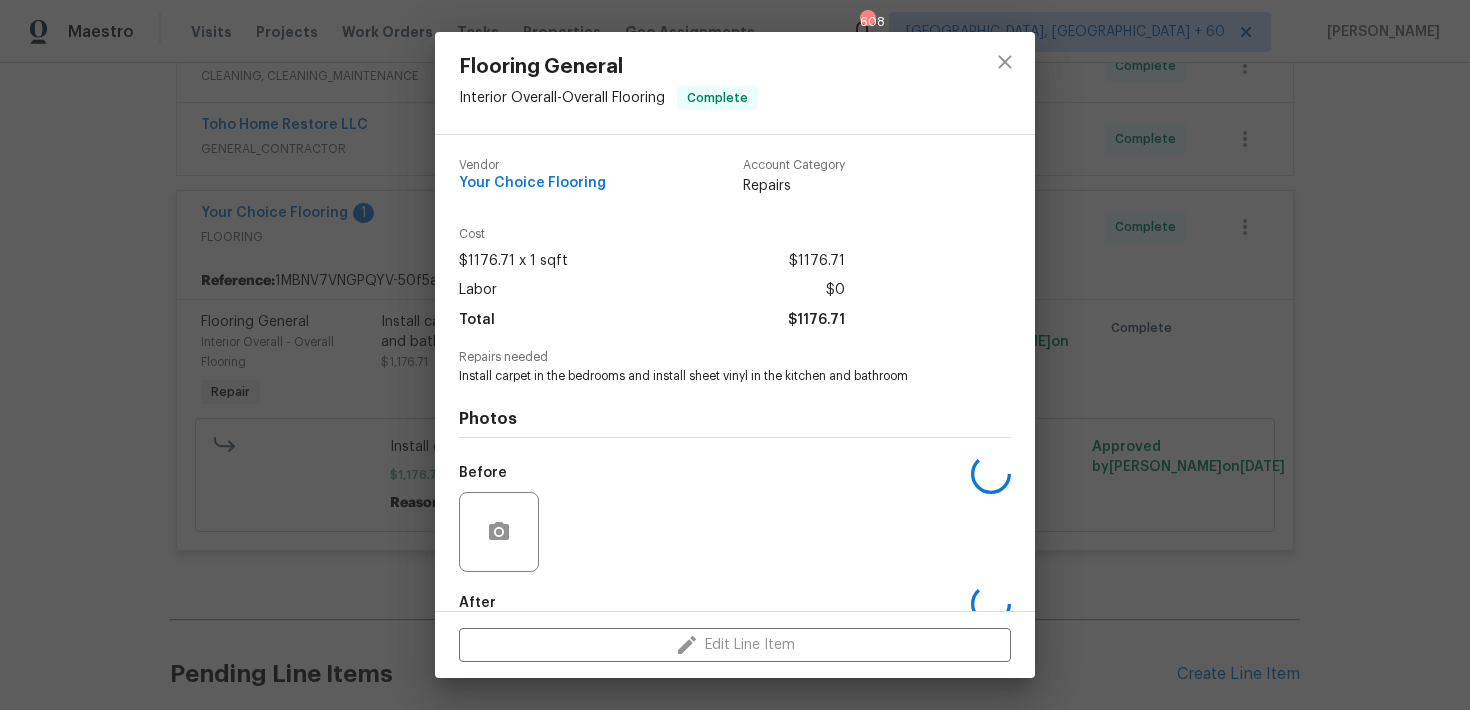 copy on "bedrooms" 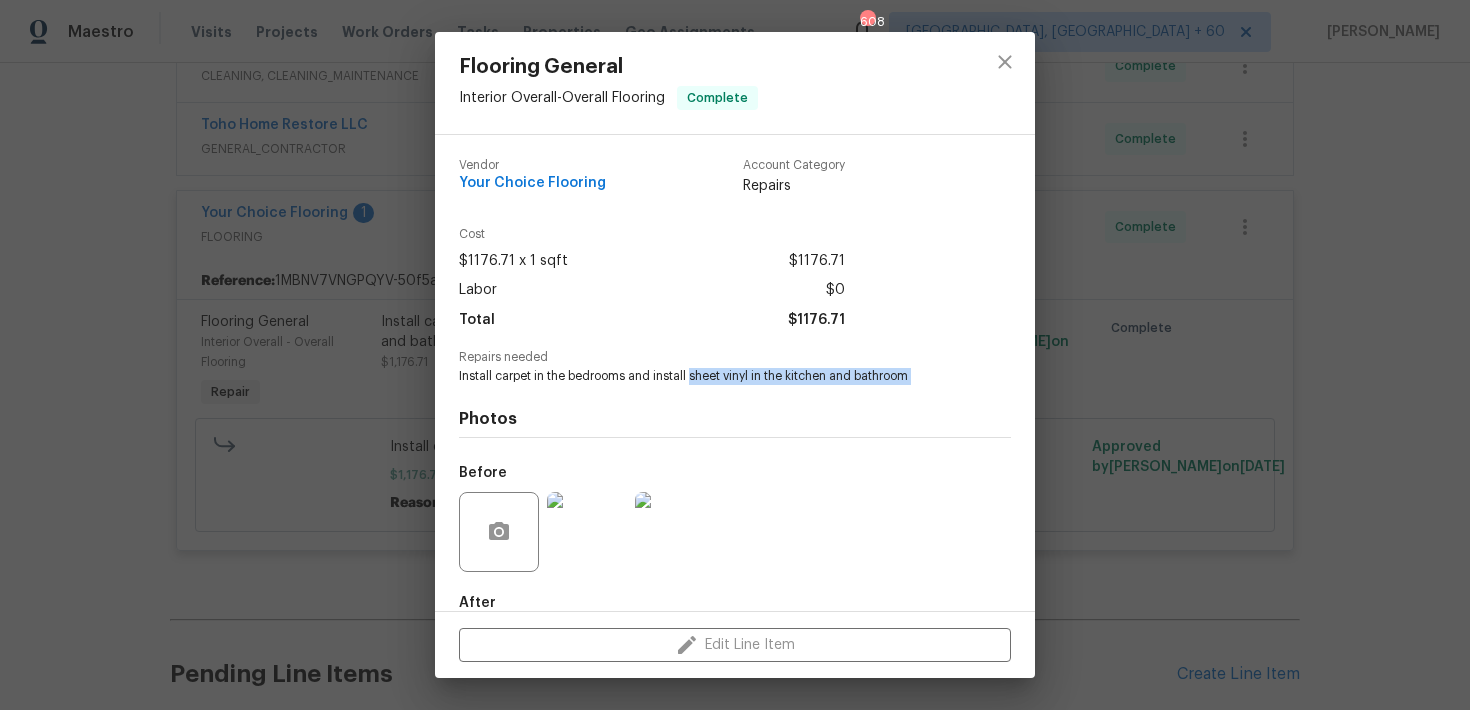 drag, startPoint x: 693, startPoint y: 379, endPoint x: 914, endPoint y: 387, distance: 221.14474 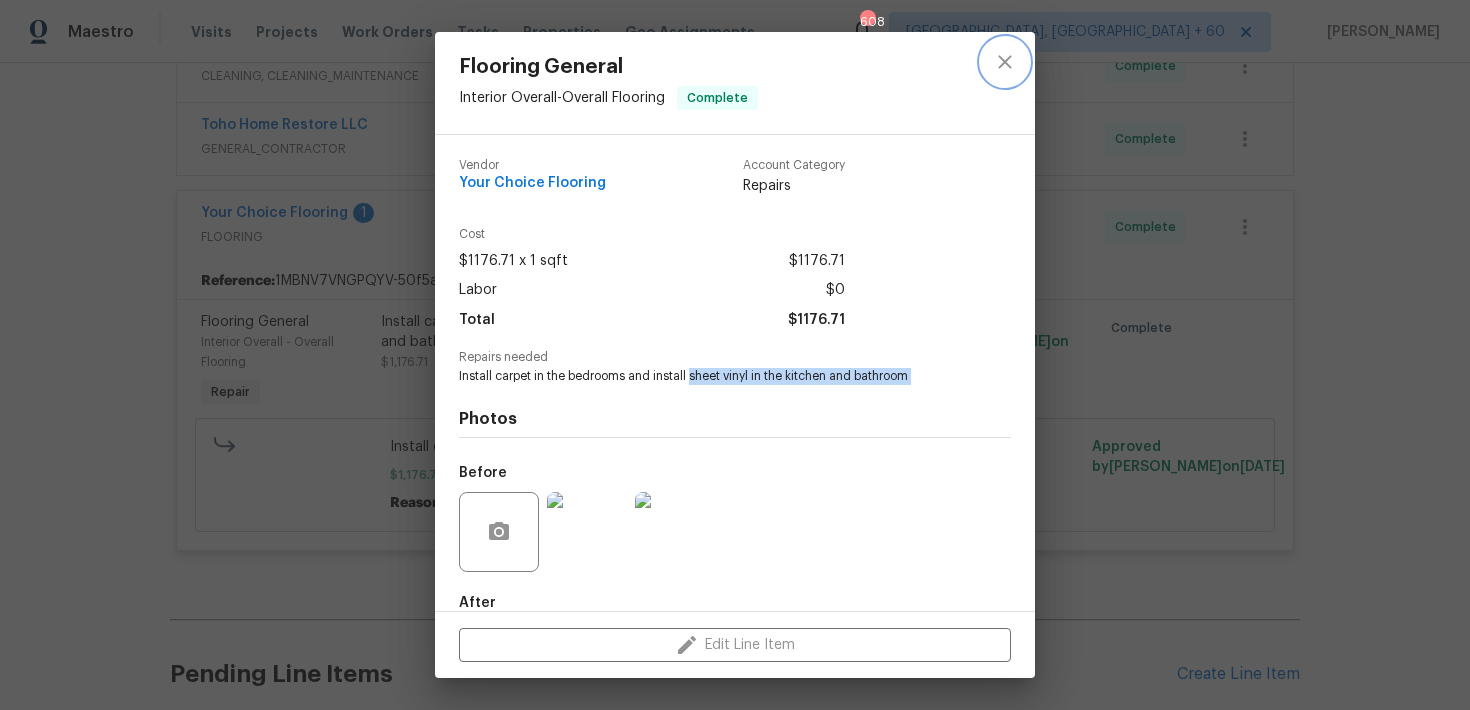 click 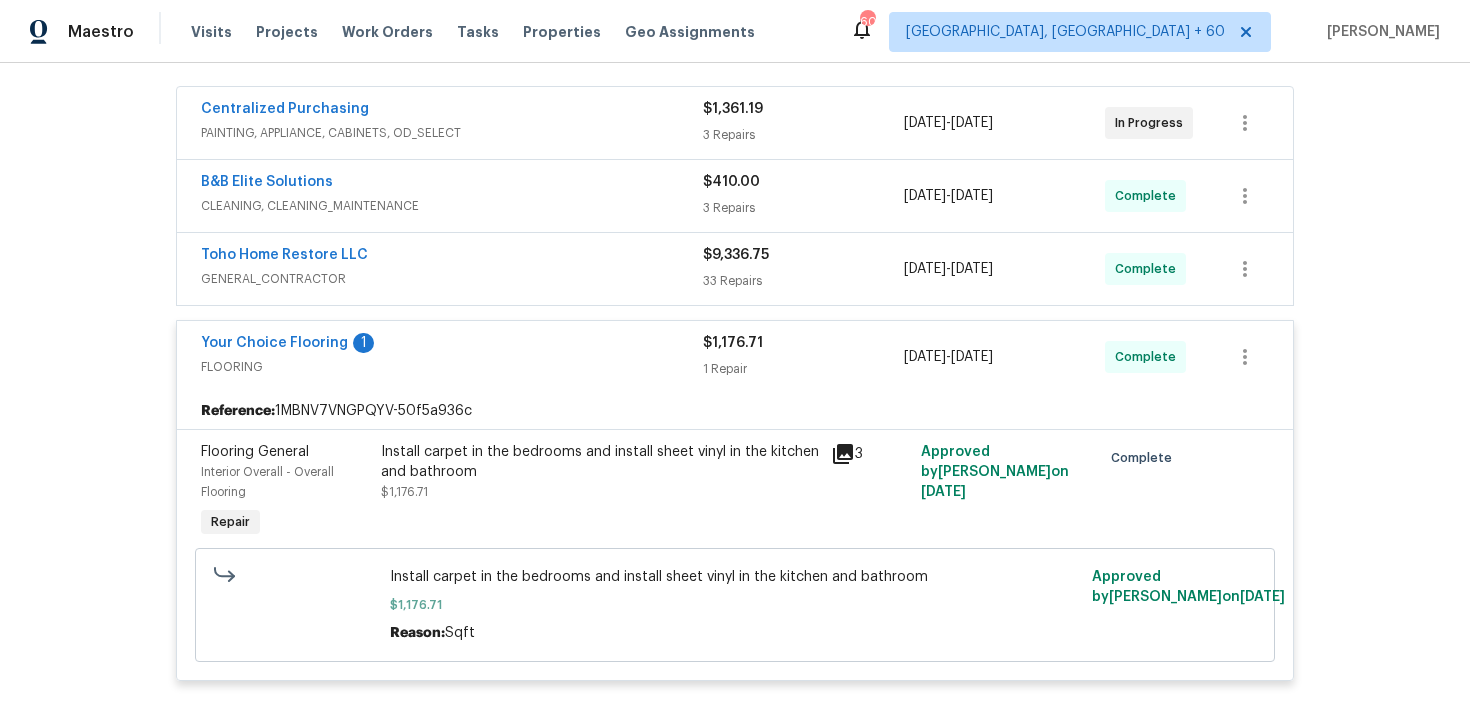 scroll, scrollTop: 327, scrollLeft: 0, axis: vertical 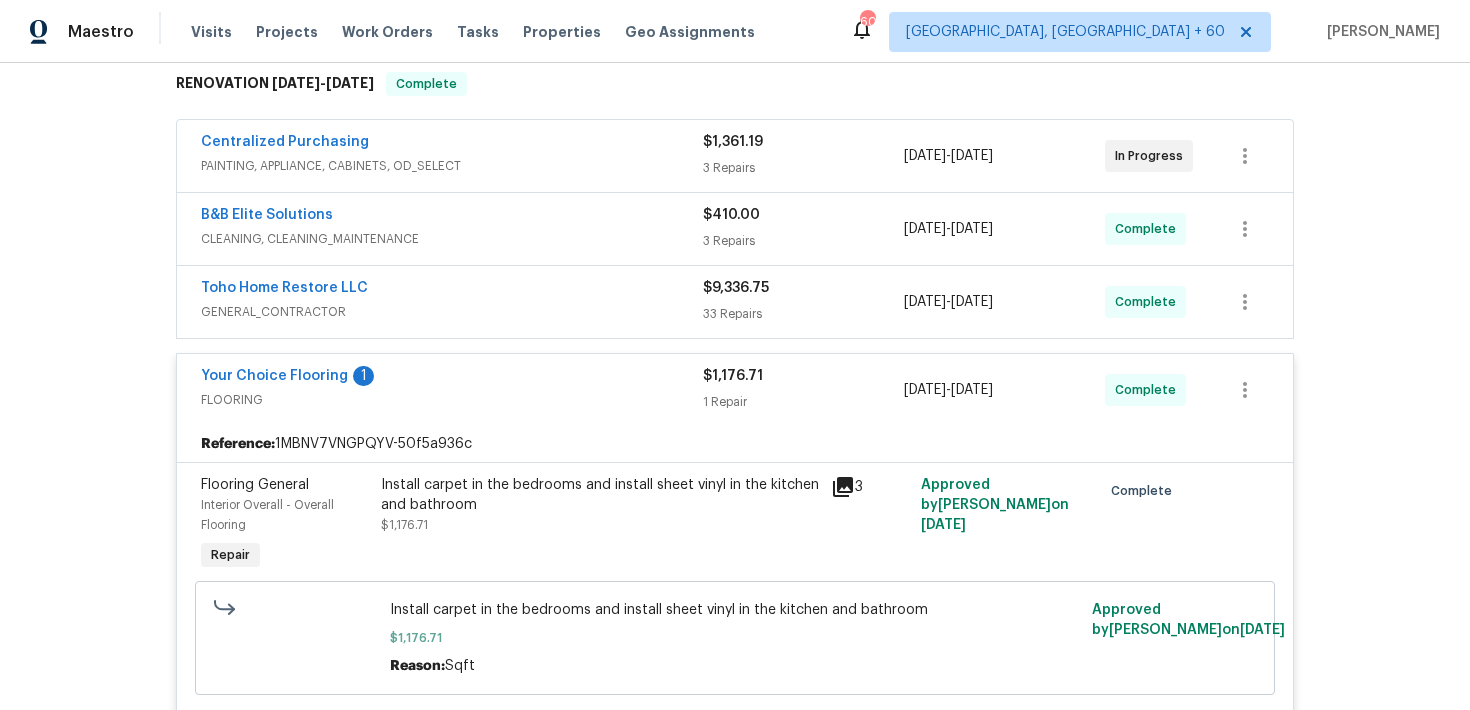 click on "33 Repairs" at bounding box center [803, 314] 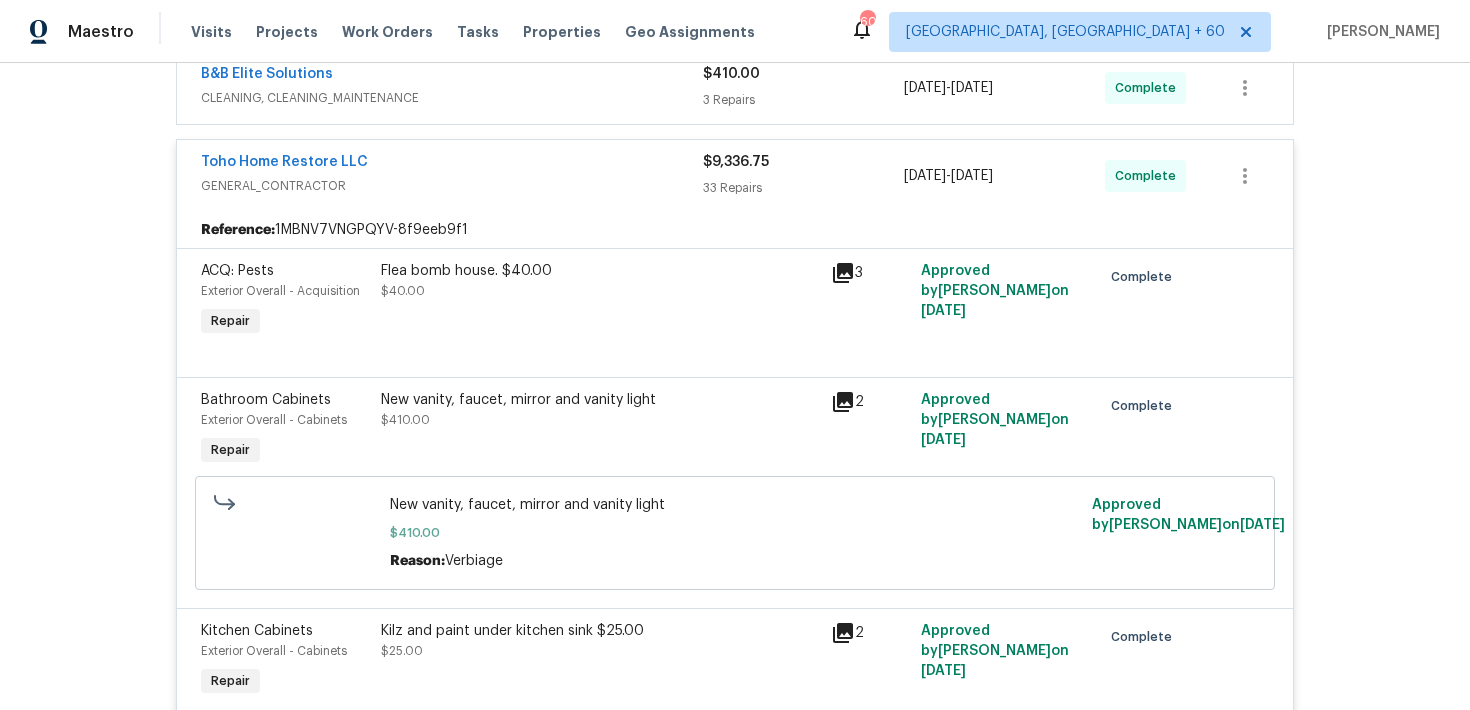 scroll, scrollTop: 469, scrollLeft: 0, axis: vertical 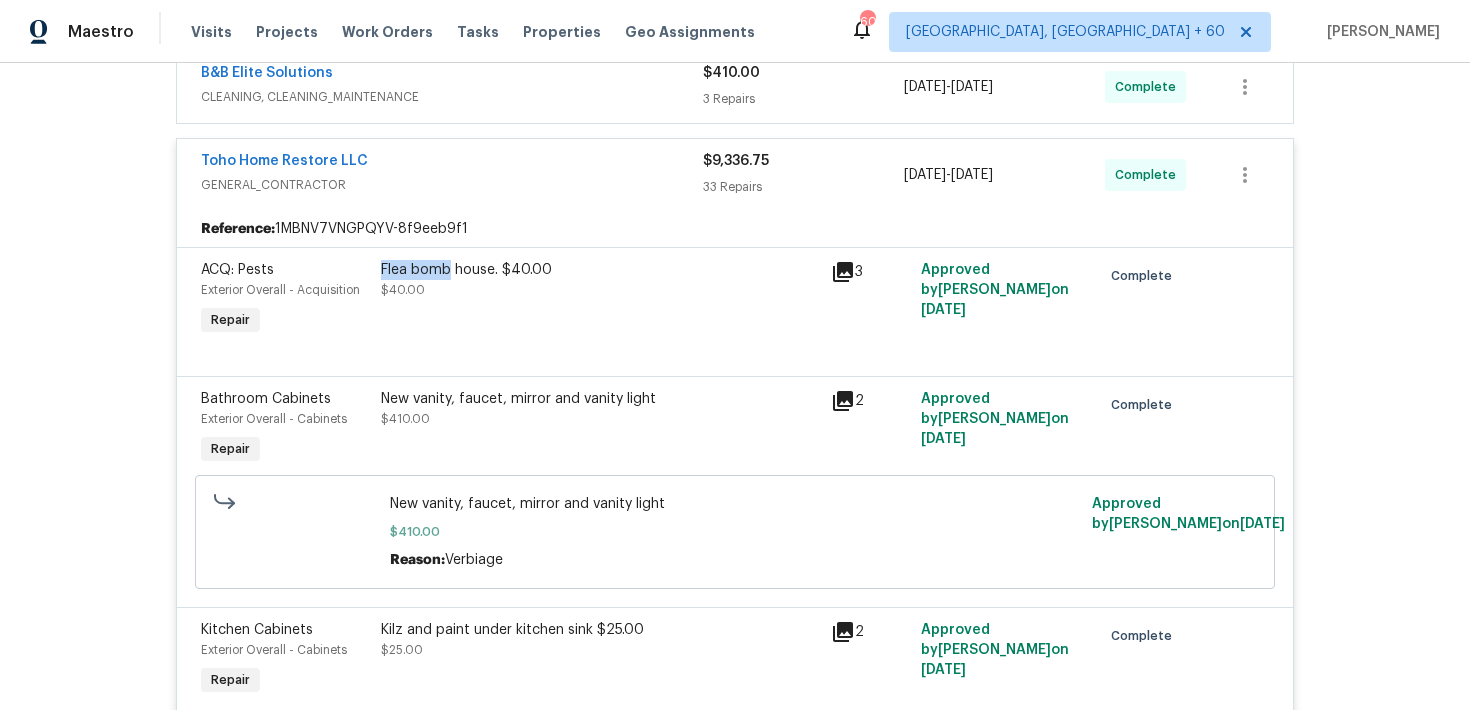 drag, startPoint x: 381, startPoint y: 268, endPoint x: 452, endPoint y: 269, distance: 71.00704 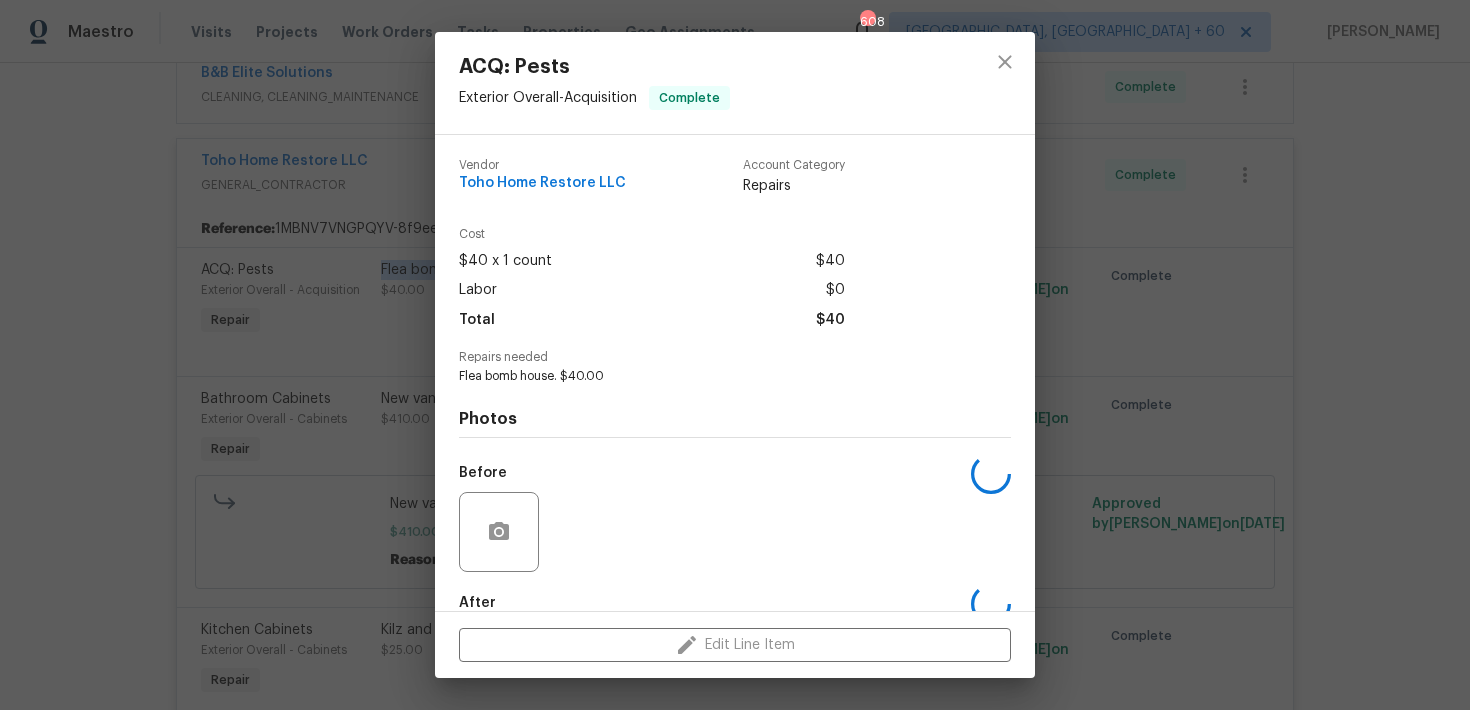 copy on "Flea bomb" 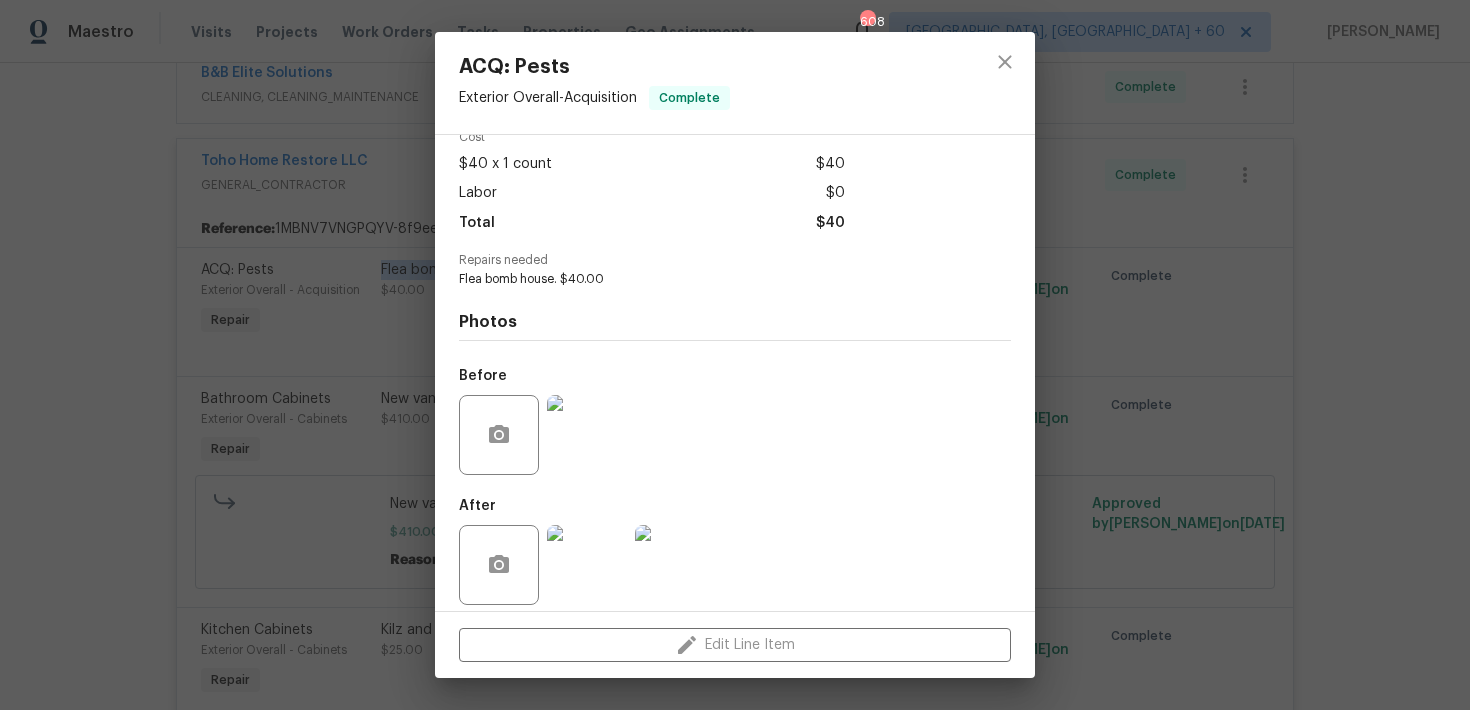 scroll, scrollTop: 111, scrollLeft: 0, axis: vertical 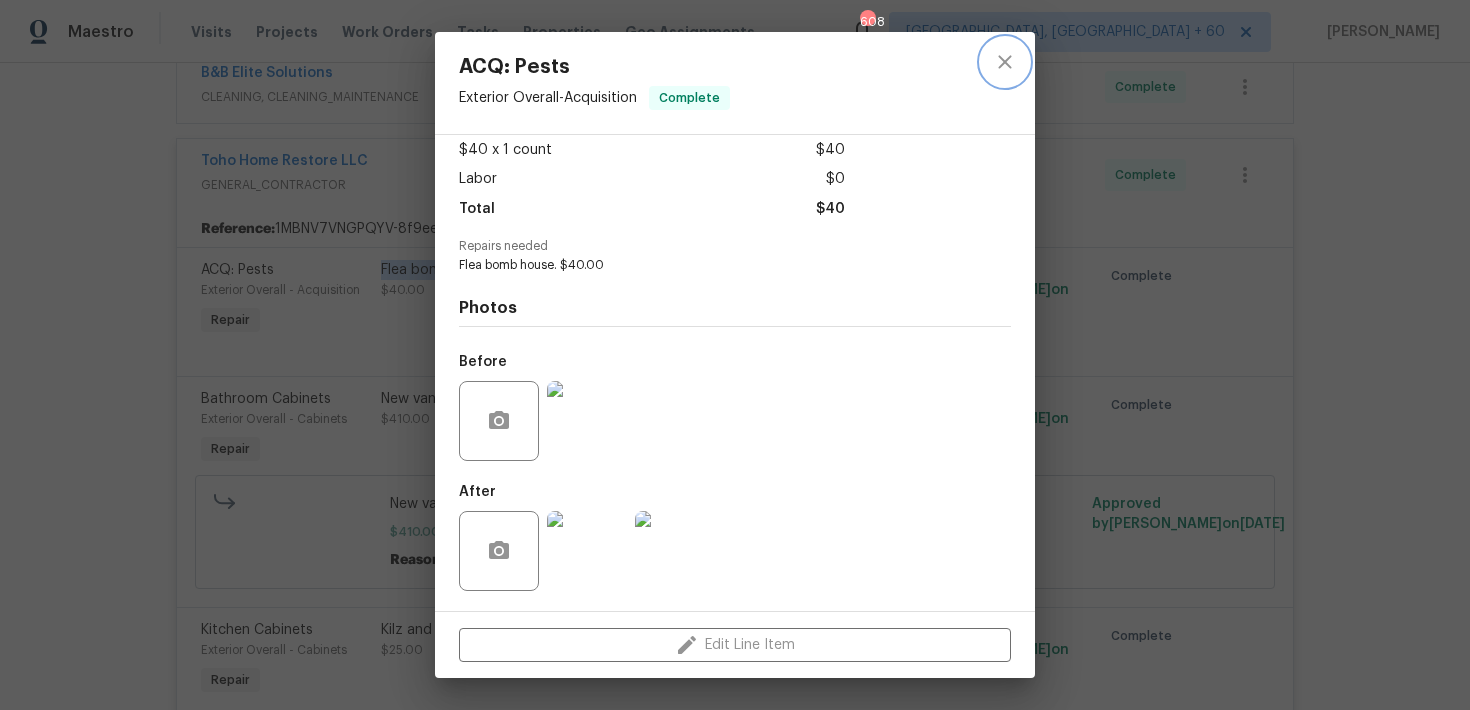 click 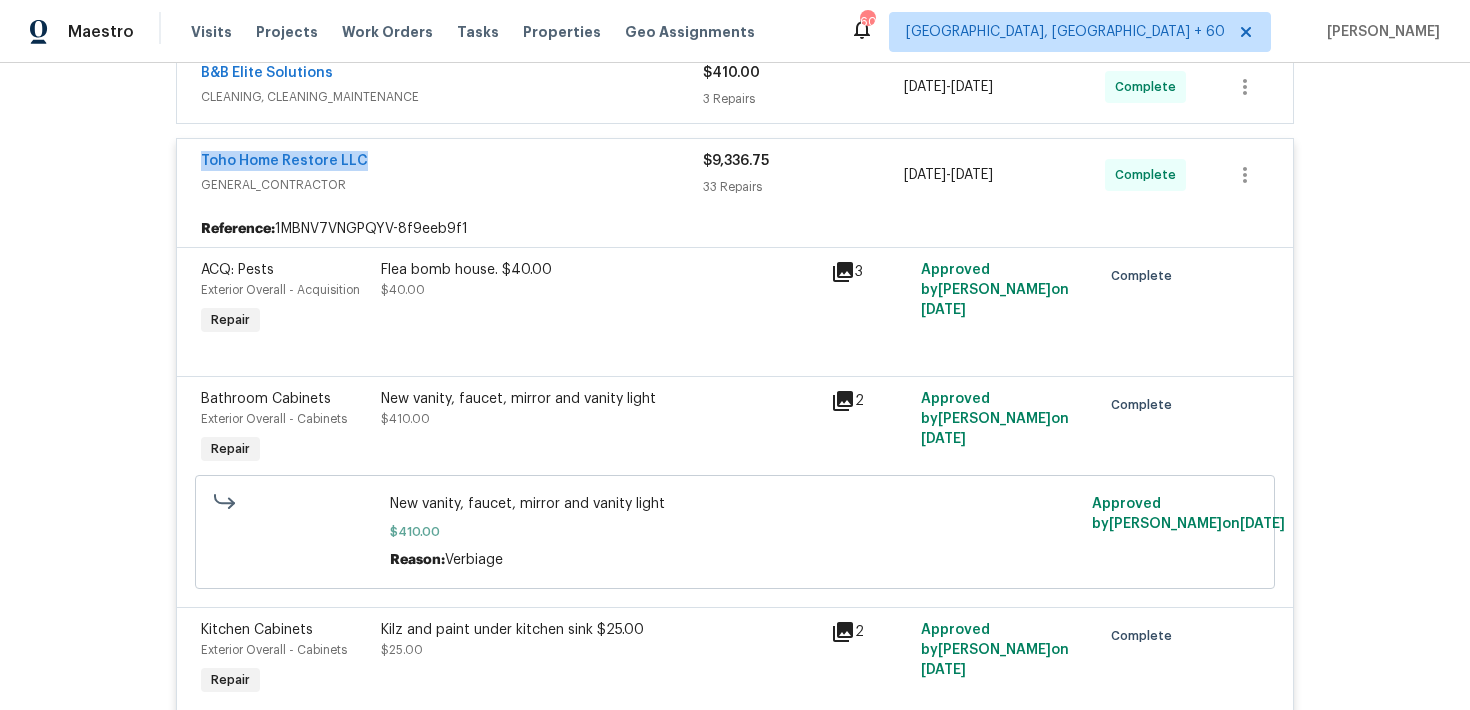 drag, startPoint x: 197, startPoint y: 160, endPoint x: 387, endPoint y: 163, distance: 190.02368 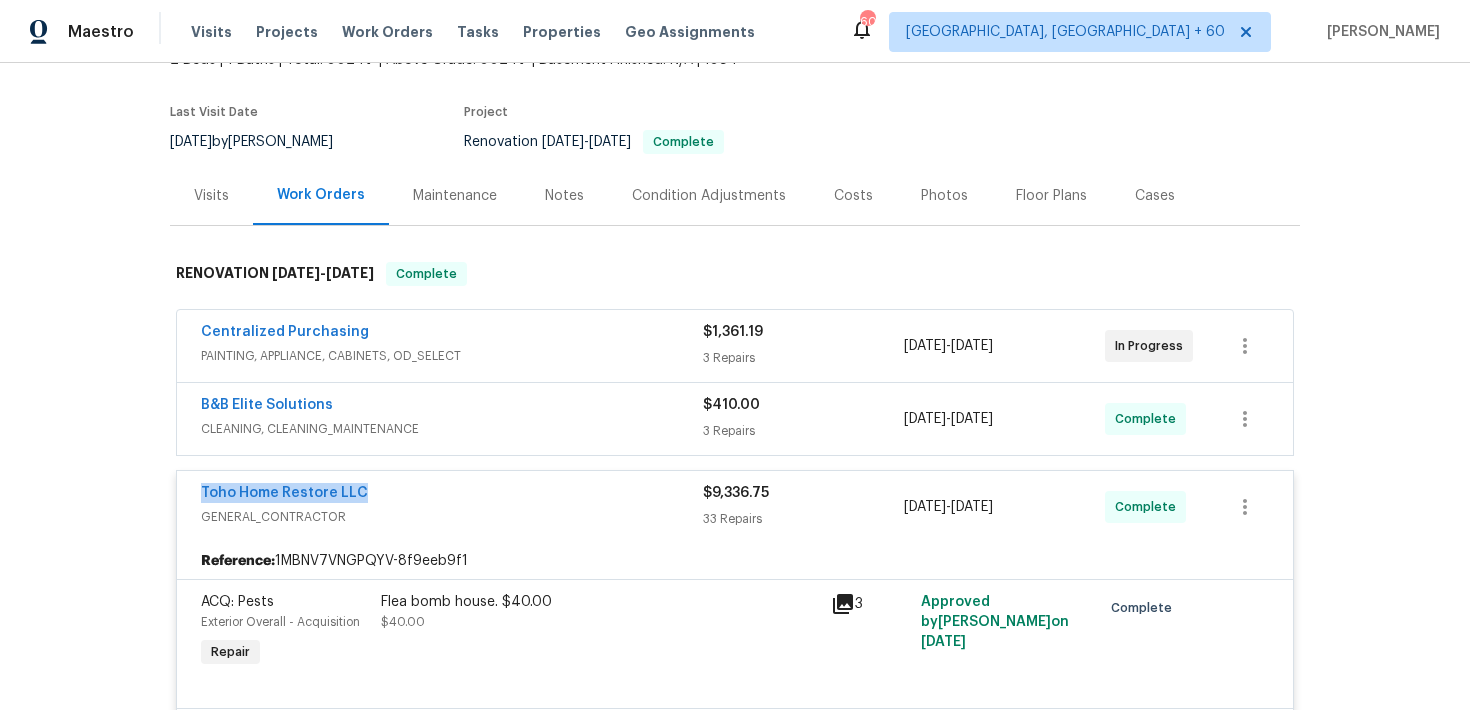scroll, scrollTop: 107, scrollLeft: 0, axis: vertical 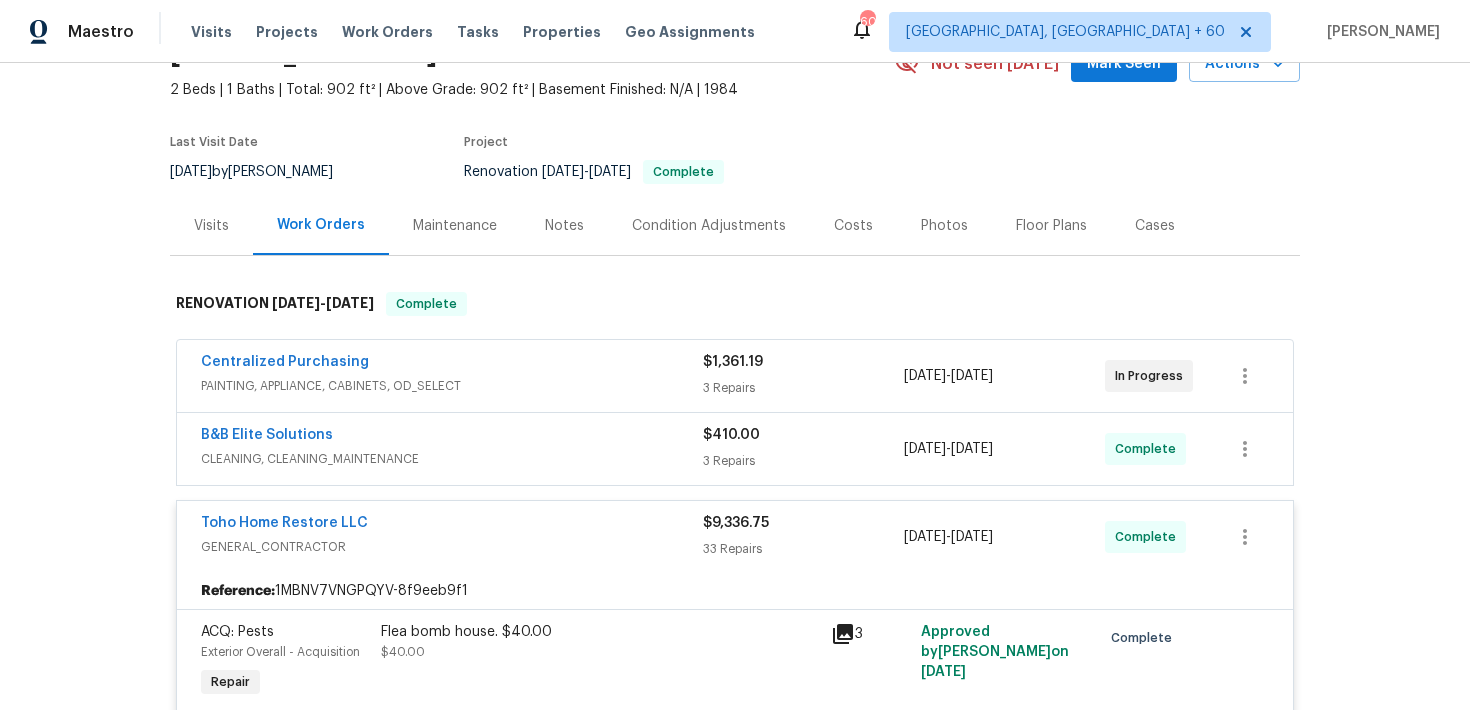 click on "$410.00" at bounding box center [803, 435] 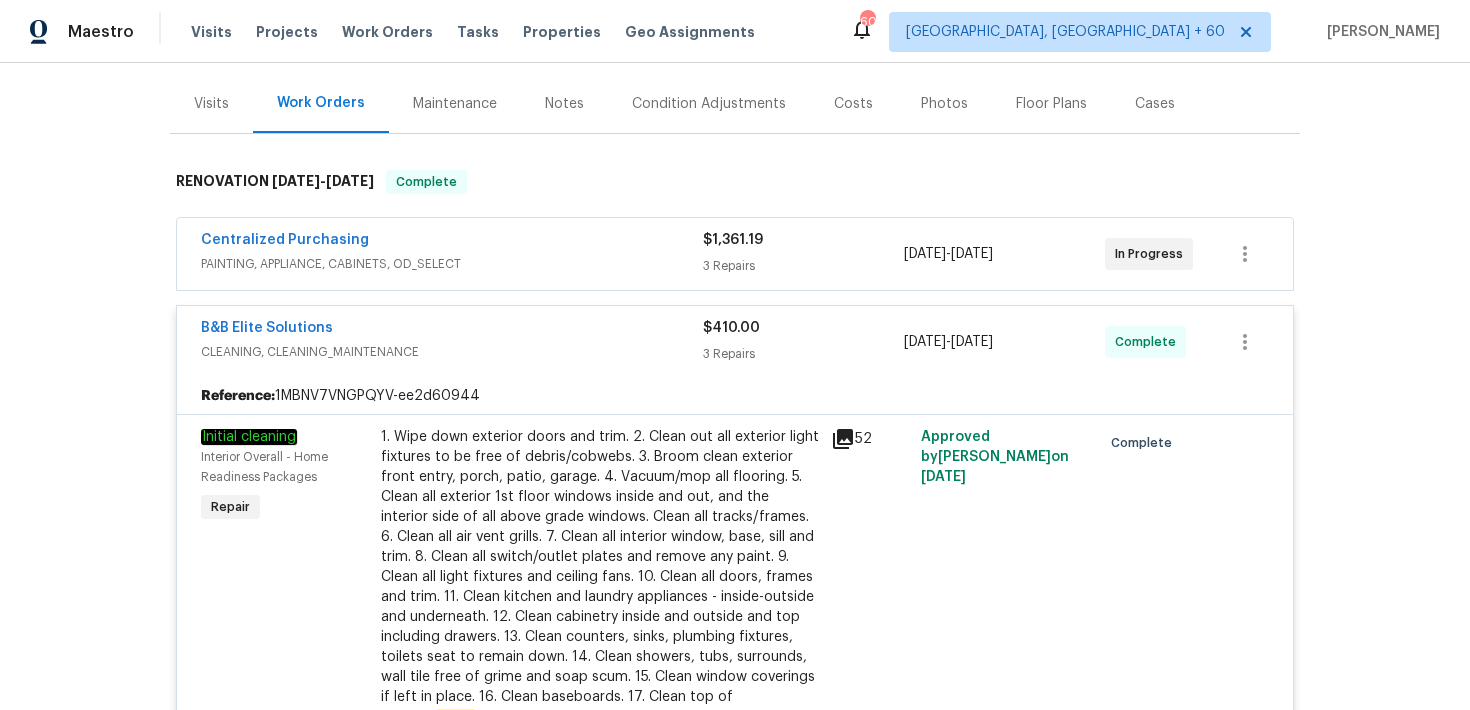 scroll, scrollTop: 178, scrollLeft: 0, axis: vertical 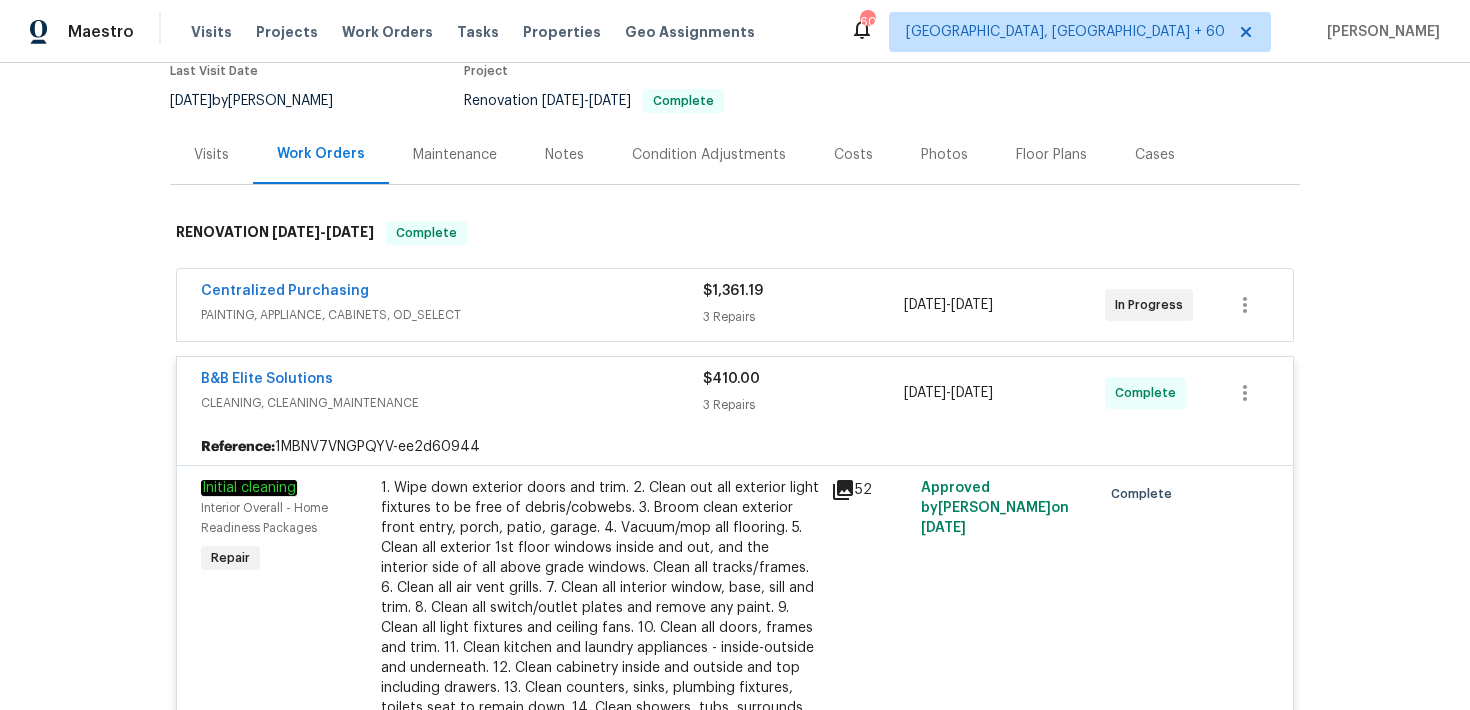 click on "3 Repairs" at bounding box center [803, 317] 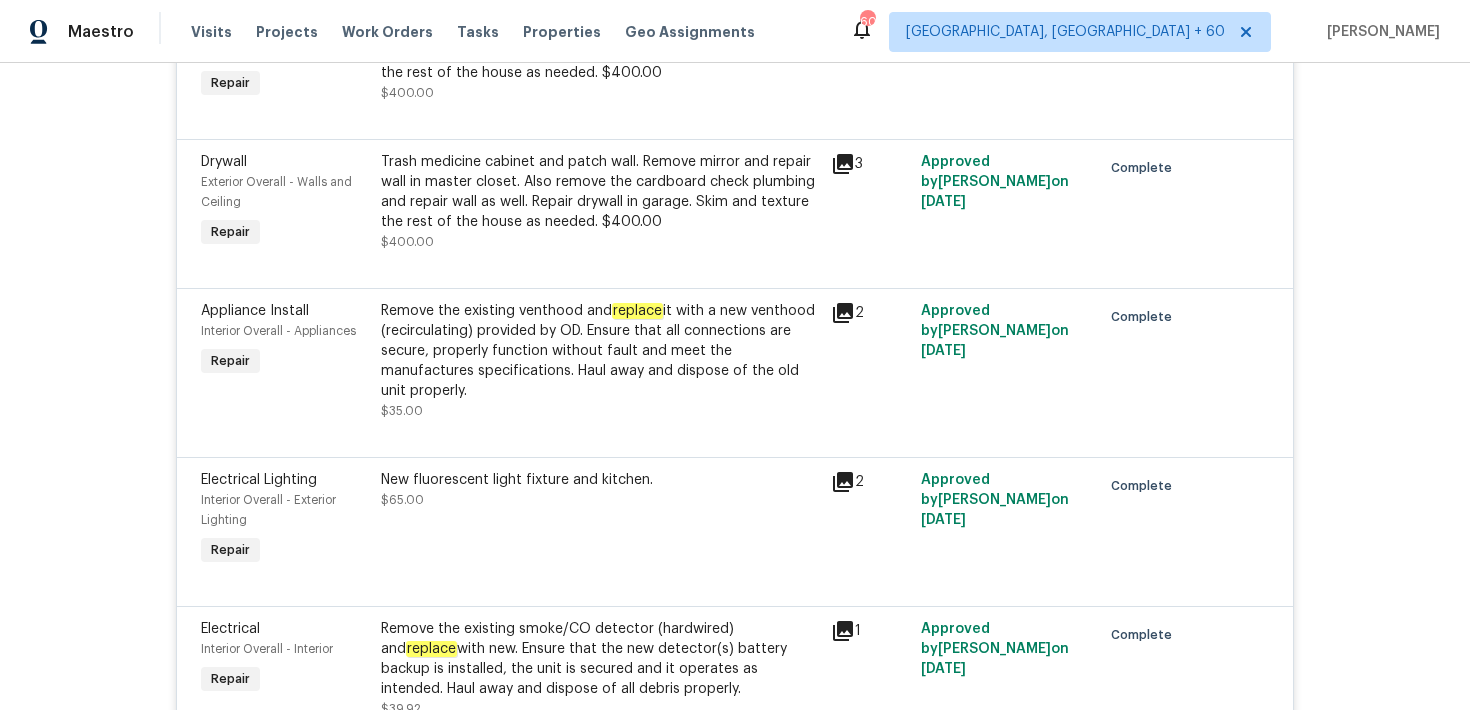 scroll, scrollTop: 5533, scrollLeft: 0, axis: vertical 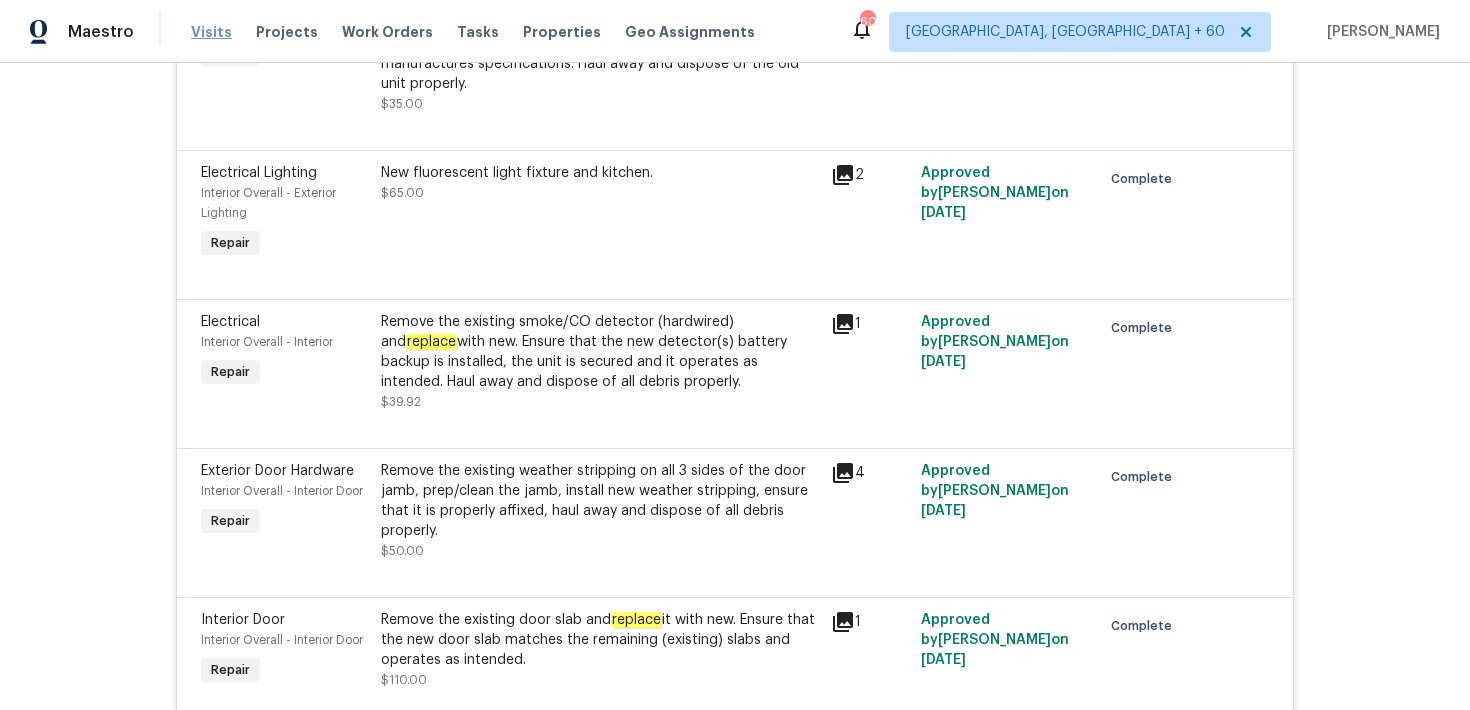 click on "Visits" at bounding box center [211, 32] 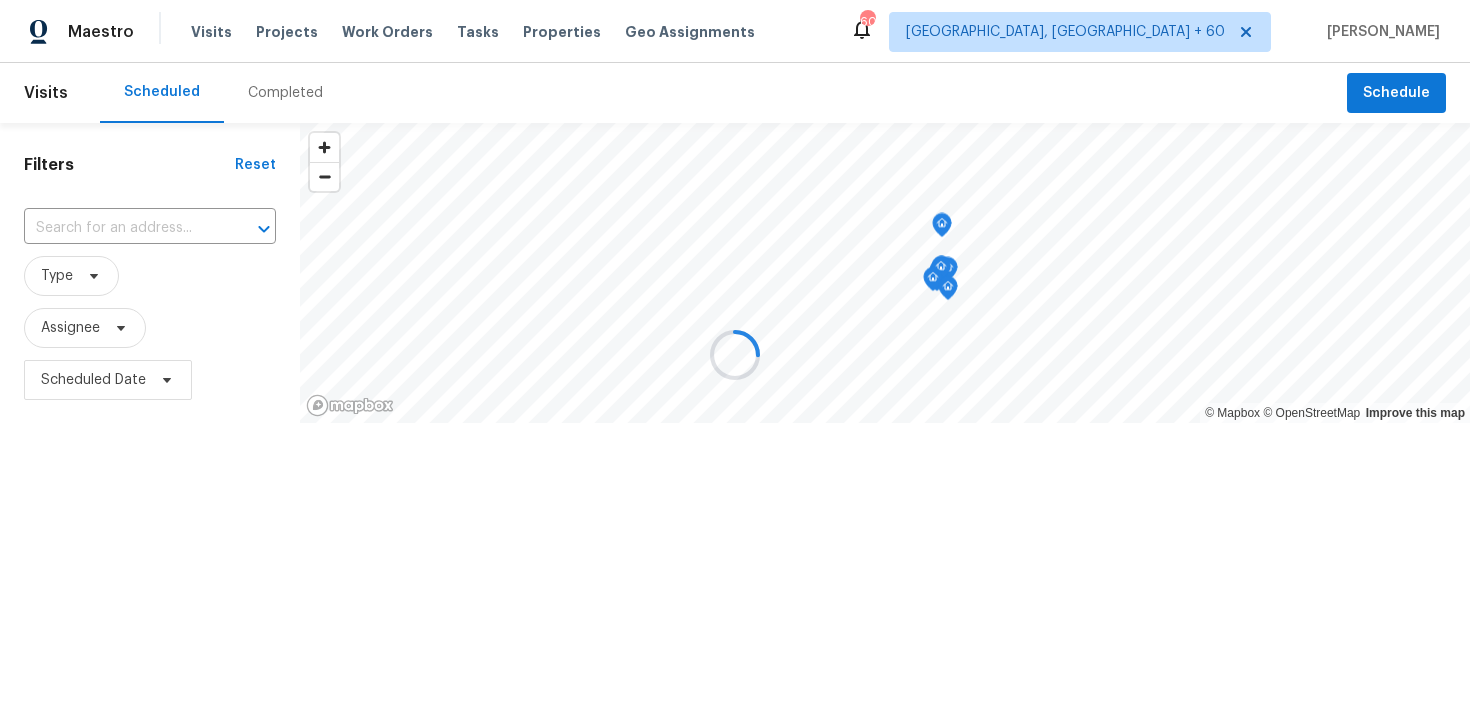 click at bounding box center (735, 355) 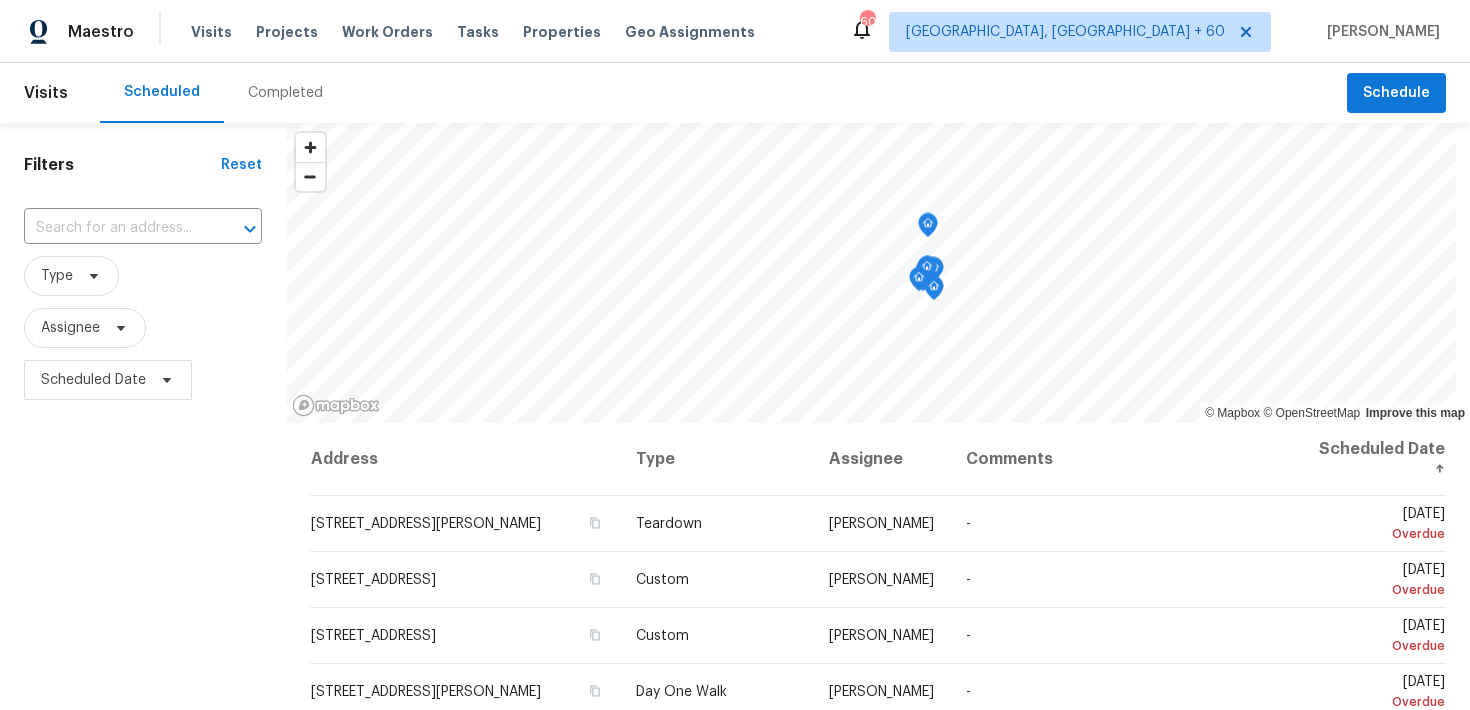 click on "Completed" at bounding box center (285, 93) 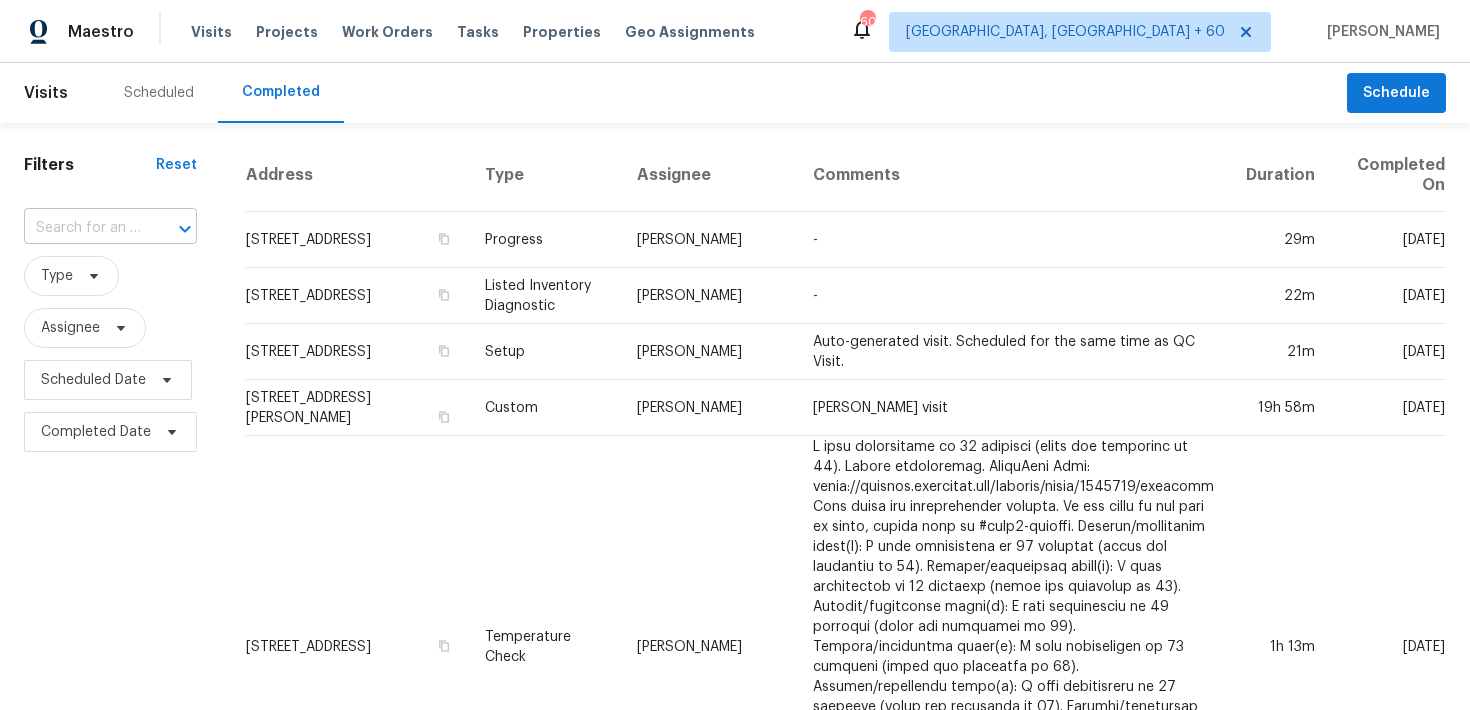 click at bounding box center (82, 228) 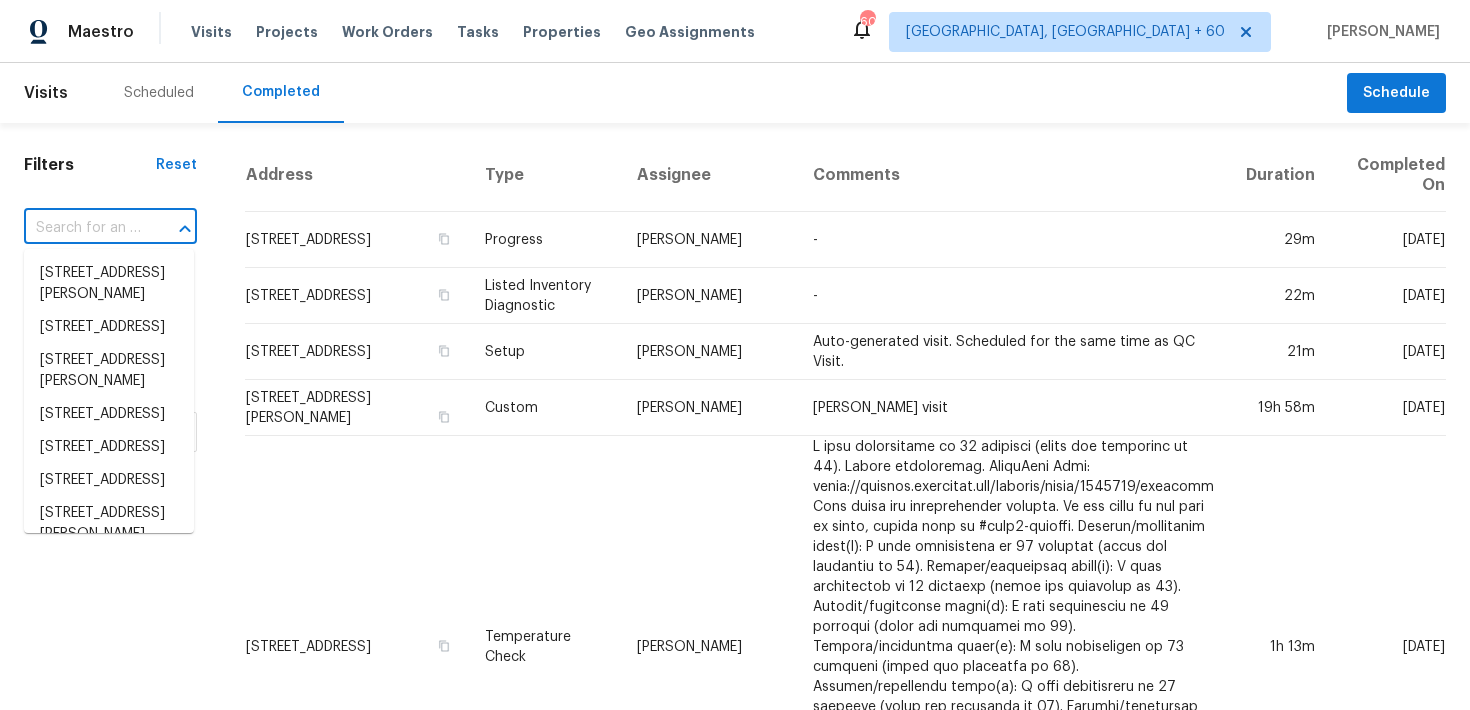 paste on "[STREET_ADDRESS]" 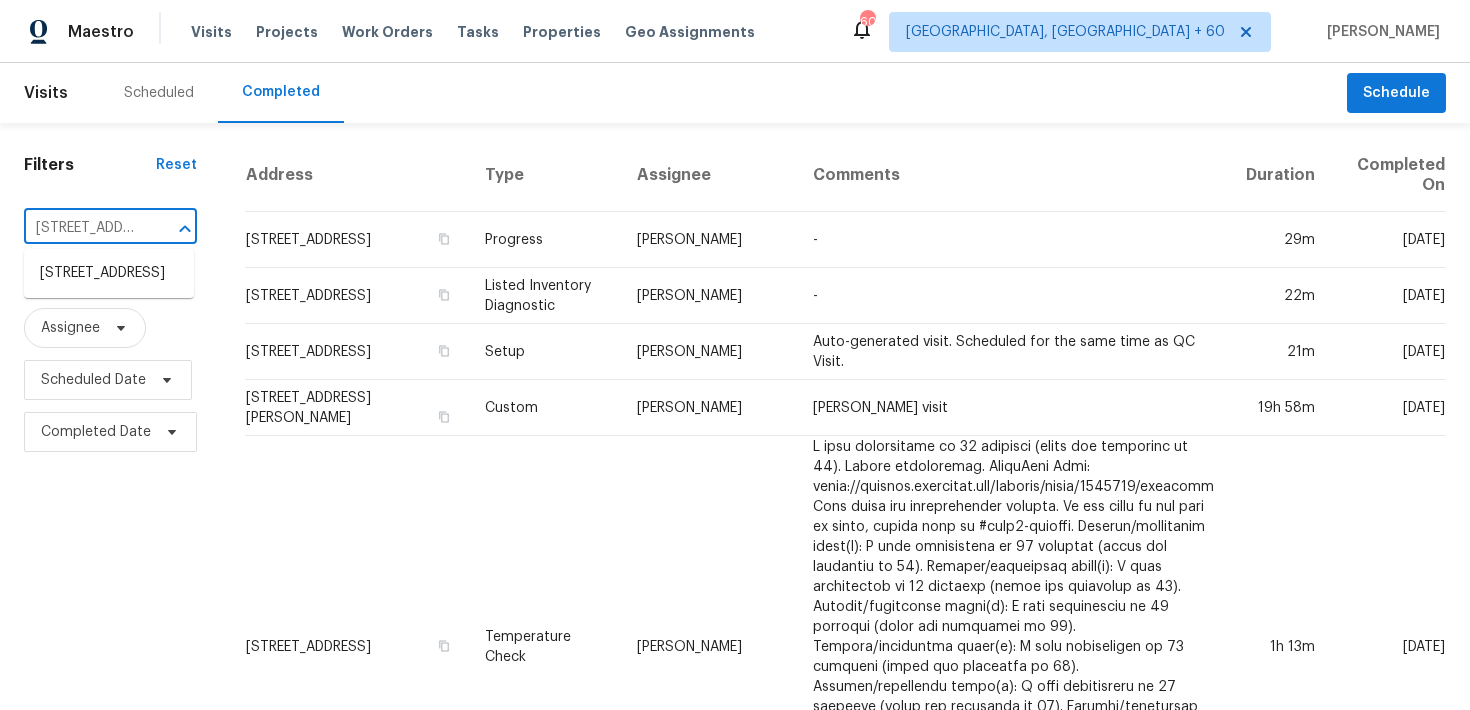 scroll, scrollTop: 0, scrollLeft: 137, axis: horizontal 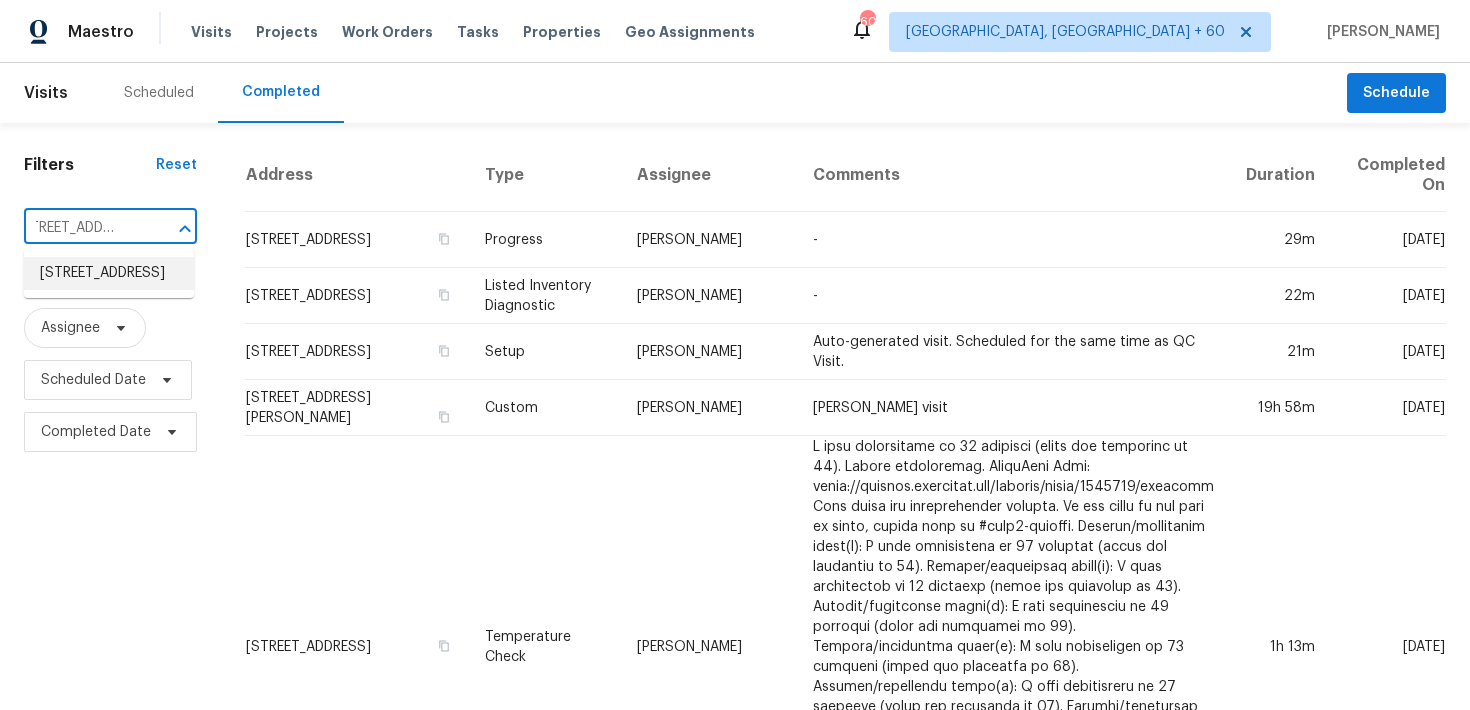click on "[STREET_ADDRESS]" at bounding box center [109, 273] 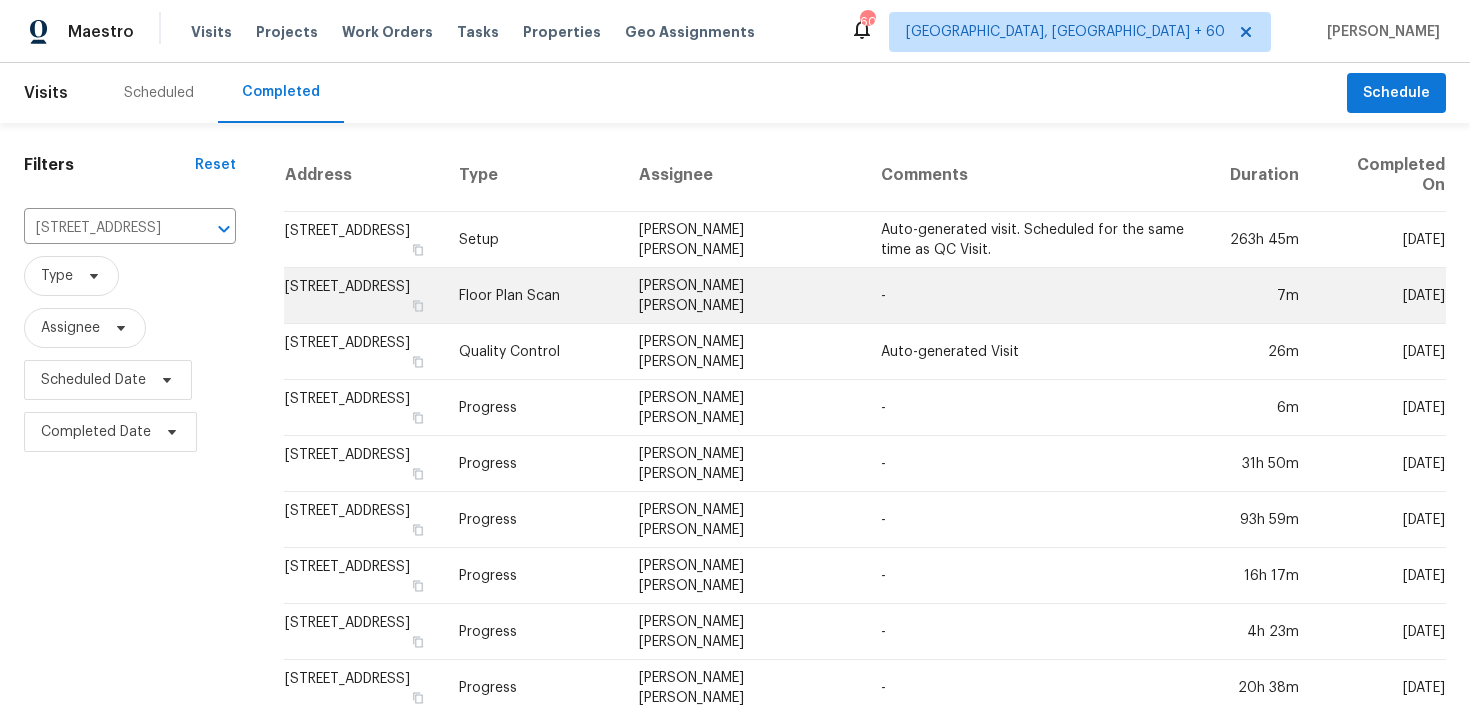 click on "Floor Plan Scan" at bounding box center [533, 296] 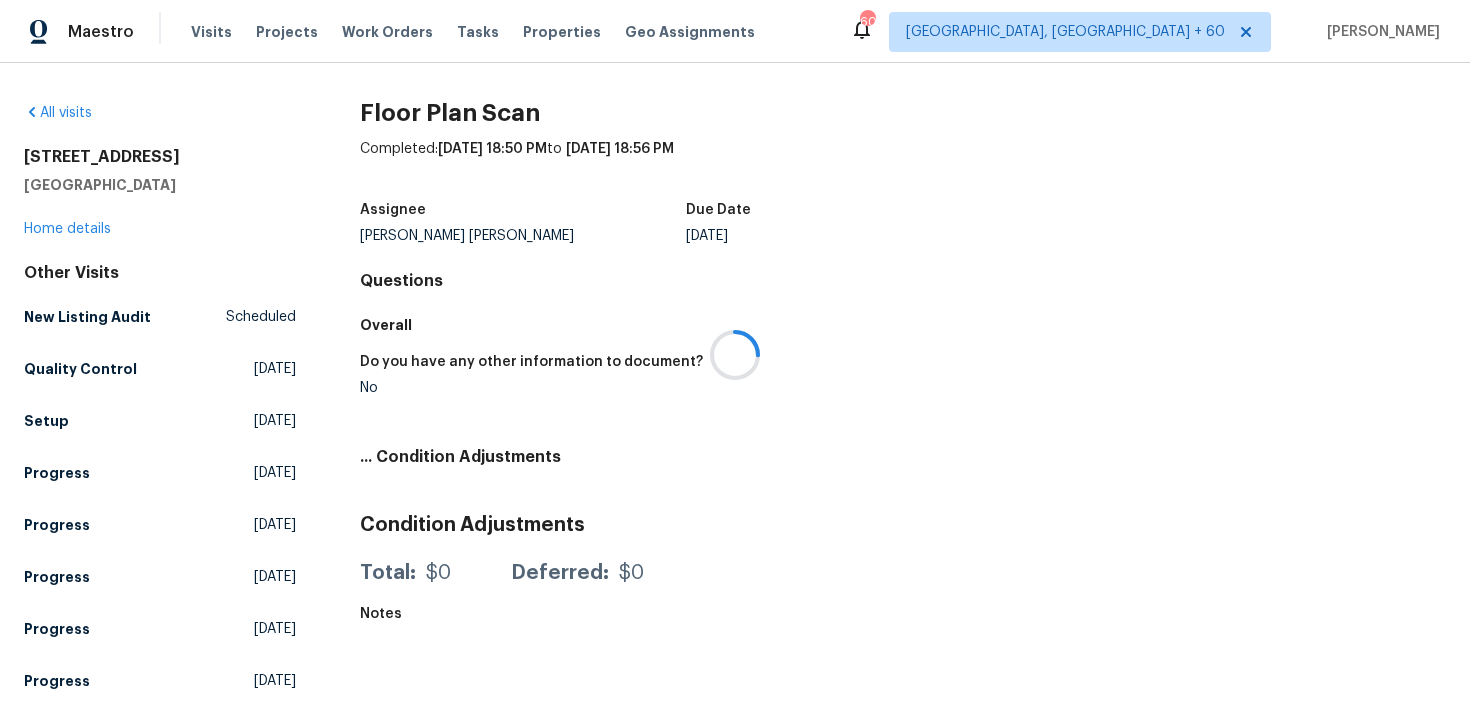 click at bounding box center [735, 355] 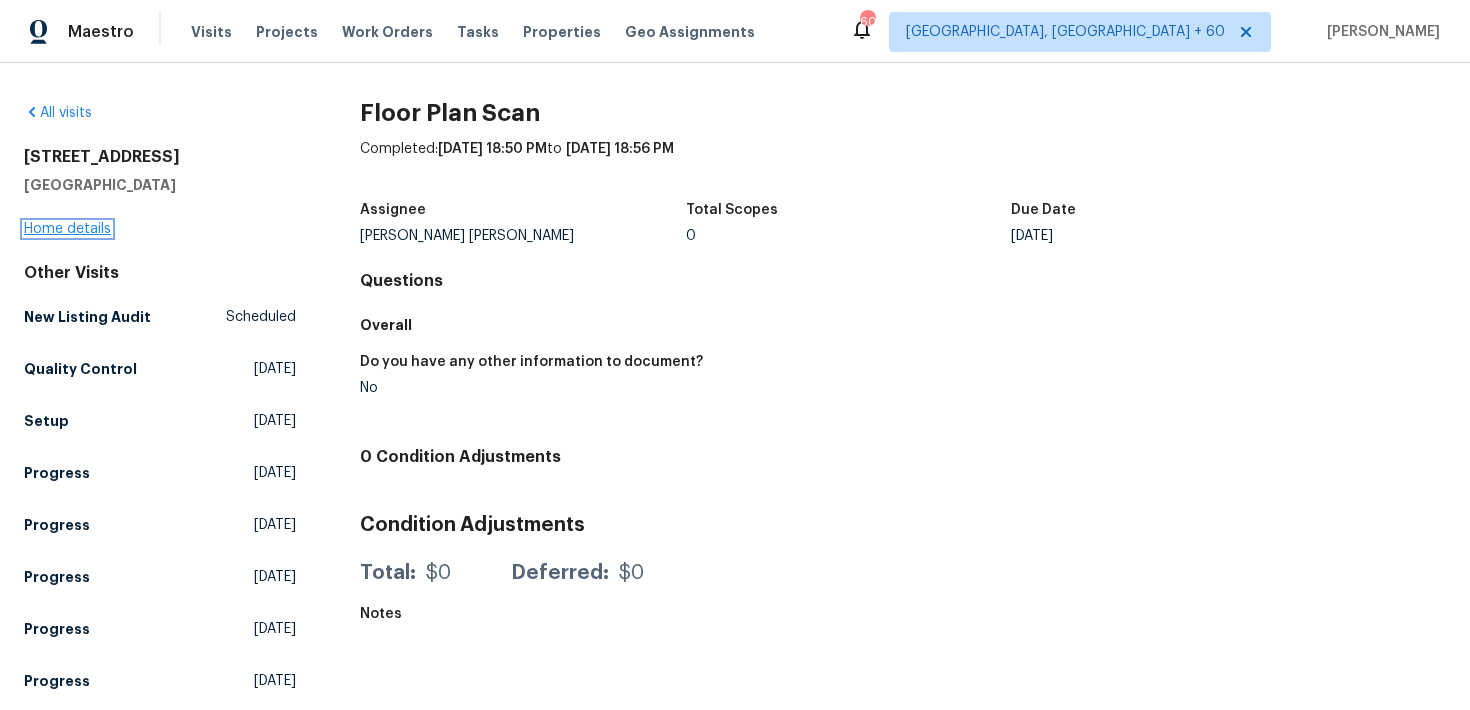 click on "Home details" at bounding box center (67, 229) 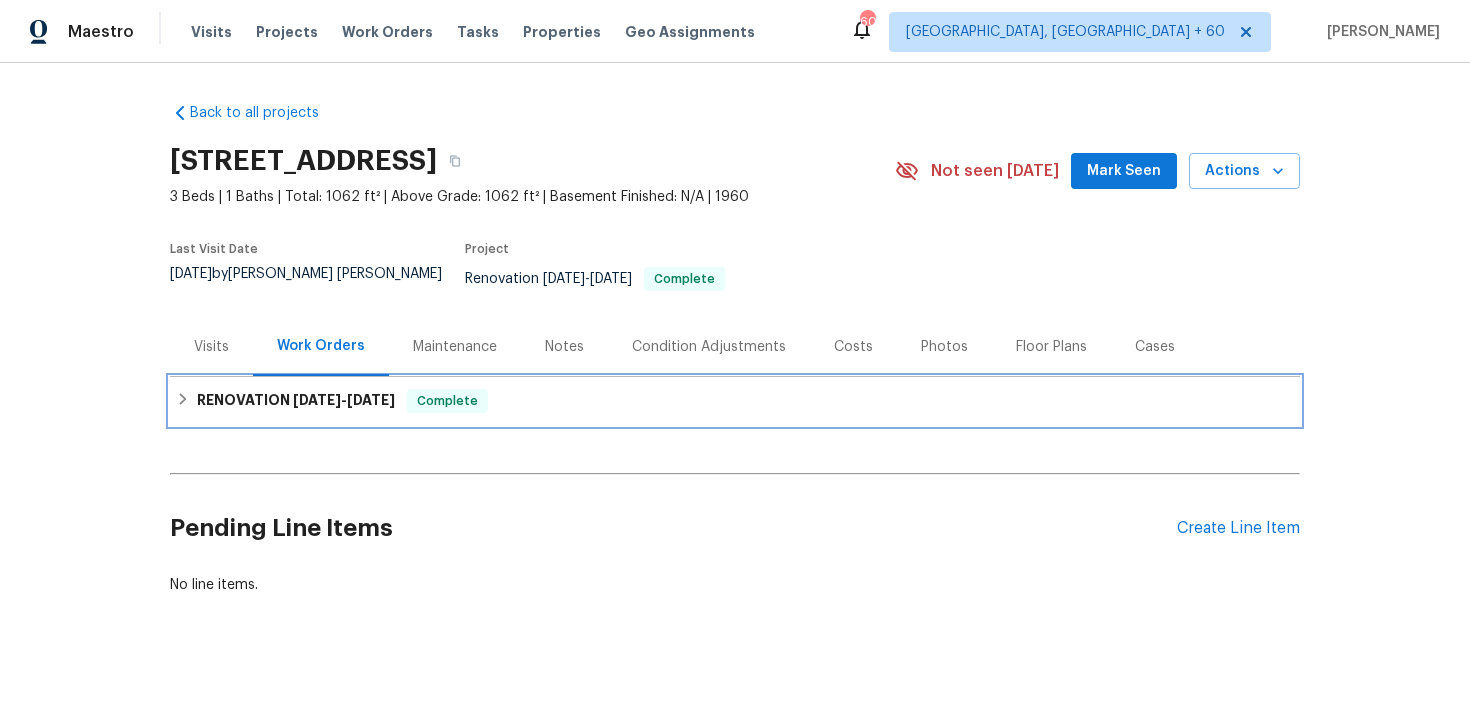 click on "RENOVATION   [DATE]  -  [DATE] Complete" at bounding box center [735, 401] 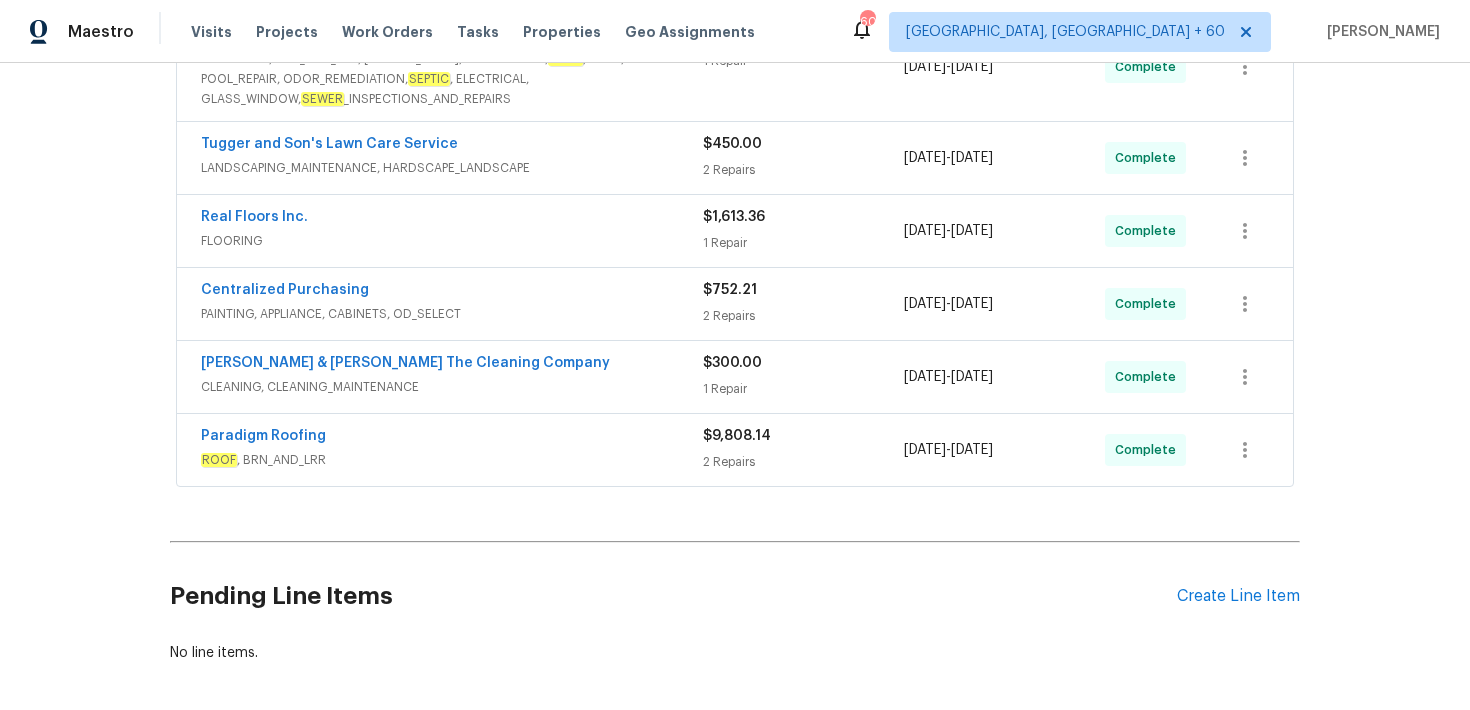 scroll, scrollTop: 824, scrollLeft: 0, axis: vertical 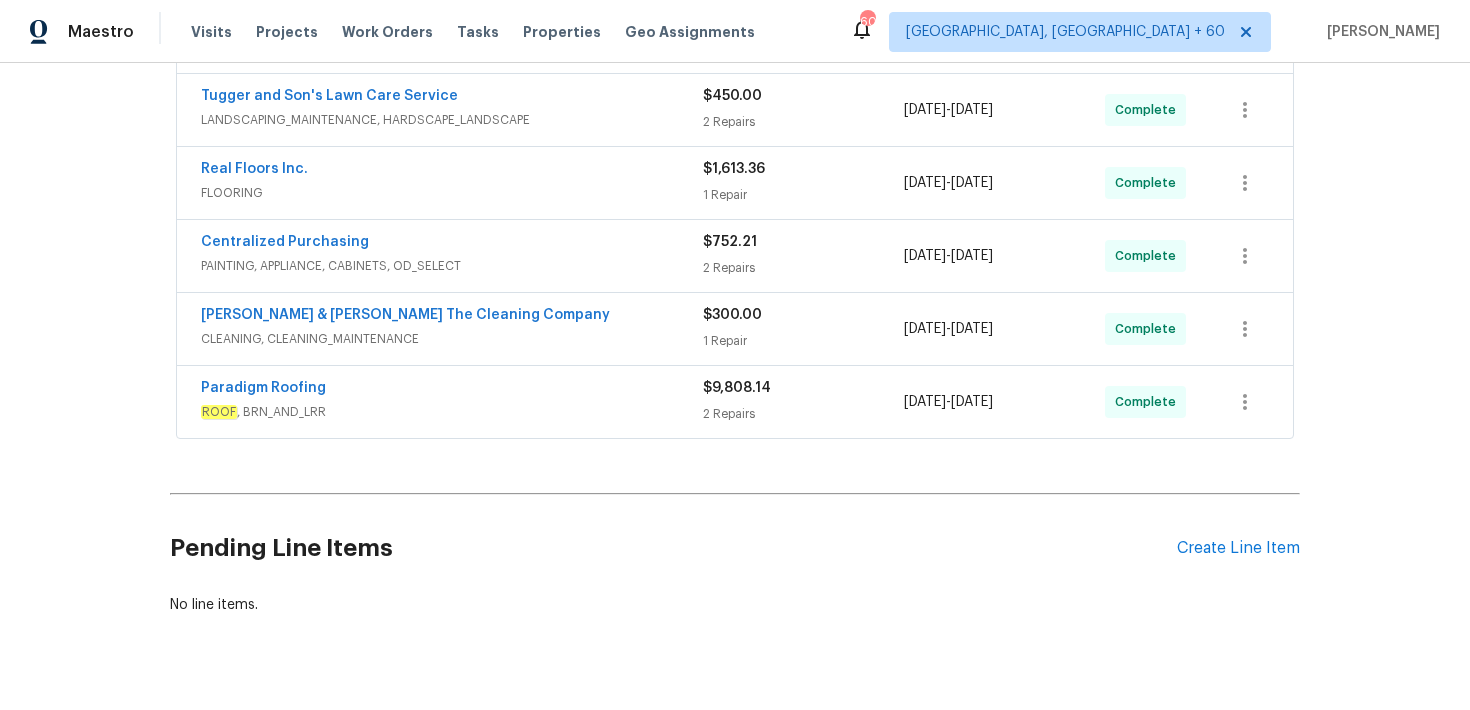 click on "$300.00 1 Repair" at bounding box center (803, 329) 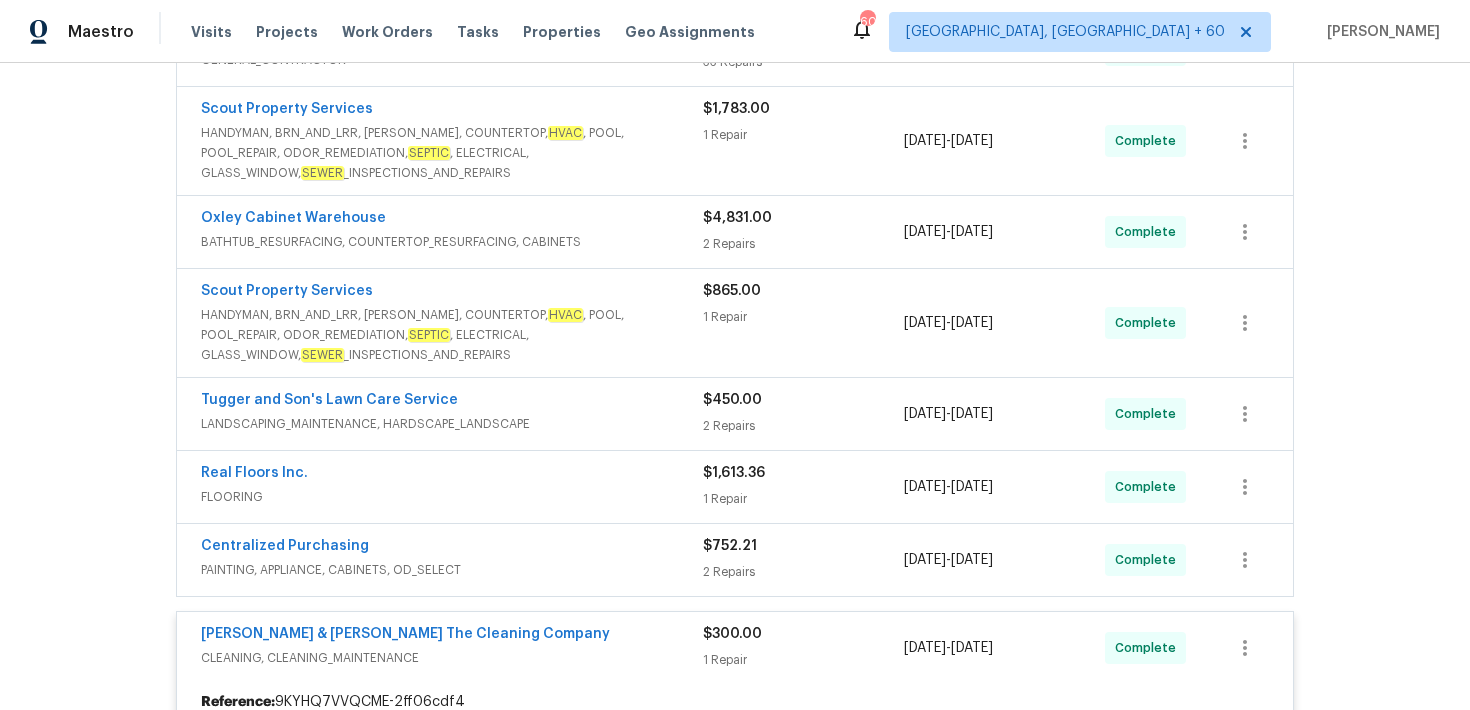 scroll, scrollTop: 0, scrollLeft: 0, axis: both 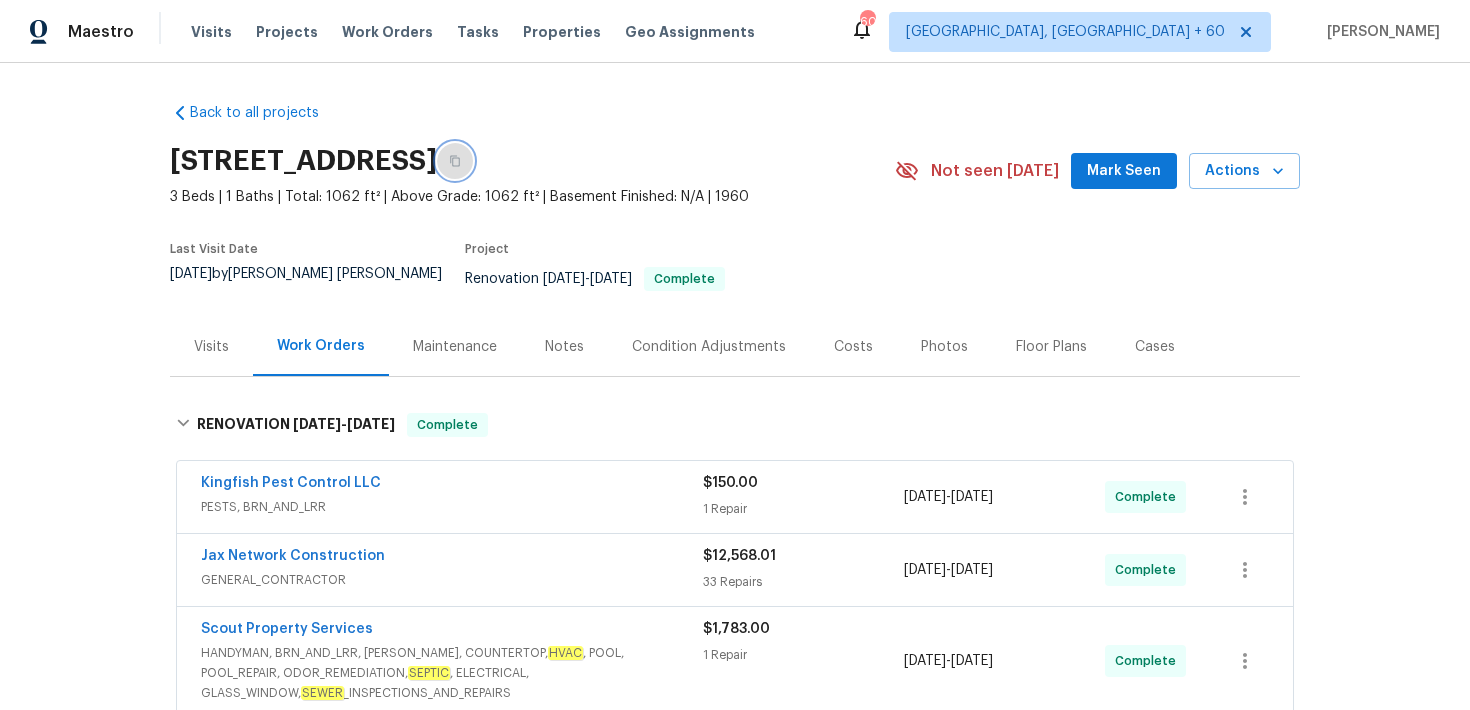 click 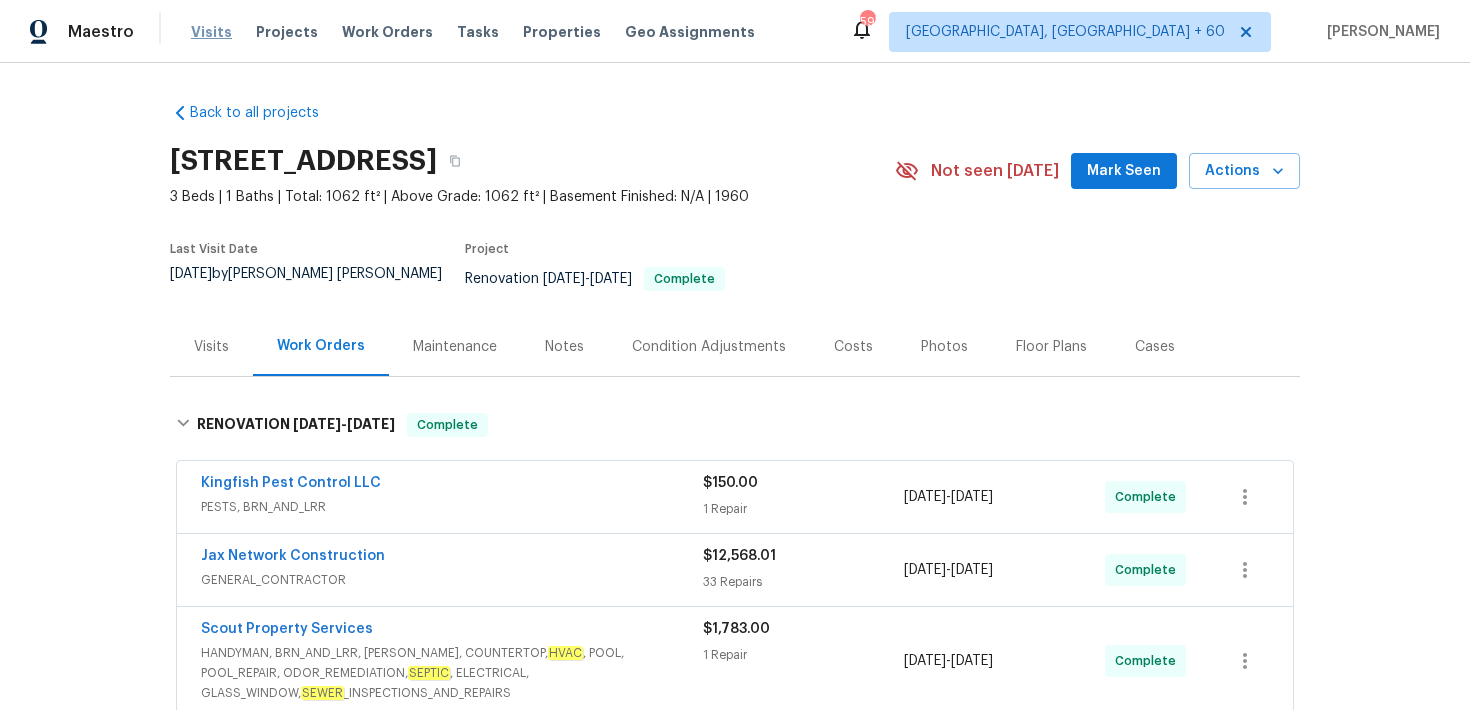 click on "Visits" at bounding box center (211, 32) 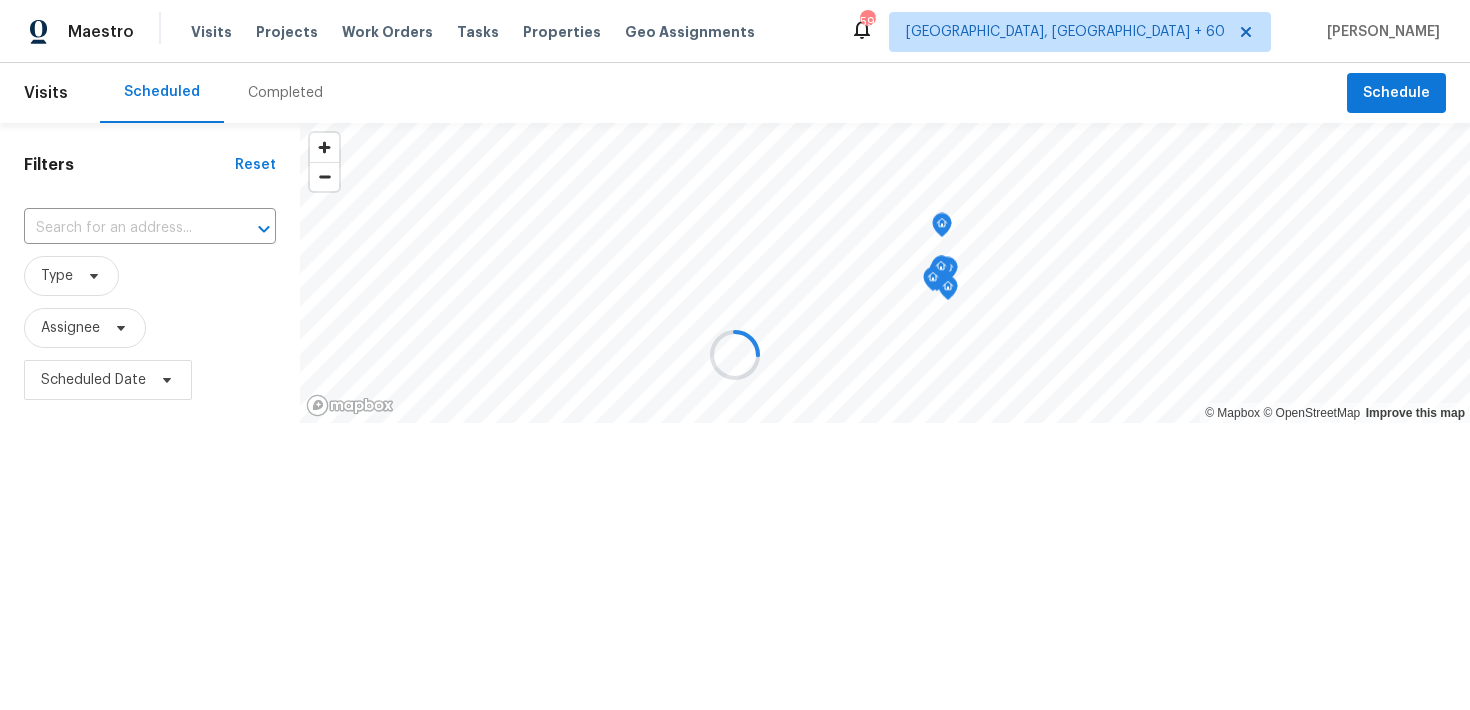 click at bounding box center (735, 355) 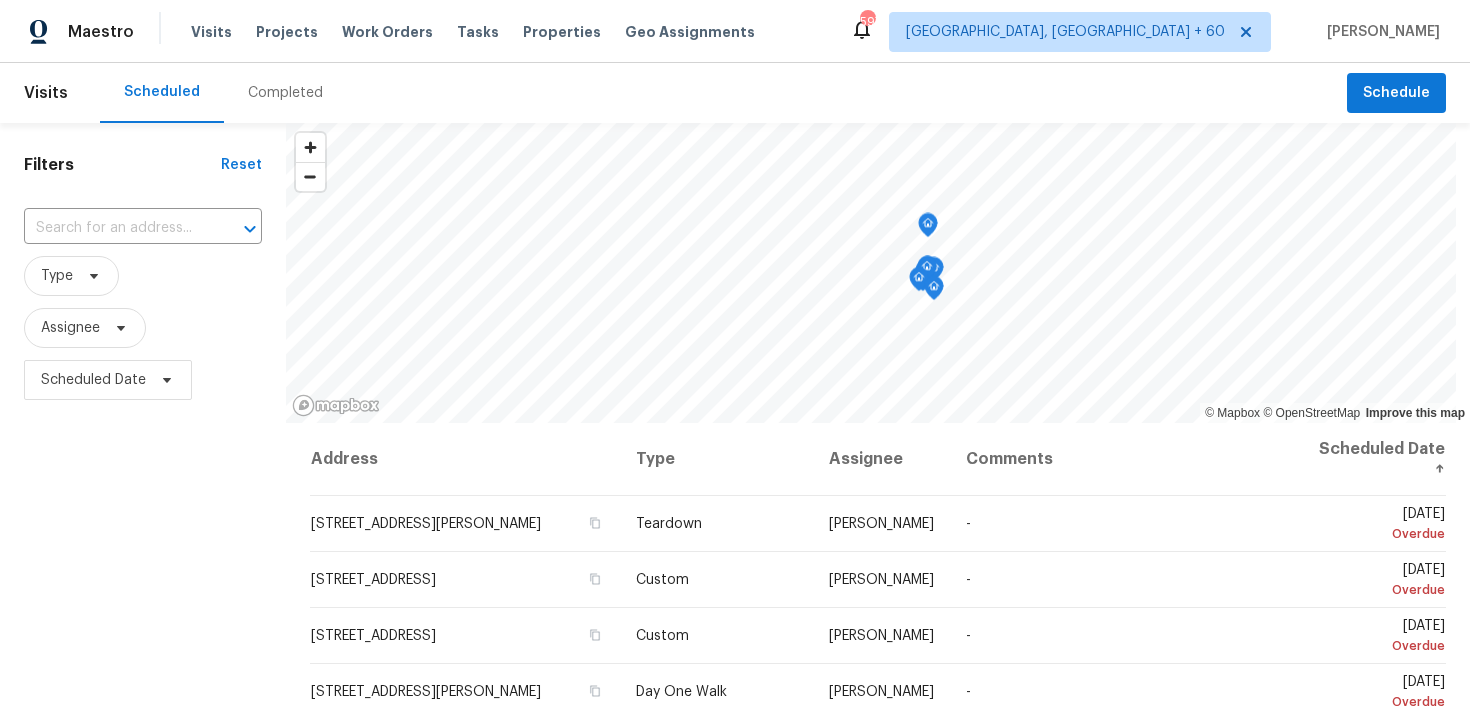 click on "Completed" at bounding box center [285, 93] 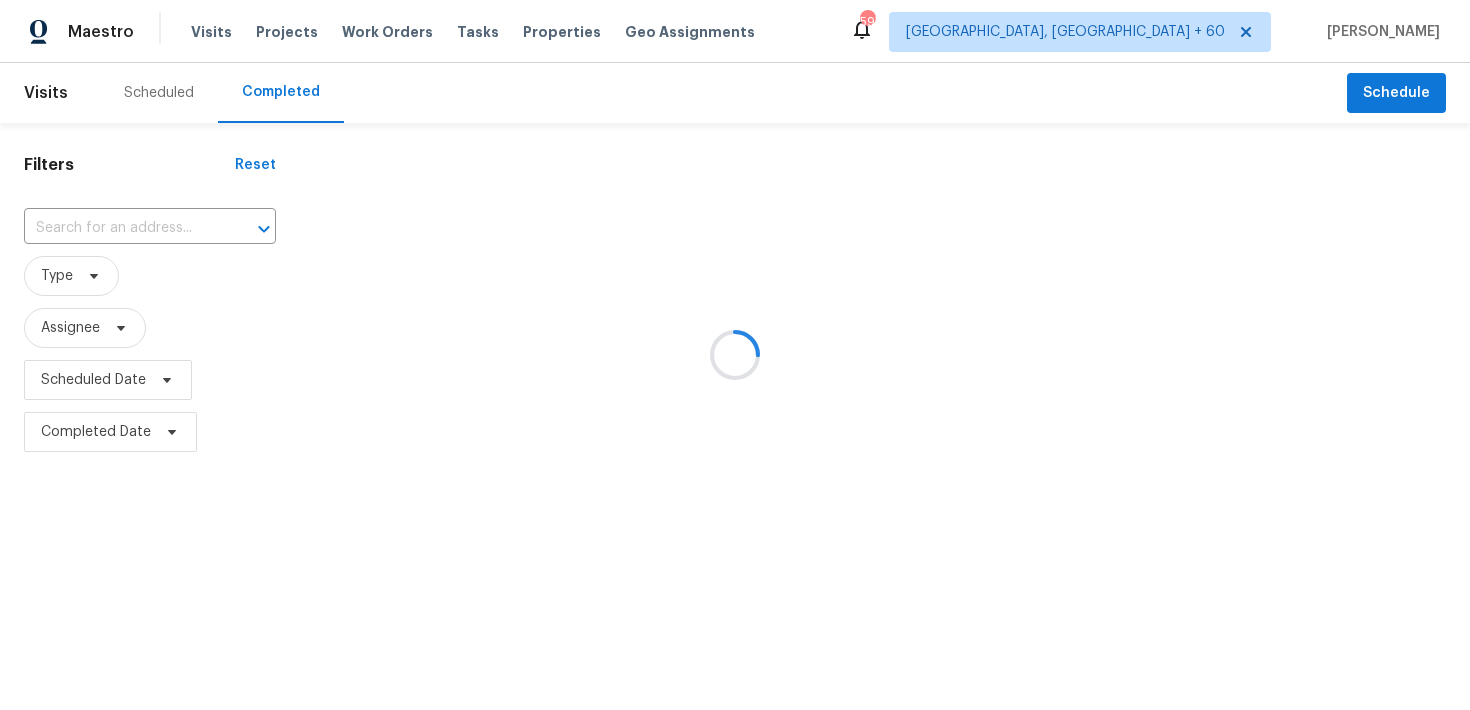 click at bounding box center [735, 355] 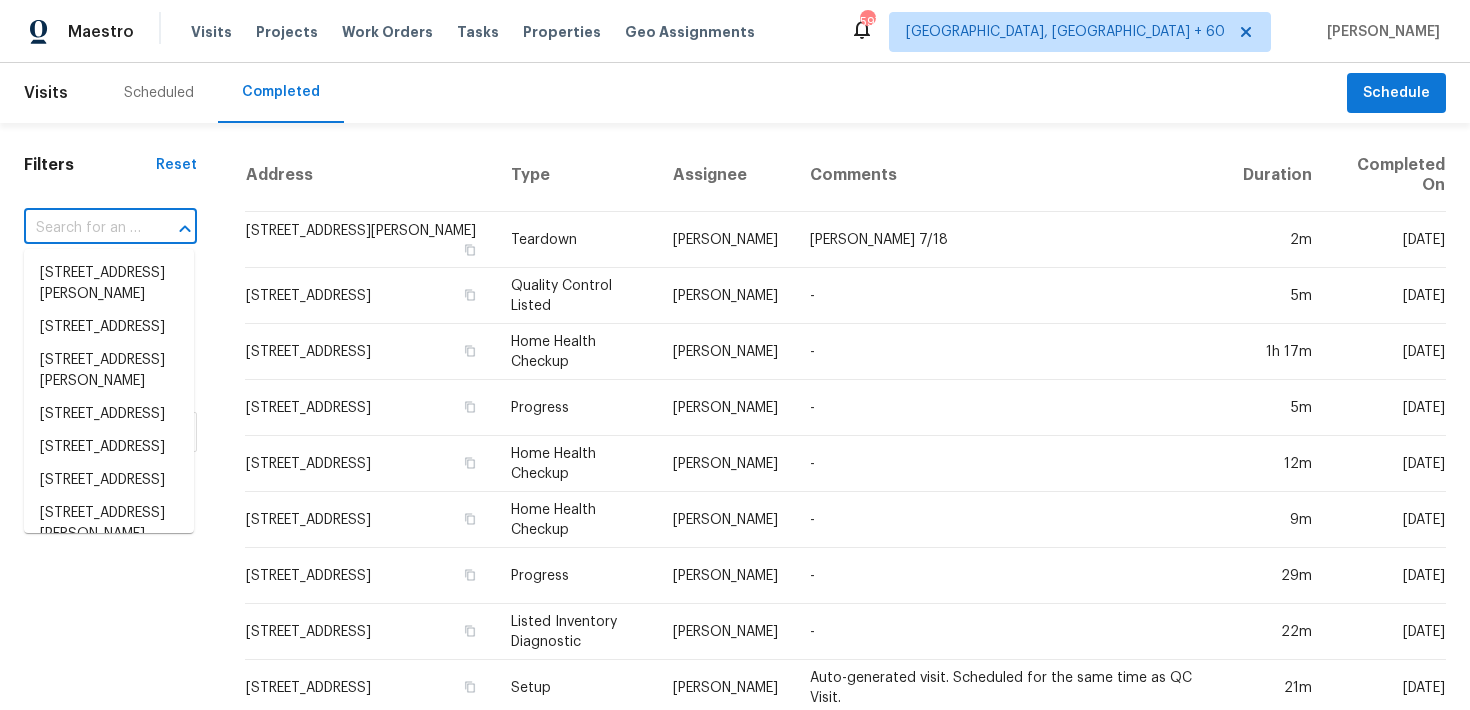 click at bounding box center [82, 228] 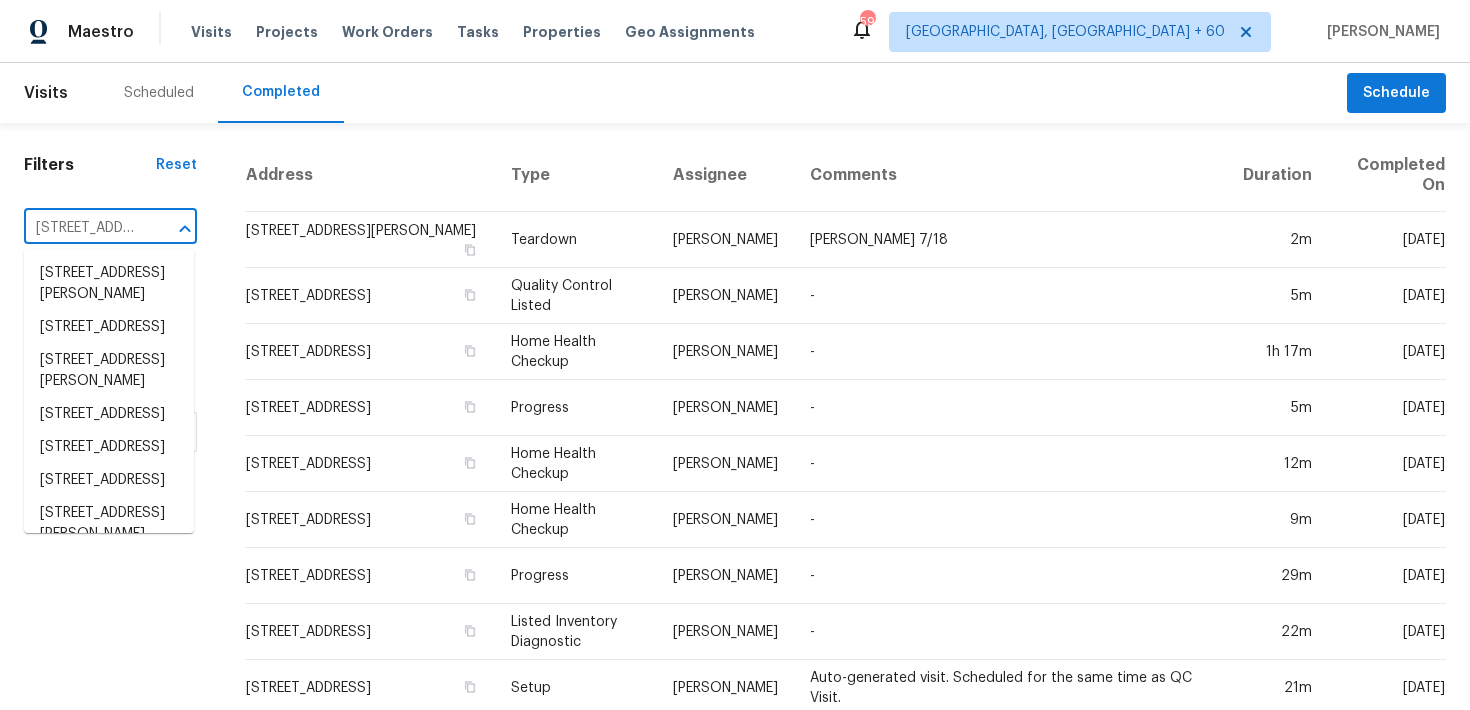 scroll, scrollTop: 0, scrollLeft: 152, axis: horizontal 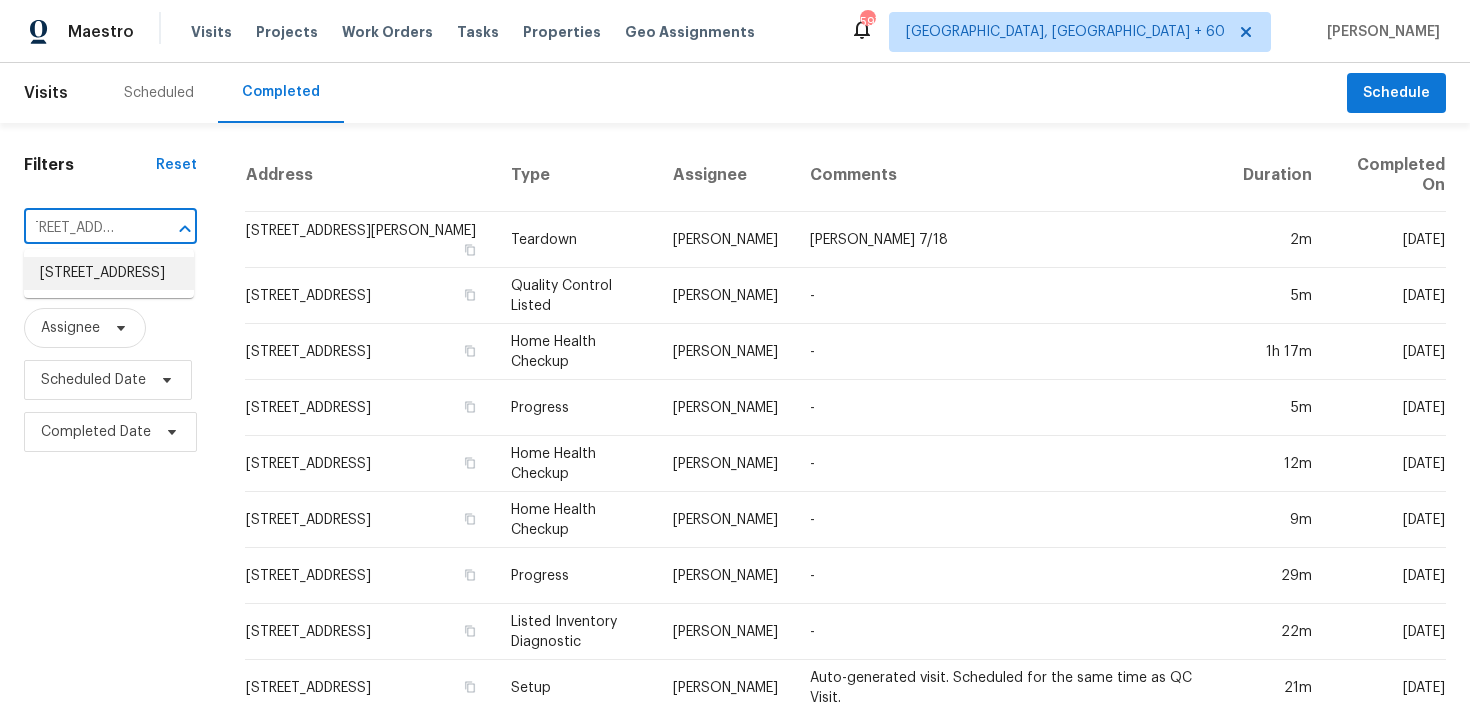 click on "[STREET_ADDRESS]" at bounding box center (109, 273) 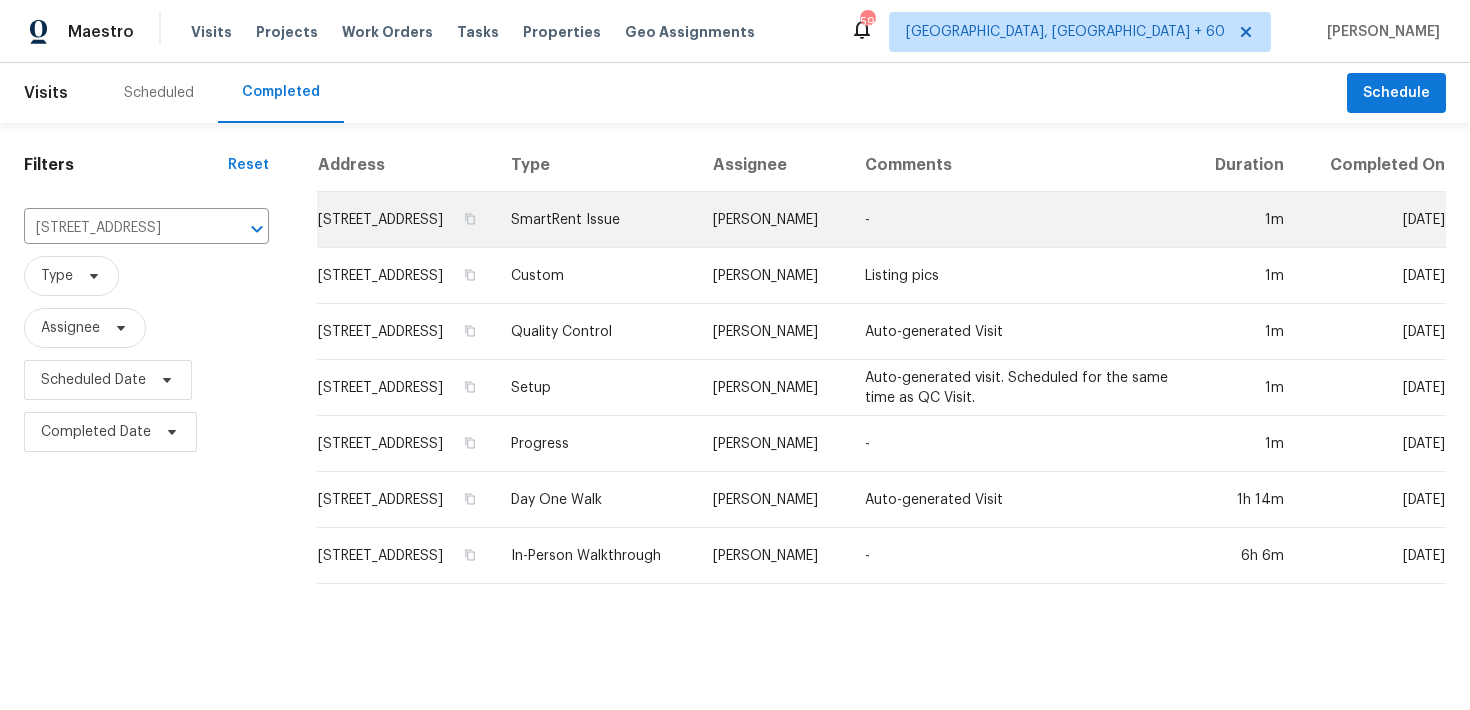 click on "SmartRent Issue" at bounding box center [596, 220] 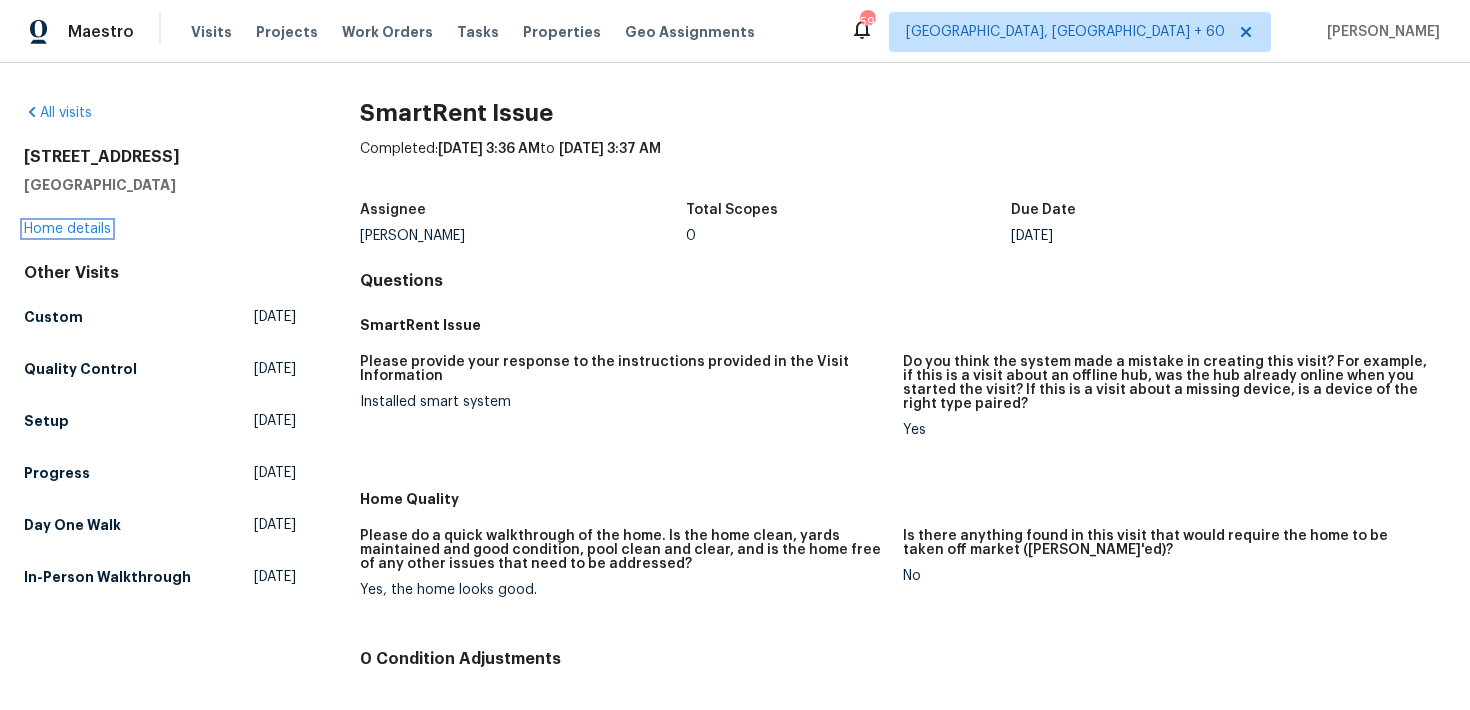 click on "Home details" at bounding box center [67, 229] 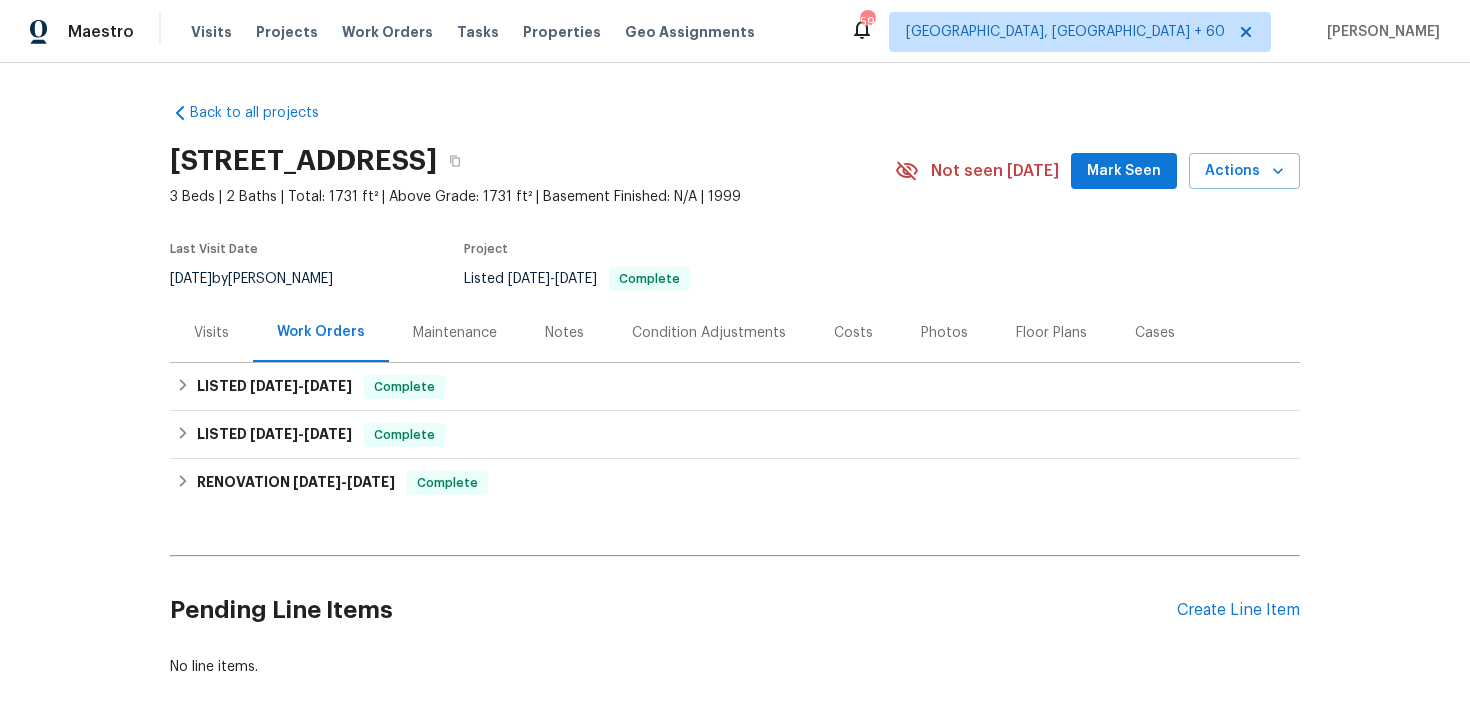 scroll, scrollTop: 11, scrollLeft: 0, axis: vertical 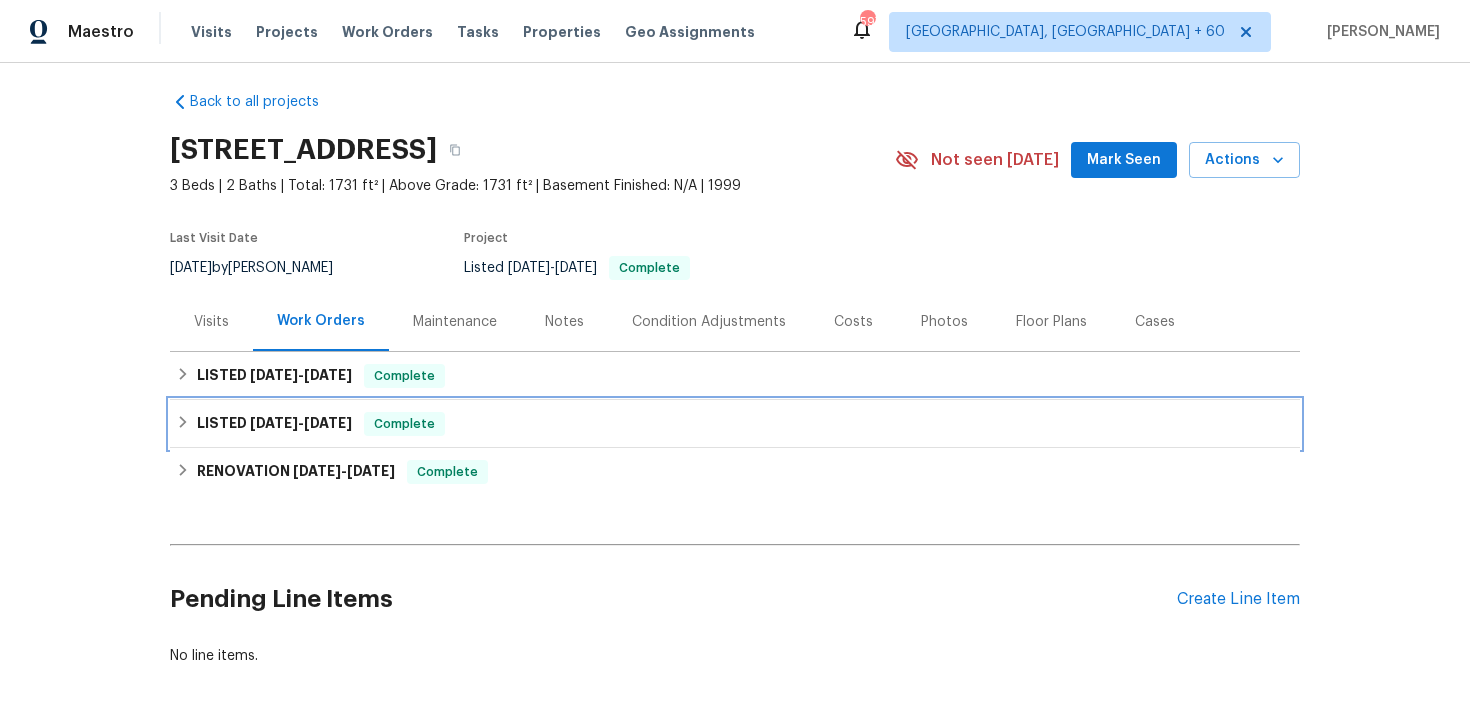 click on "LISTED   [DATE]  -  [DATE] Complete" at bounding box center [735, 424] 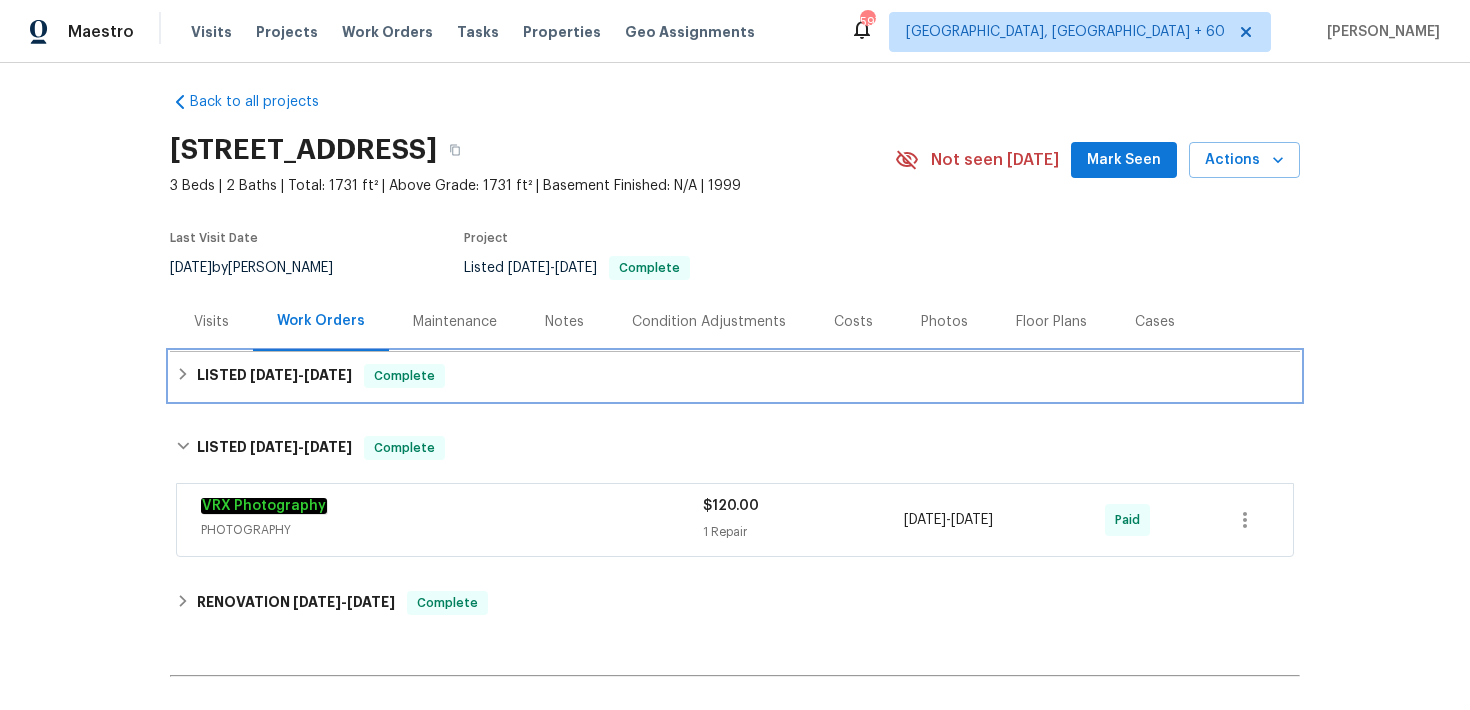 click on "LISTED   [DATE]  -  [DATE] Complete" at bounding box center [735, 376] 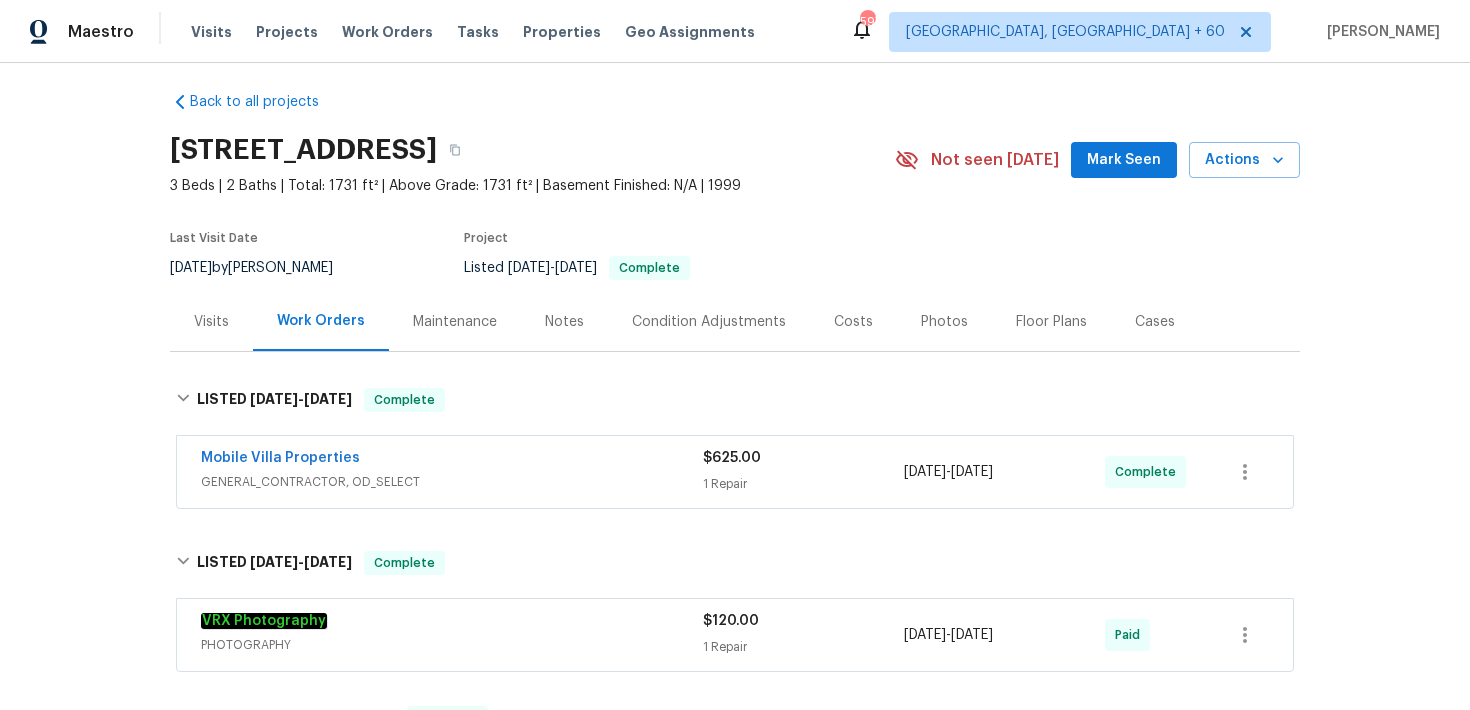 click on "Mobile Villa Properties" at bounding box center (452, 460) 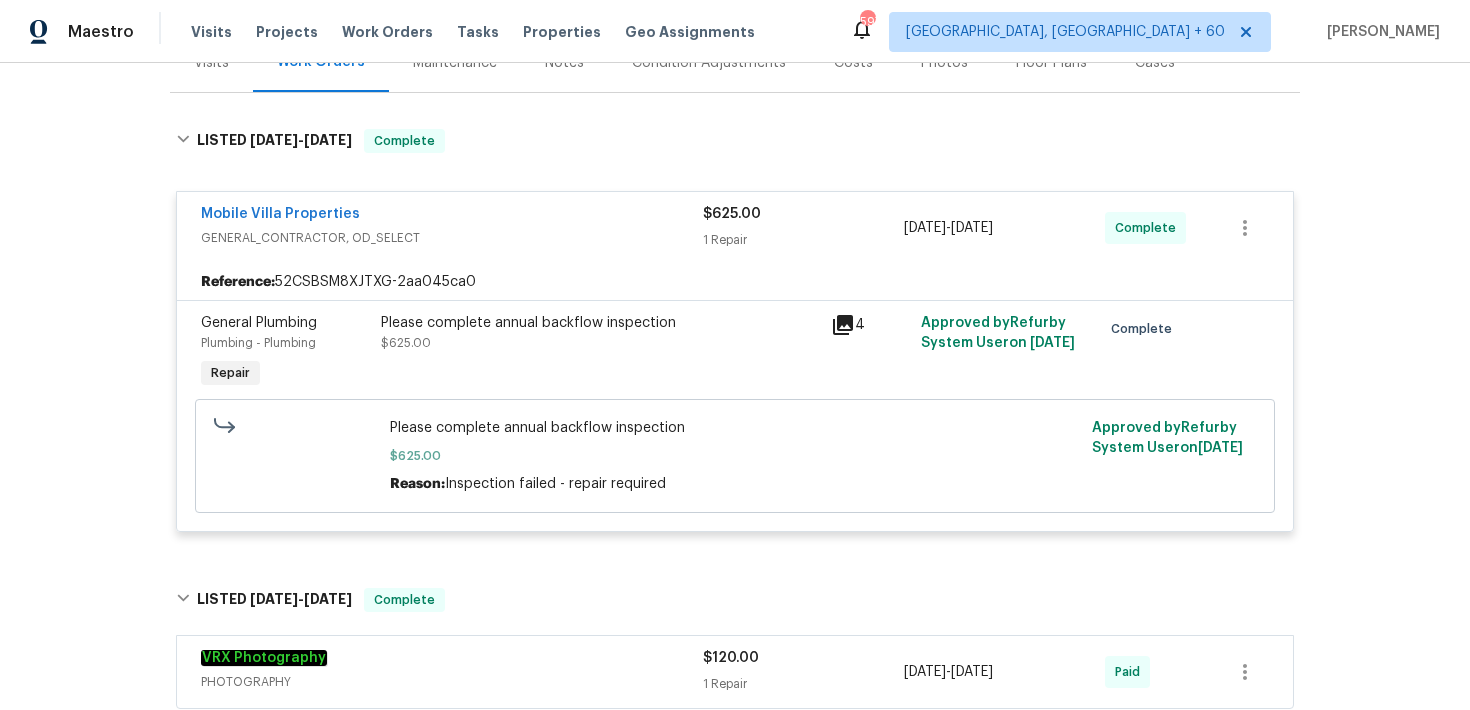 scroll, scrollTop: 296, scrollLeft: 0, axis: vertical 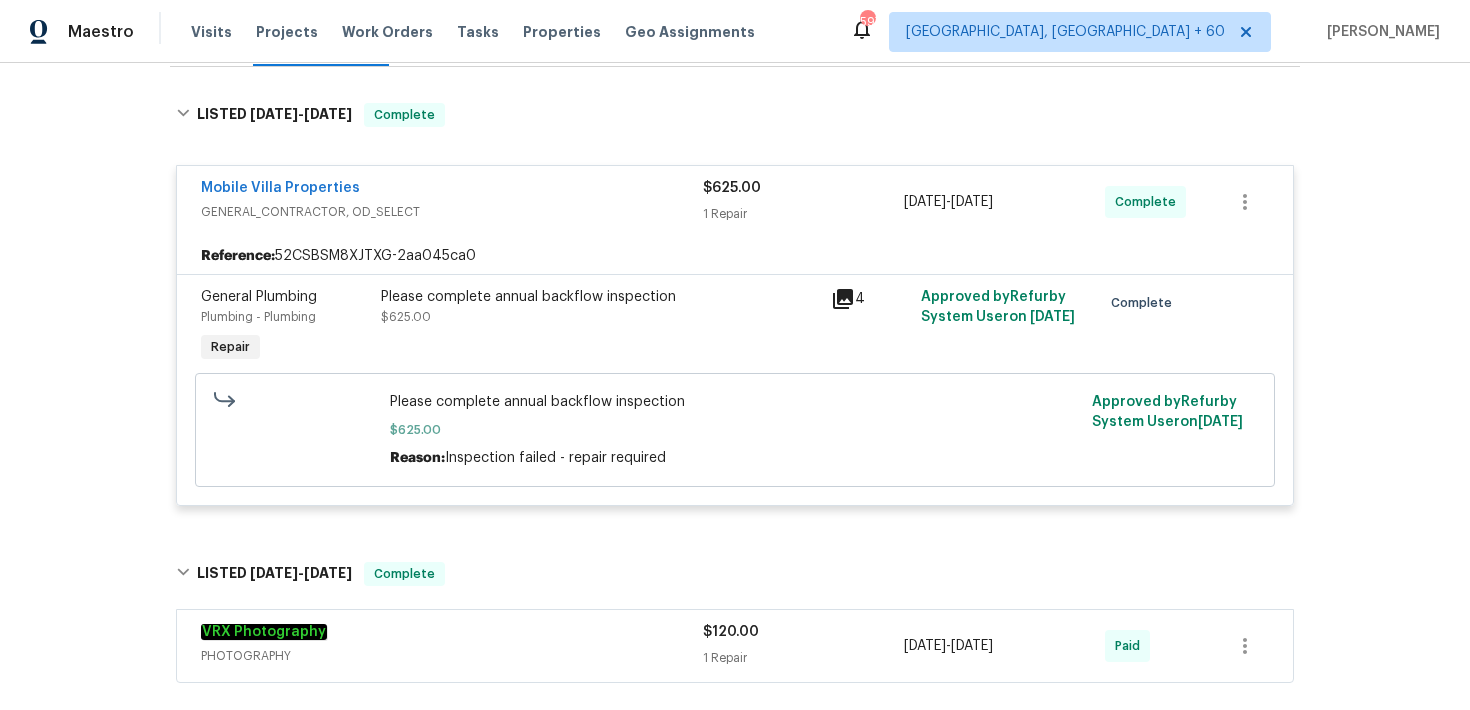 click on "Back to all projects [STREET_ADDRESS] 3 Beds | 2 Baths | Total: 1731 ft² | Above Grade: 1731 ft² | Basement Finished: N/A | 1999 Not seen [DATE] Mark Seen Actions Last Visit Date [DATE]  by  [PERSON_NAME]   Project Listed   [DATE]  -  [DATE] Complete Visits Work Orders Maintenance Notes Condition Adjustments Costs Photos Floor Plans Cases LISTED   [DATE]  -  [DATE] Complete Mobile Villa Properties GENERAL_CONTRACTOR, OD_SELECT $625.00 1 Repair [DATE]  -  [DATE] Complete Reference:  52CSBSM8XJTXG-2aa045ca0 General Plumbing Plumbing - Plumbing Repair Please complete annual backflow inspection $625.00   4 Approved by  Refurby System User  on   [DATE] Complete Please complete annual backflow inspection $625.00 Reason:  Inspection failed - repair required Approved by  Refurby System User  on  [DATE] LISTED   [DATE]  -  [DATE] Complete VRX Photography PHOTOGRAPHY $120.00 1 Repair [DATE]  -  [DATE] Paid RENOVATION   [DATE]  -  [DATE] Complete ROOF $100.00 1 Repair  -   -" at bounding box center [735, 386] 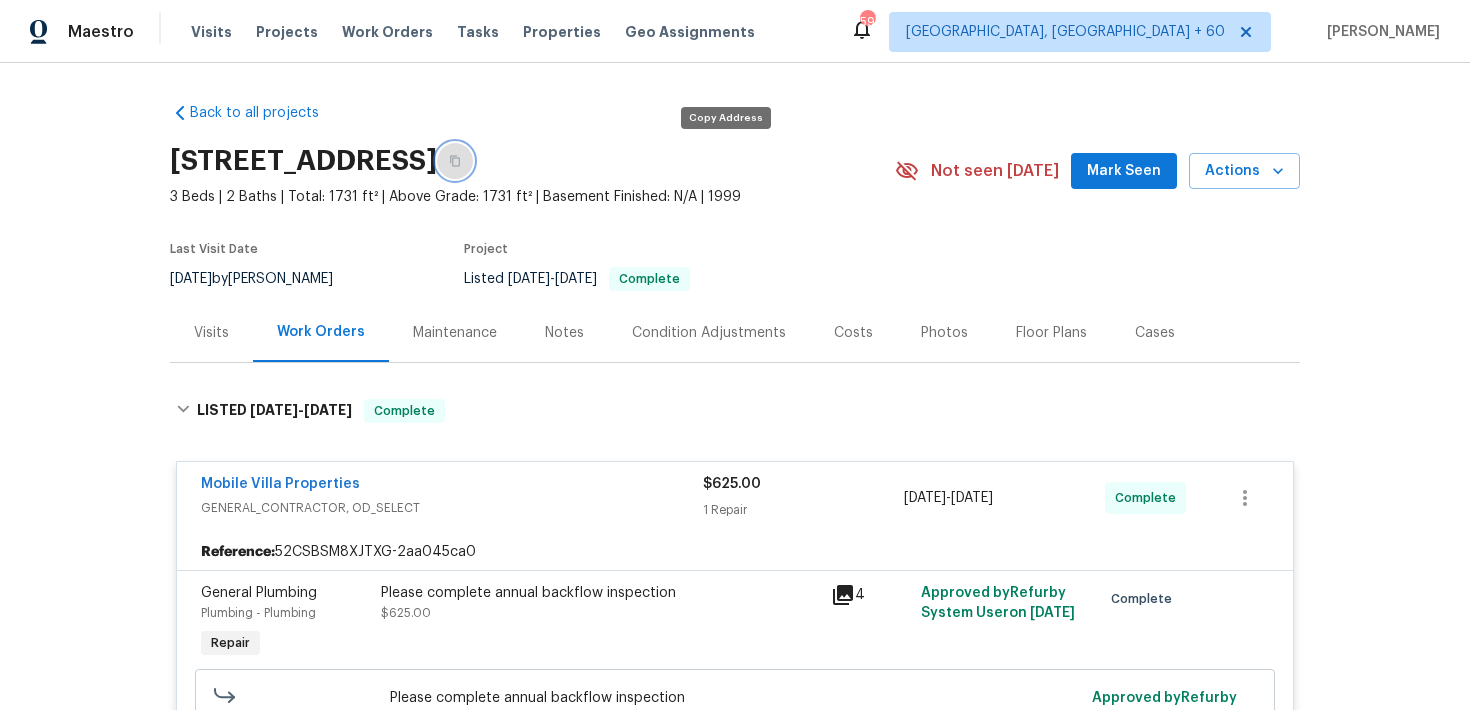 click at bounding box center (455, 161) 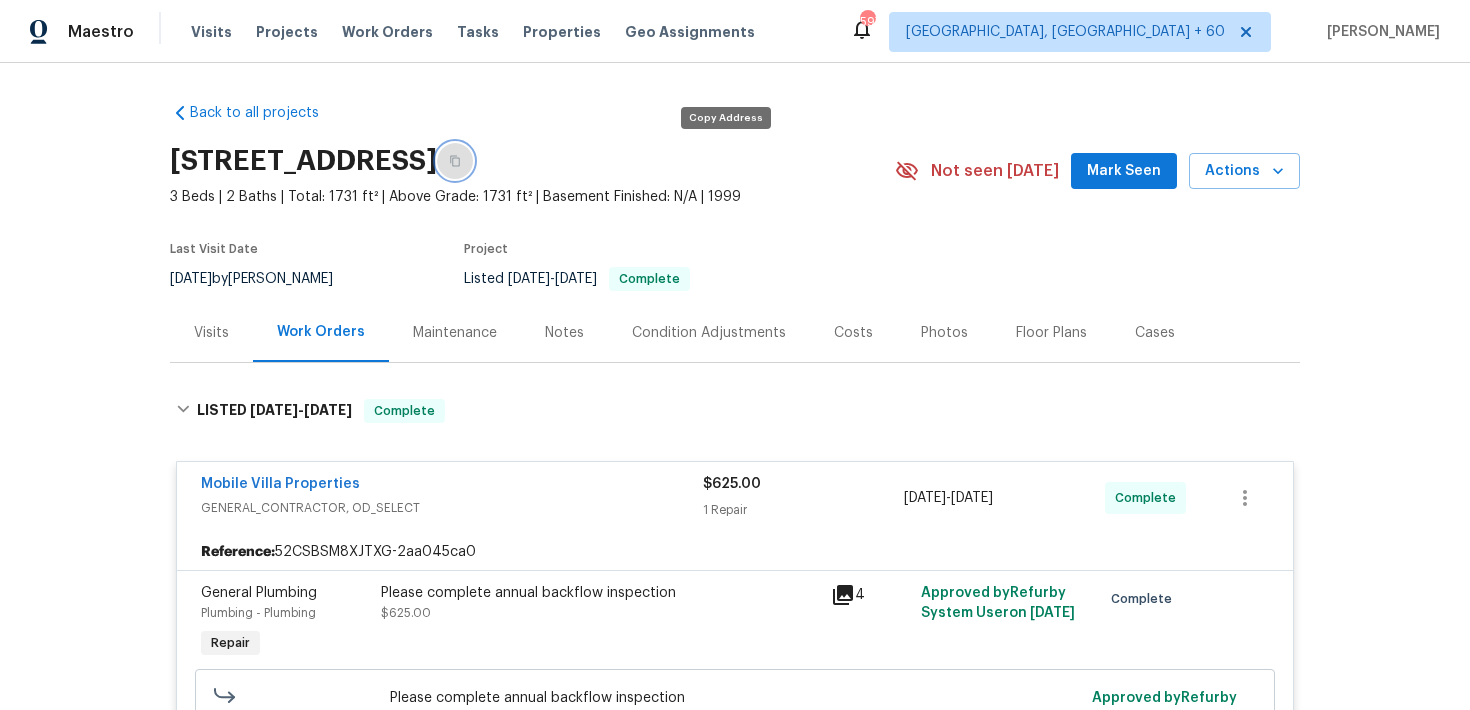 click 